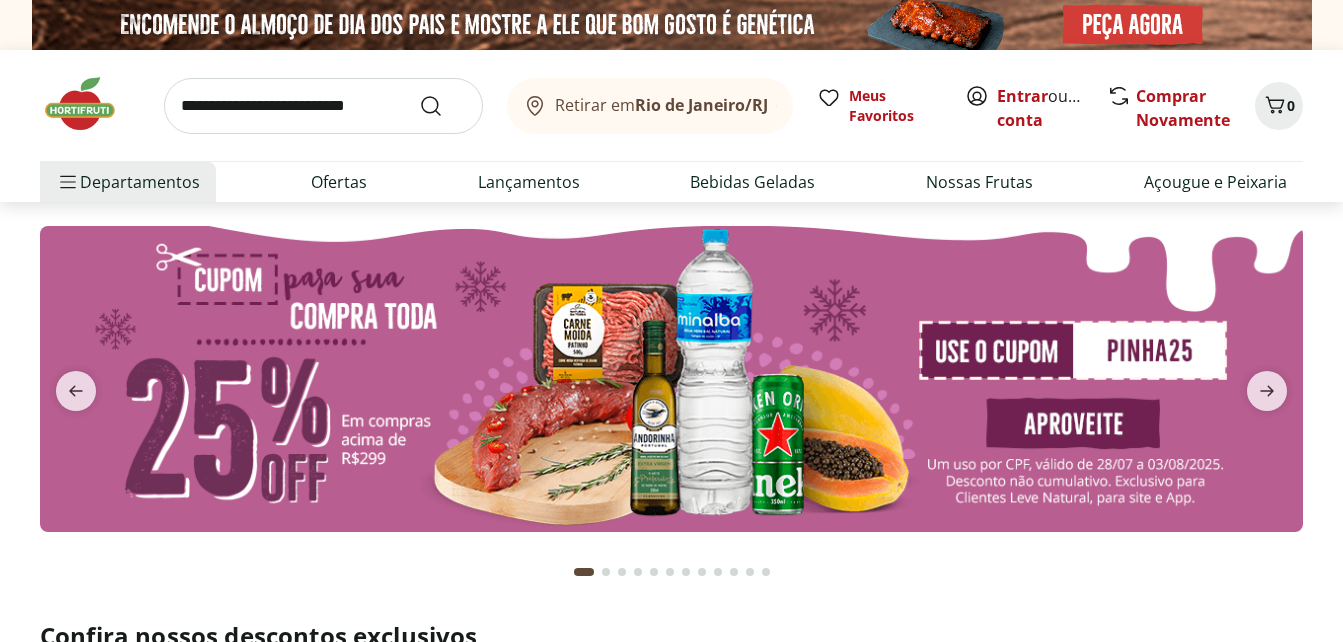 scroll, scrollTop: 0, scrollLeft: 0, axis: both 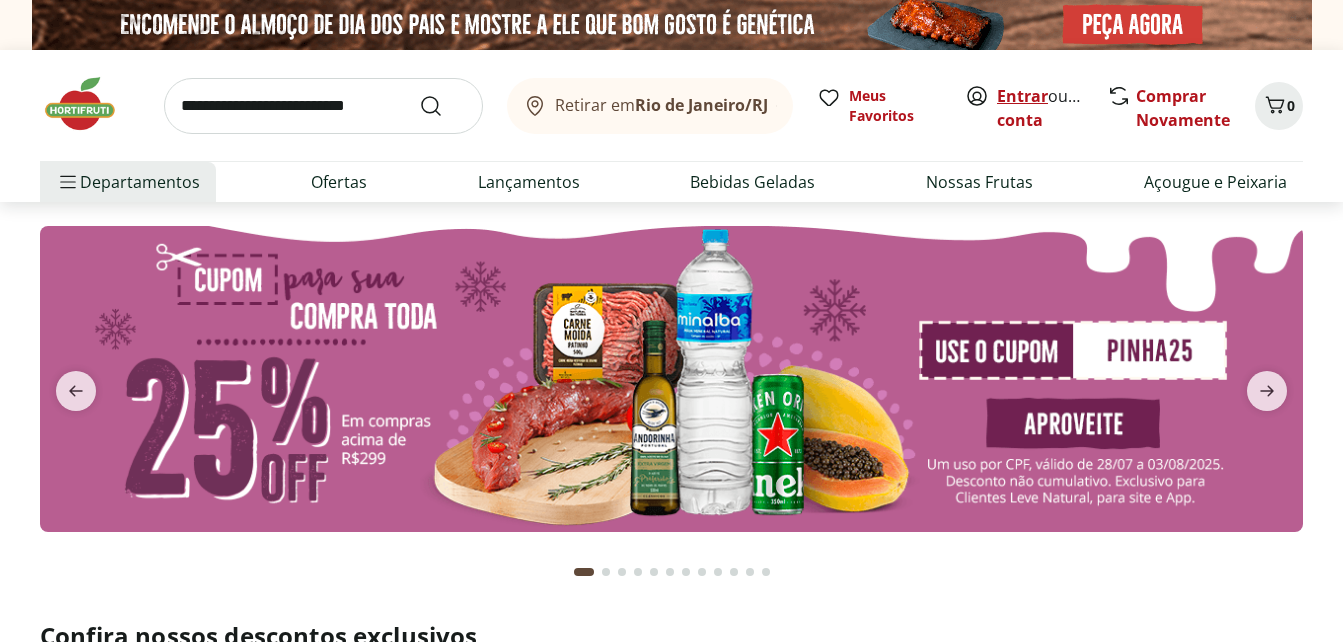 click on "Entrar" at bounding box center [1022, 96] 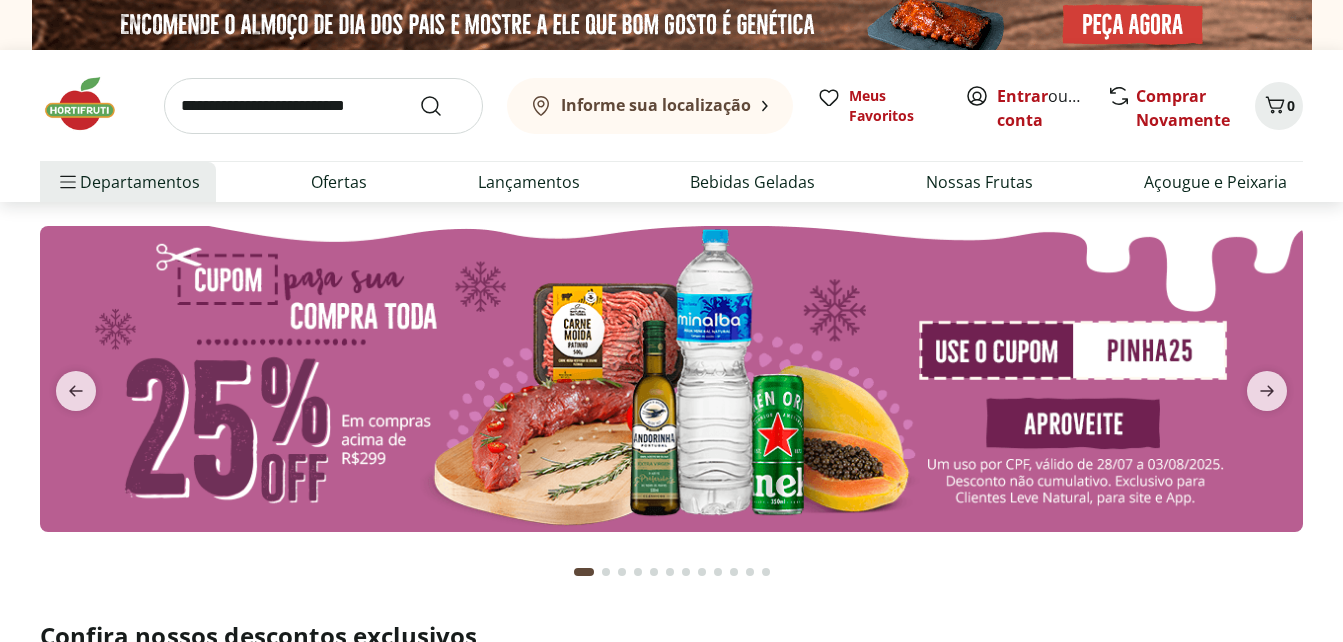 scroll, scrollTop: 0, scrollLeft: 0, axis: both 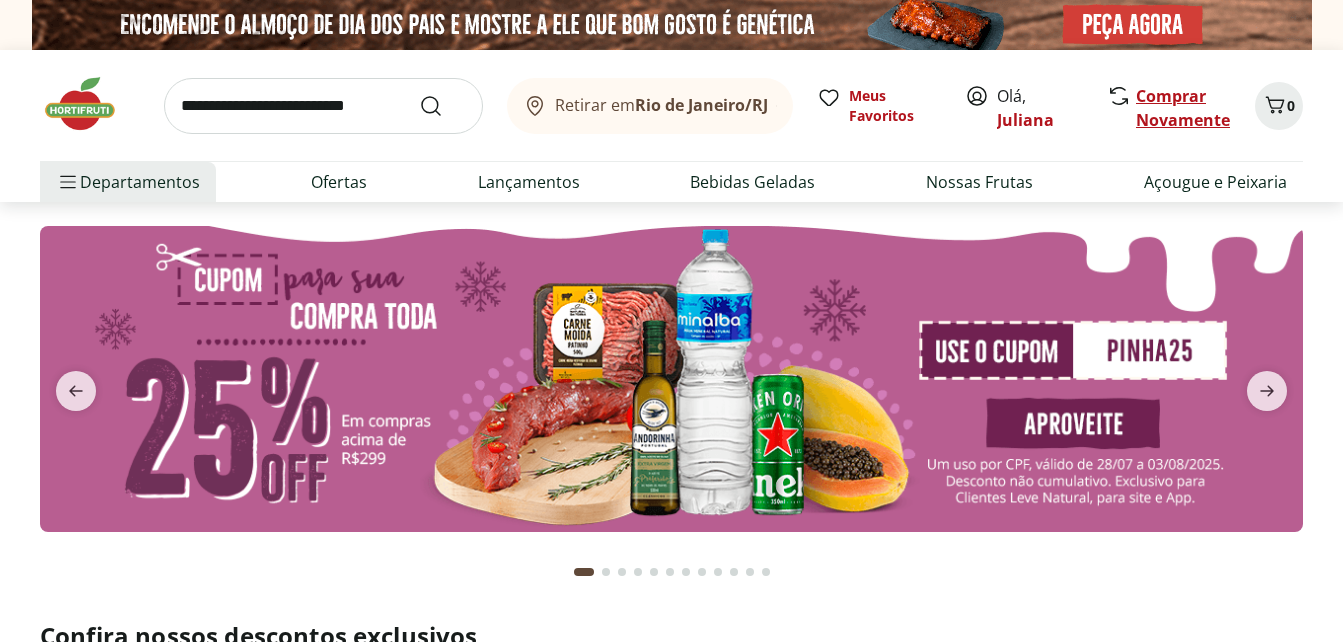 click on "Comprar Novamente" at bounding box center [1183, 108] 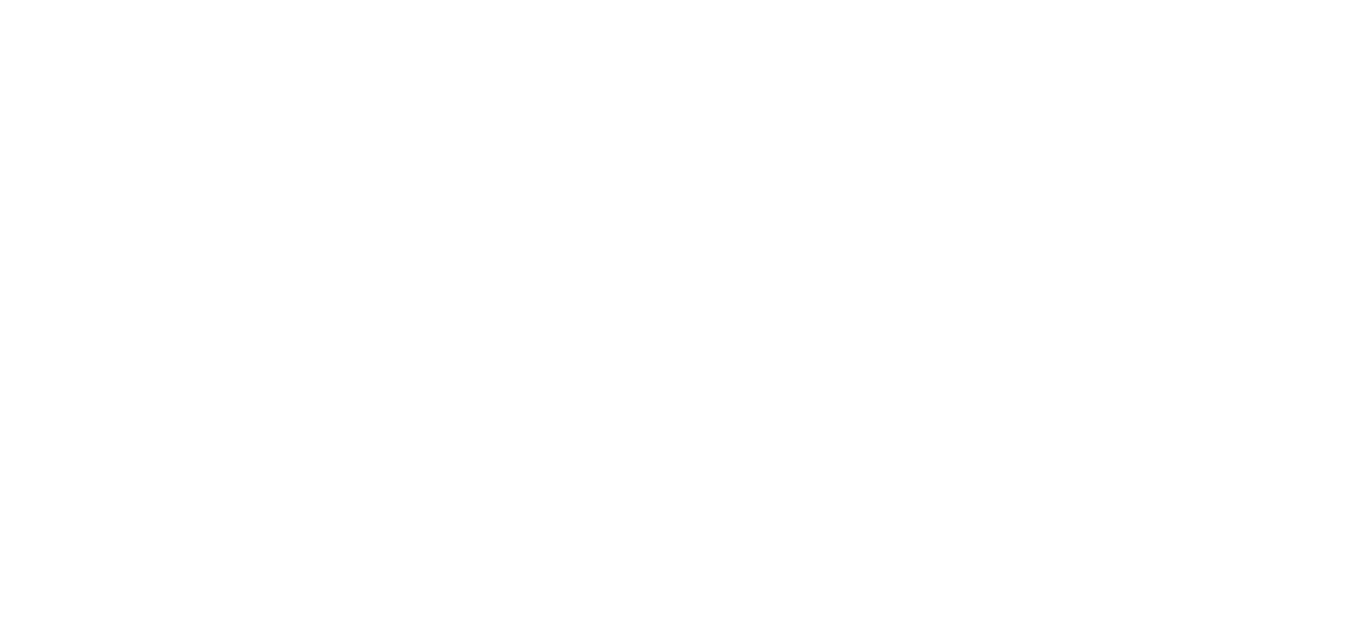 scroll, scrollTop: 0, scrollLeft: 0, axis: both 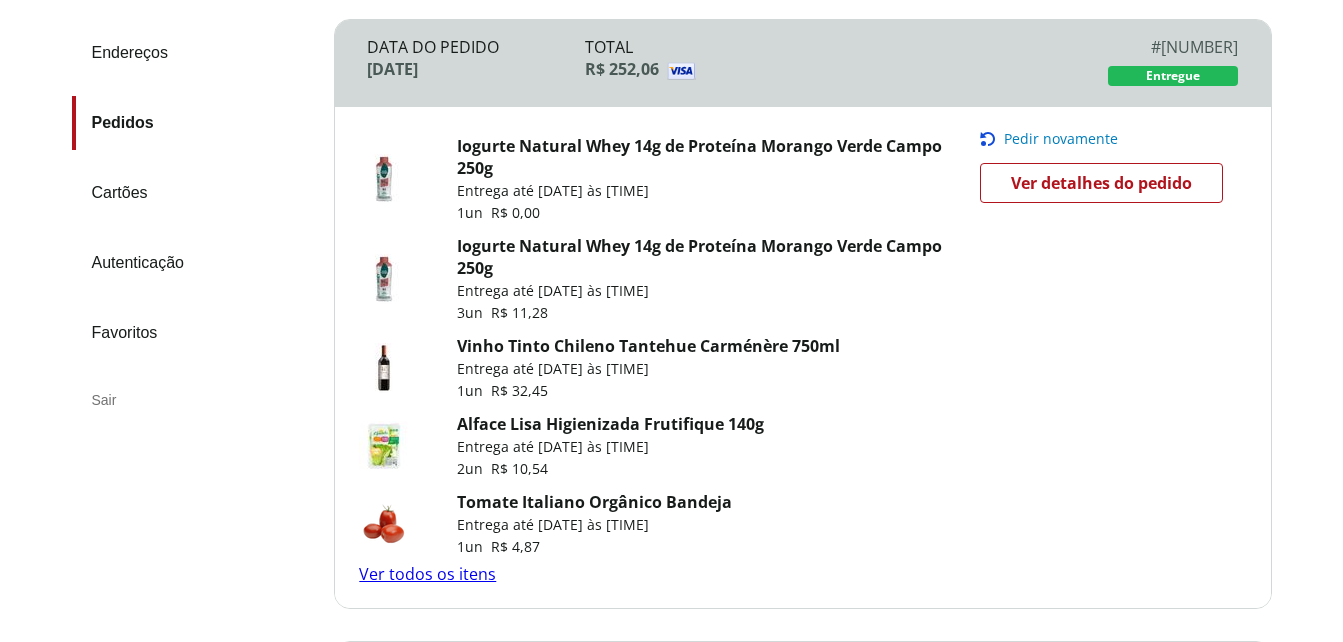 click on "Ver detalhes do pedido" at bounding box center (1101, 183) 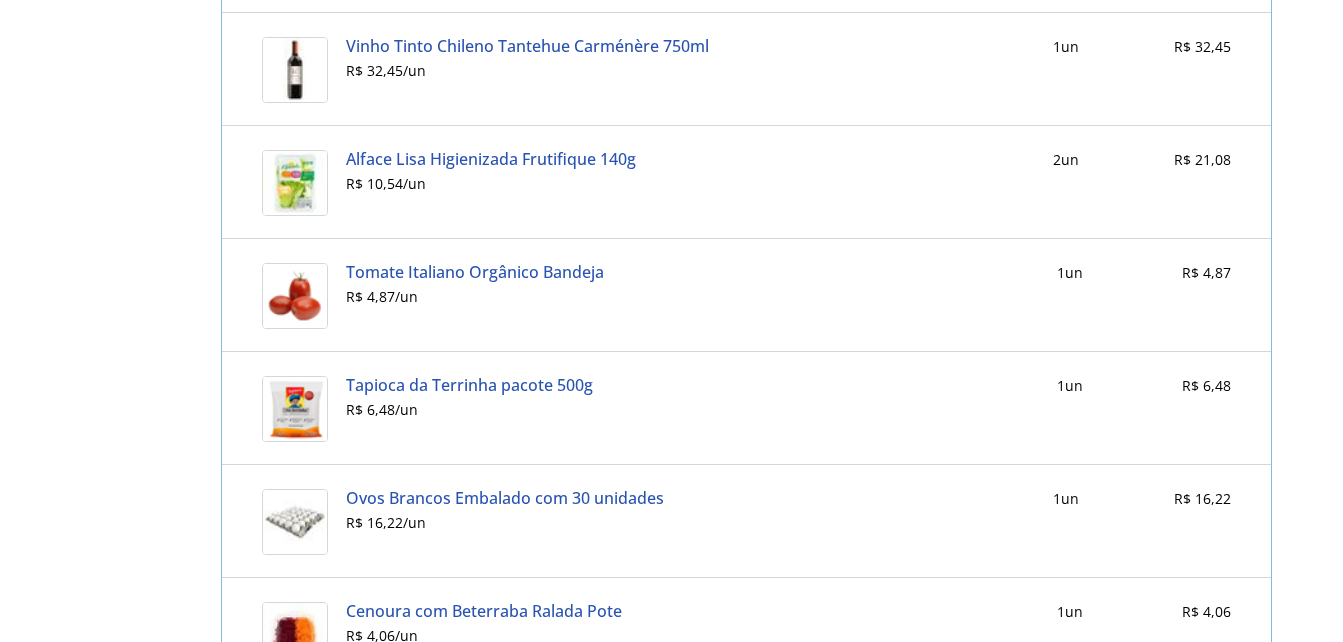 scroll, scrollTop: 1184, scrollLeft: 0, axis: vertical 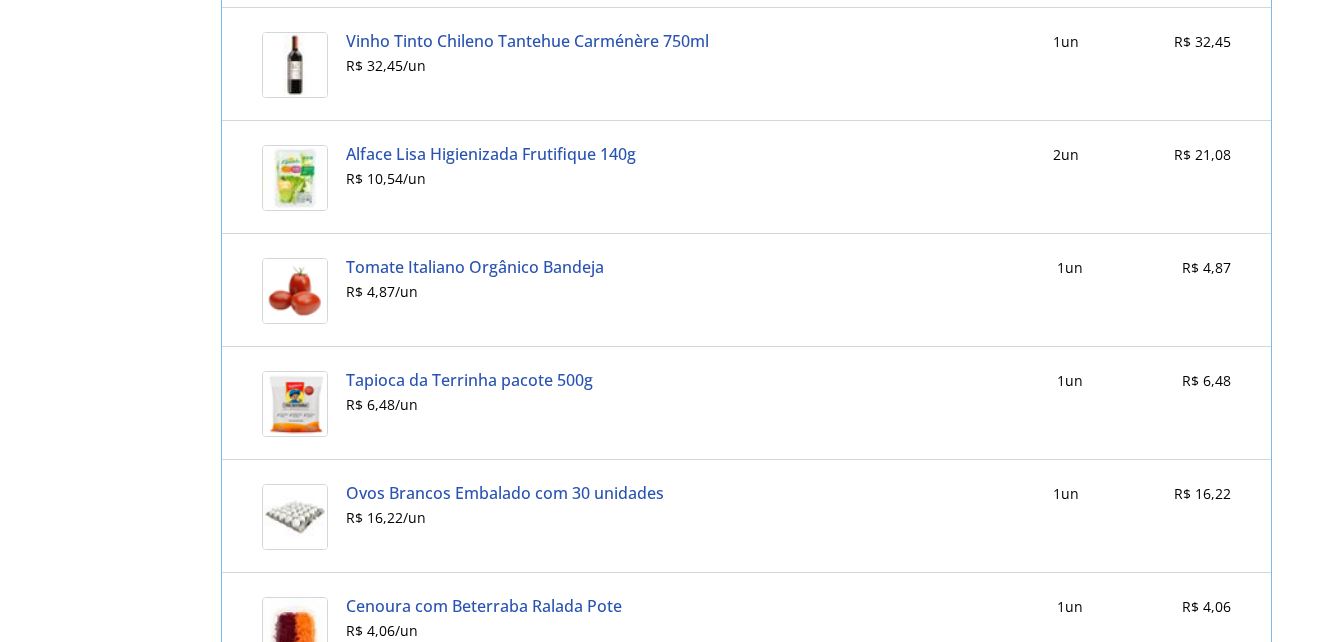 click on "Alface Lisa Higienizada Frutifique 140g" at bounding box center (491, 154) 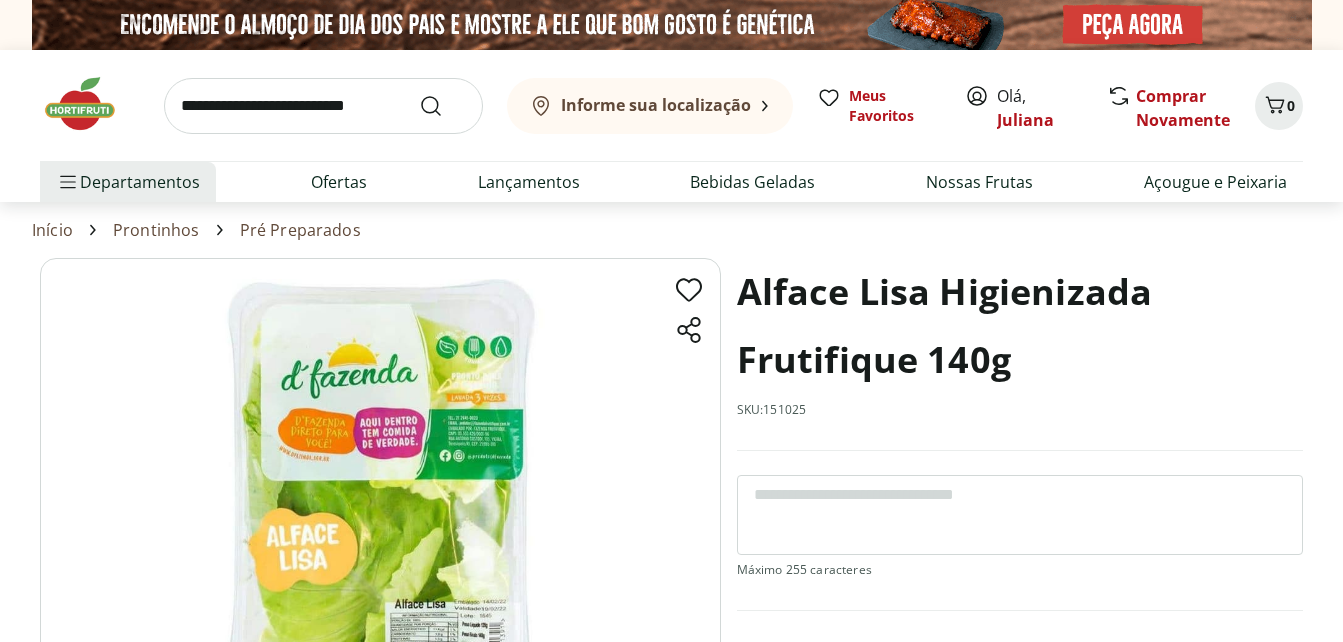 scroll, scrollTop: 0, scrollLeft: 0, axis: both 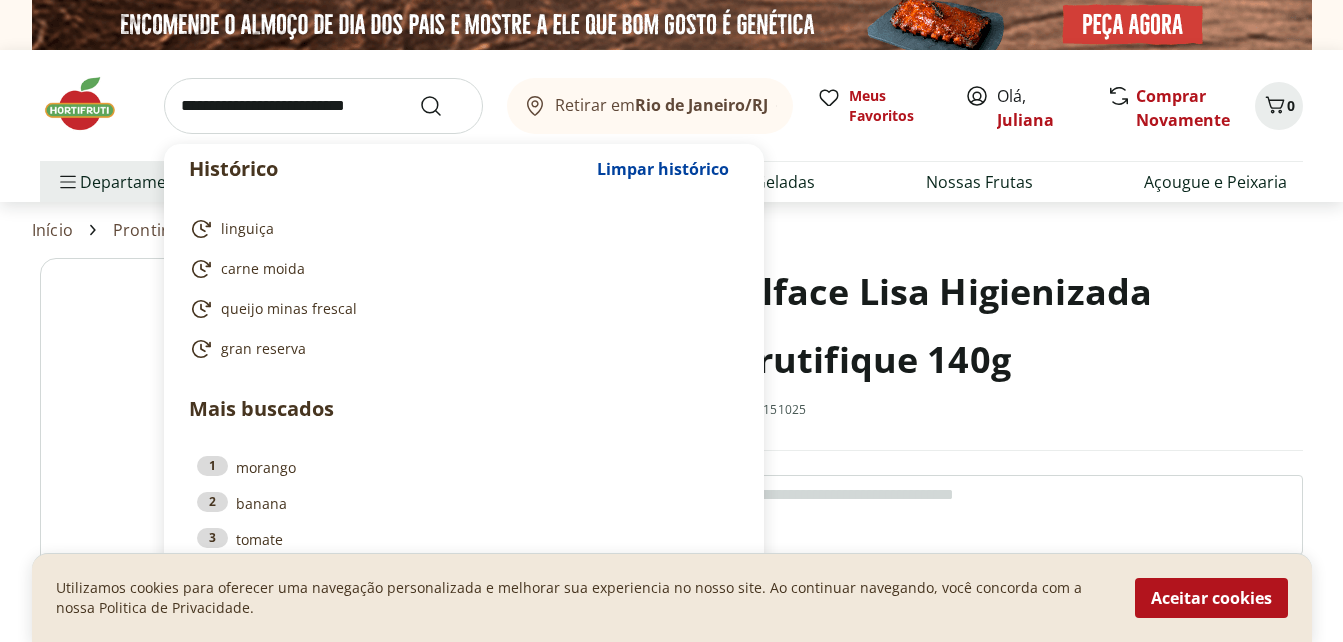 click at bounding box center (323, 106) 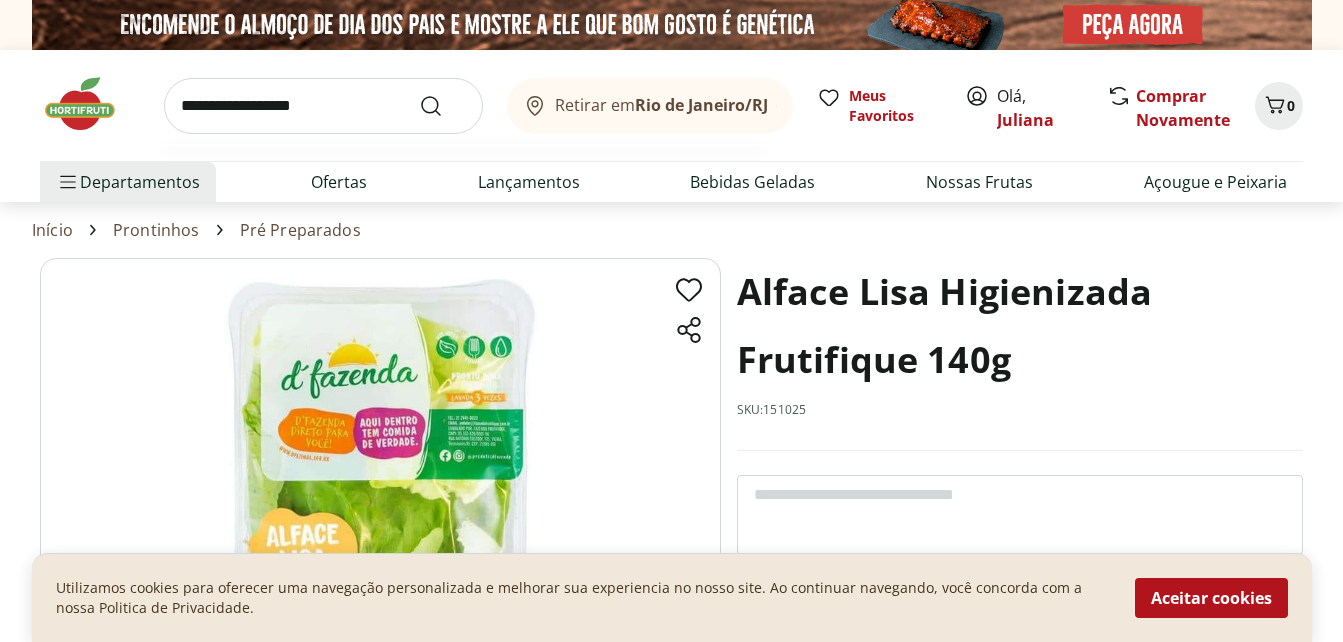 type on "**********" 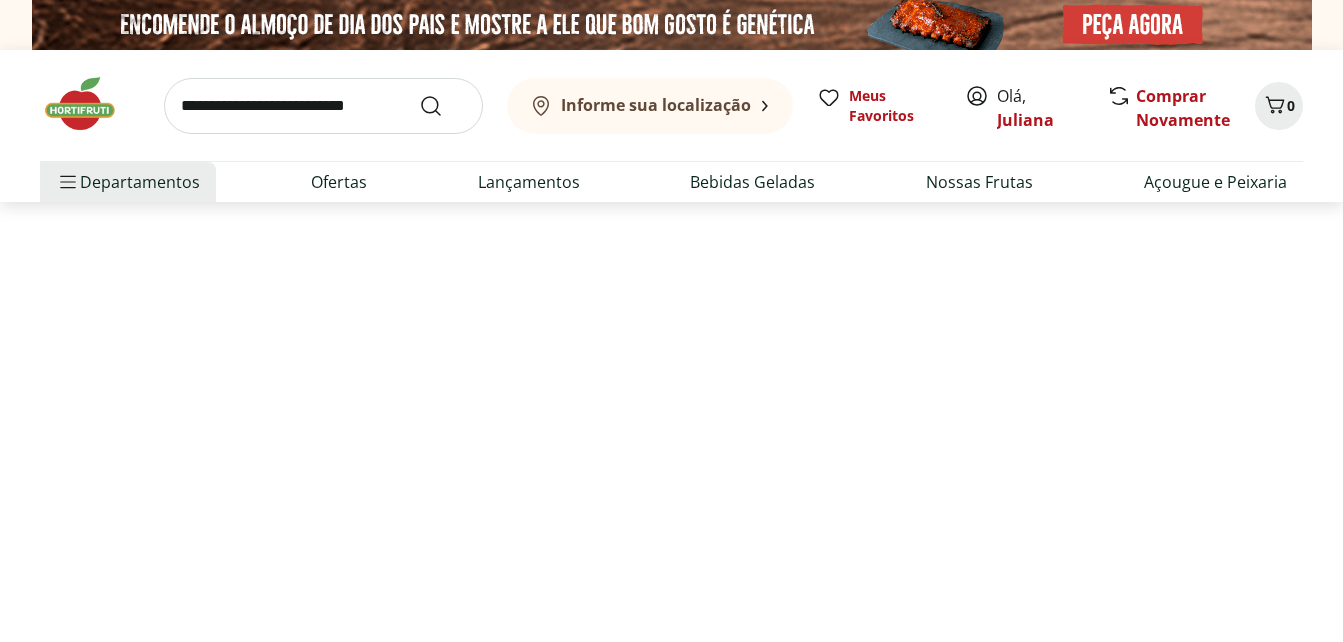 select on "**********" 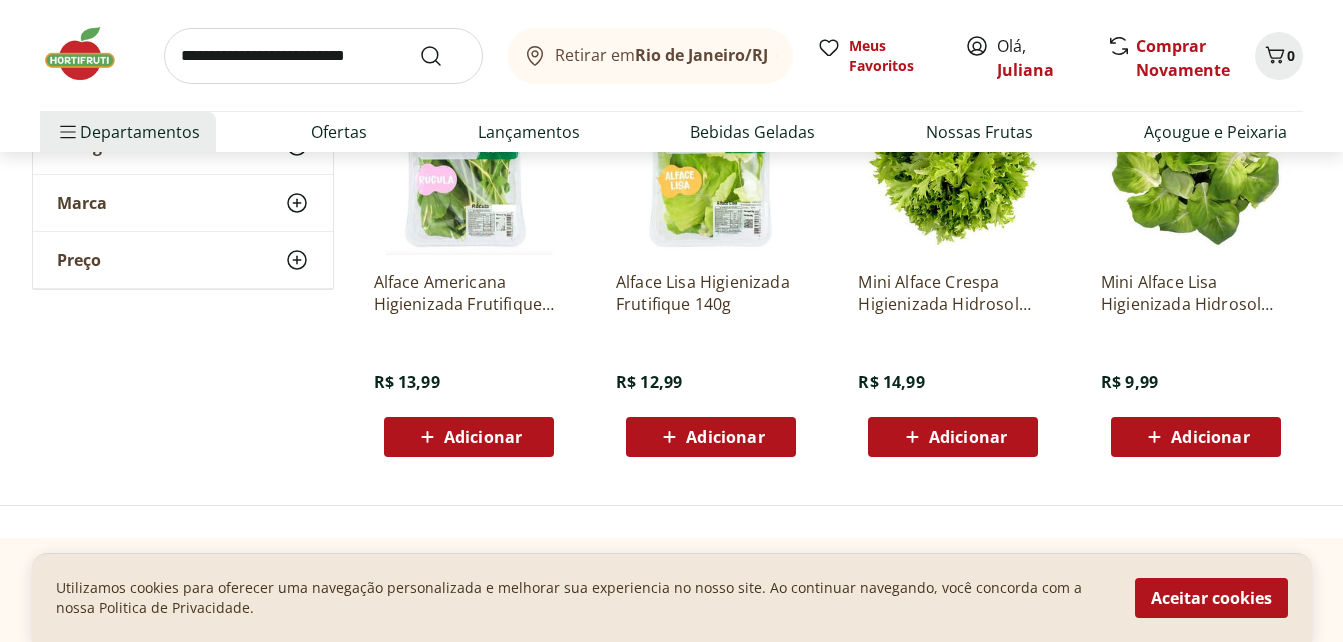scroll, scrollTop: 360, scrollLeft: 0, axis: vertical 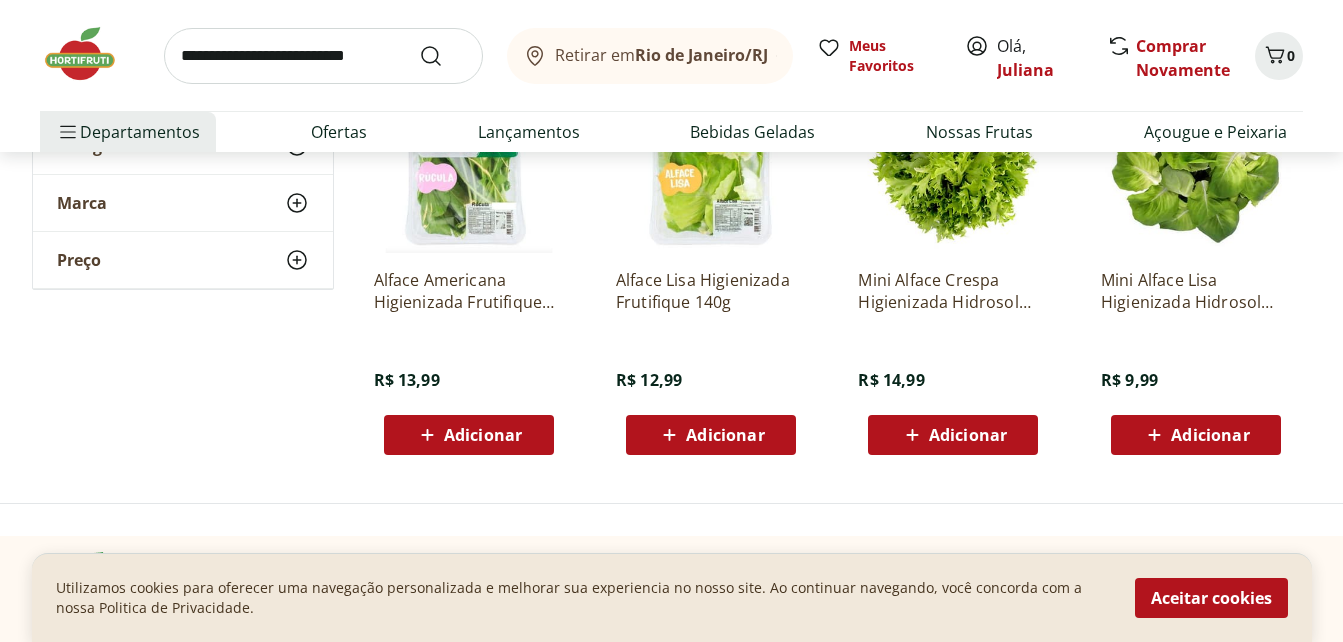 click on "Adicionar" at bounding box center [711, 435] 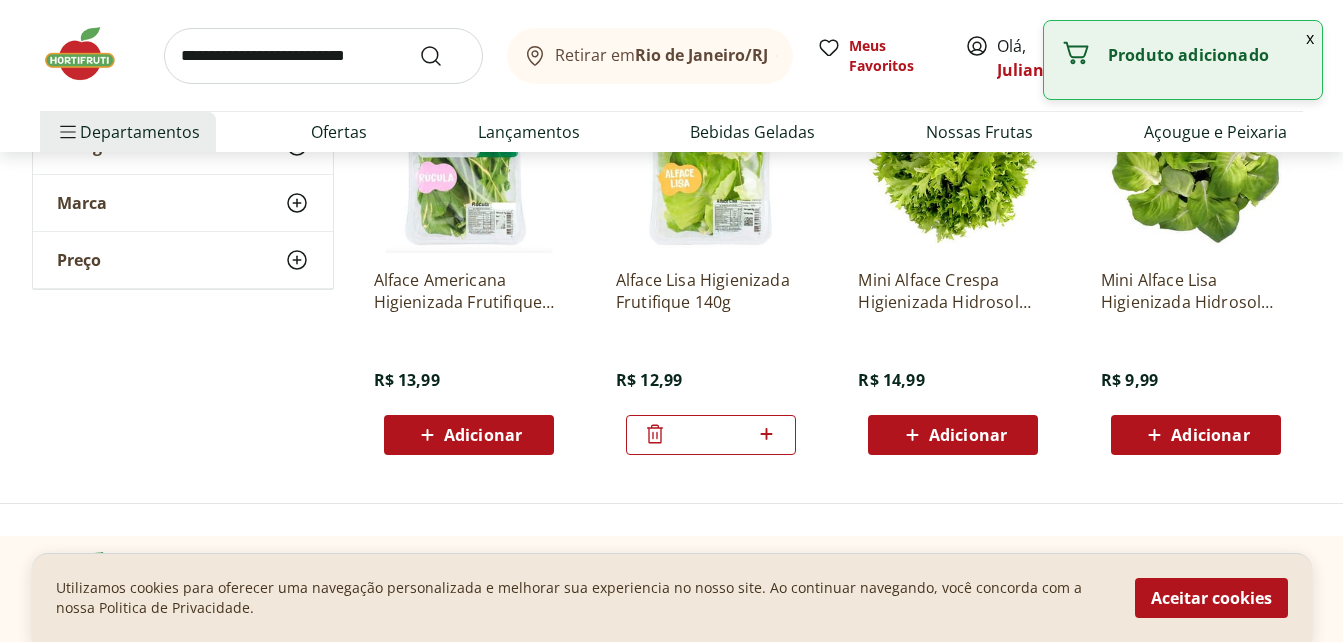 click 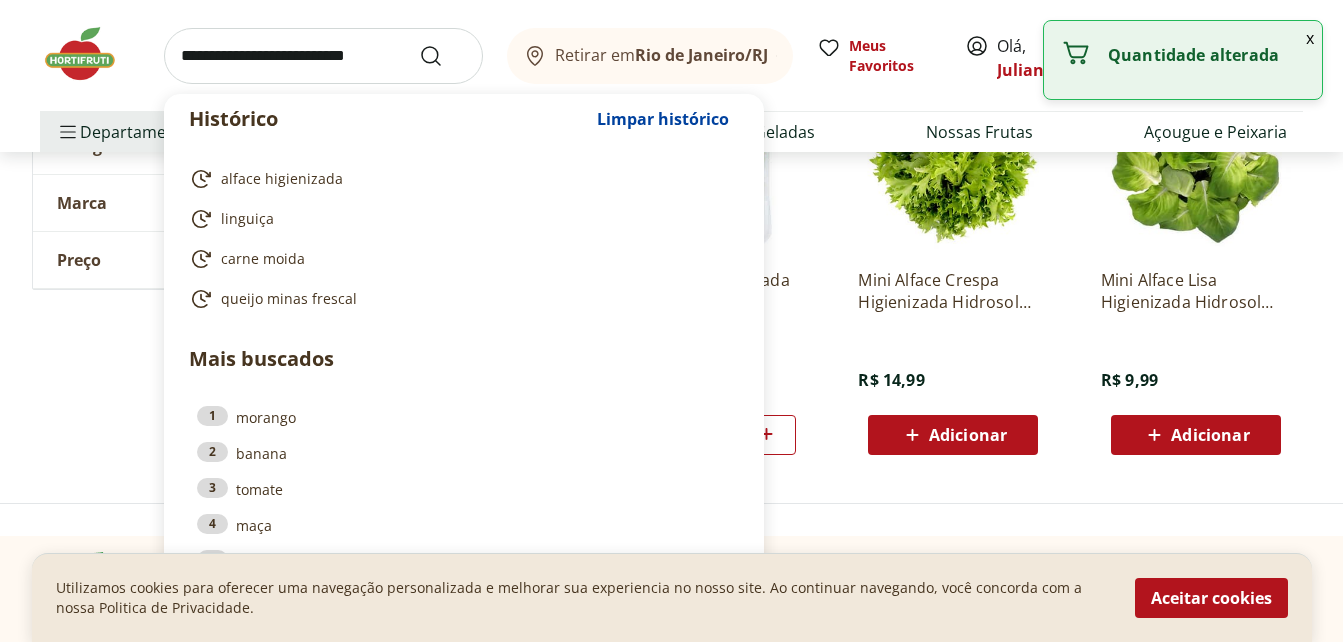 click at bounding box center [323, 56] 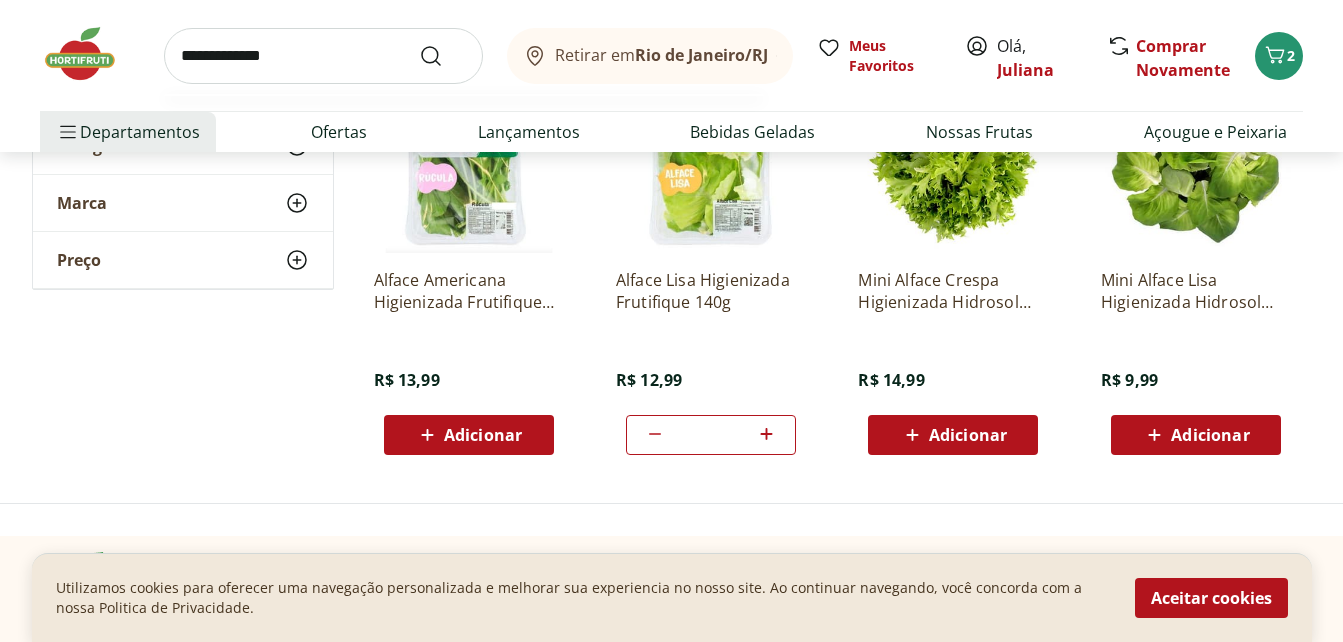 type on "**********" 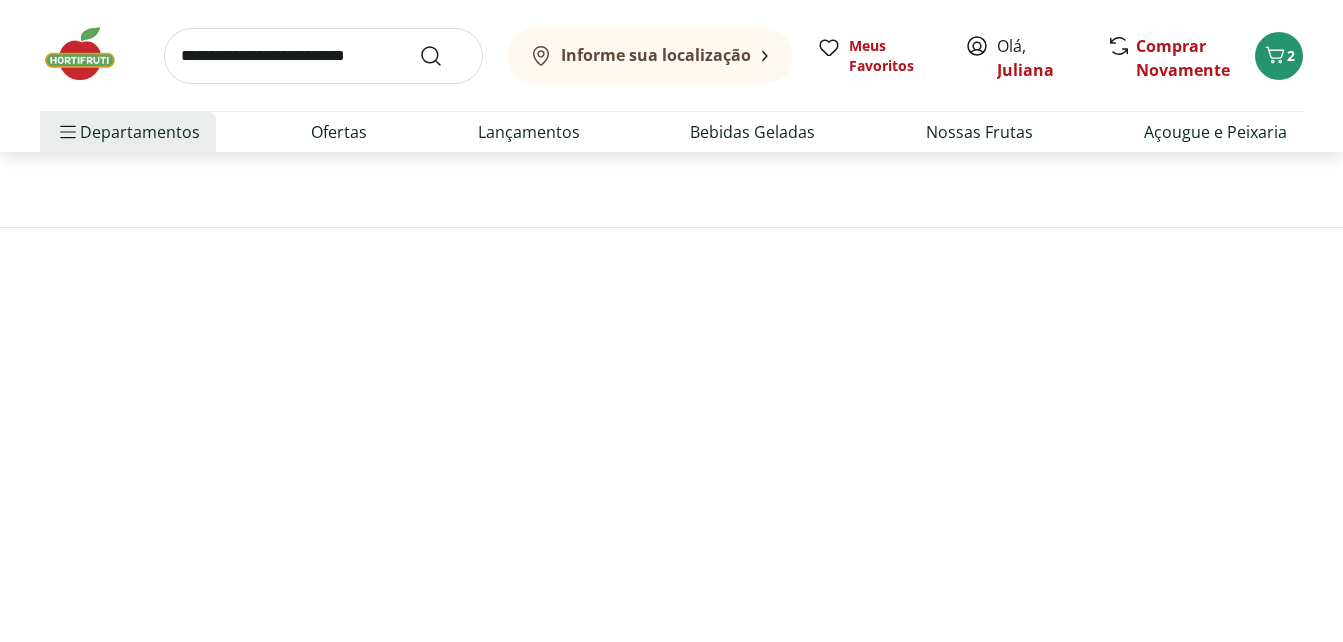 scroll, scrollTop: 0, scrollLeft: 0, axis: both 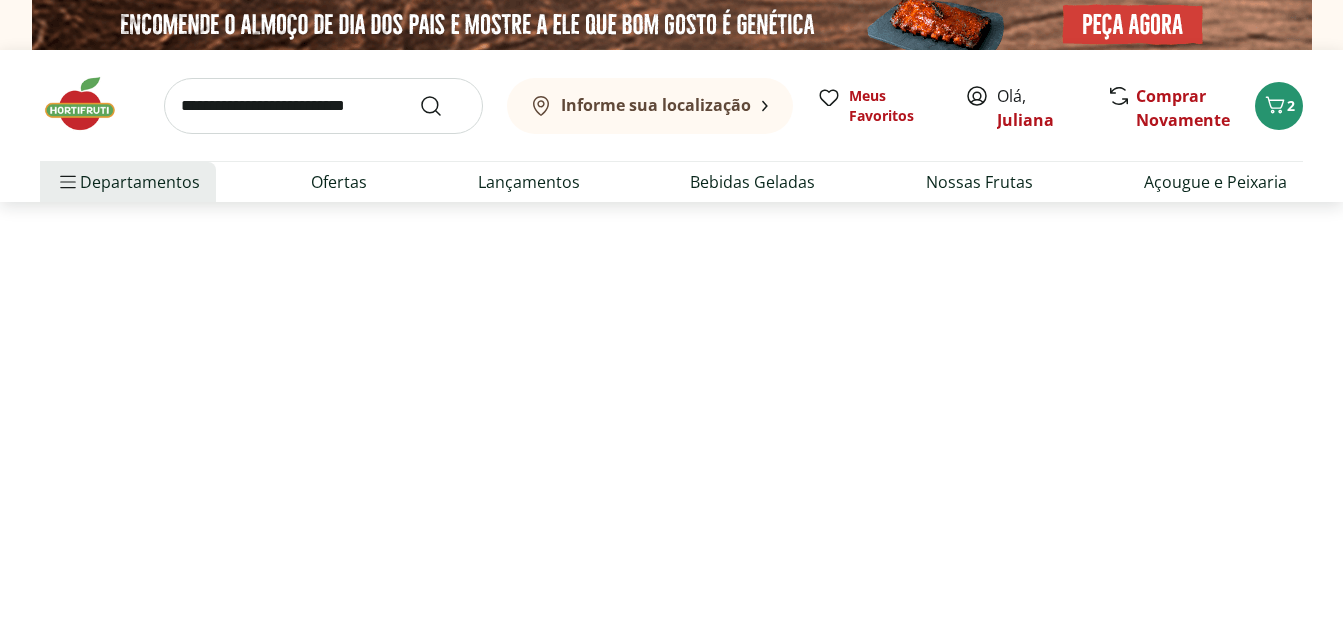 select on "**********" 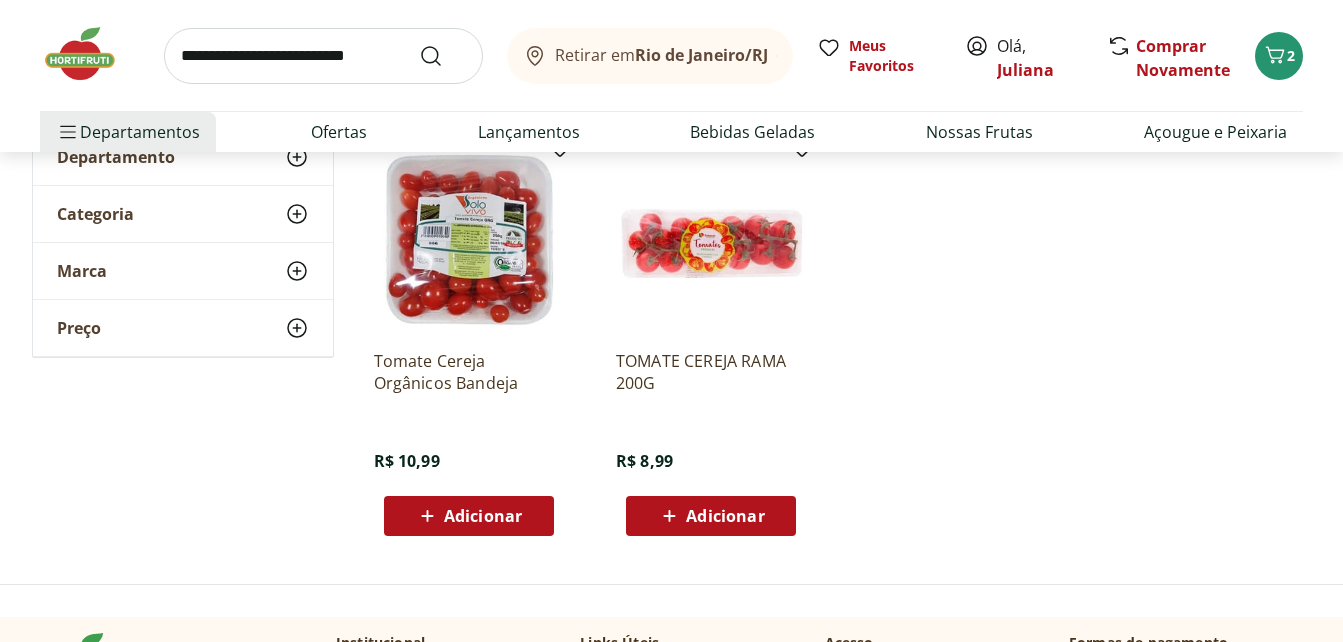 scroll, scrollTop: 280, scrollLeft: 0, axis: vertical 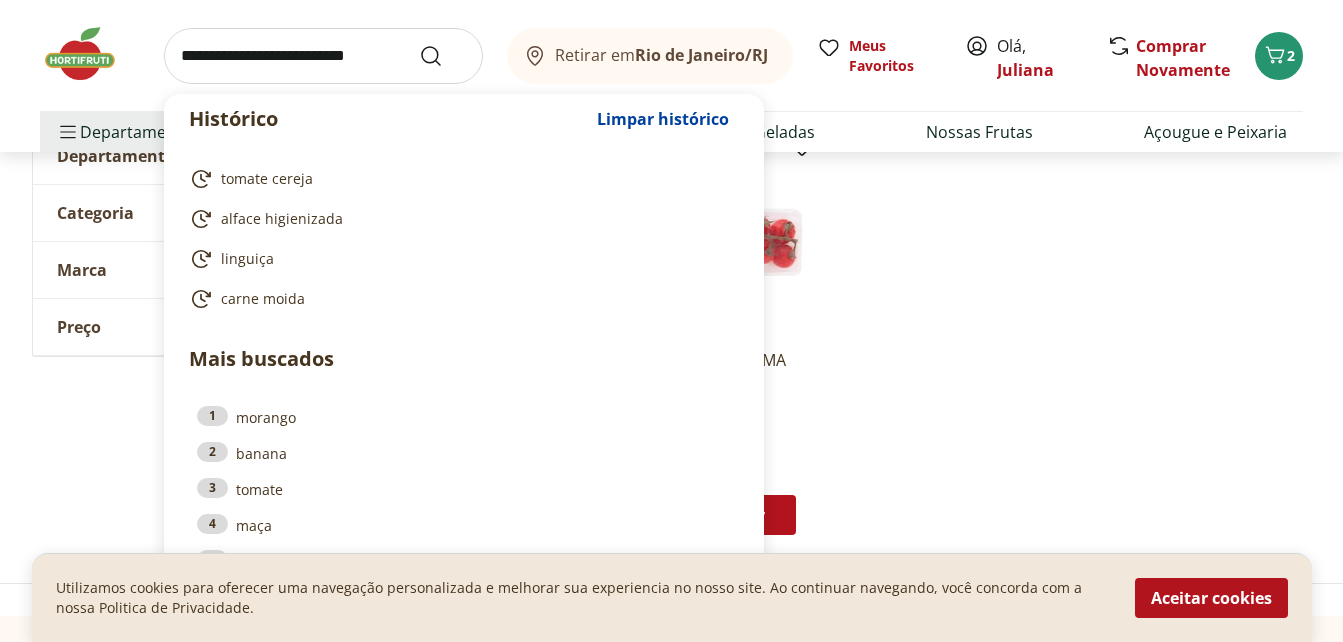 click at bounding box center (323, 56) 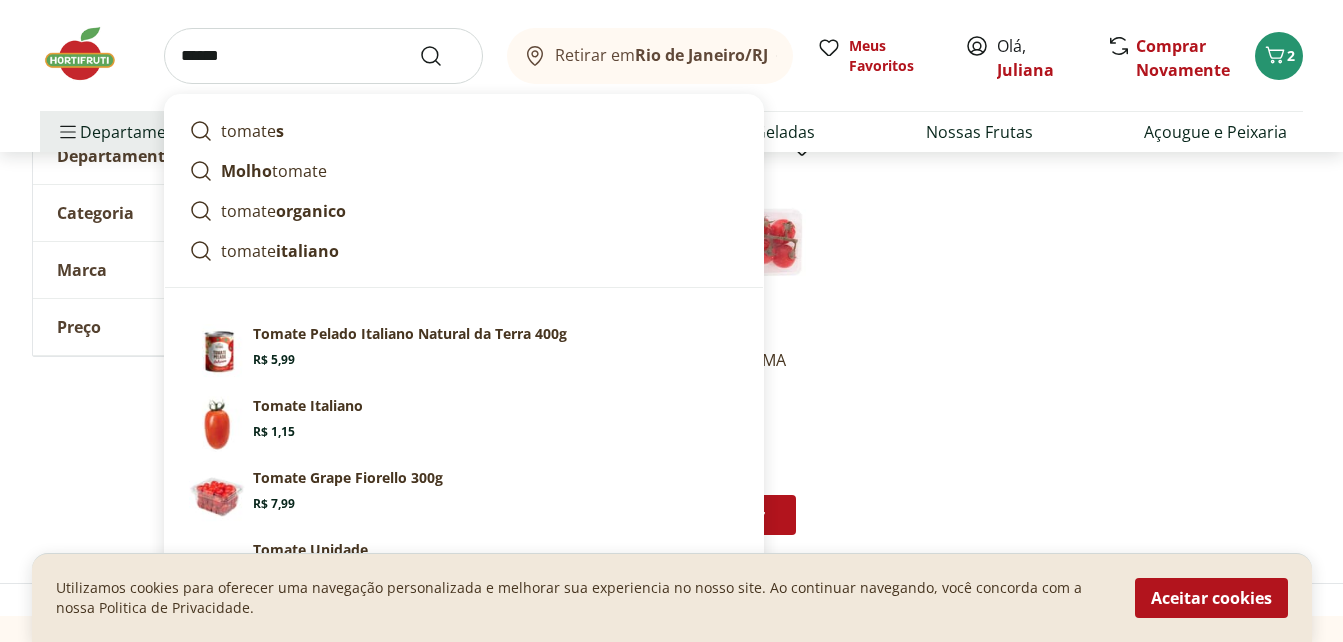 type on "******" 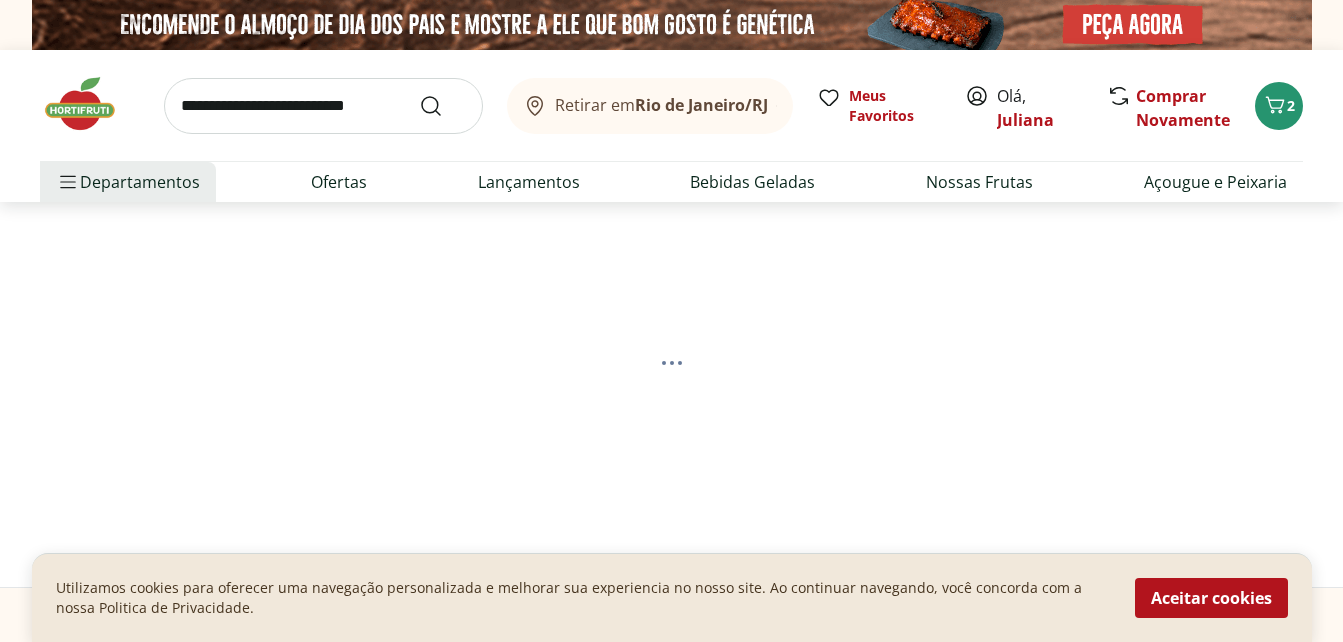 select on "**********" 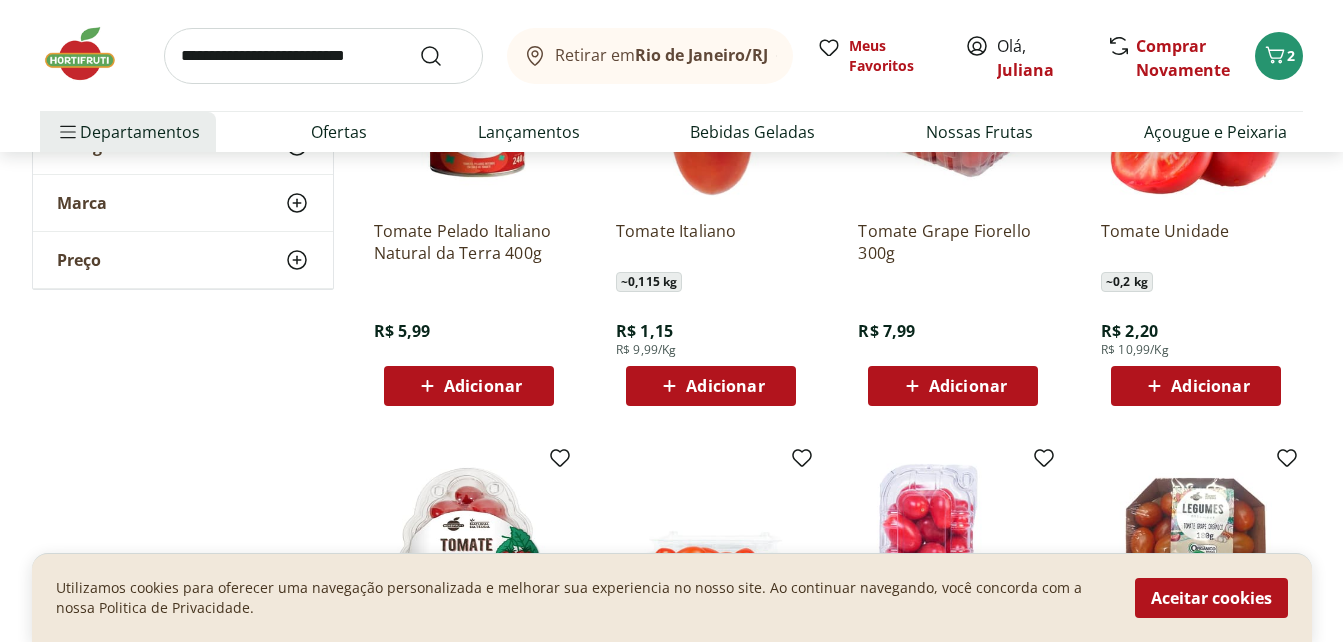 scroll, scrollTop: 400, scrollLeft: 0, axis: vertical 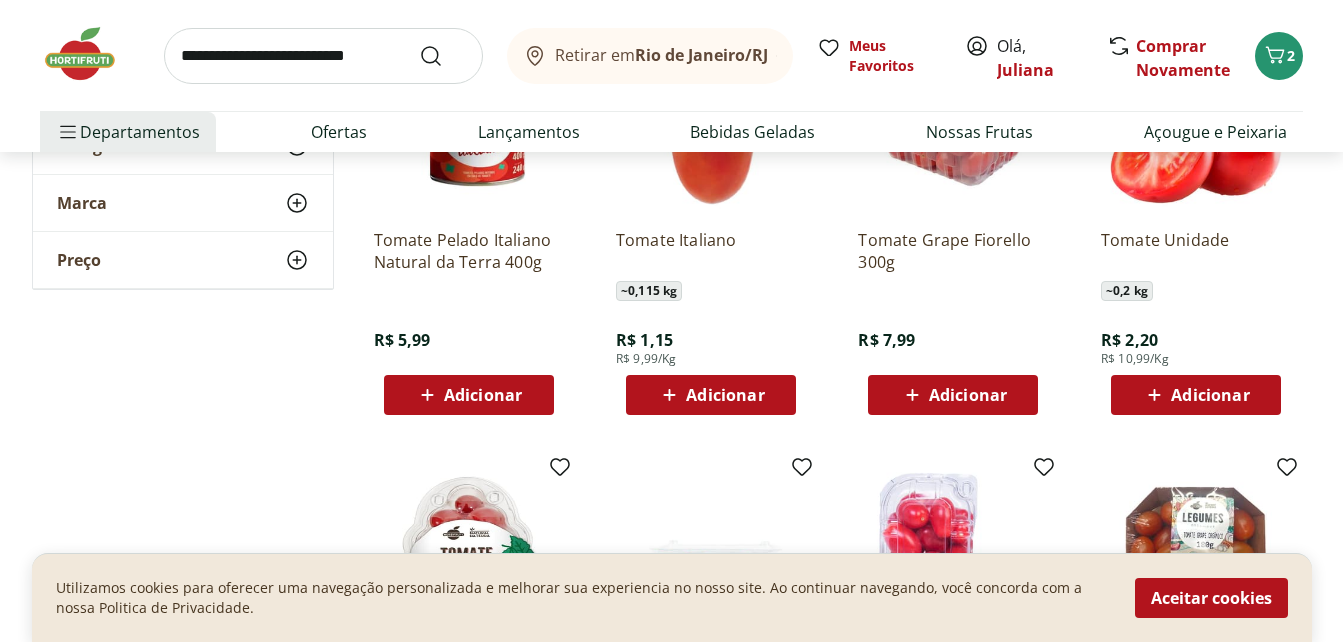 click on "Adicionar" at bounding box center (968, 395) 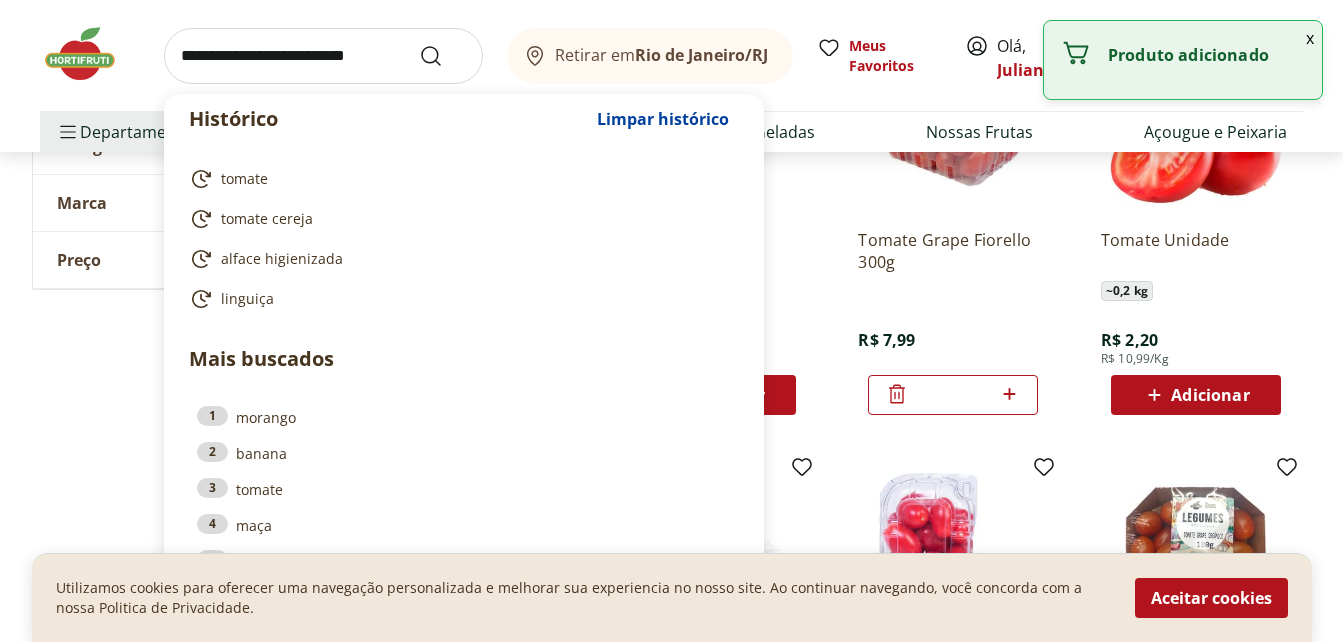 click at bounding box center (323, 56) 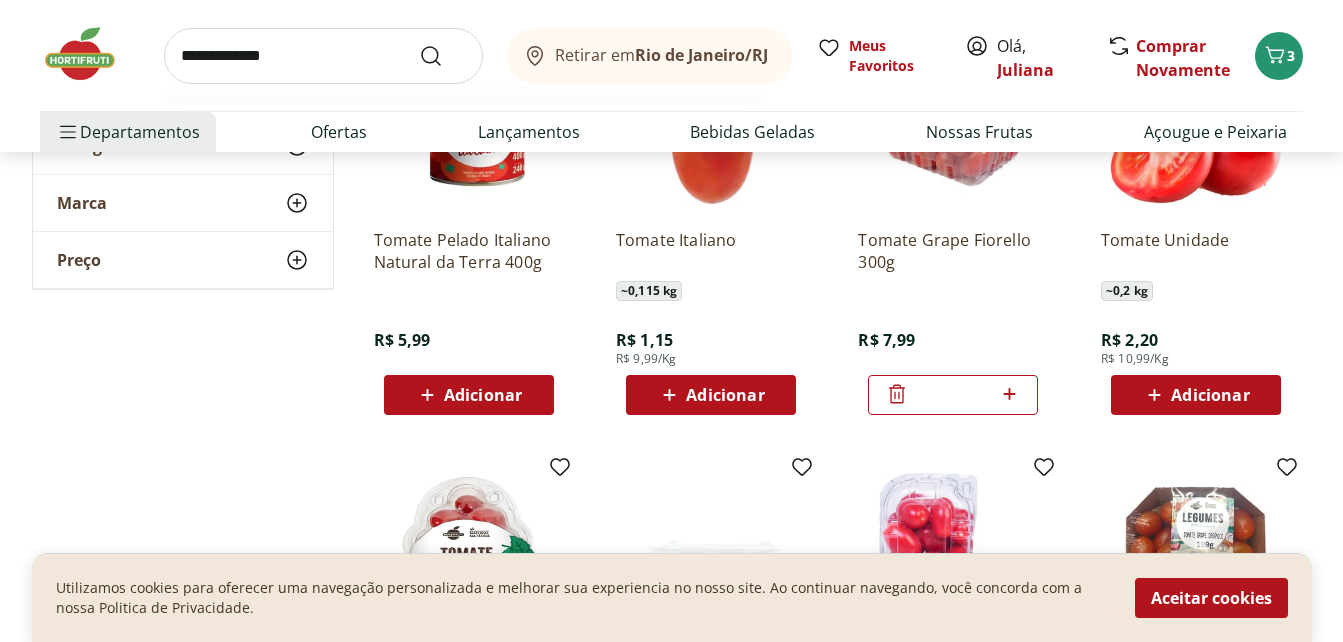 type on "**********" 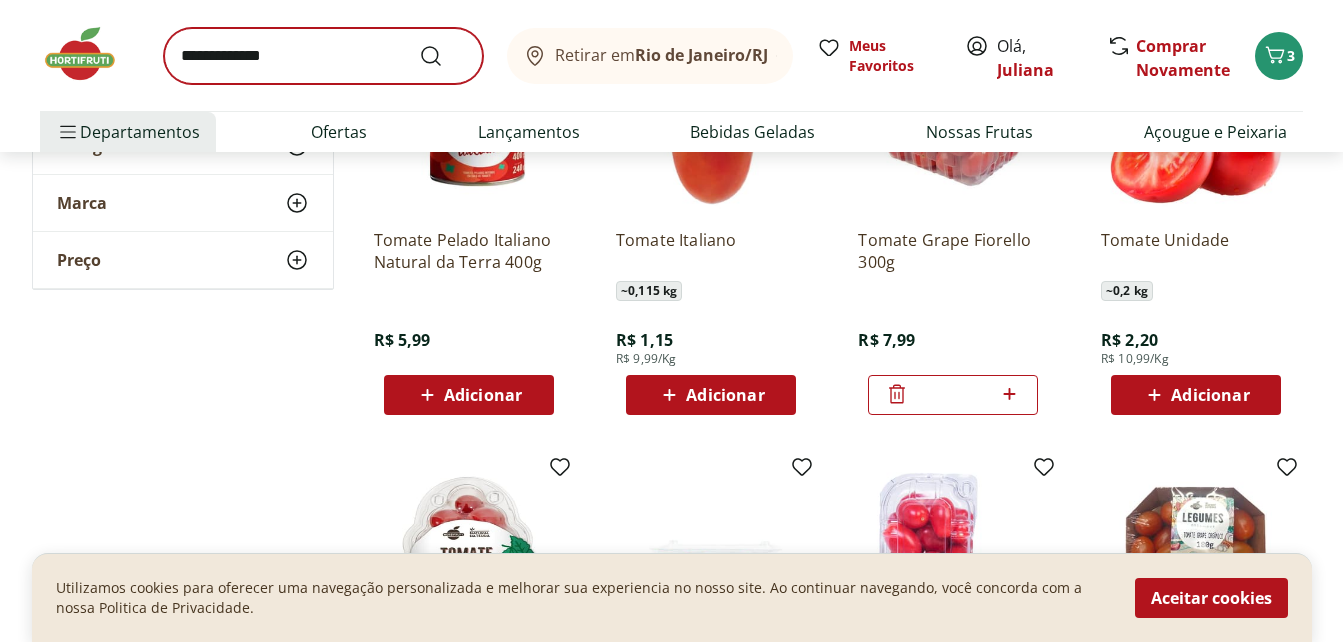 scroll, scrollTop: 0, scrollLeft: 0, axis: both 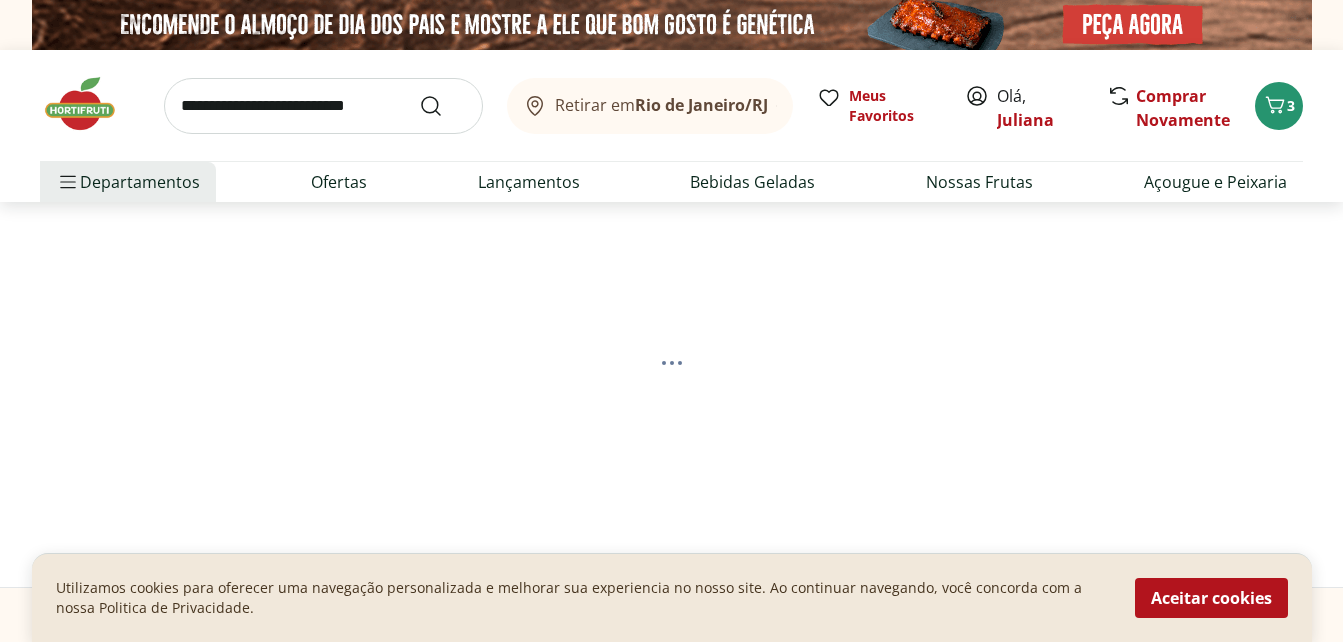 select on "**********" 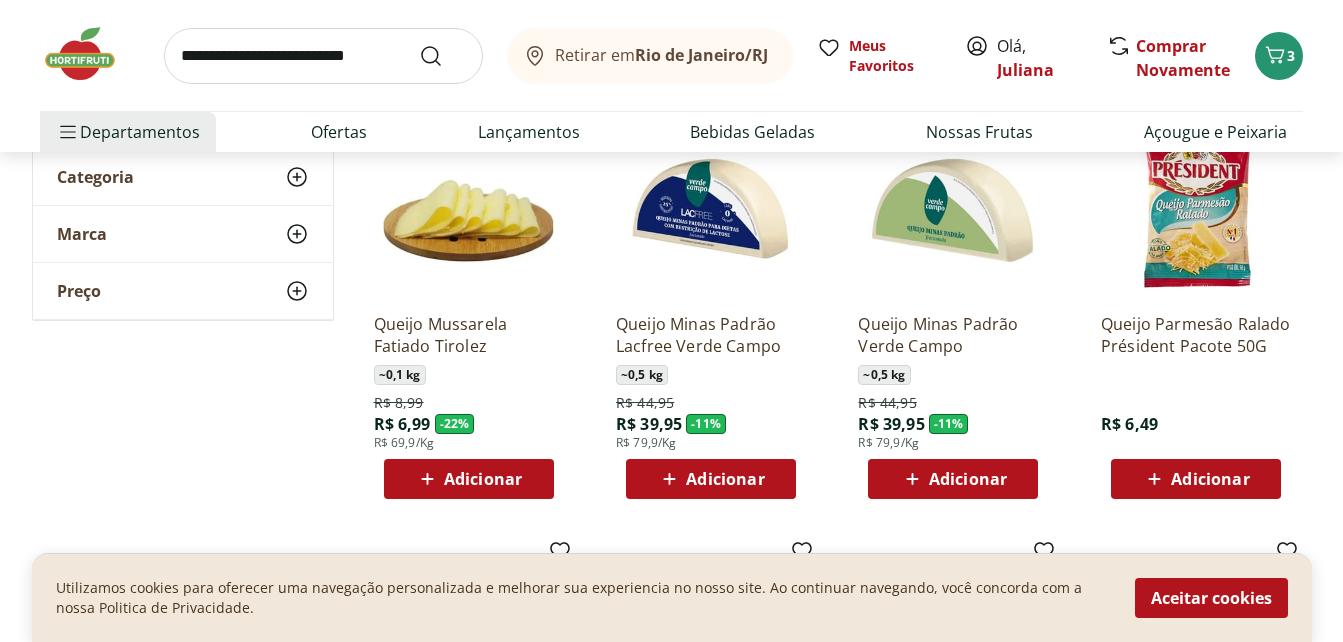 scroll, scrollTop: 320, scrollLeft: 0, axis: vertical 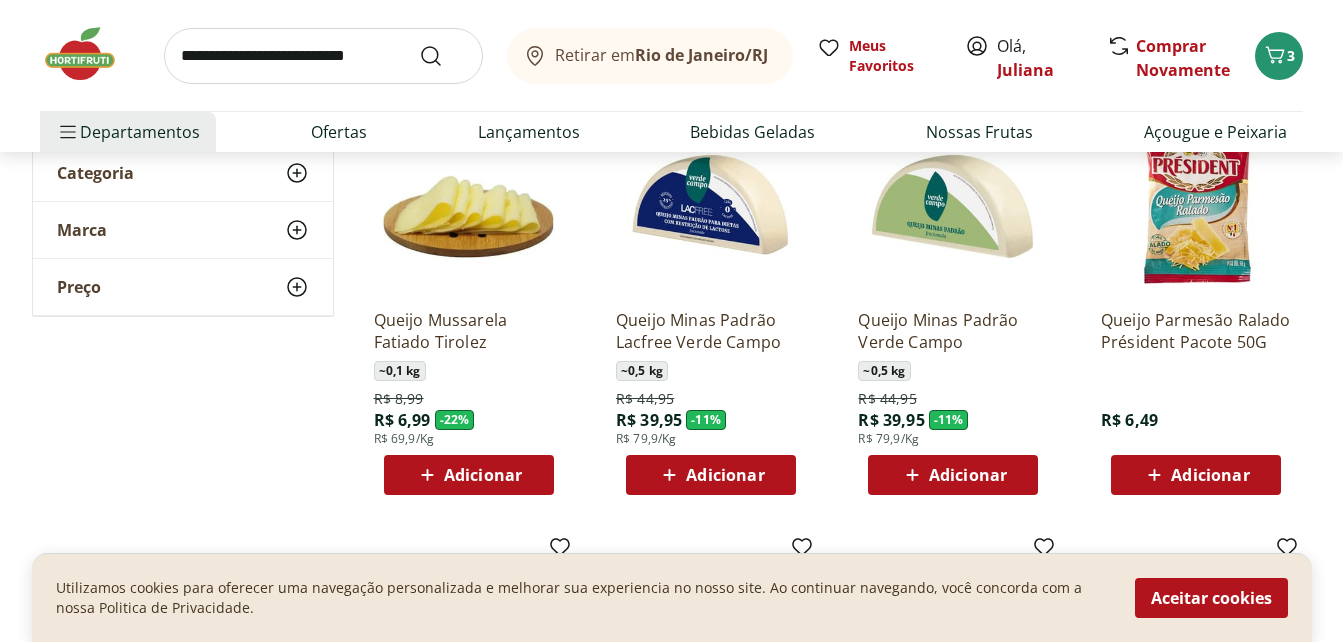 click on "Adicionar" at bounding box center [483, 475] 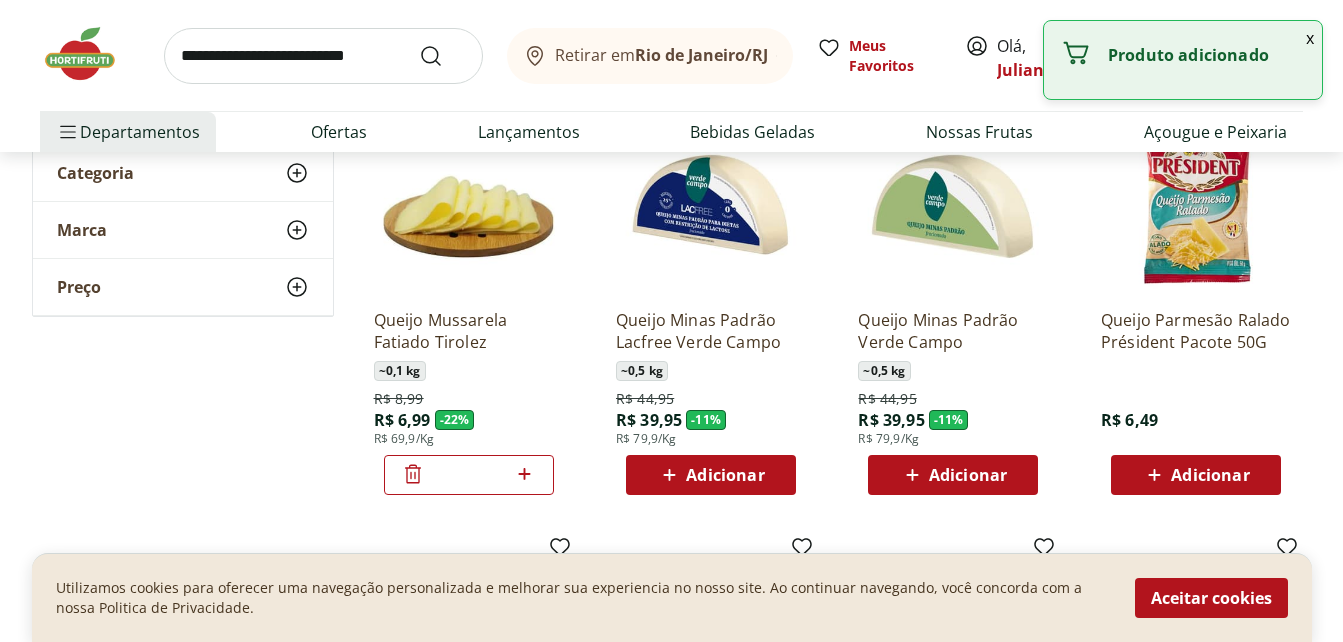 click 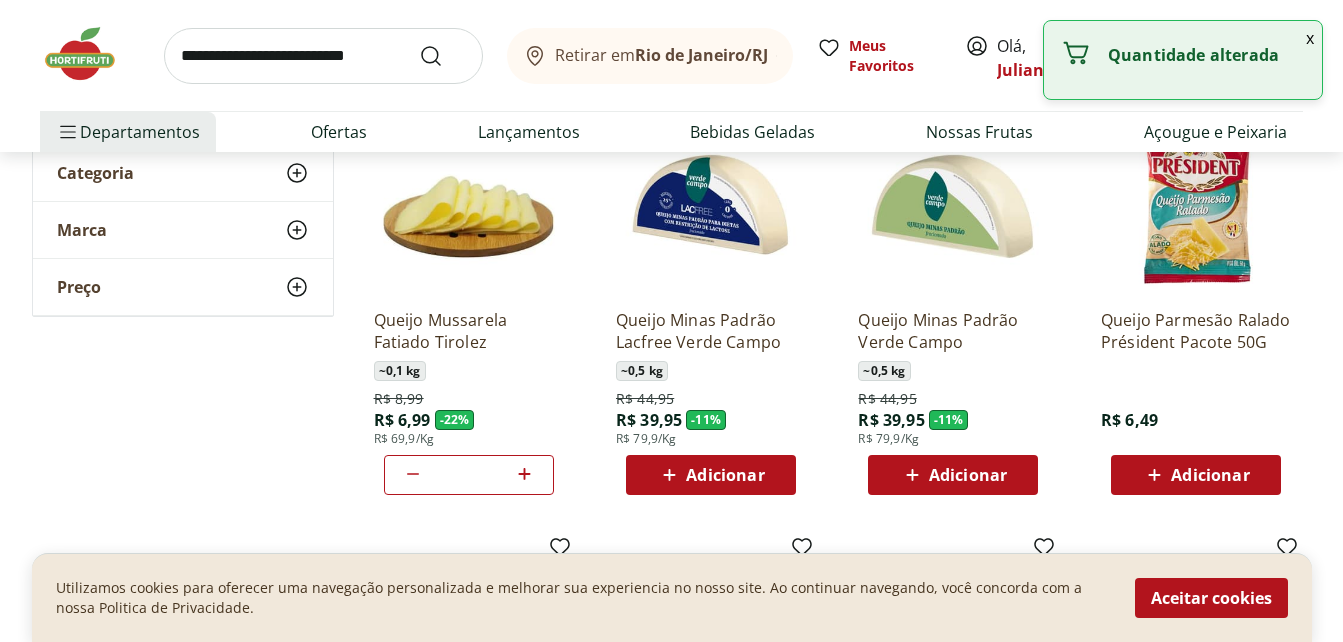 type 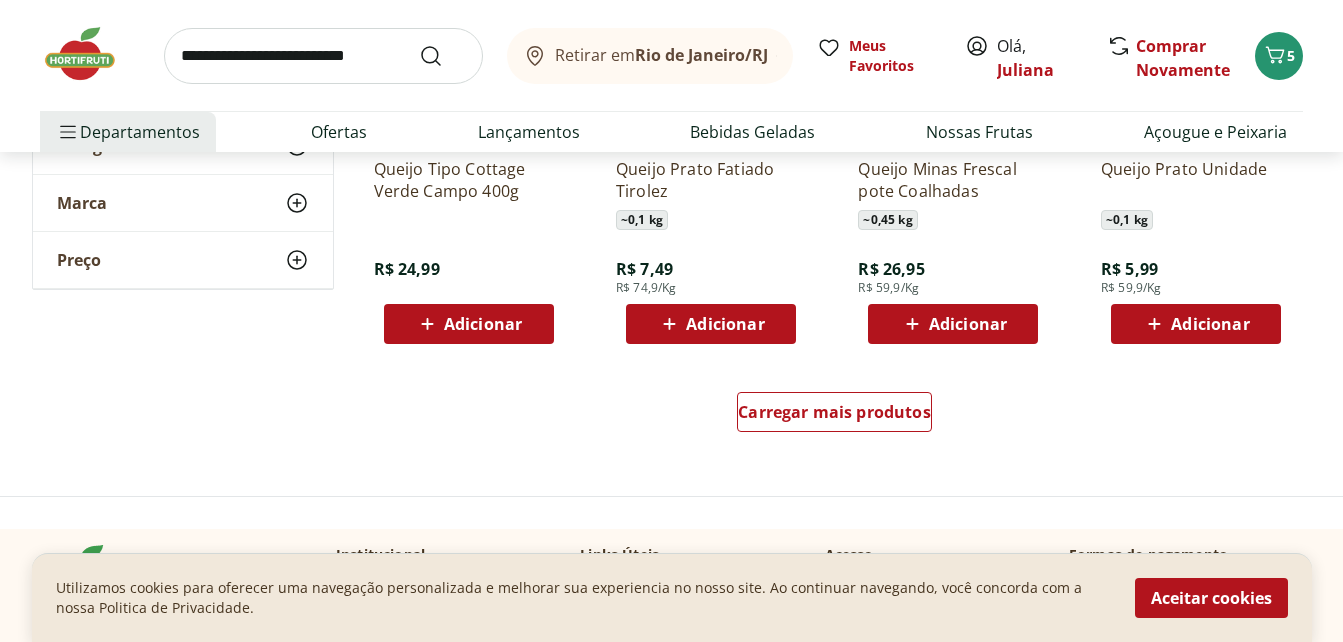 scroll, scrollTop: 1480, scrollLeft: 0, axis: vertical 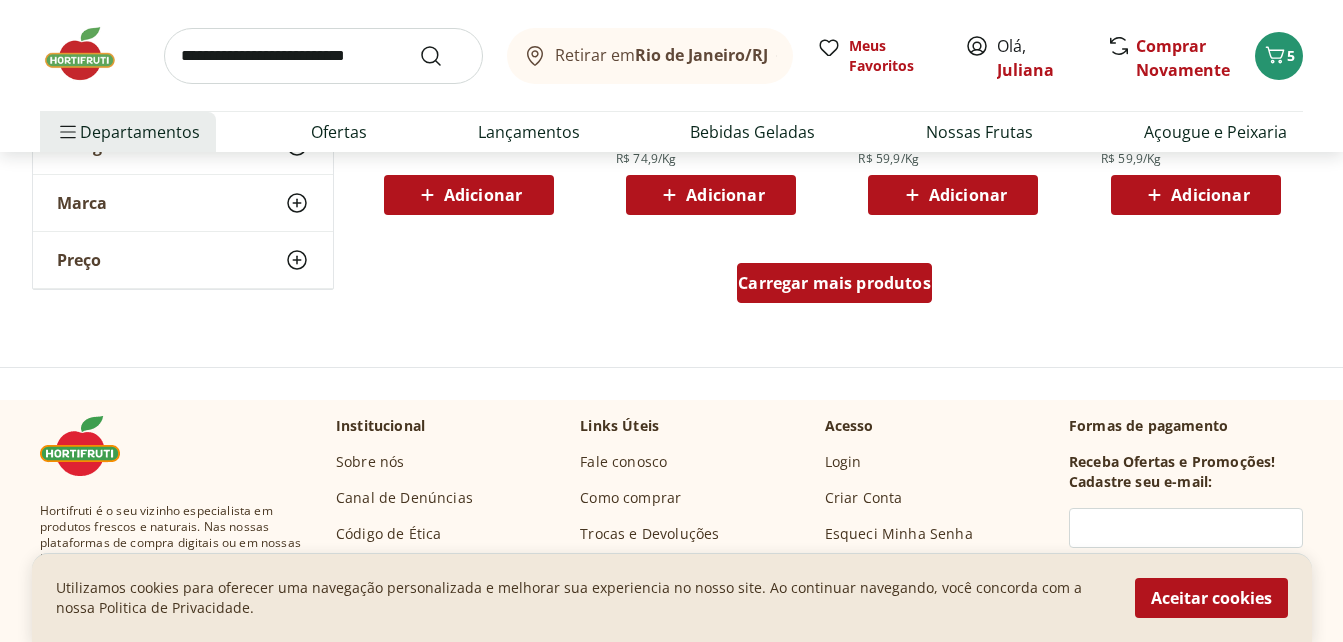 click on "Carregar mais produtos" at bounding box center [834, 283] 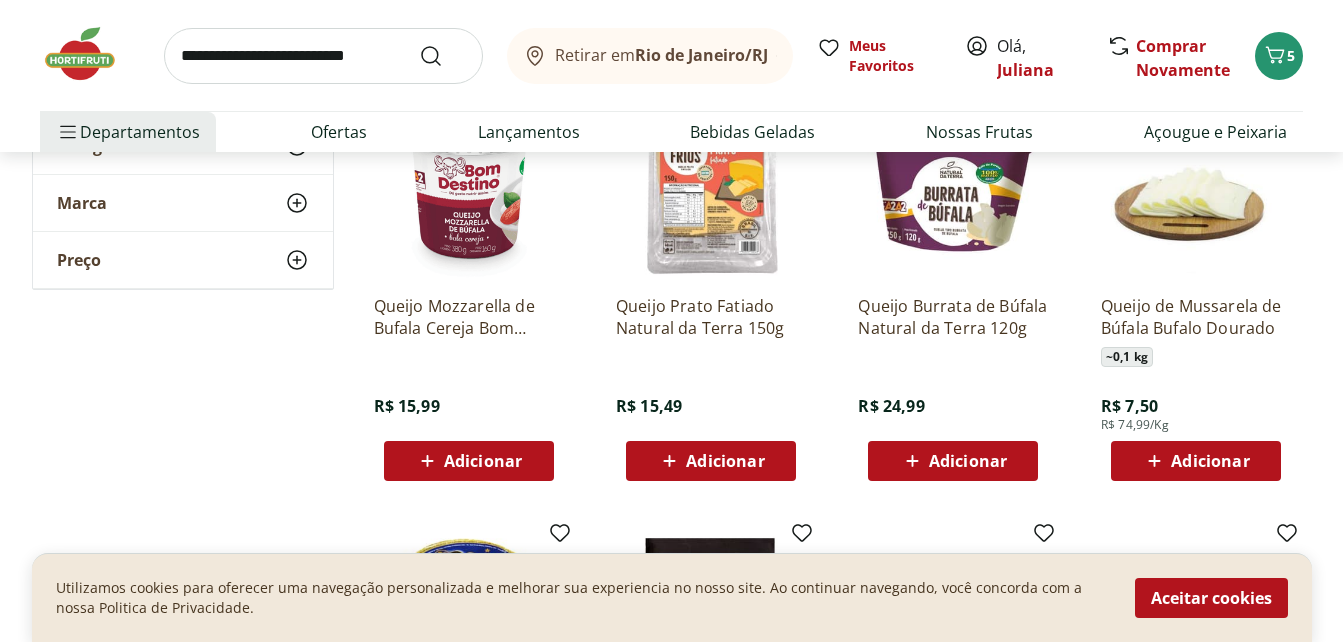 scroll, scrollTop: 2080, scrollLeft: 0, axis: vertical 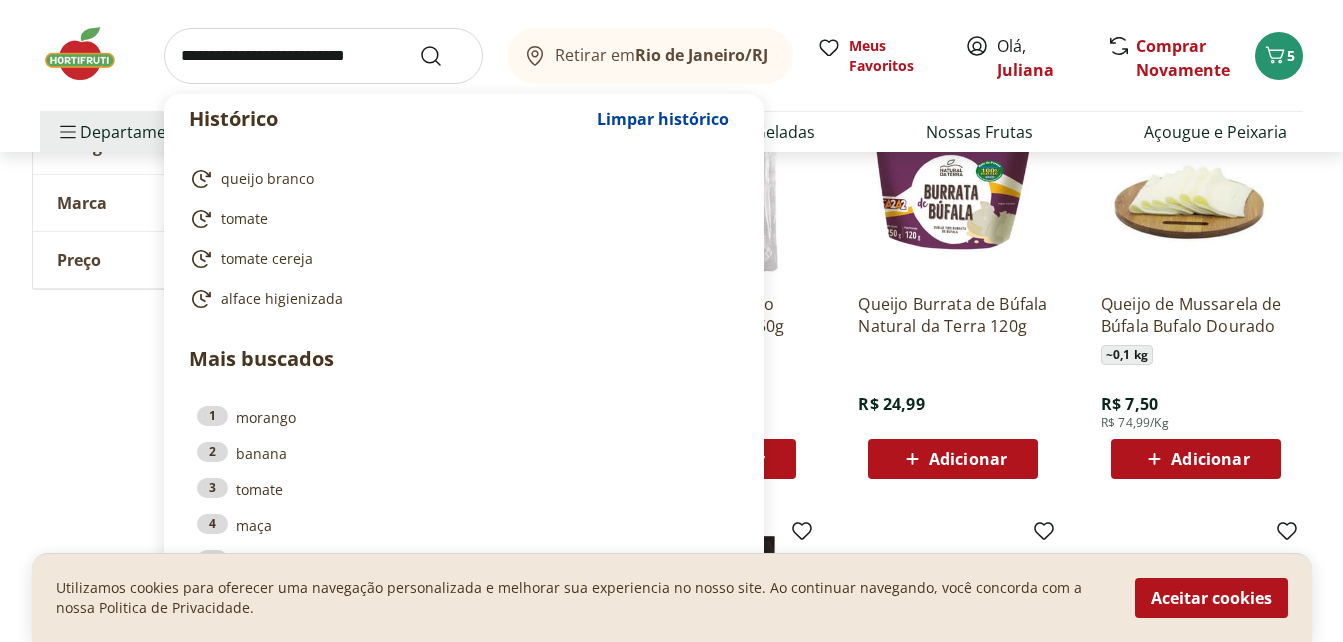 click at bounding box center (323, 56) 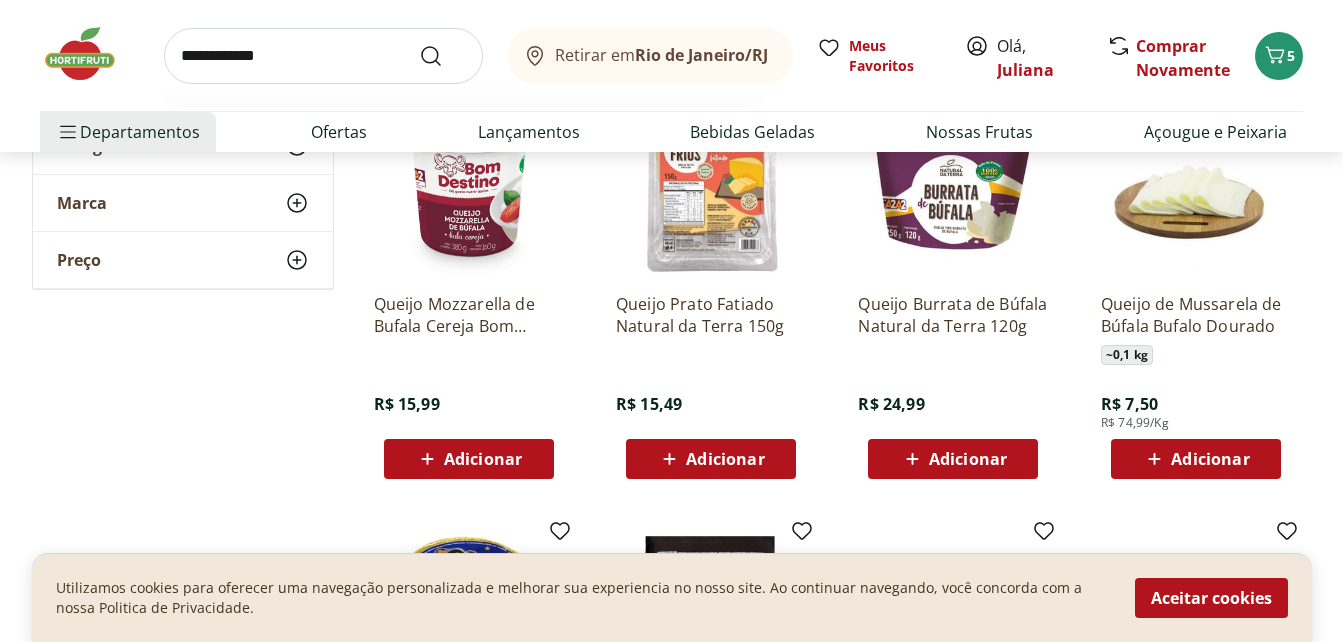type on "**********" 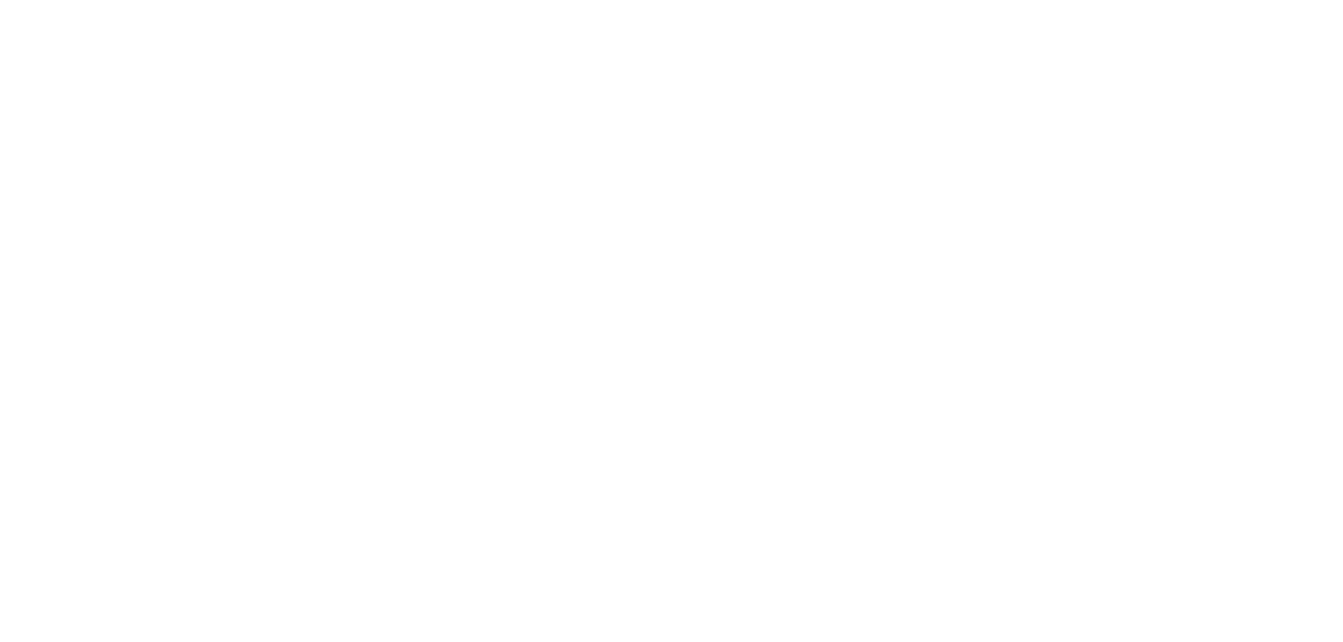 scroll, scrollTop: 0, scrollLeft: 0, axis: both 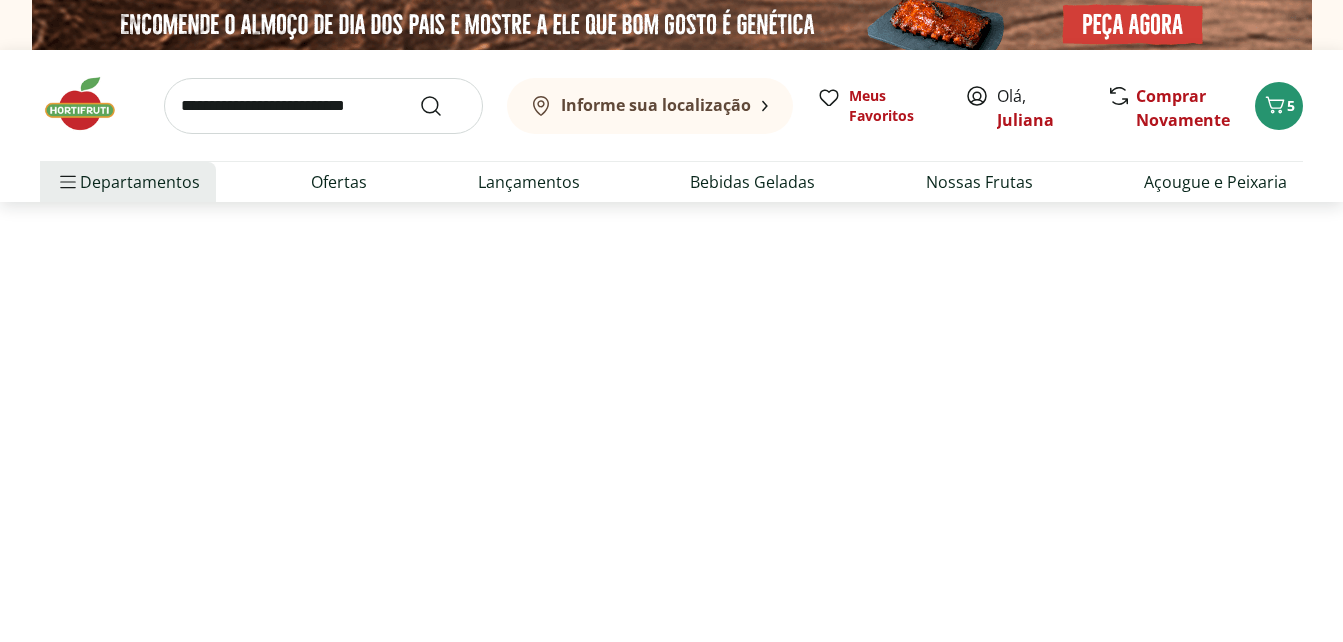 select on "**********" 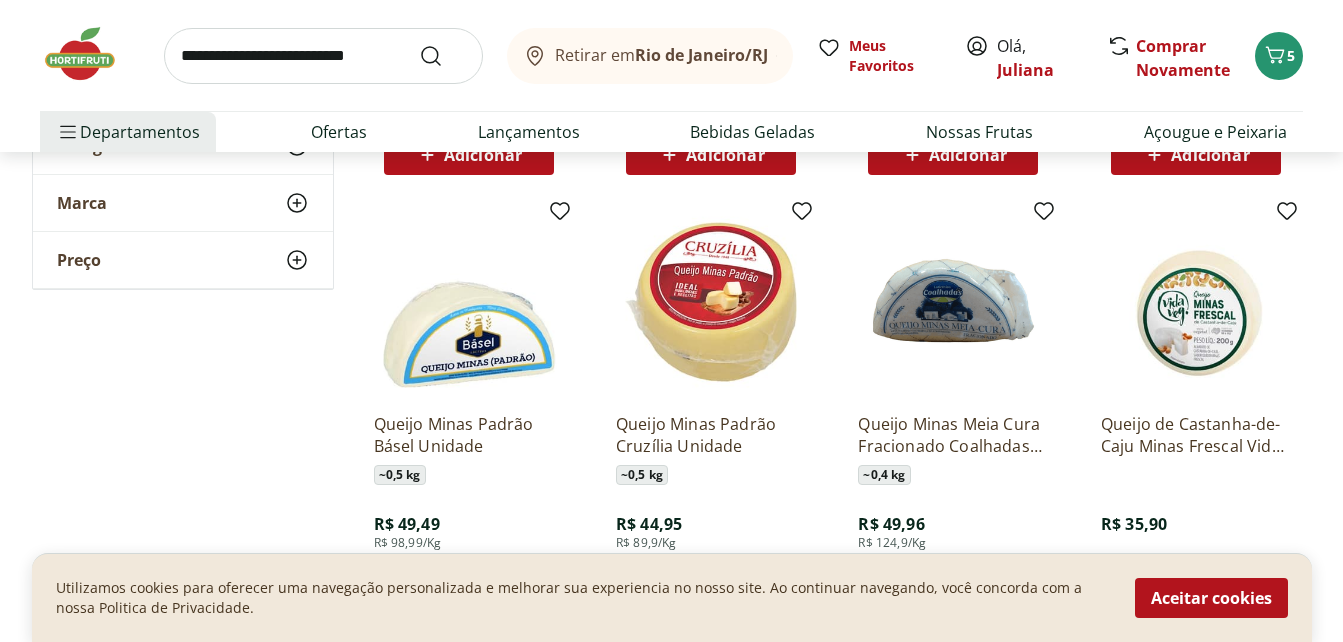 scroll, scrollTop: 1560, scrollLeft: 0, axis: vertical 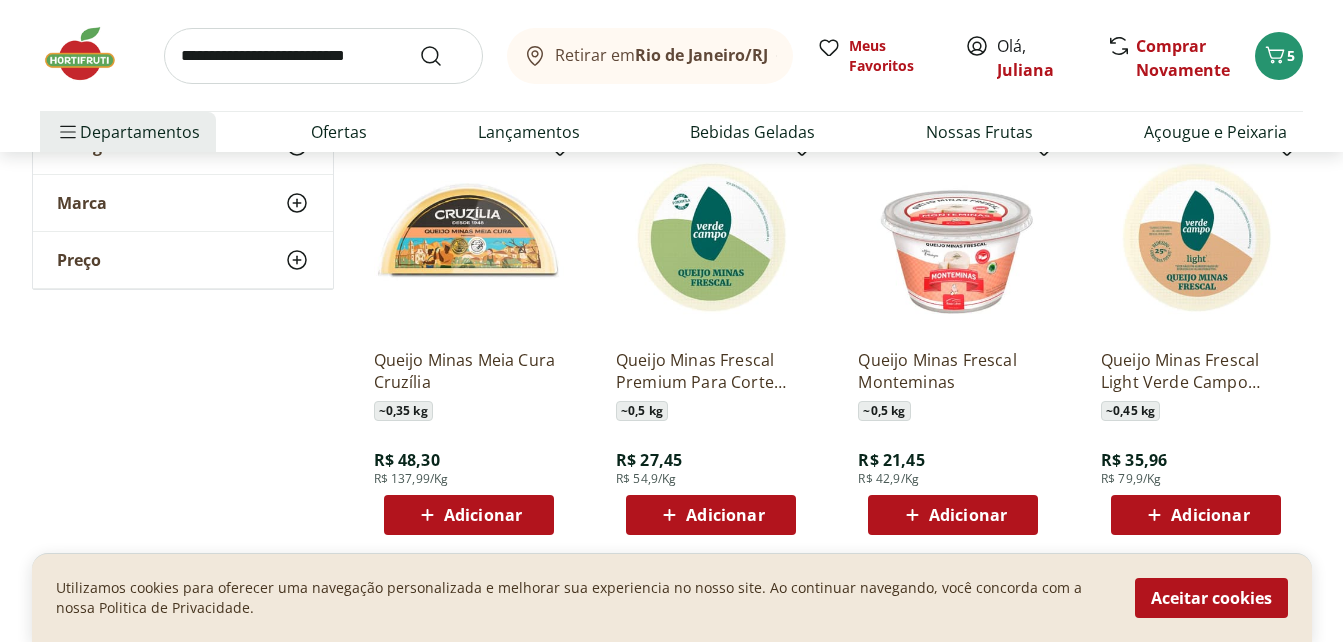 click on "Adicionar" at bounding box center (1210, 515) 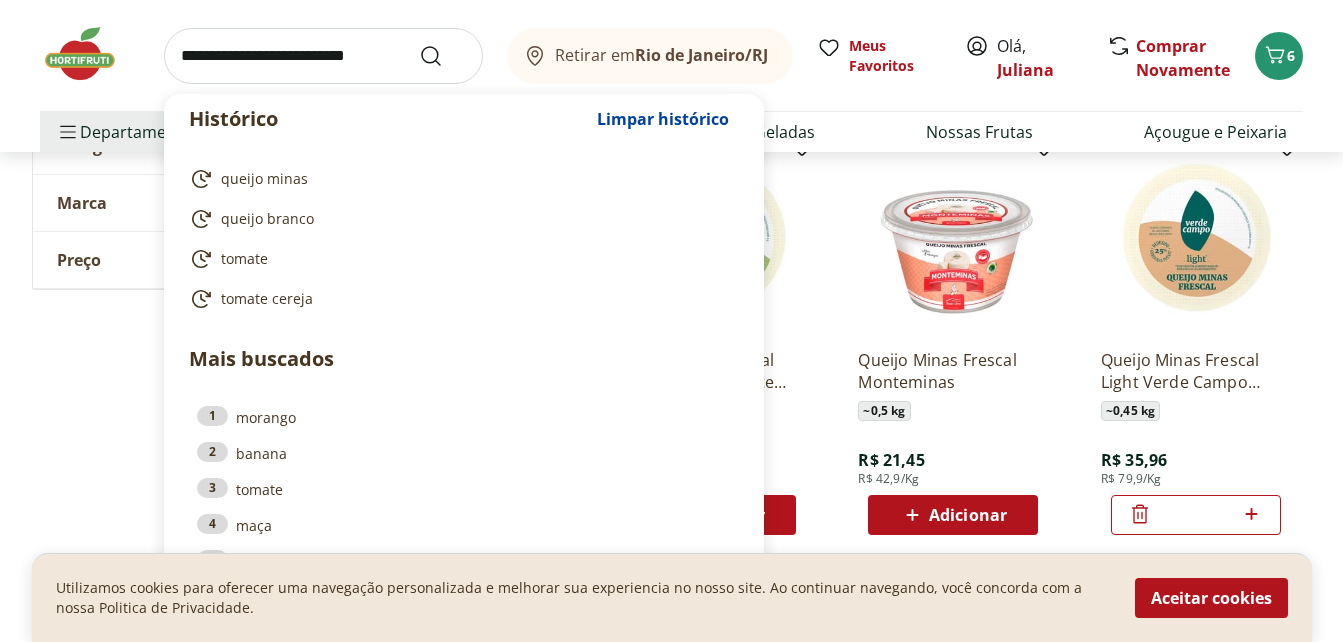 click at bounding box center [323, 56] 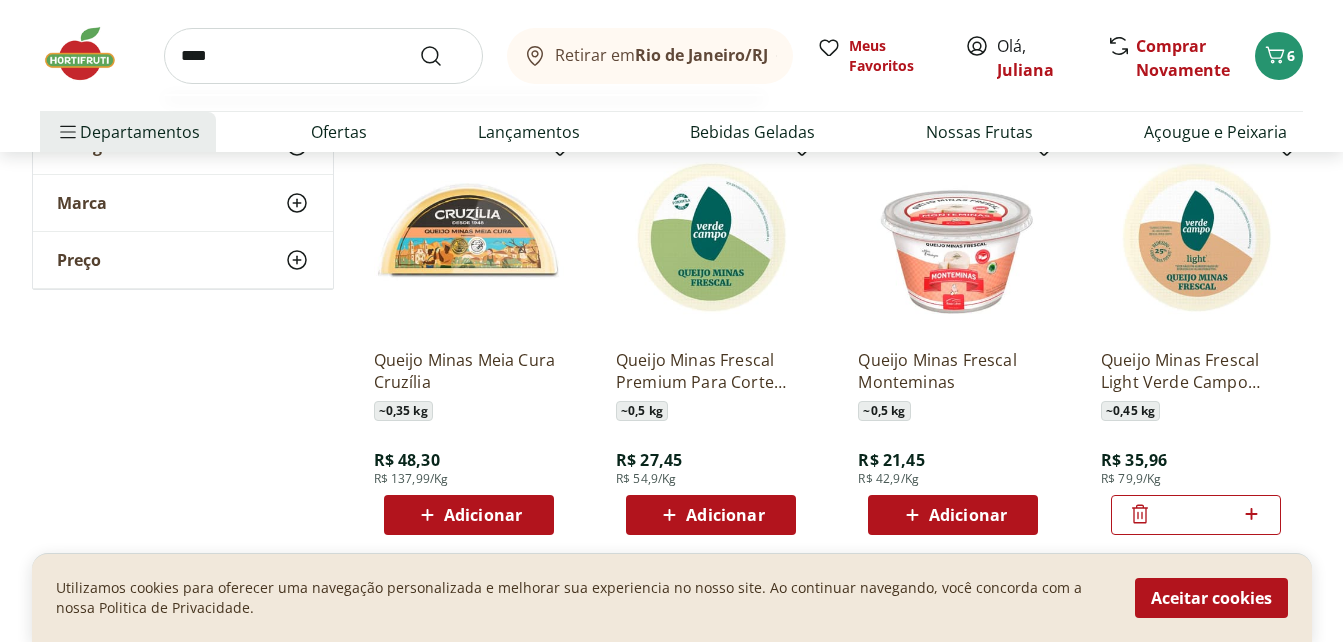 type on "****" 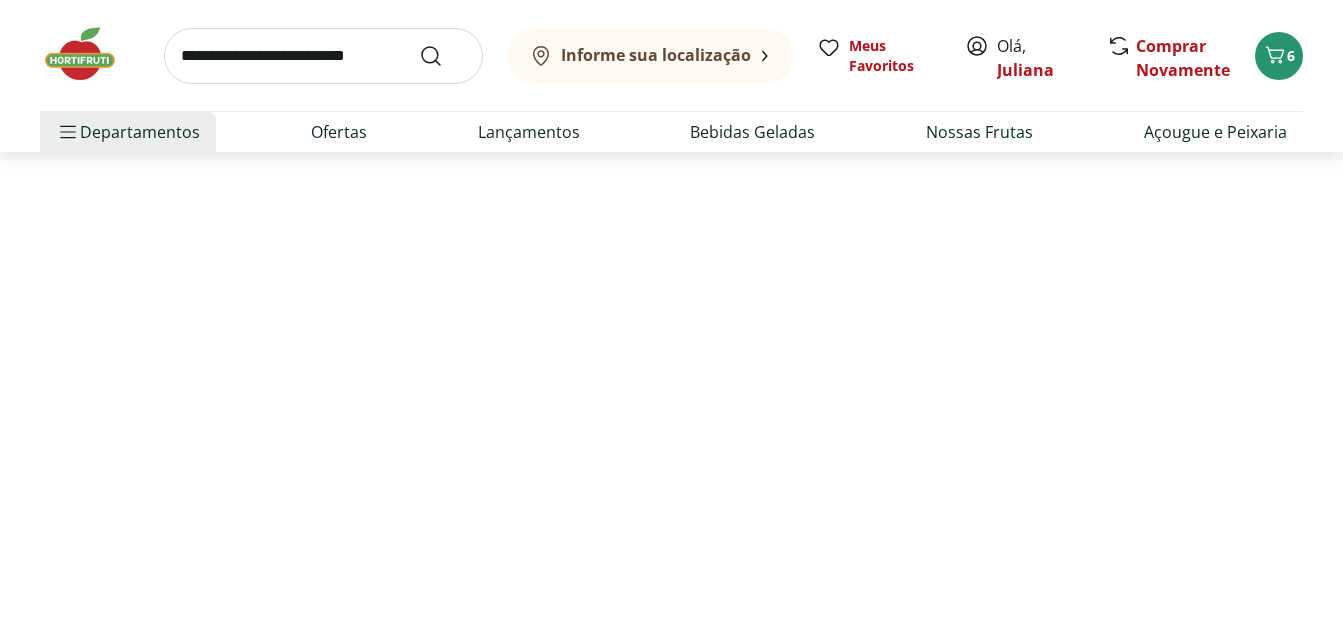 scroll, scrollTop: 0, scrollLeft: 0, axis: both 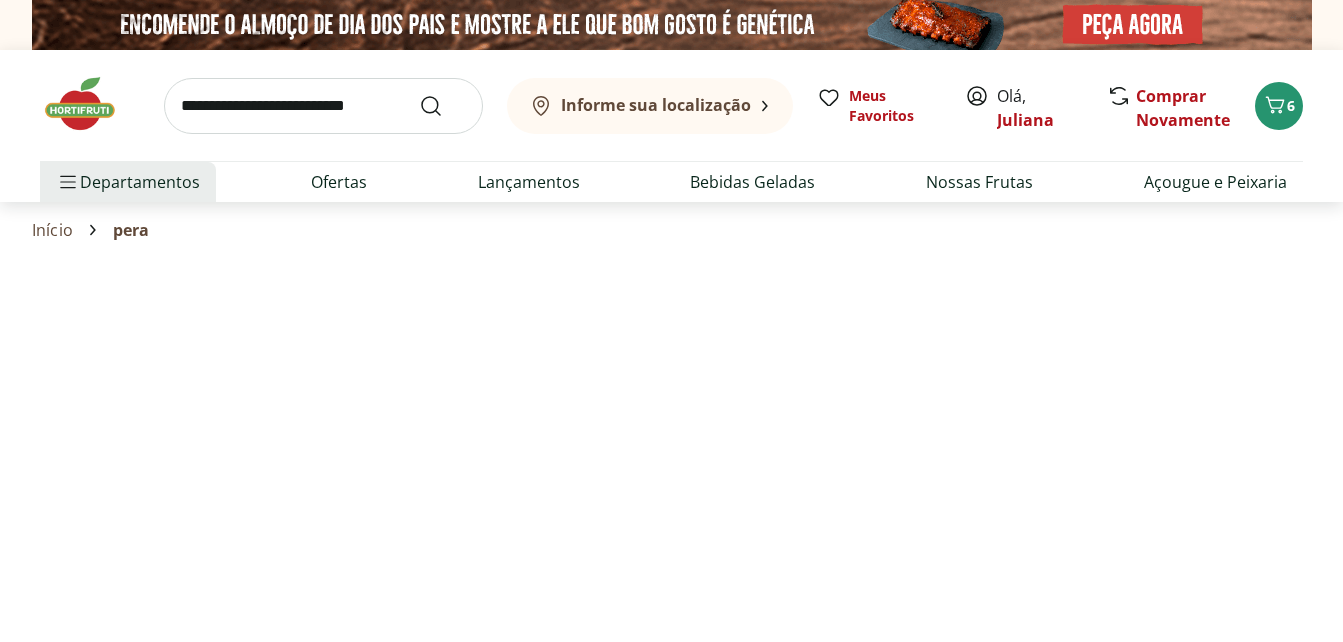 select on "**********" 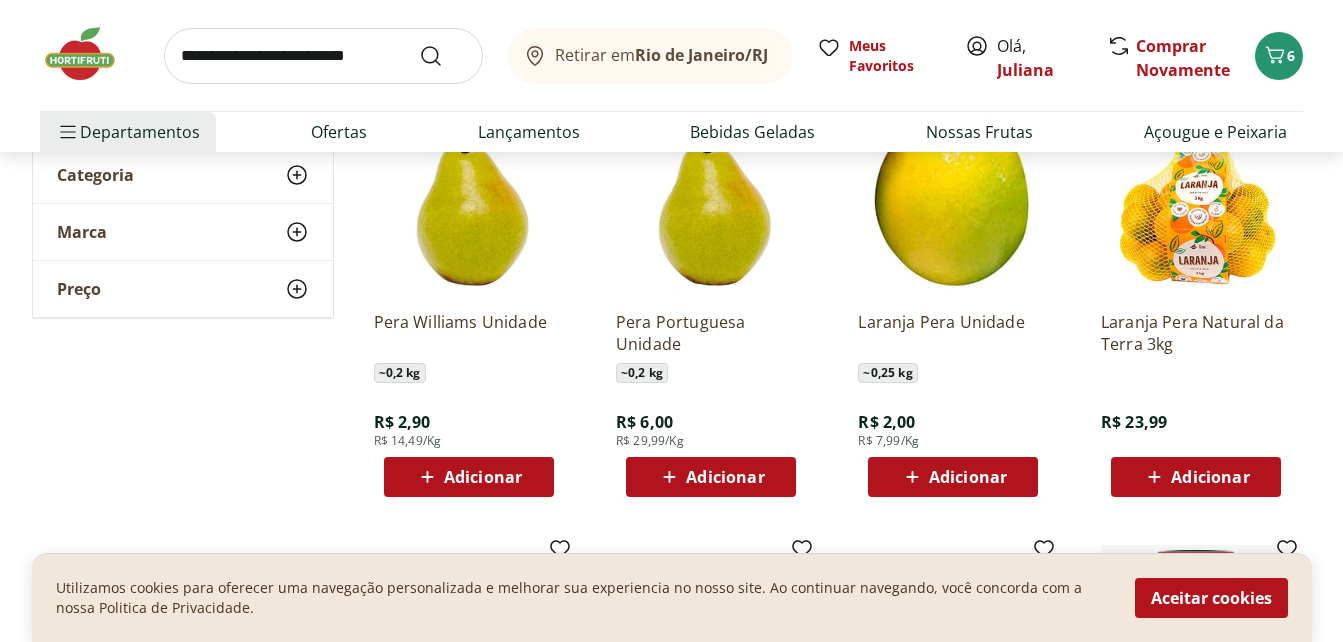 scroll, scrollTop: 320, scrollLeft: 0, axis: vertical 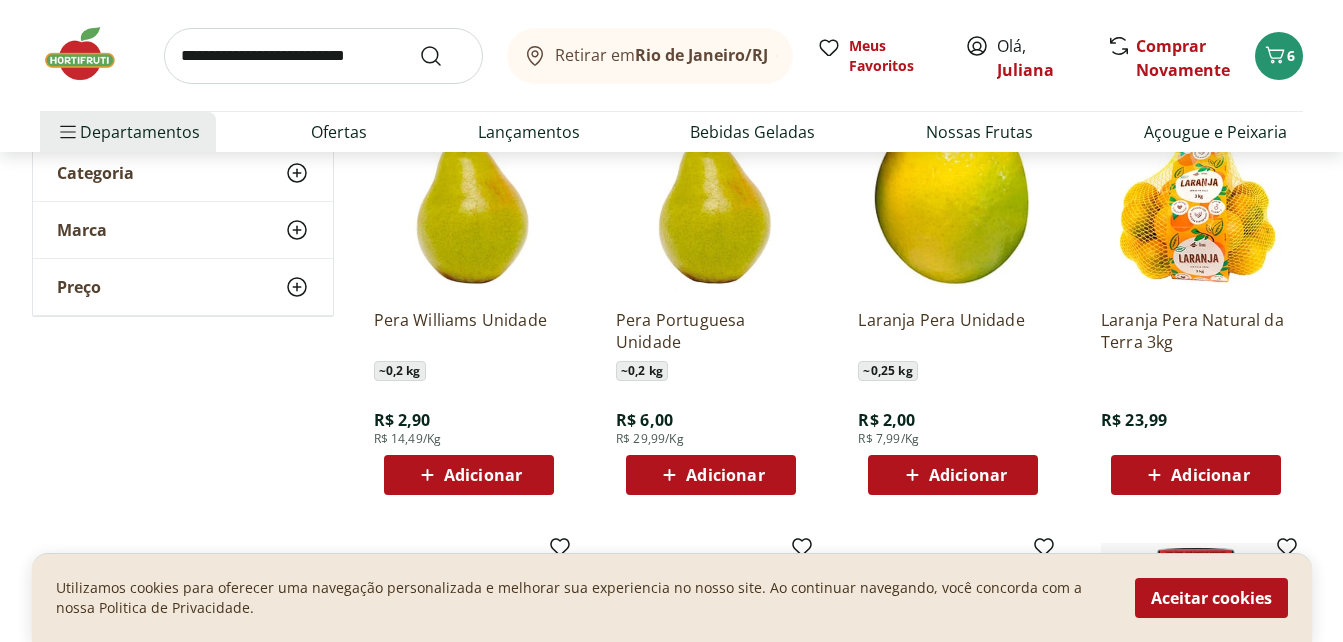 click on "Adicionar" at bounding box center (483, 475) 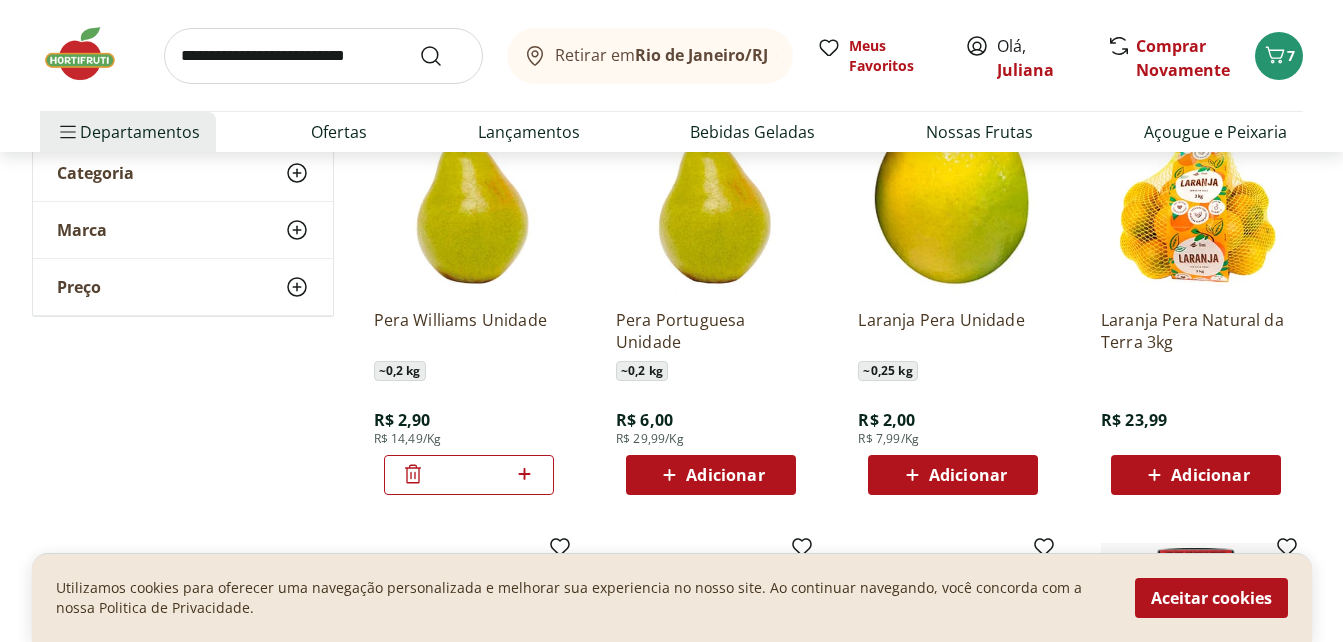click 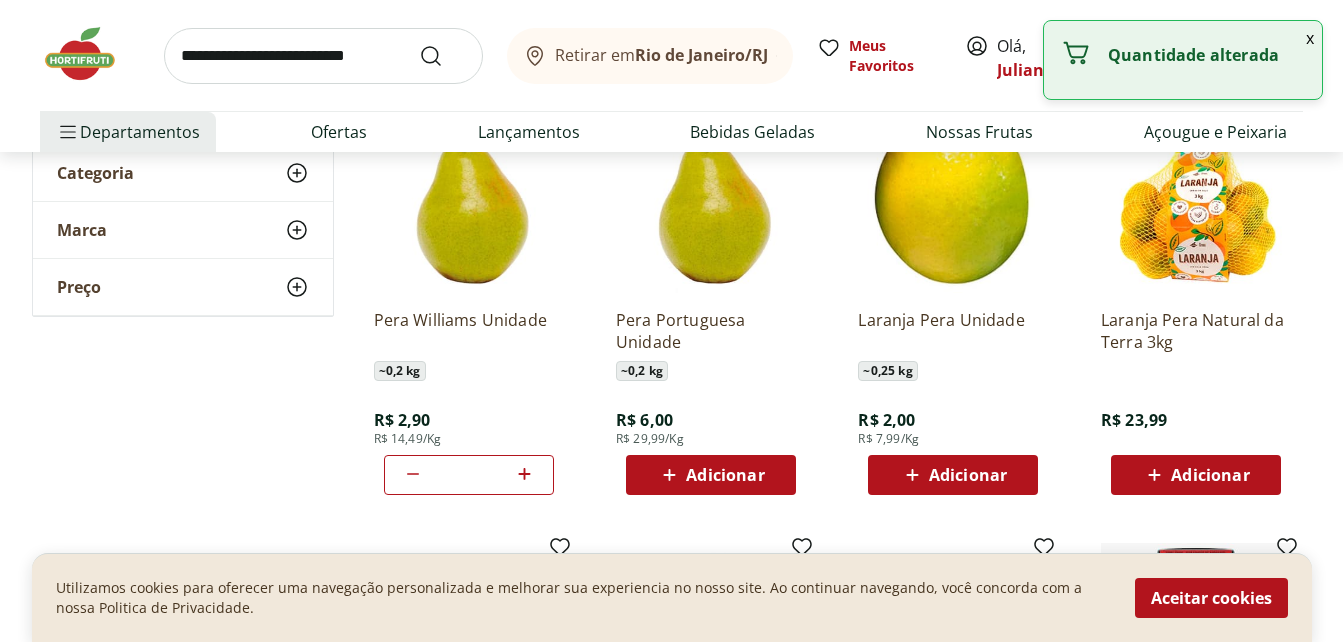 click at bounding box center [323, 56] 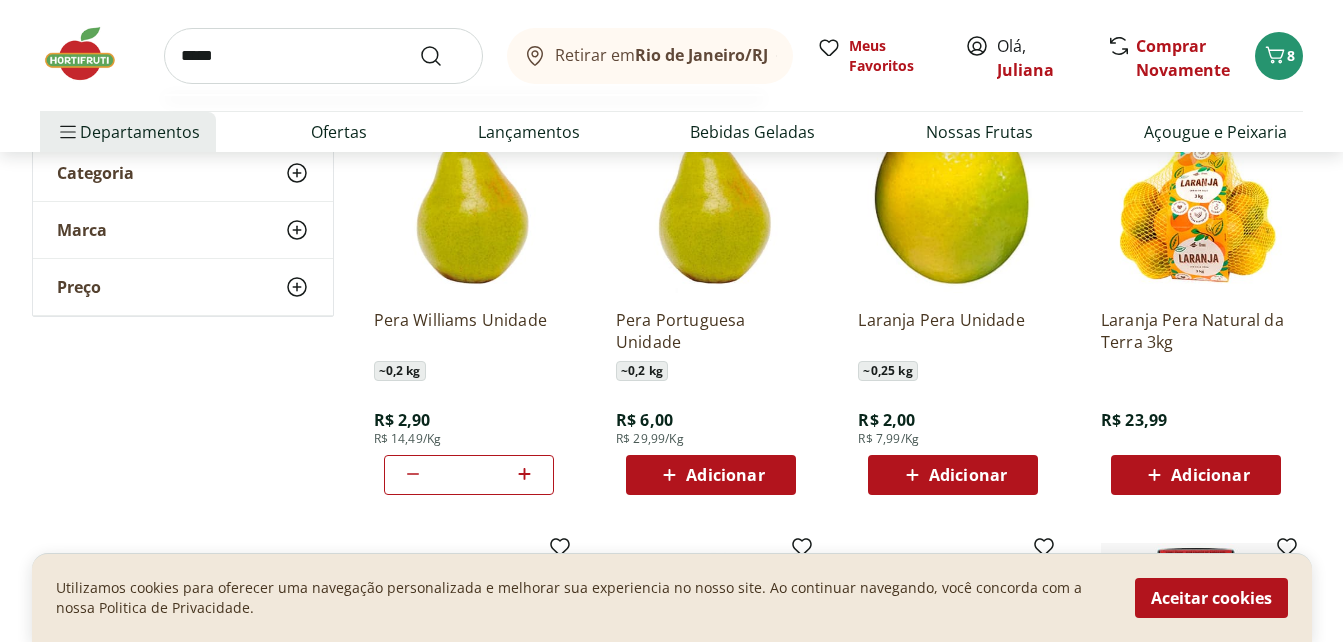 type on "*****" 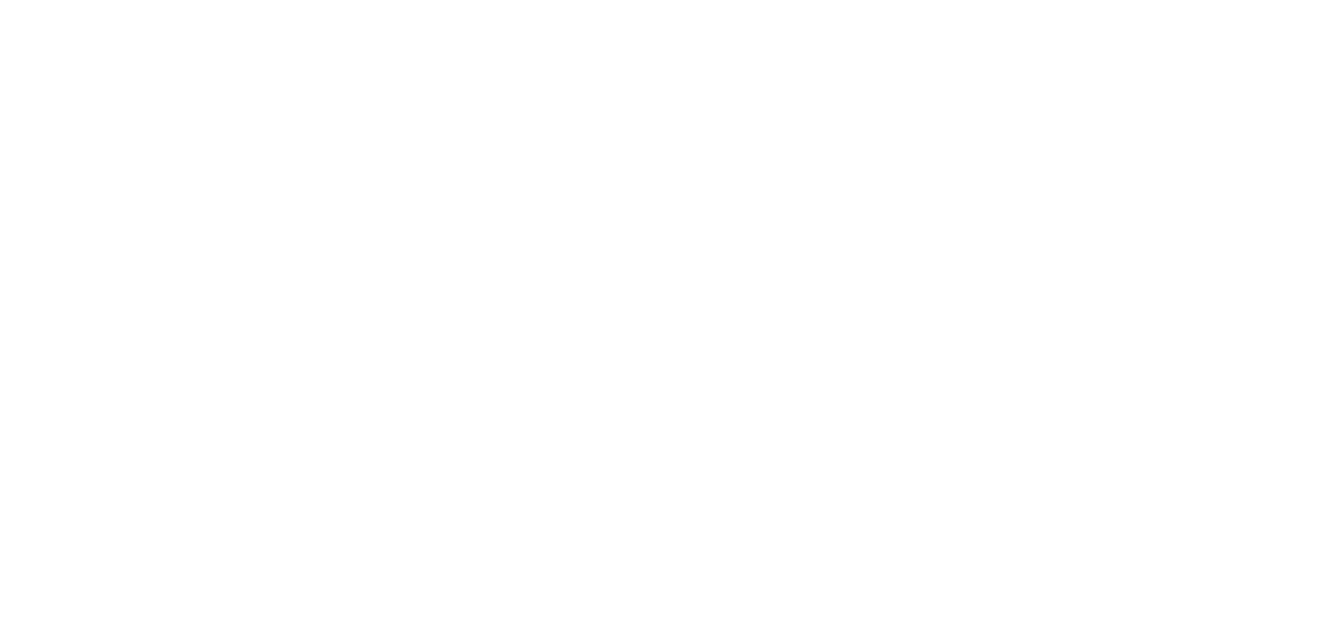 scroll, scrollTop: 0, scrollLeft: 0, axis: both 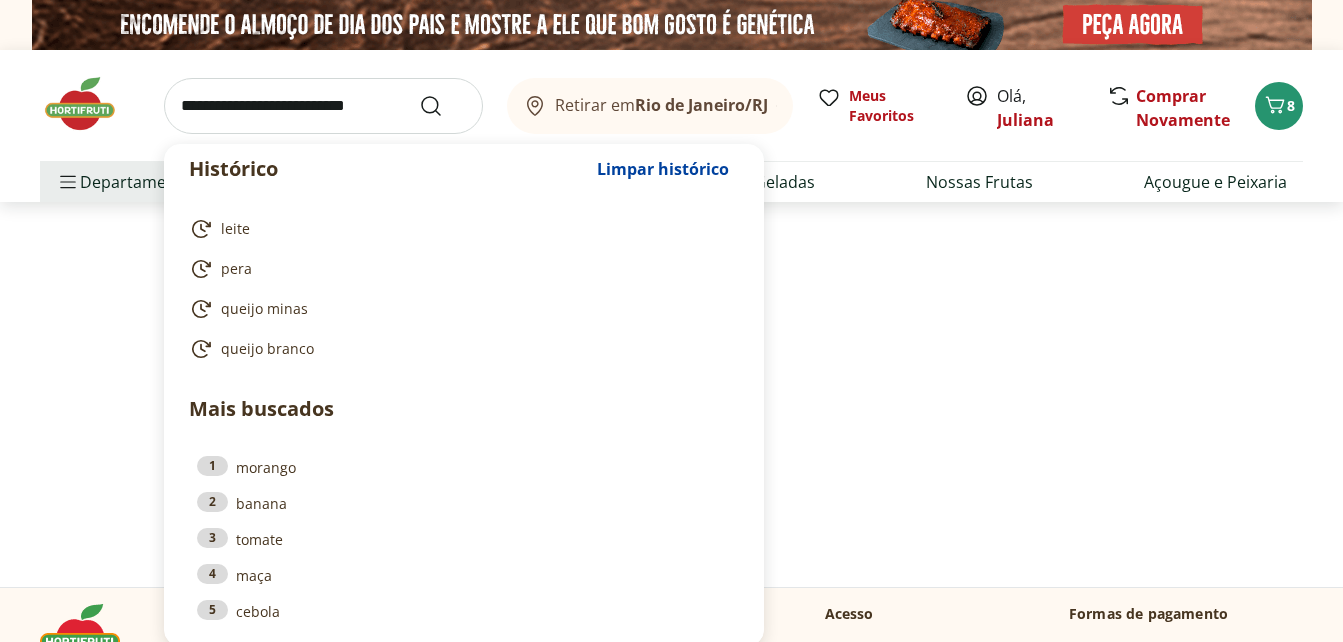 click at bounding box center [323, 106] 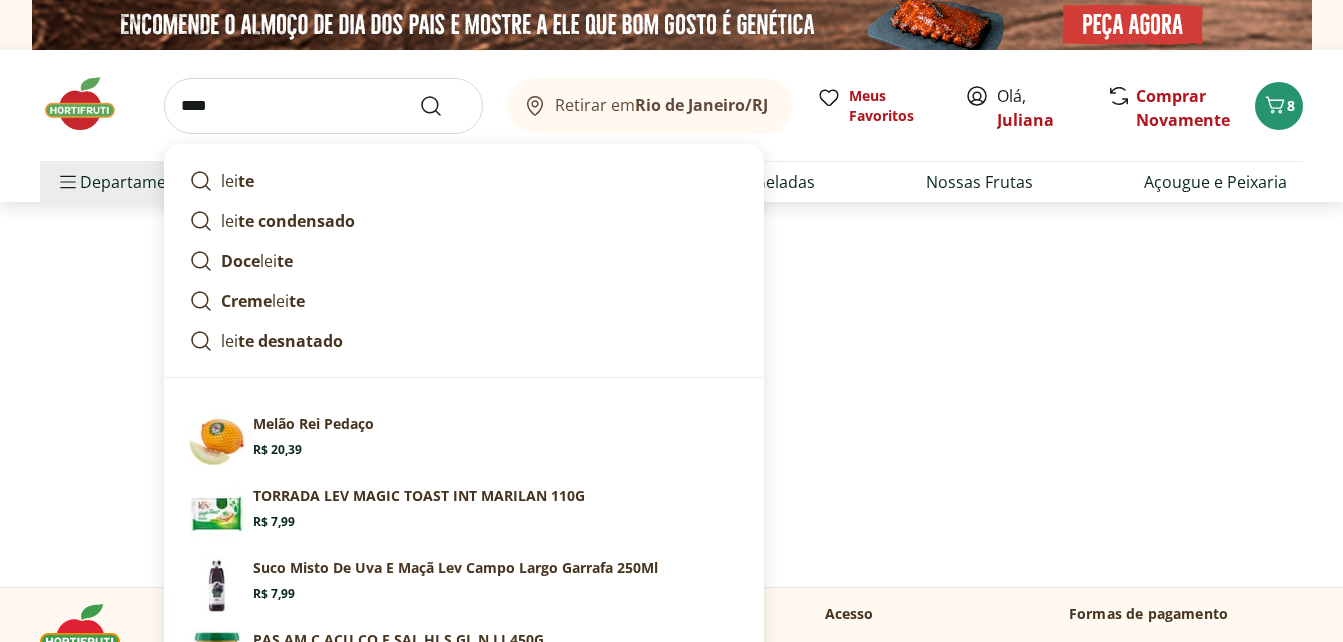type on "*****" 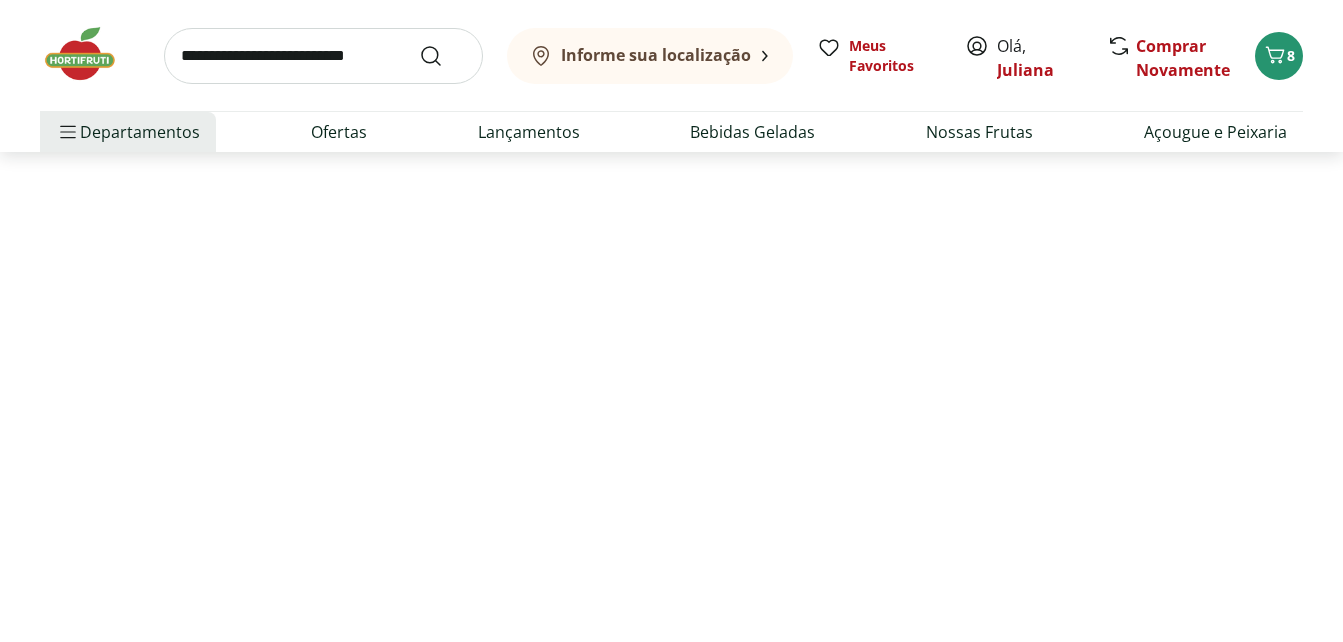 scroll, scrollTop: 561, scrollLeft: 0, axis: vertical 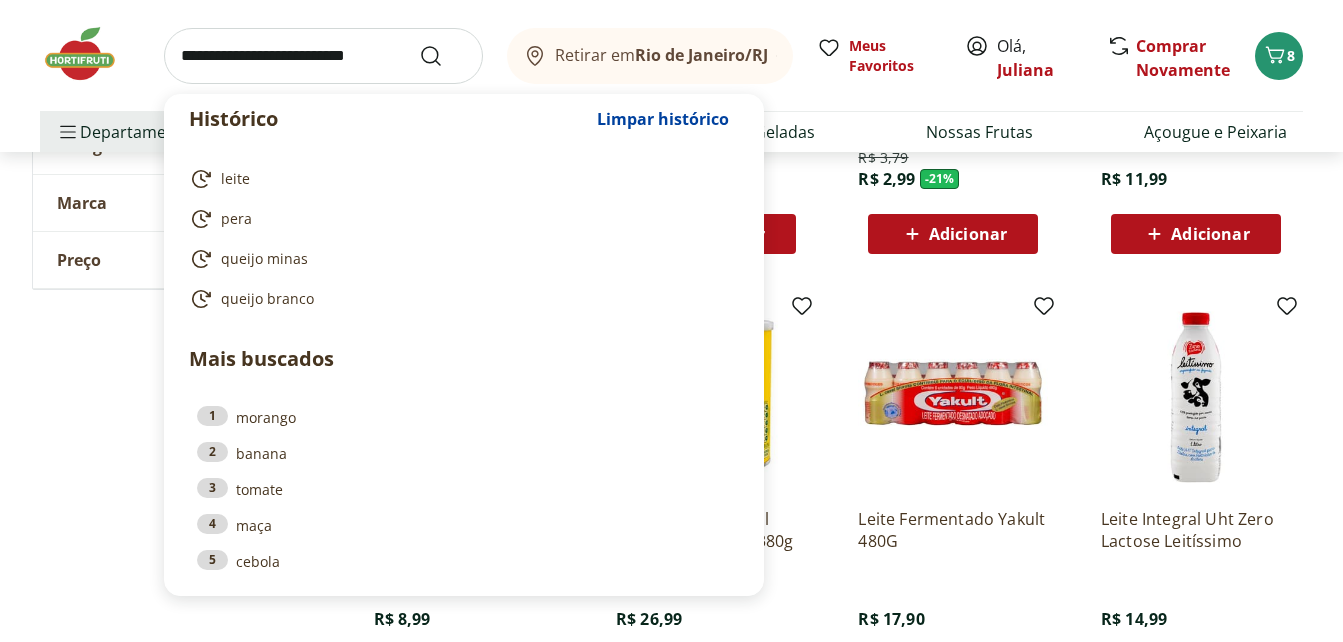 click at bounding box center [323, 56] 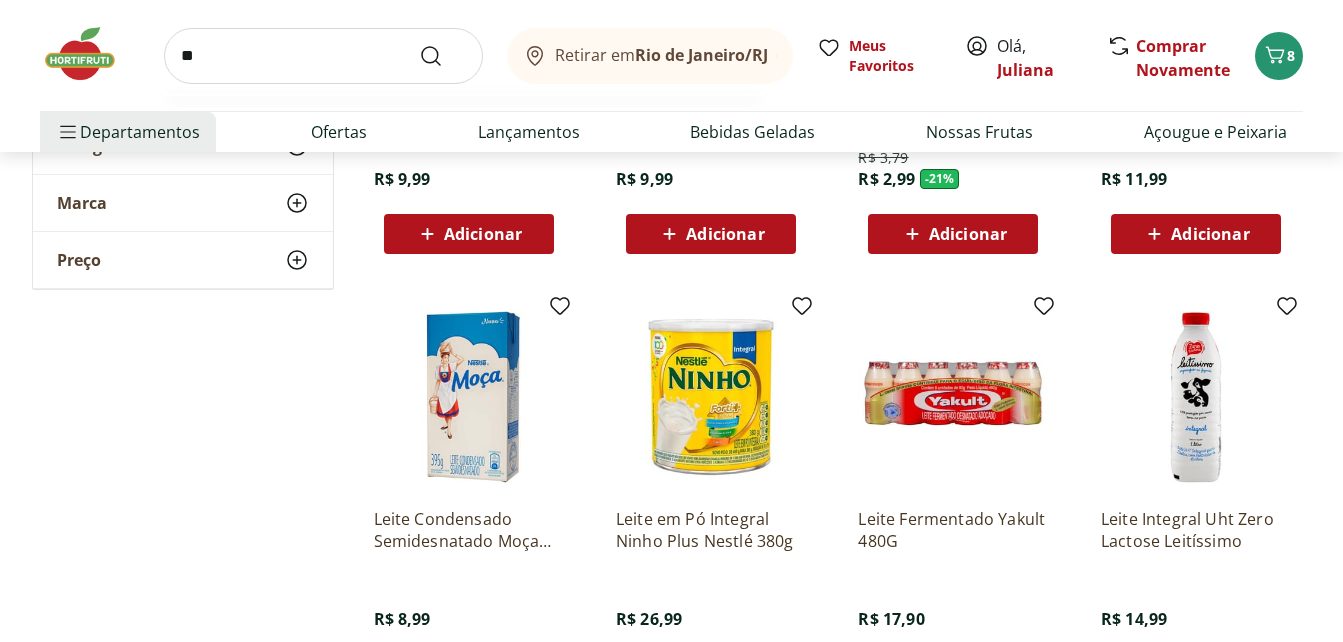 type on "*" 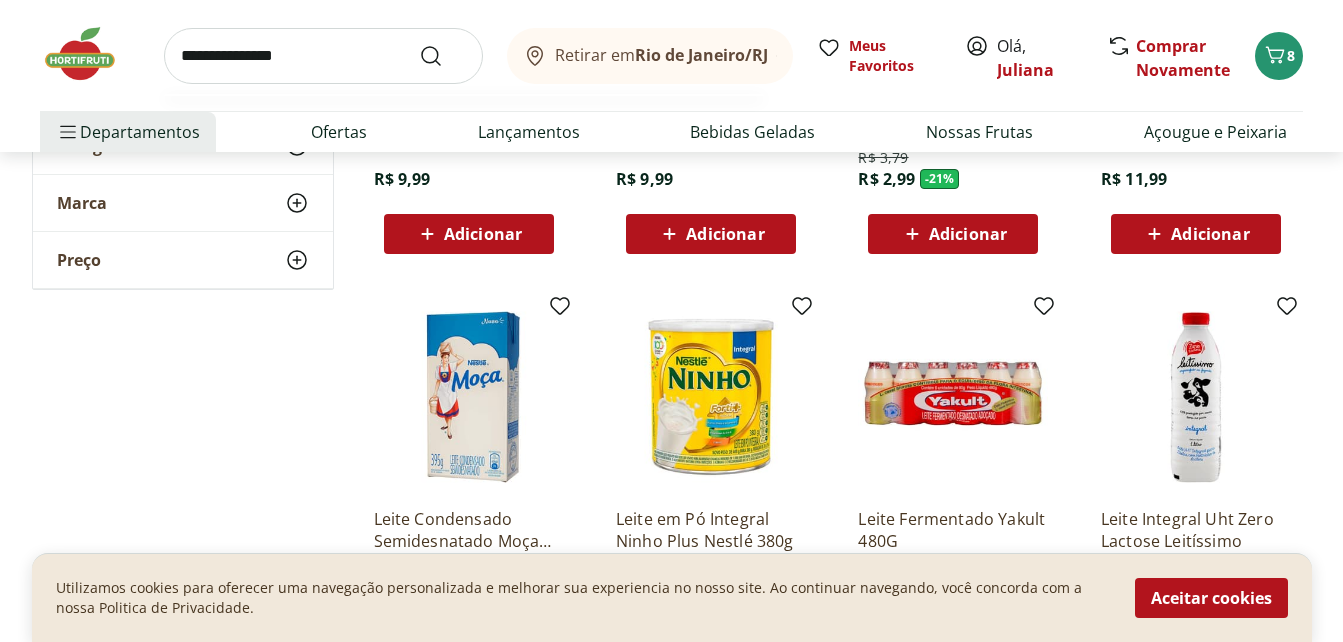 type on "**********" 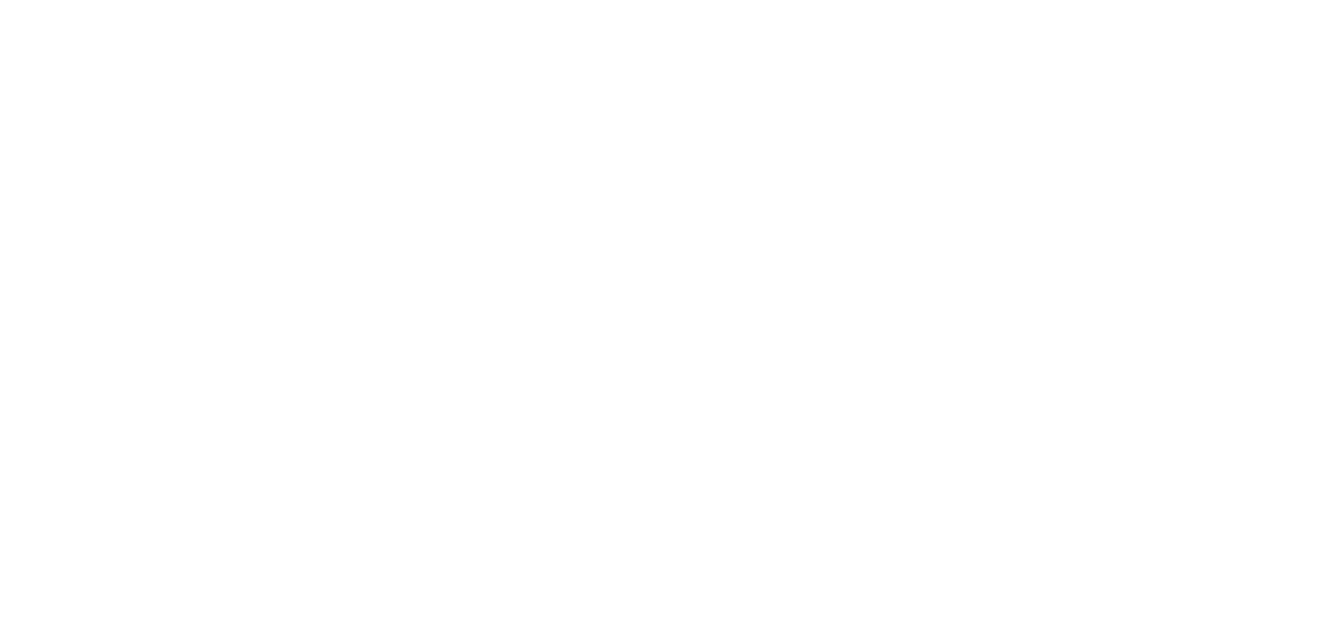 scroll, scrollTop: 0, scrollLeft: 0, axis: both 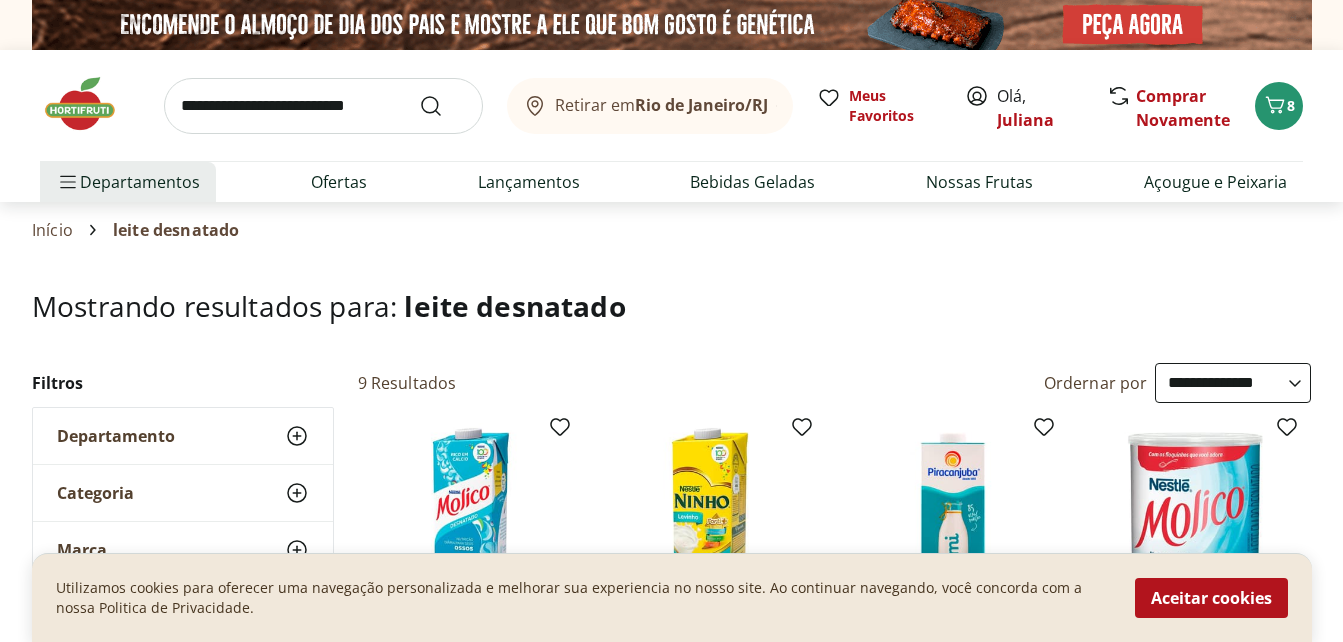 select on "**********" 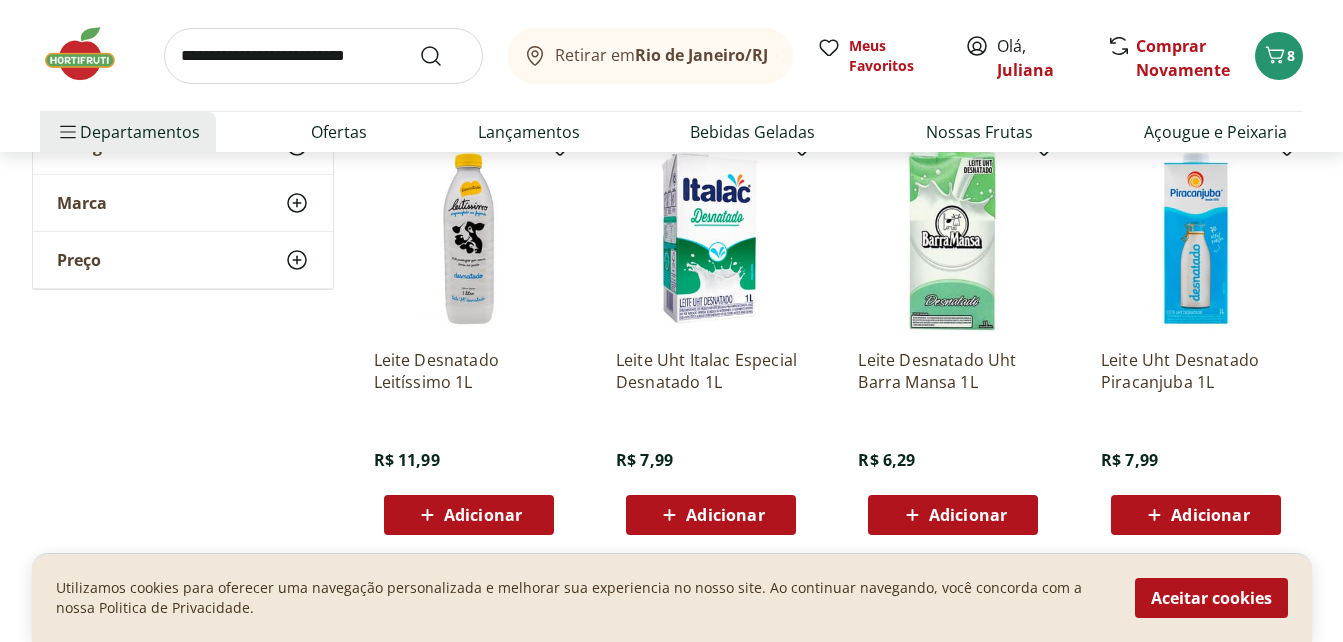 scroll, scrollTop: 0, scrollLeft: 0, axis: both 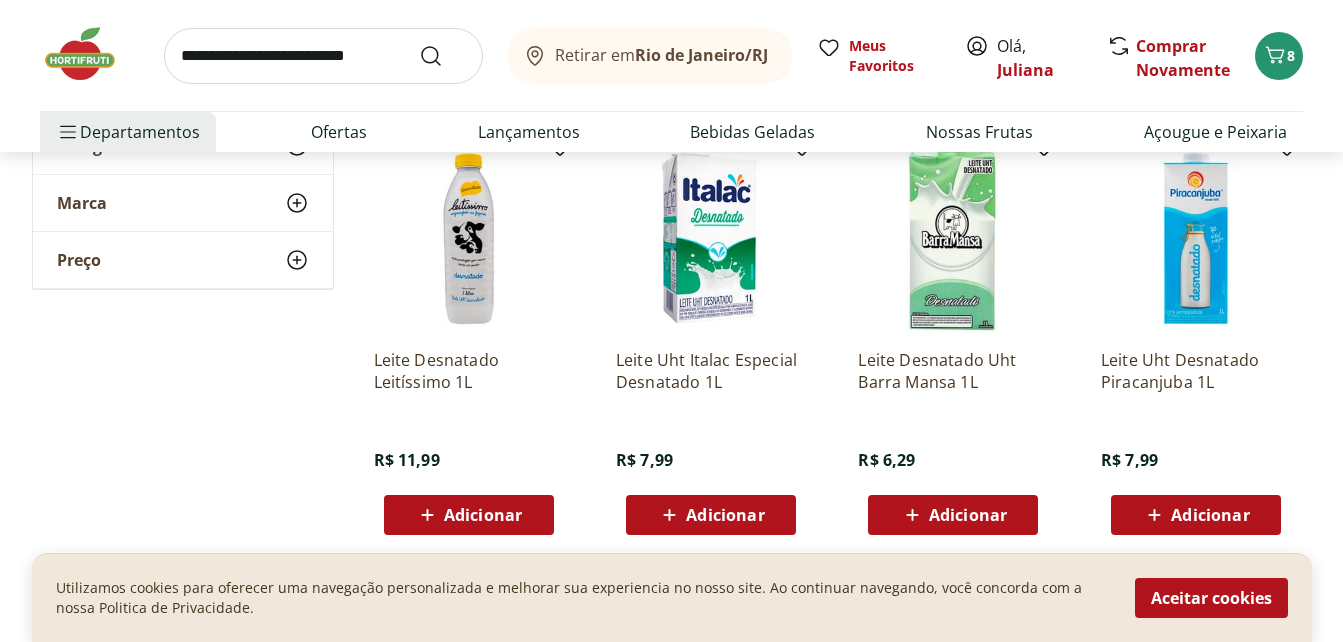 click on "Adicionar" at bounding box center [968, 515] 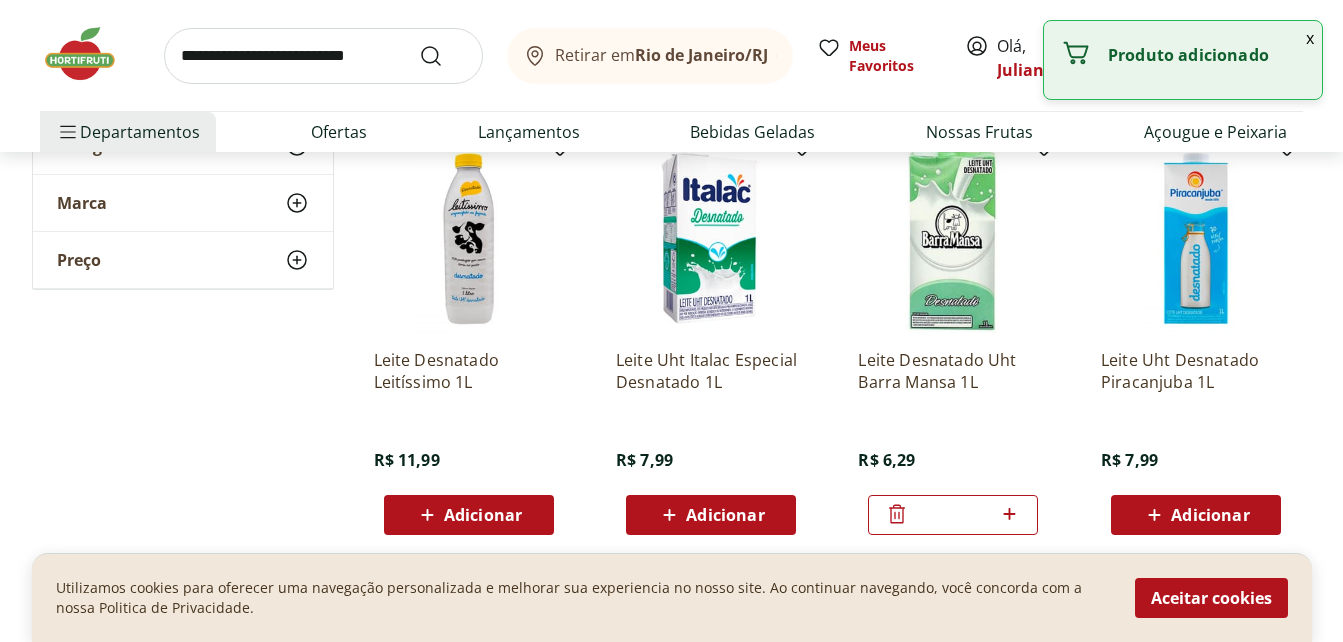 click 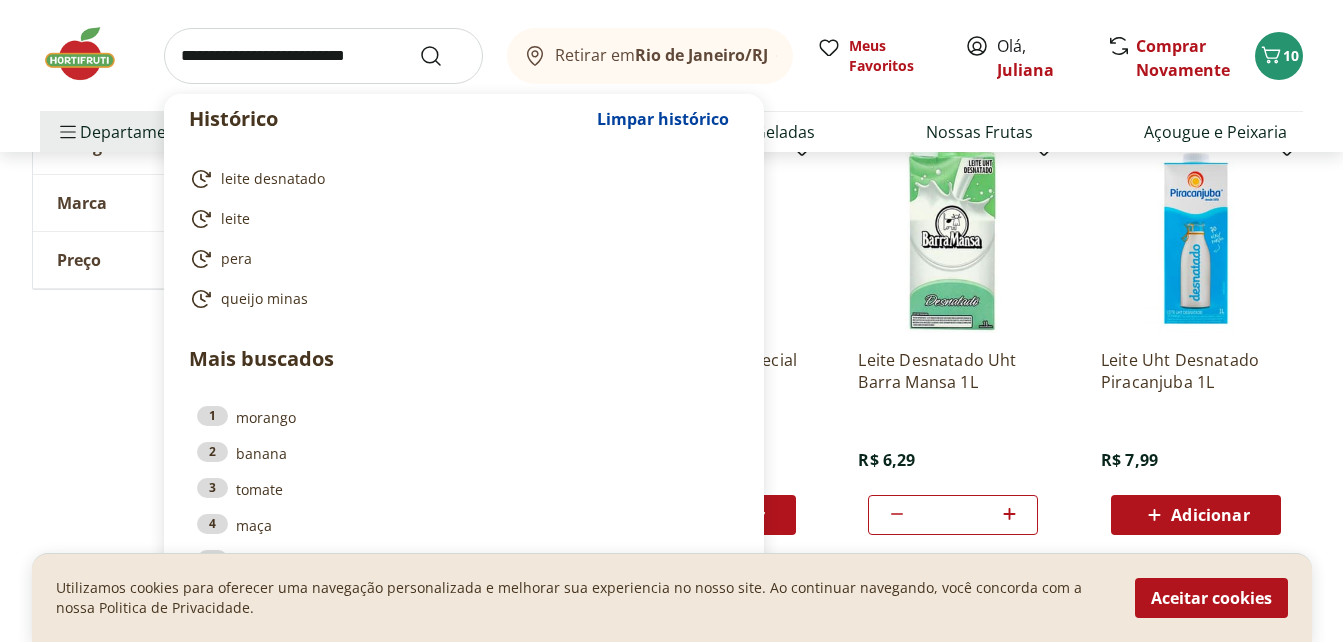 click at bounding box center (323, 56) 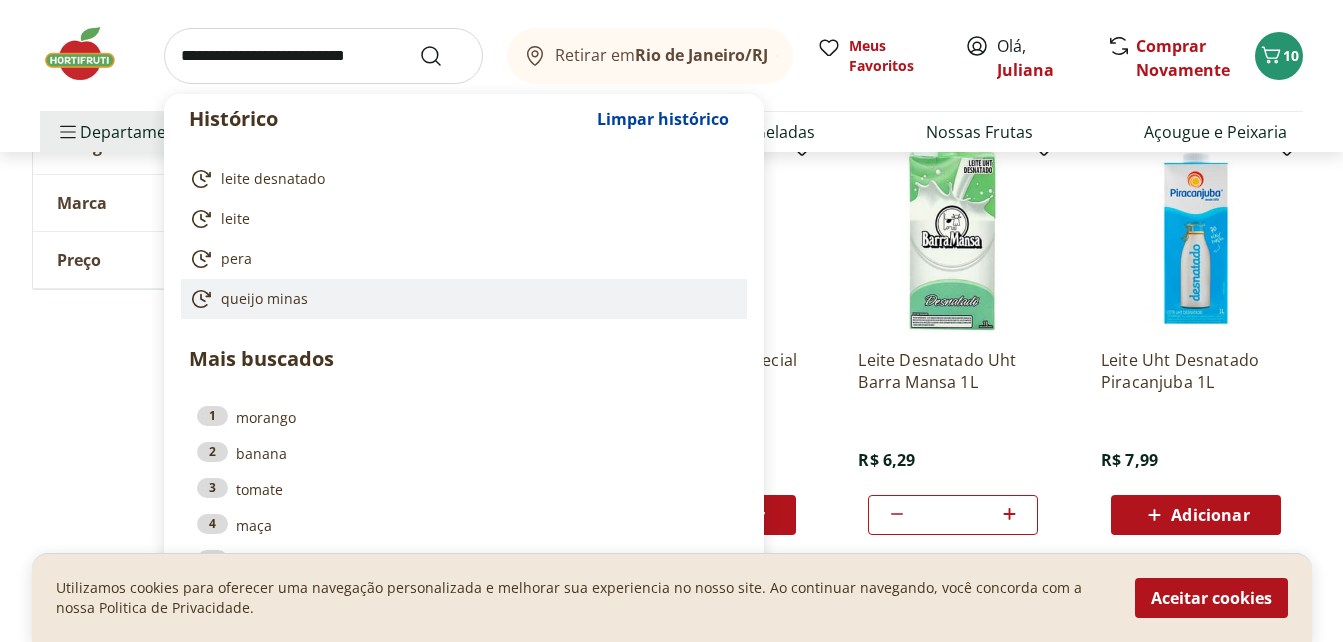 click on "queijo minas" at bounding box center [264, 299] 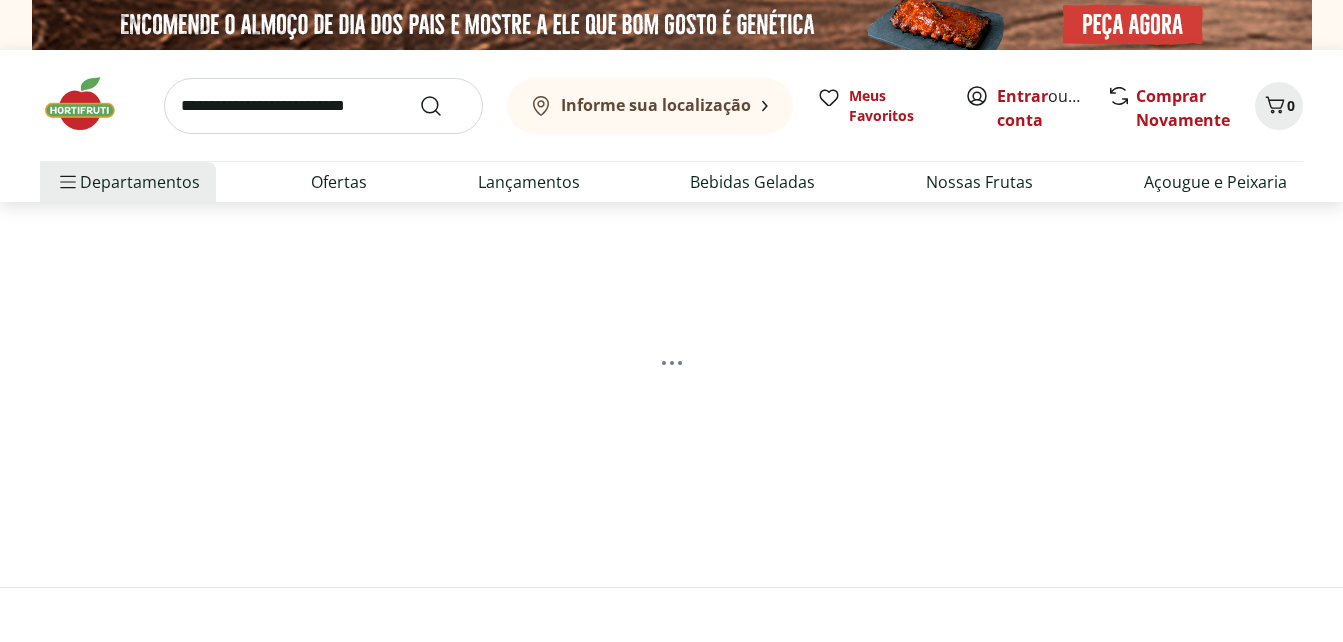 scroll, scrollTop: 0, scrollLeft: 0, axis: both 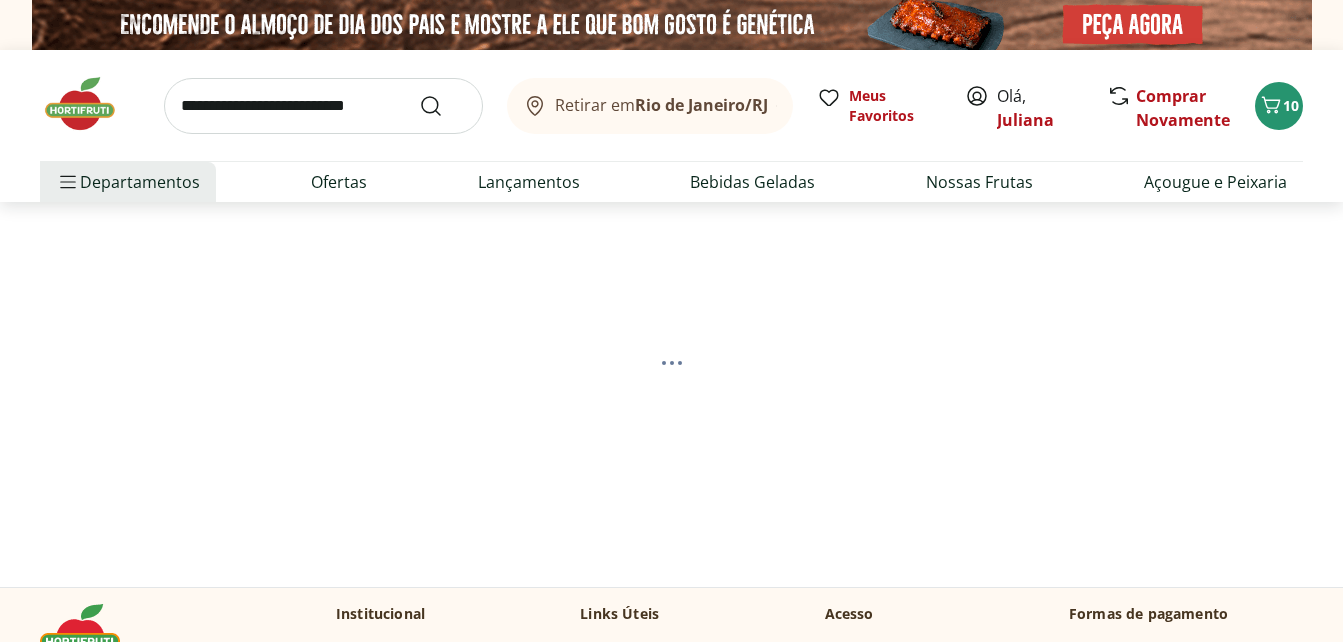 select on "**********" 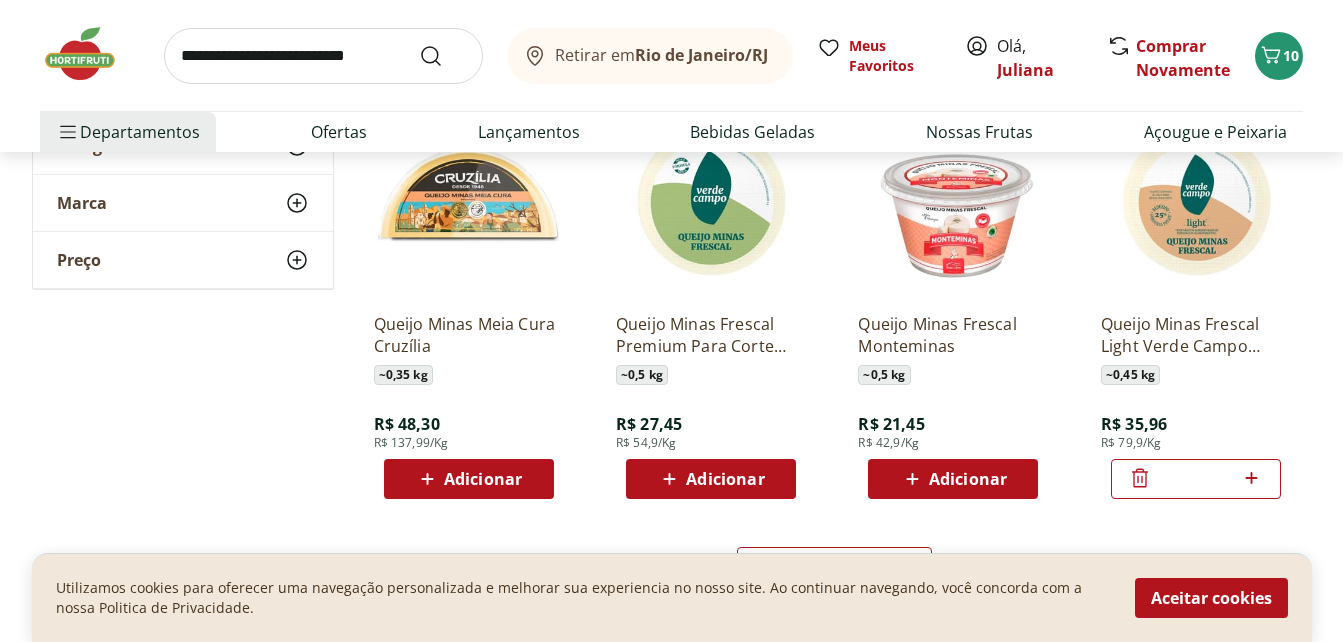 scroll, scrollTop: 1200, scrollLeft: 0, axis: vertical 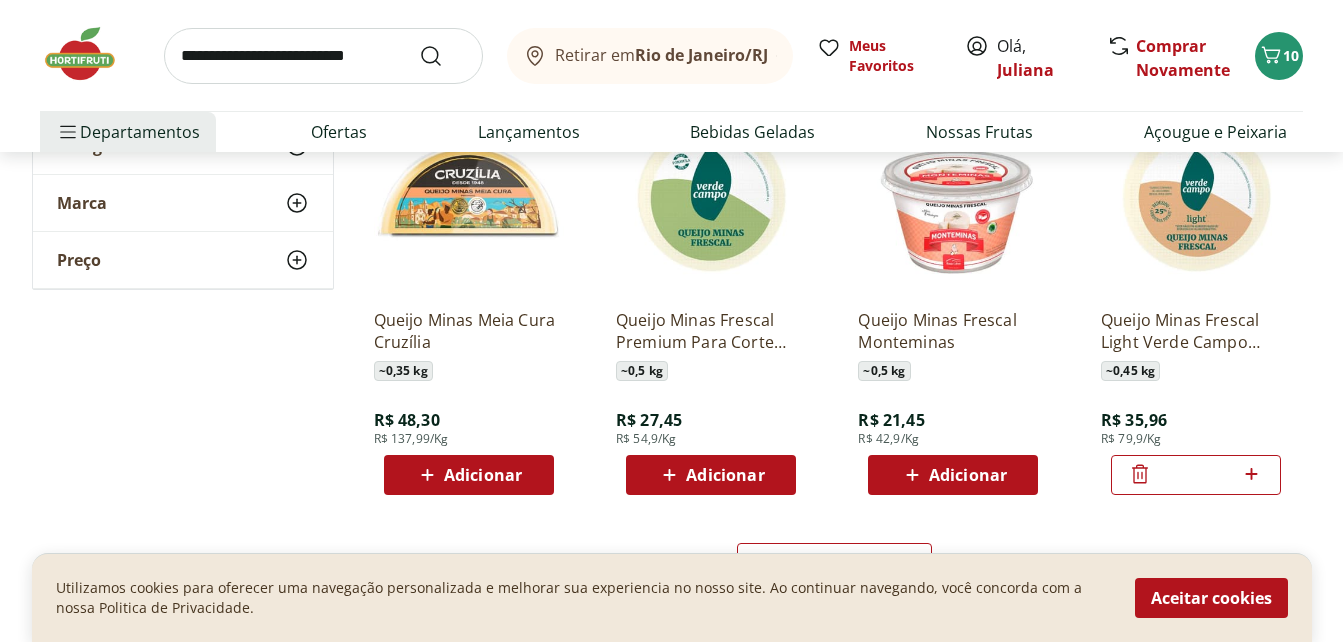 click 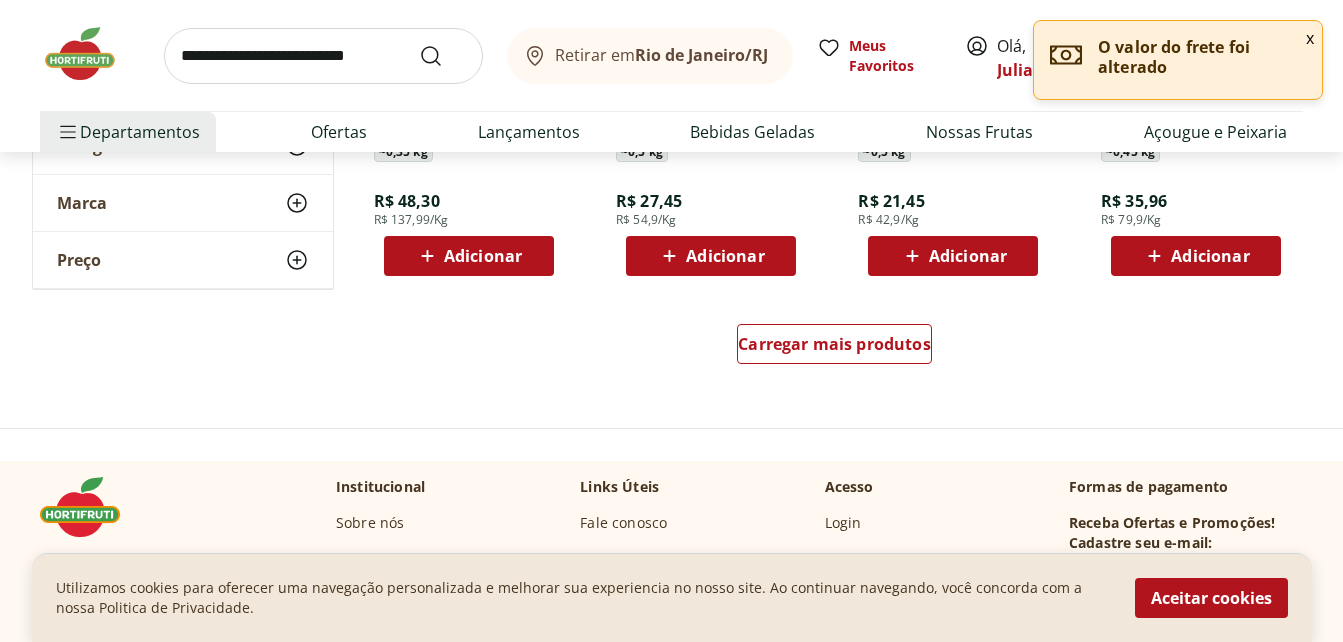scroll, scrollTop: 1440, scrollLeft: 0, axis: vertical 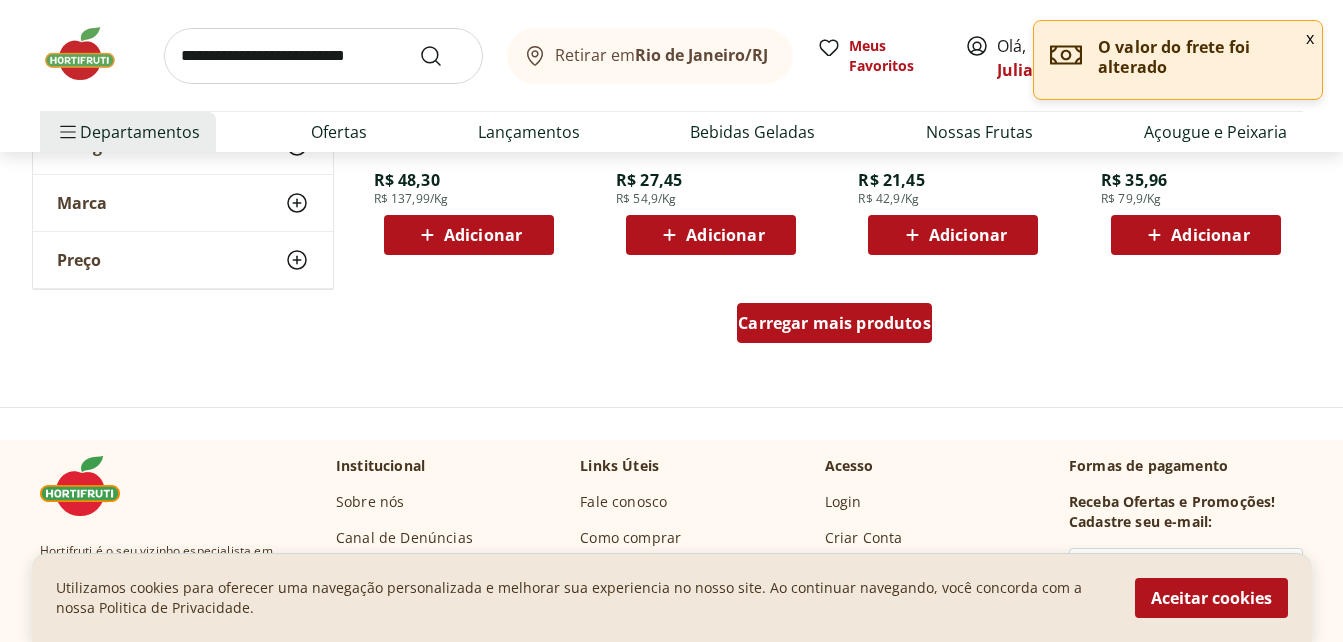 click on "Carregar mais produtos" at bounding box center (834, 323) 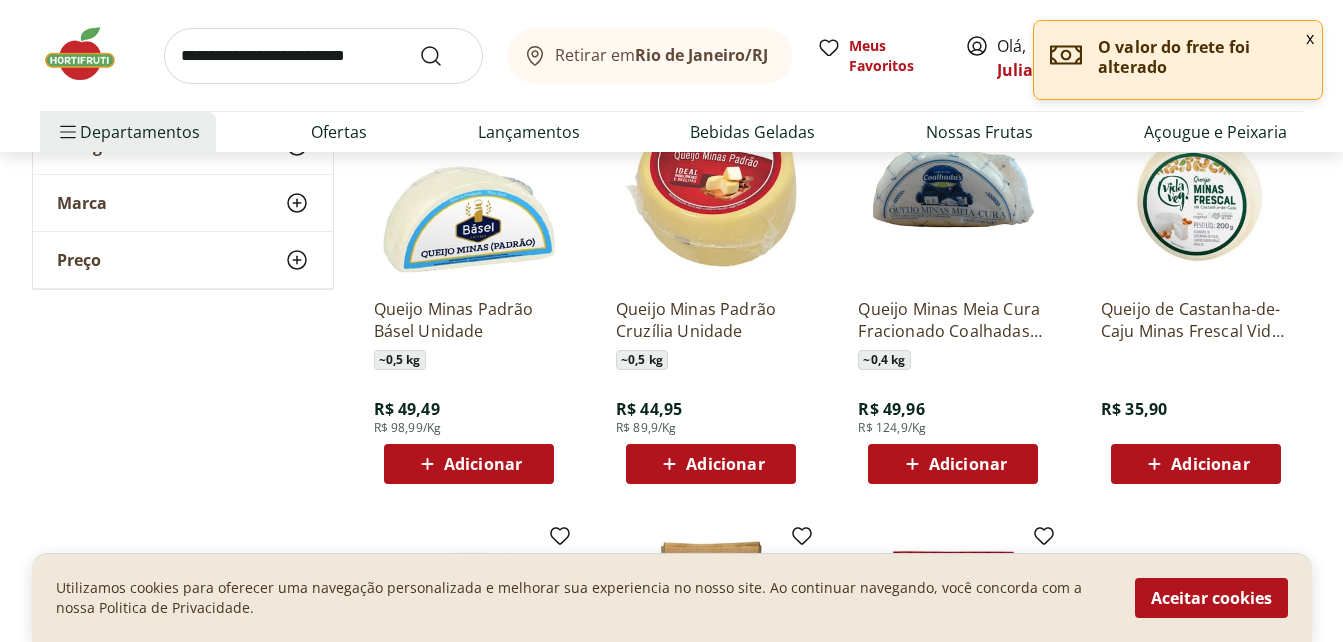 scroll, scrollTop: 1640, scrollLeft: 0, axis: vertical 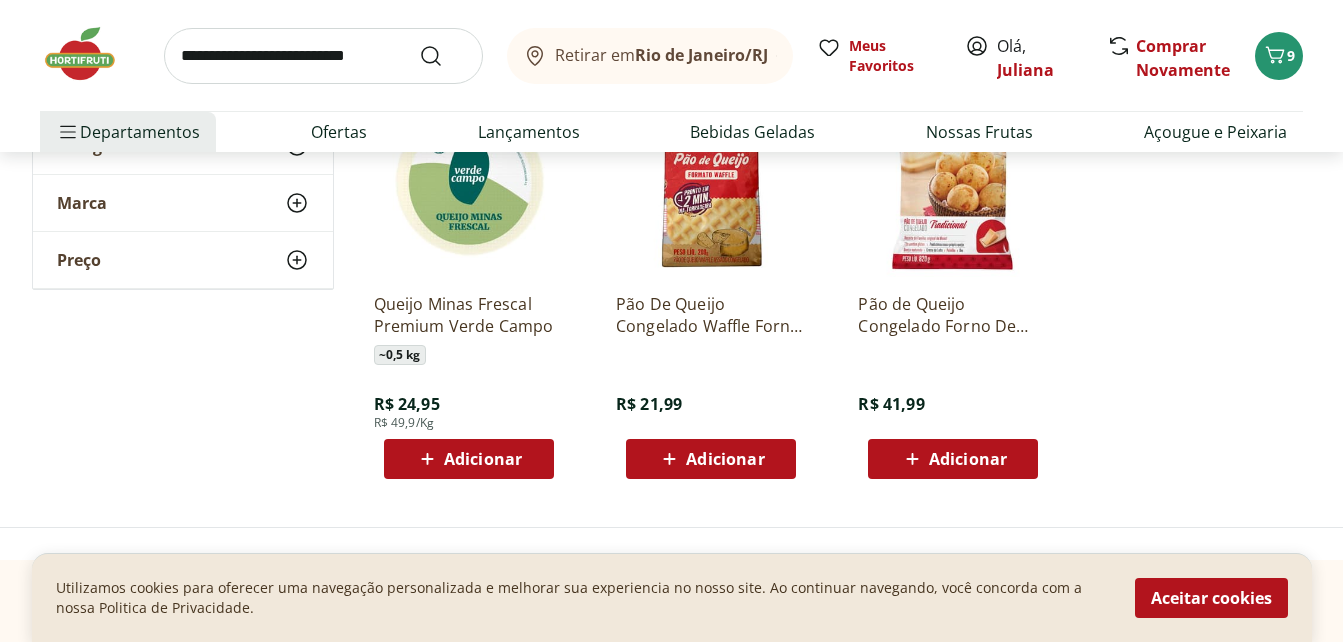 click on "Adicionar" at bounding box center (483, 459) 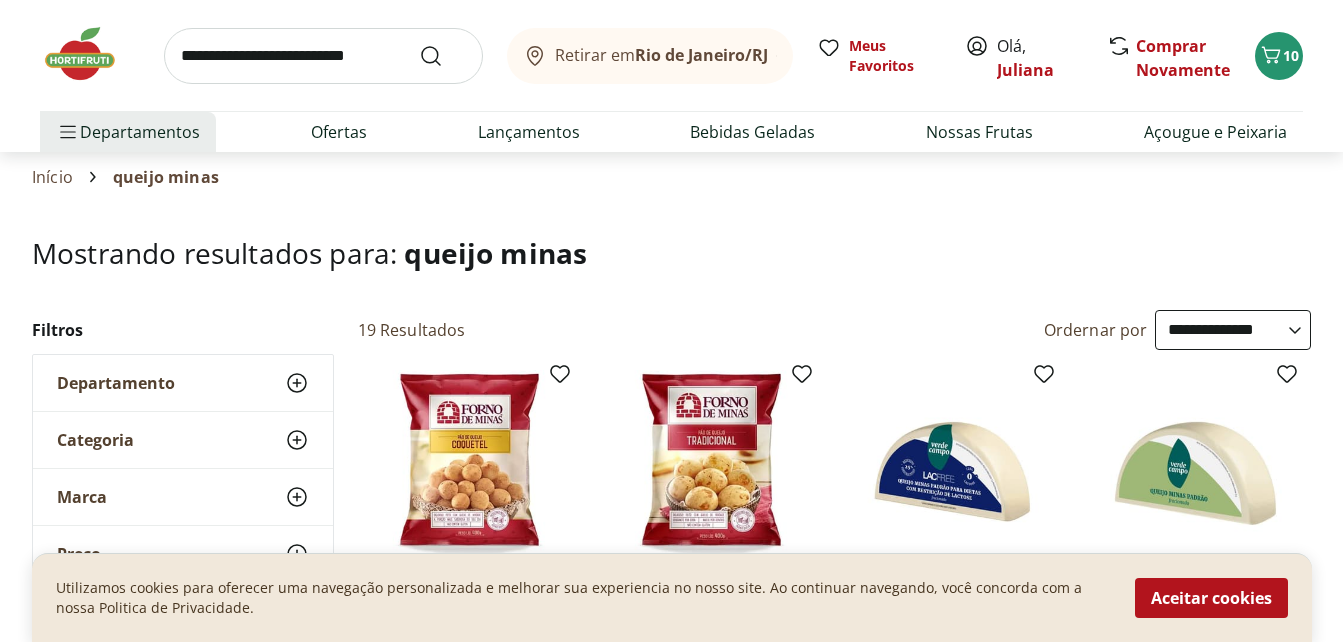 scroll, scrollTop: 0, scrollLeft: 0, axis: both 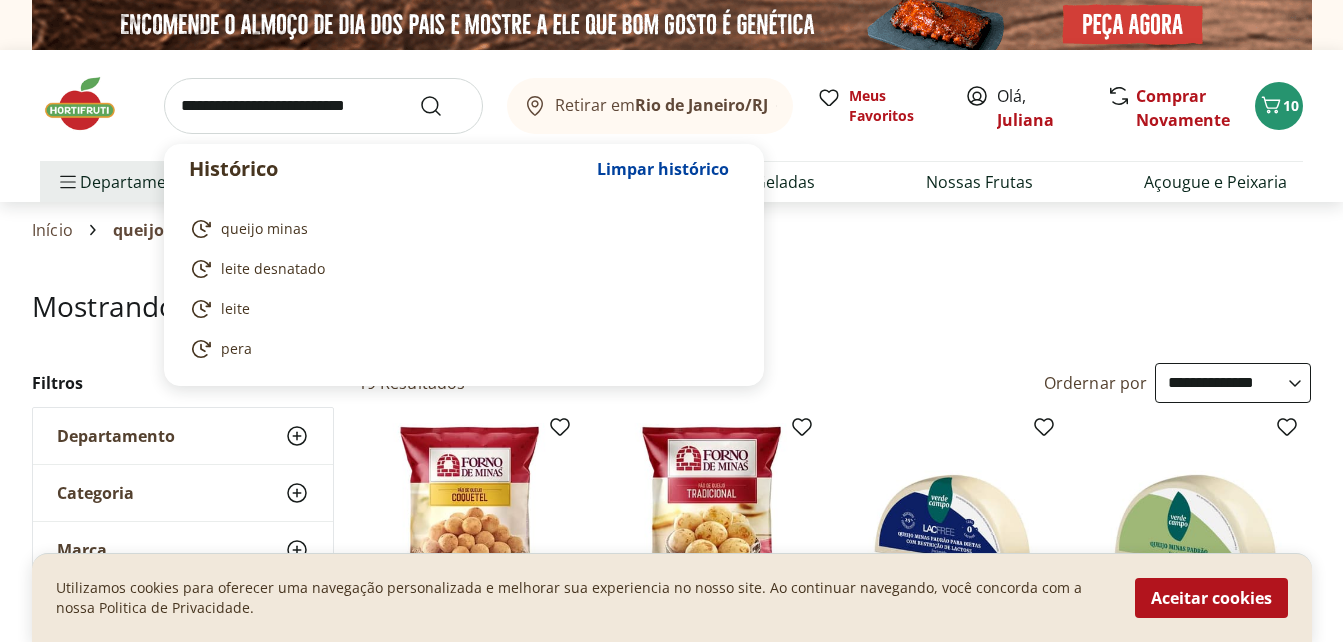 click at bounding box center (323, 106) 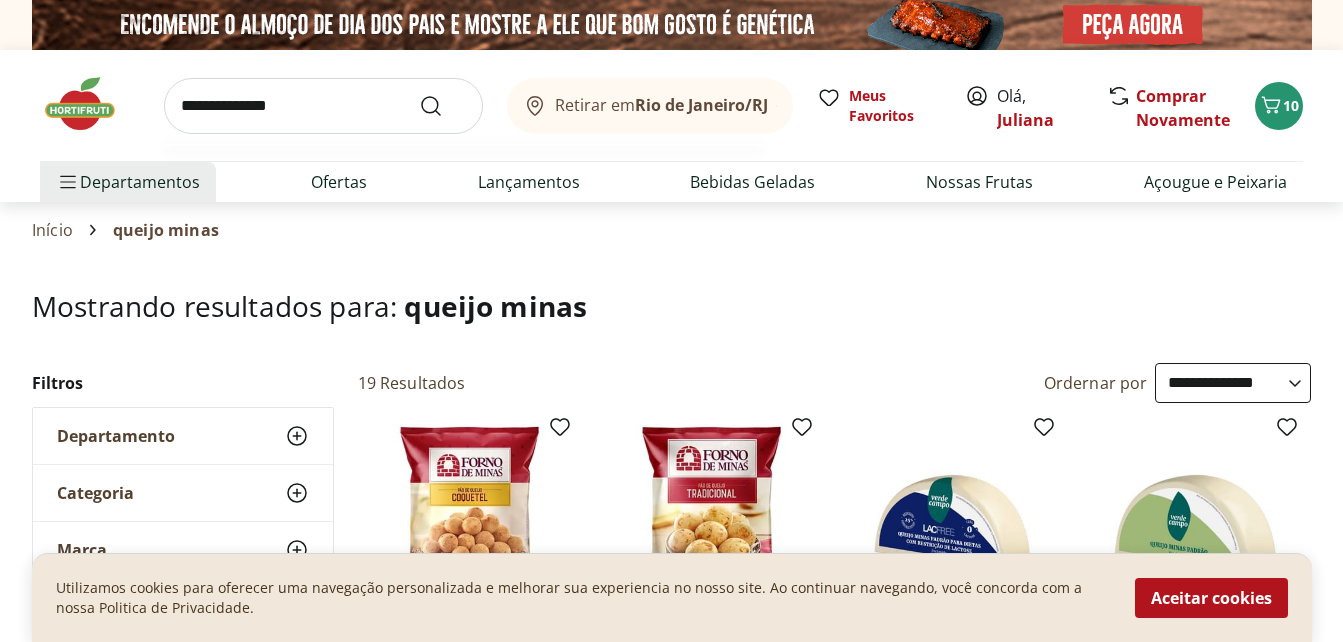 type on "**********" 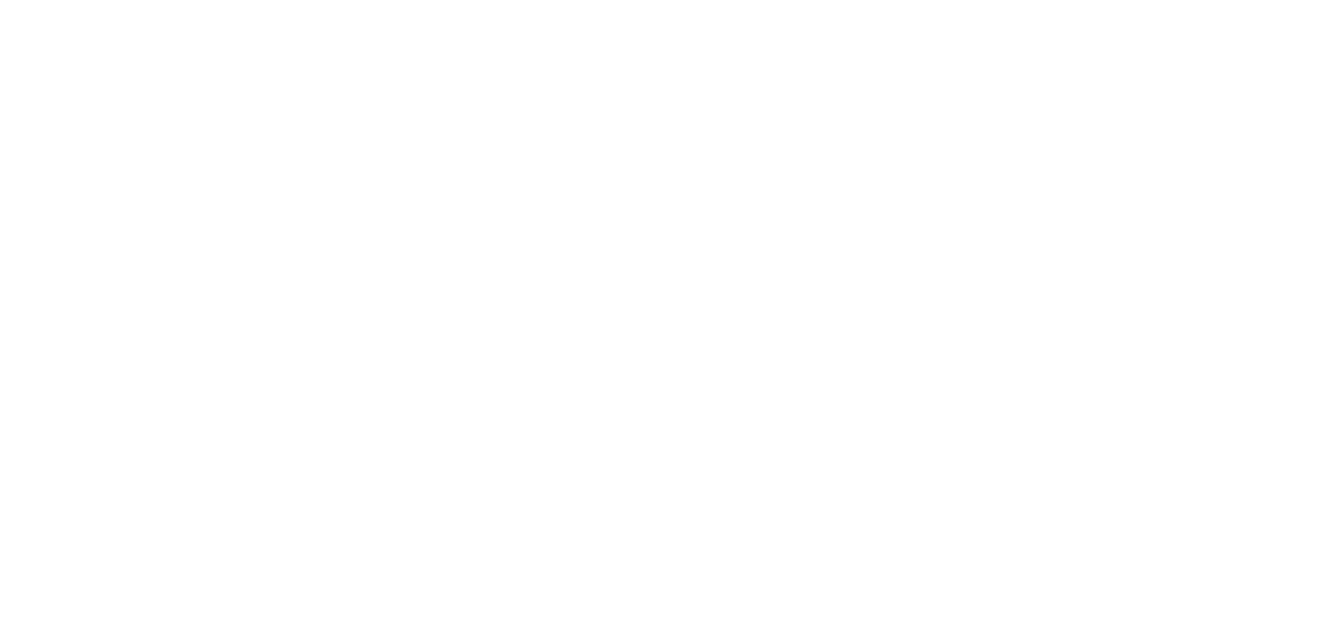 select on "**********" 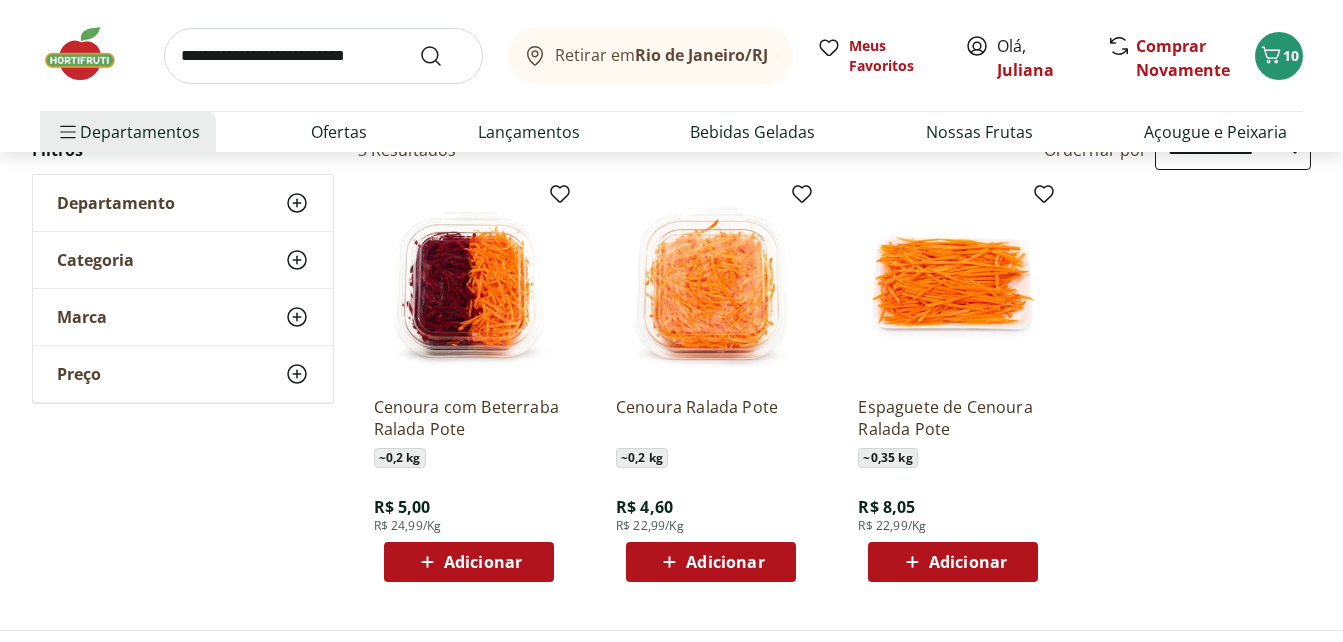 scroll, scrollTop: 280, scrollLeft: 0, axis: vertical 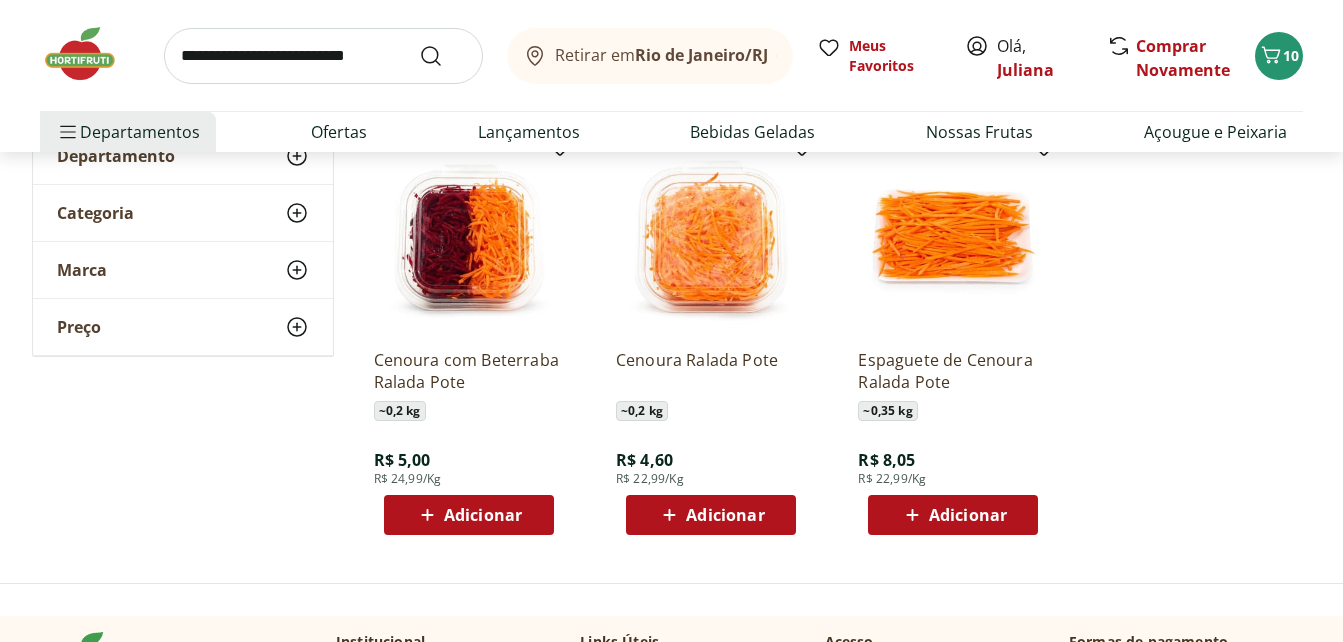 click on "Adicionar" at bounding box center [483, 515] 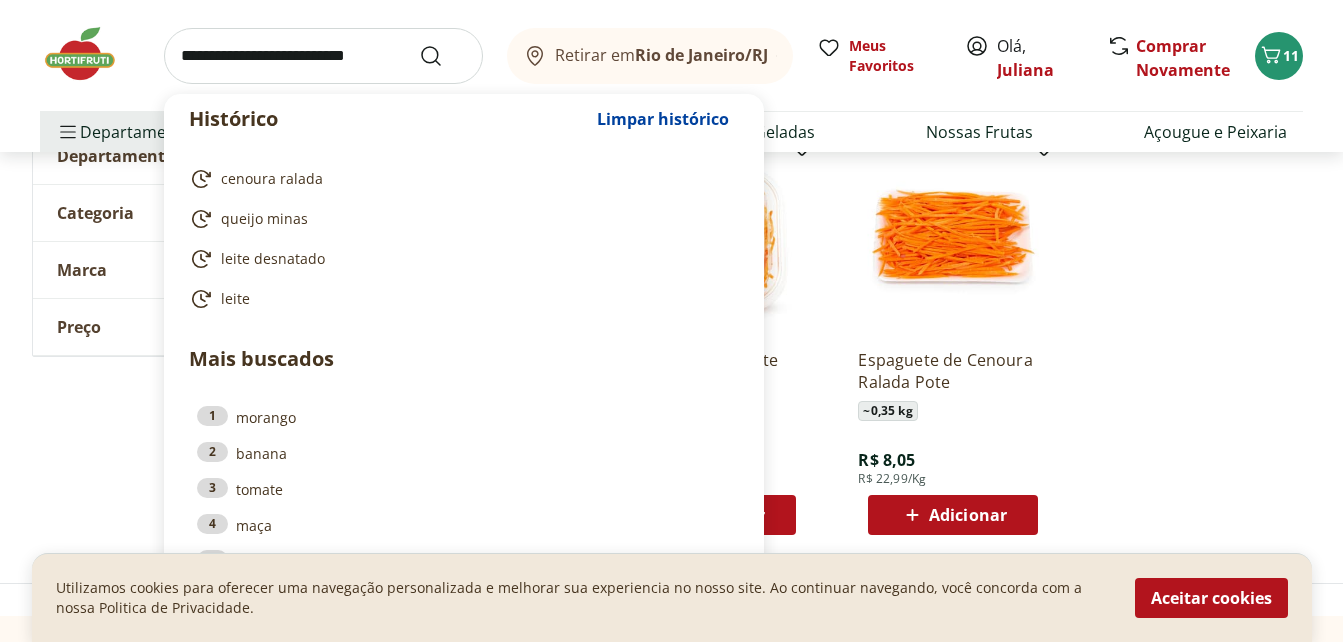 click at bounding box center [323, 56] 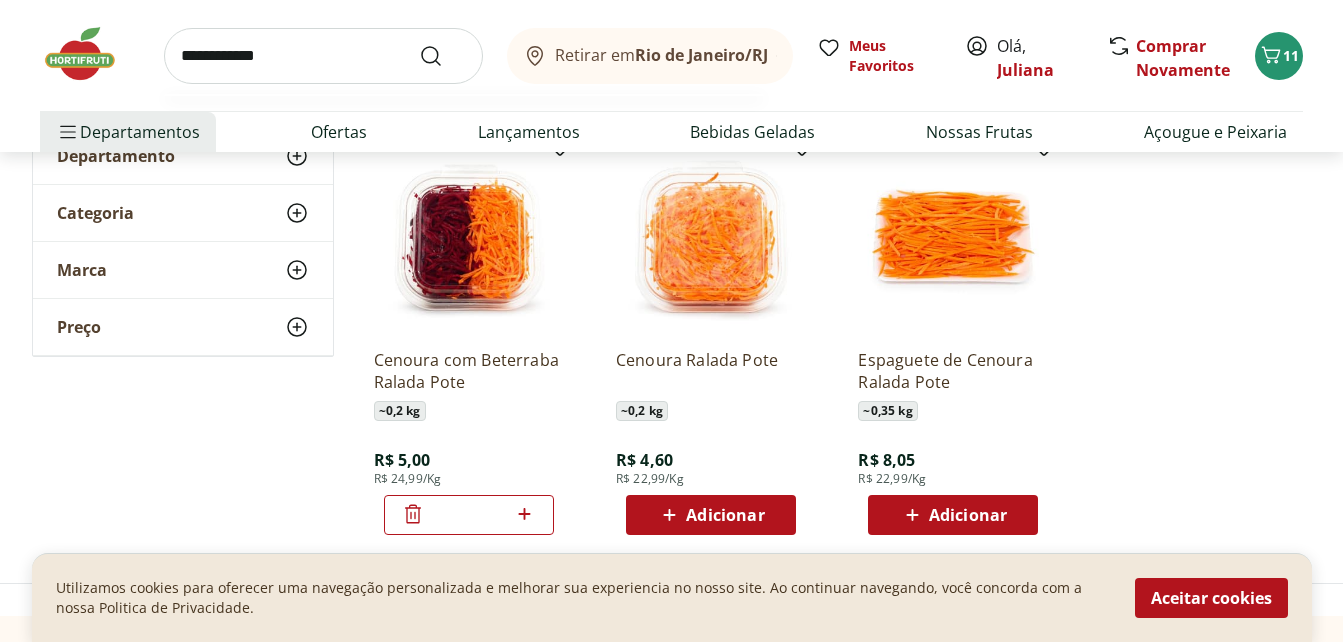 type on "**********" 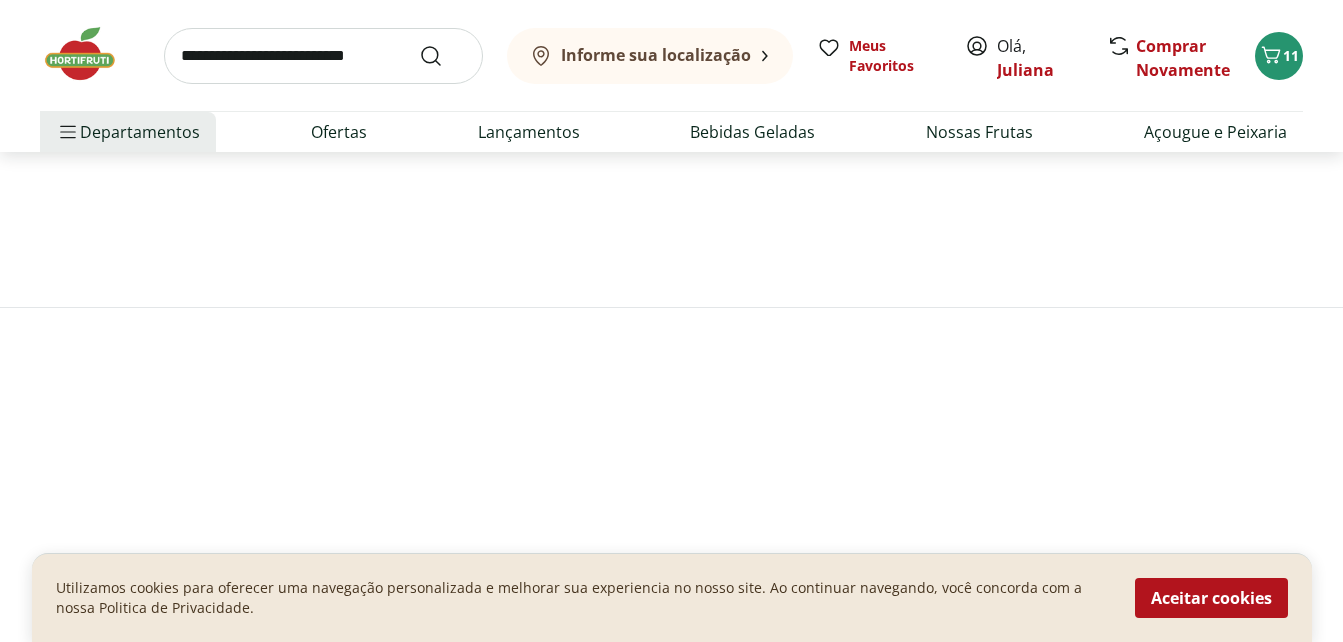scroll, scrollTop: 0, scrollLeft: 0, axis: both 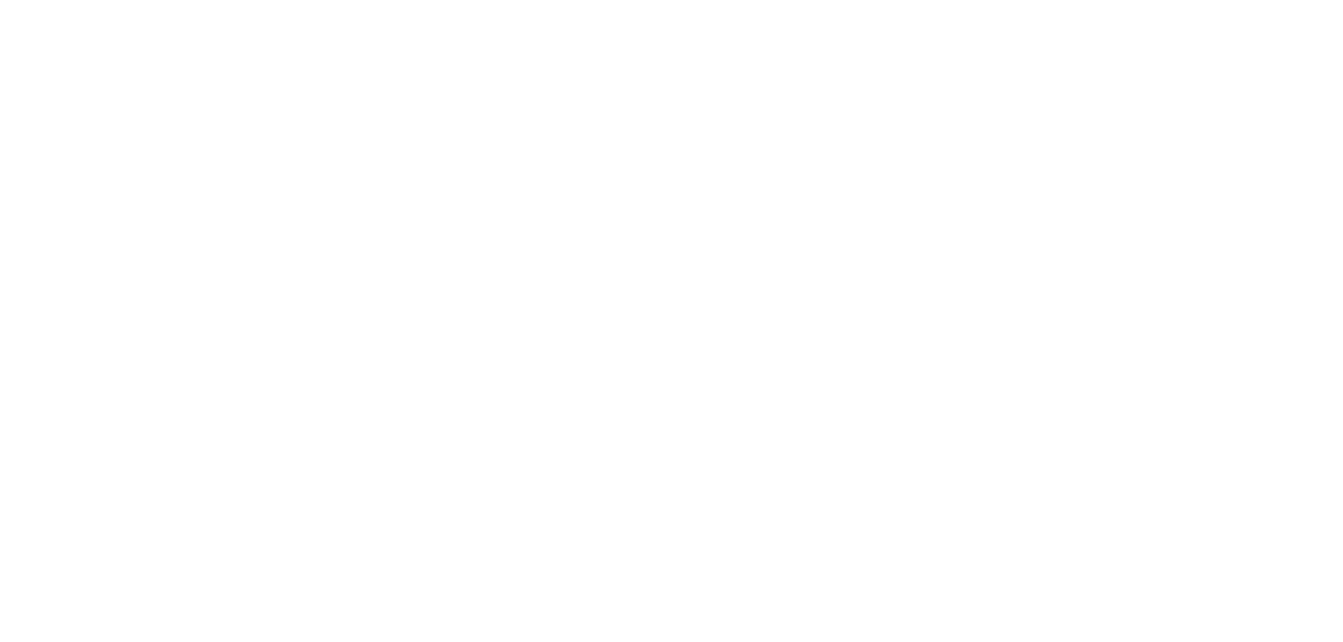 select on "**********" 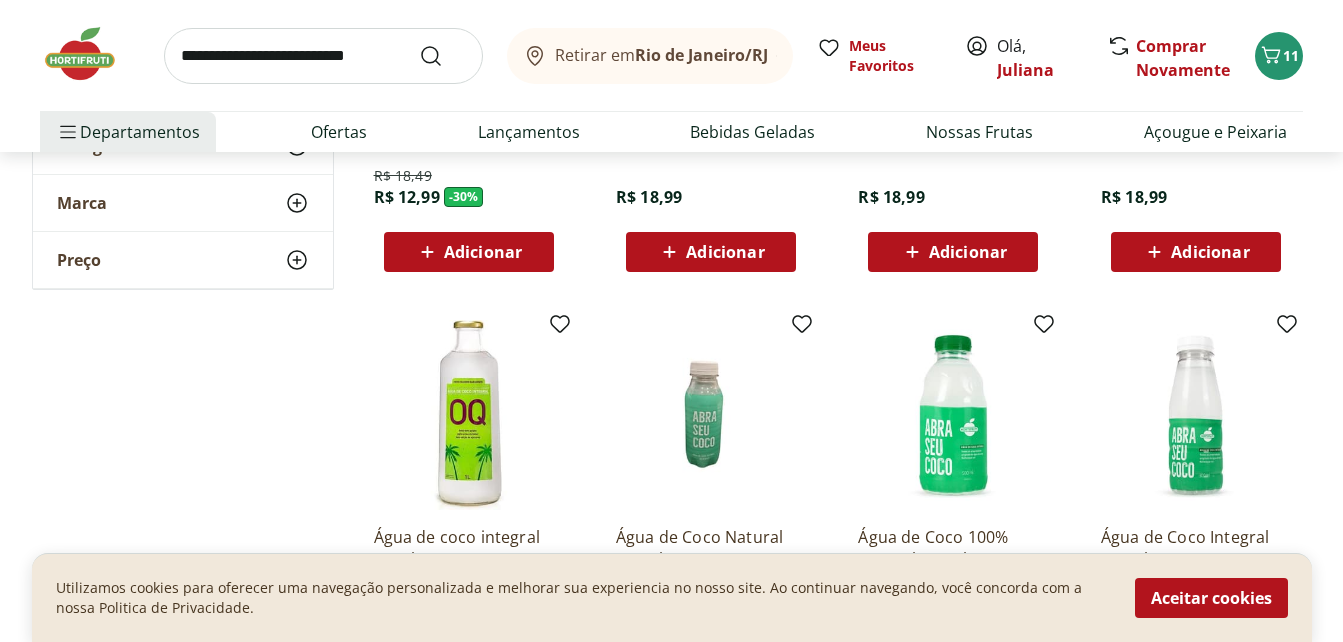 scroll, scrollTop: 600, scrollLeft: 0, axis: vertical 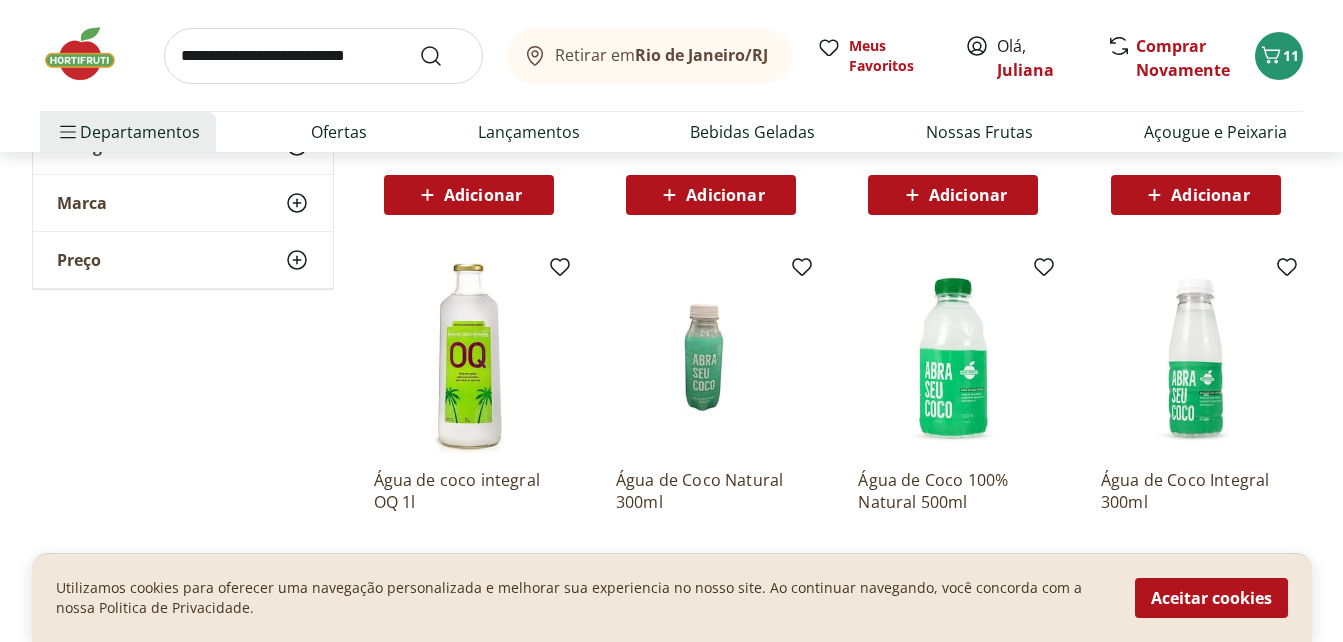 click 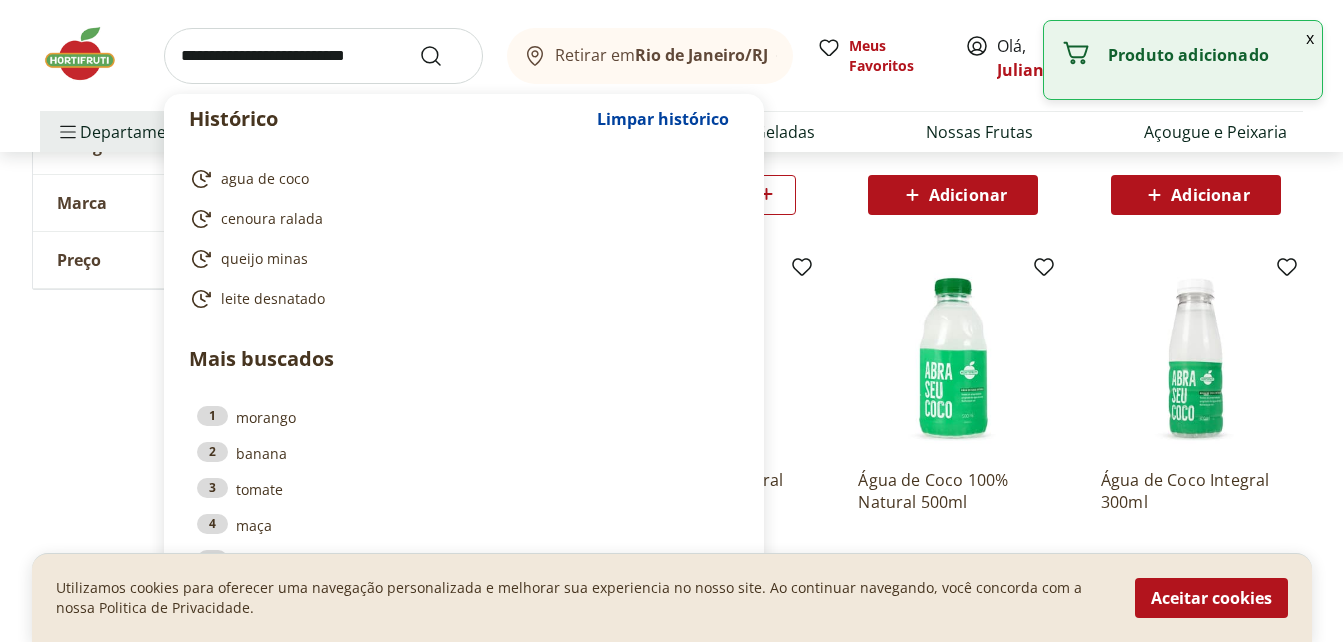 click at bounding box center (323, 56) 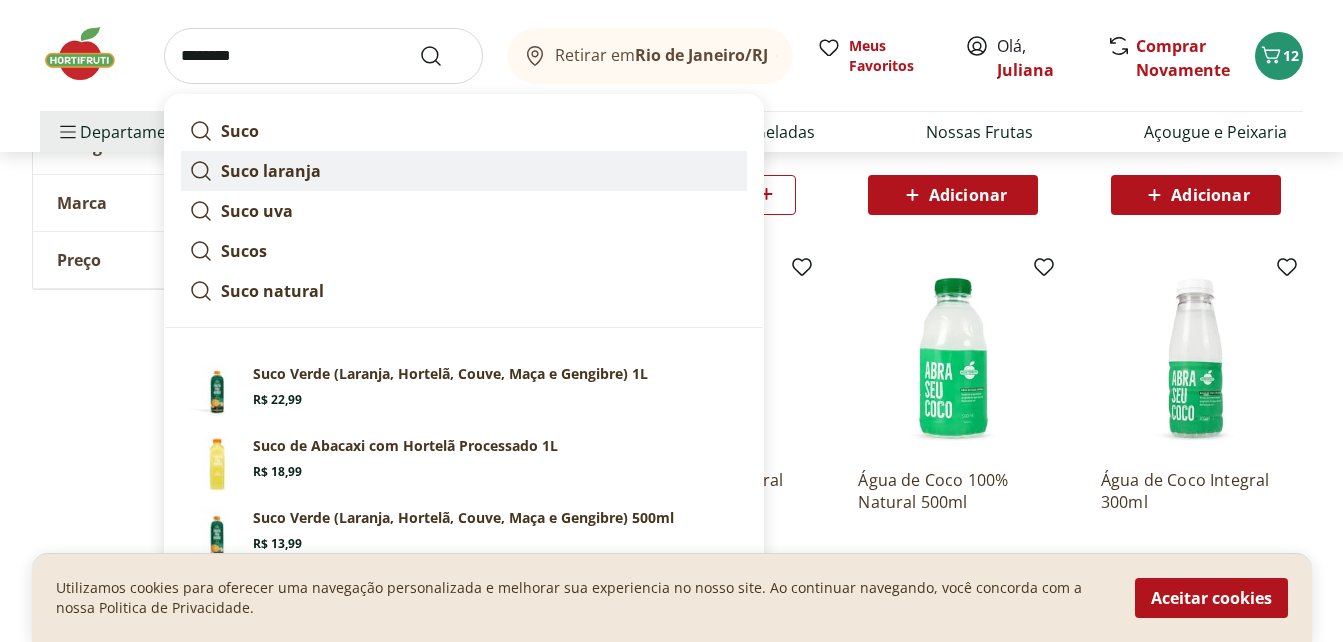 click on "Suco laranja" at bounding box center (271, 171) 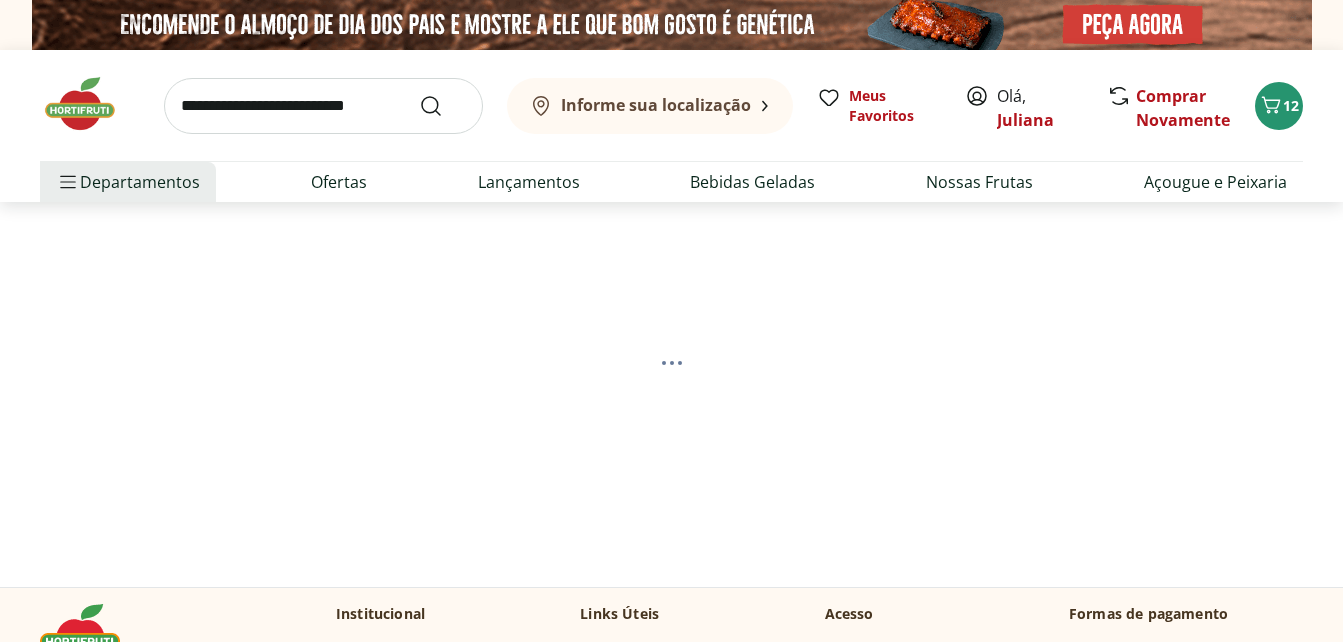 scroll, scrollTop: 0, scrollLeft: 0, axis: both 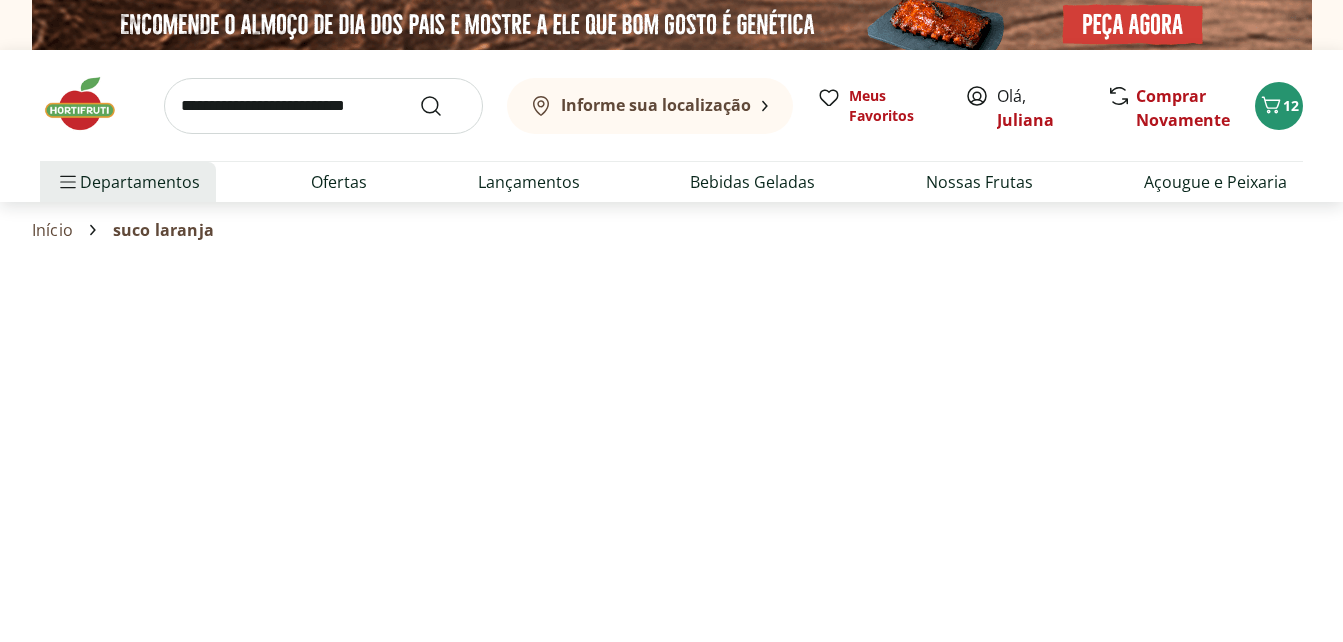 select on "**********" 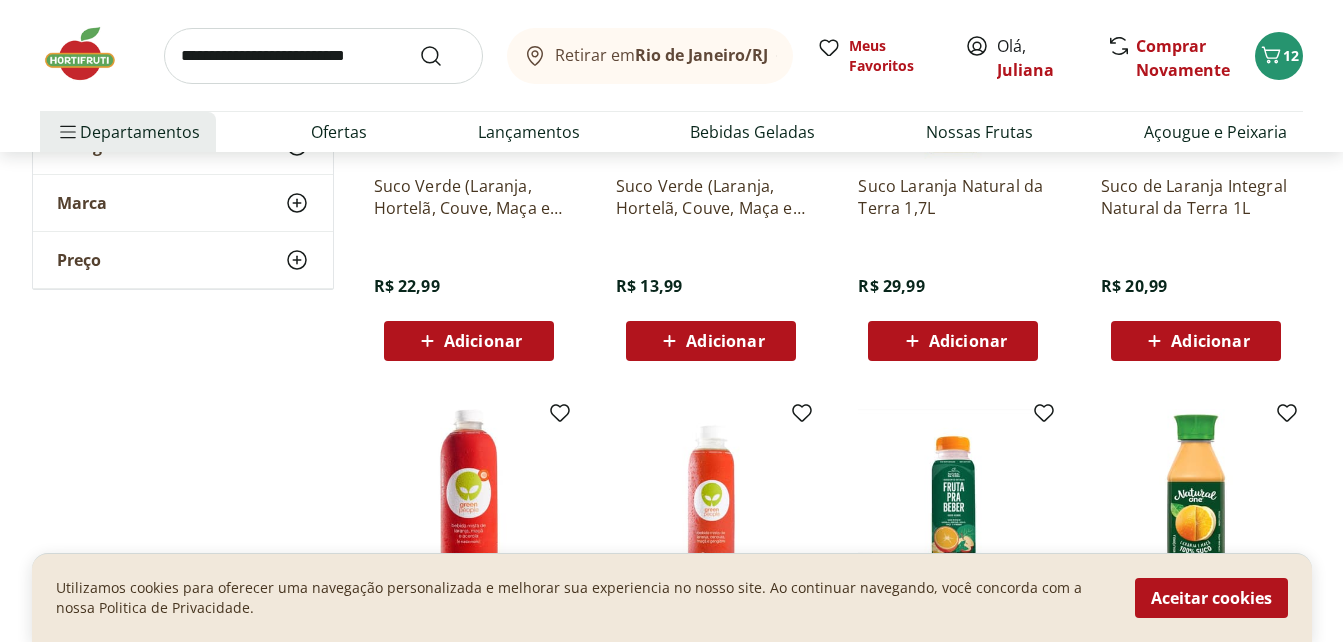scroll, scrollTop: 480, scrollLeft: 0, axis: vertical 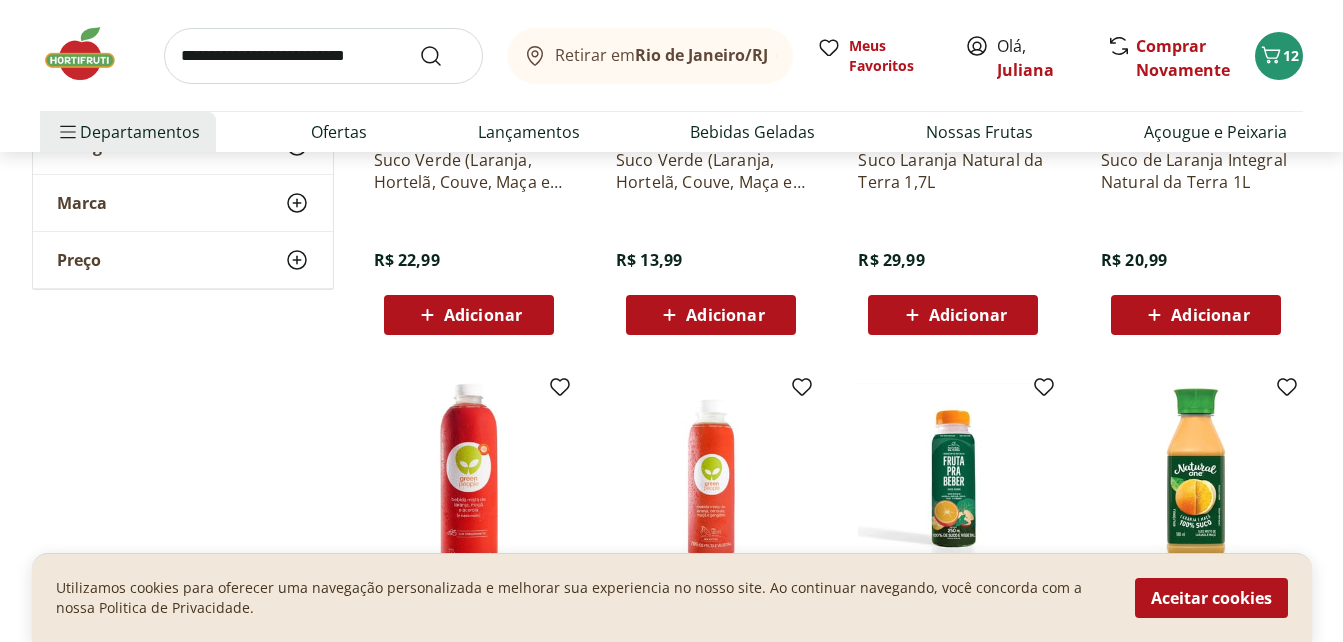 click on "Adicionar" at bounding box center [968, 315] 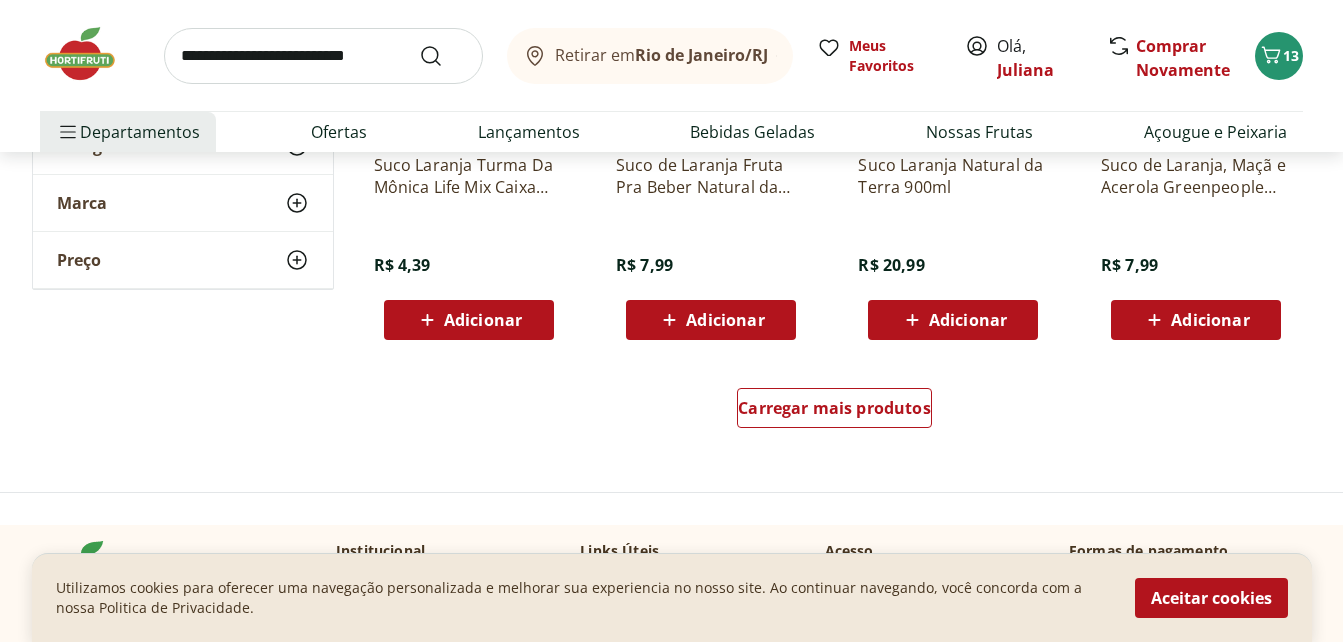scroll, scrollTop: 1520, scrollLeft: 0, axis: vertical 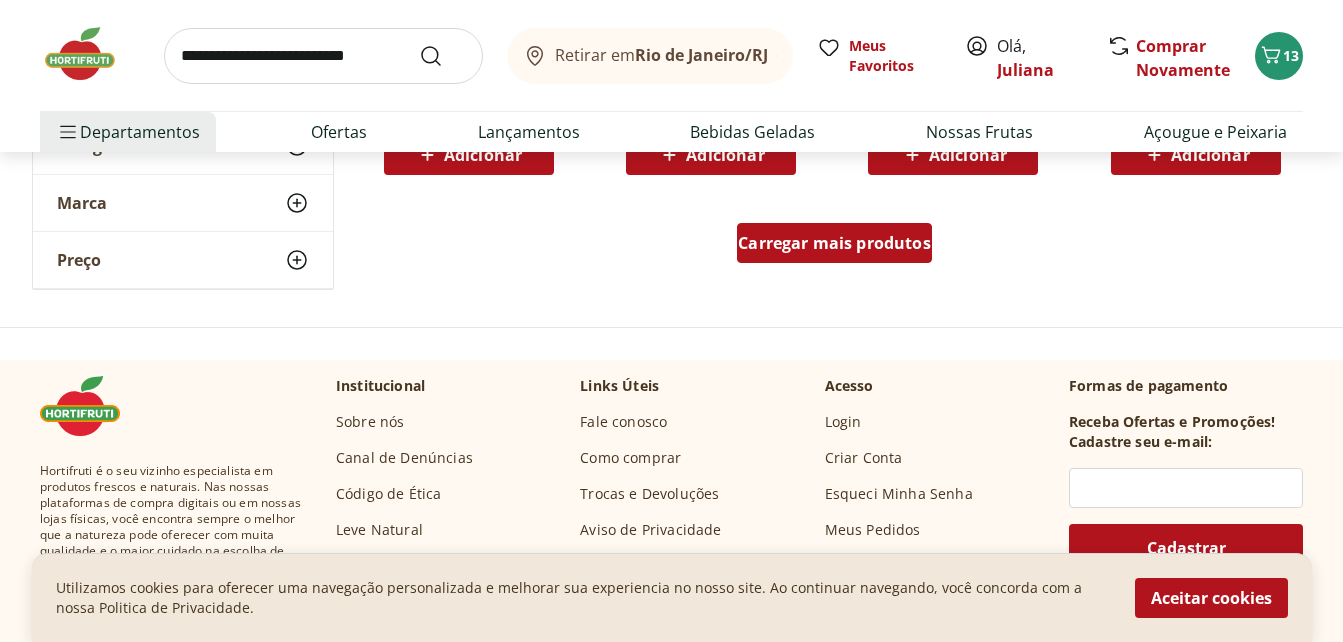 click on "Carregar mais produtos" at bounding box center [834, 243] 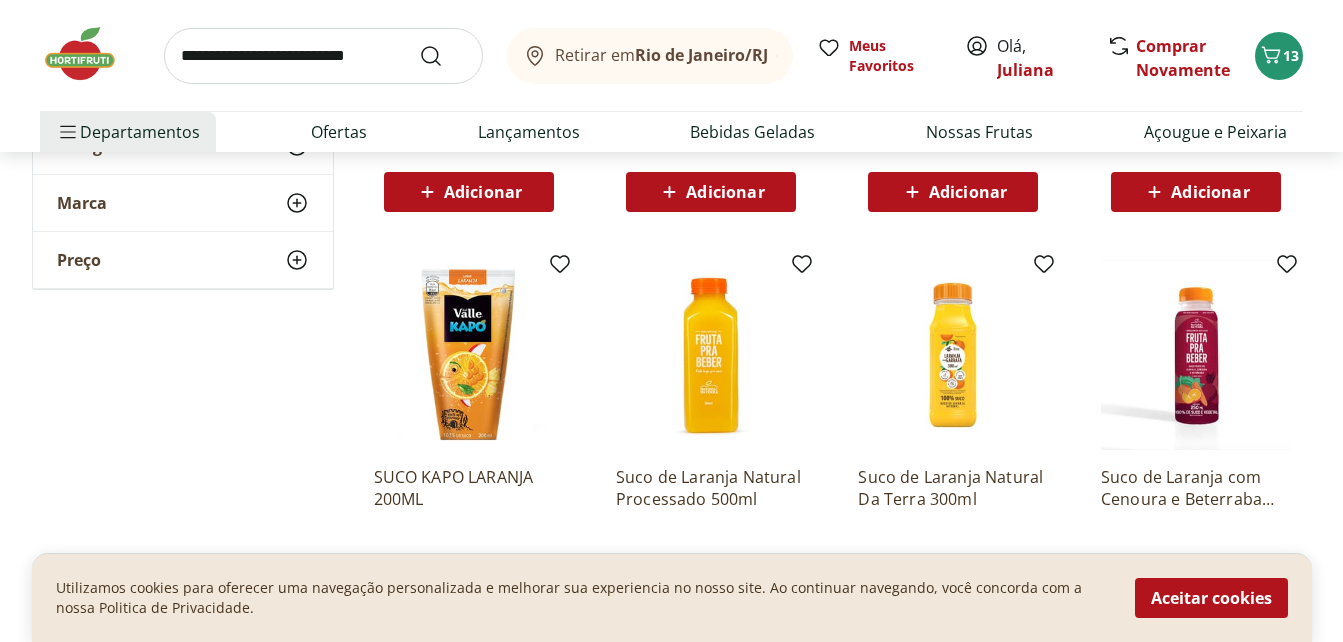 scroll, scrollTop: 2080, scrollLeft: 0, axis: vertical 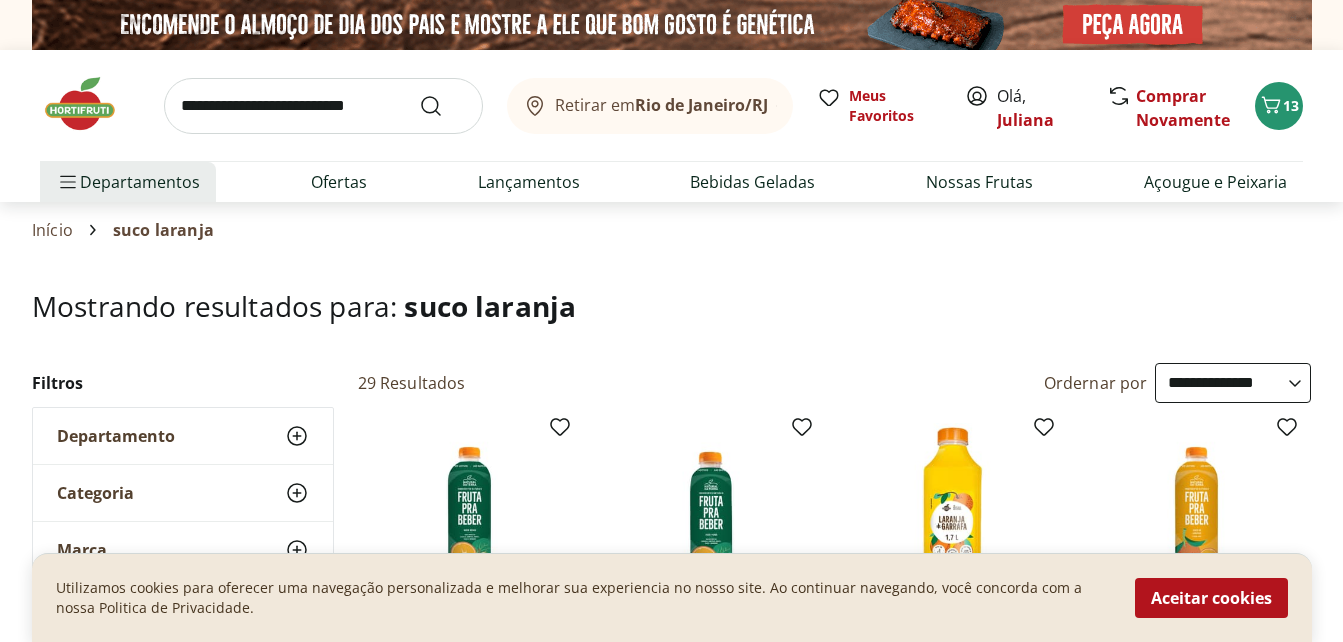 click at bounding box center [323, 106] 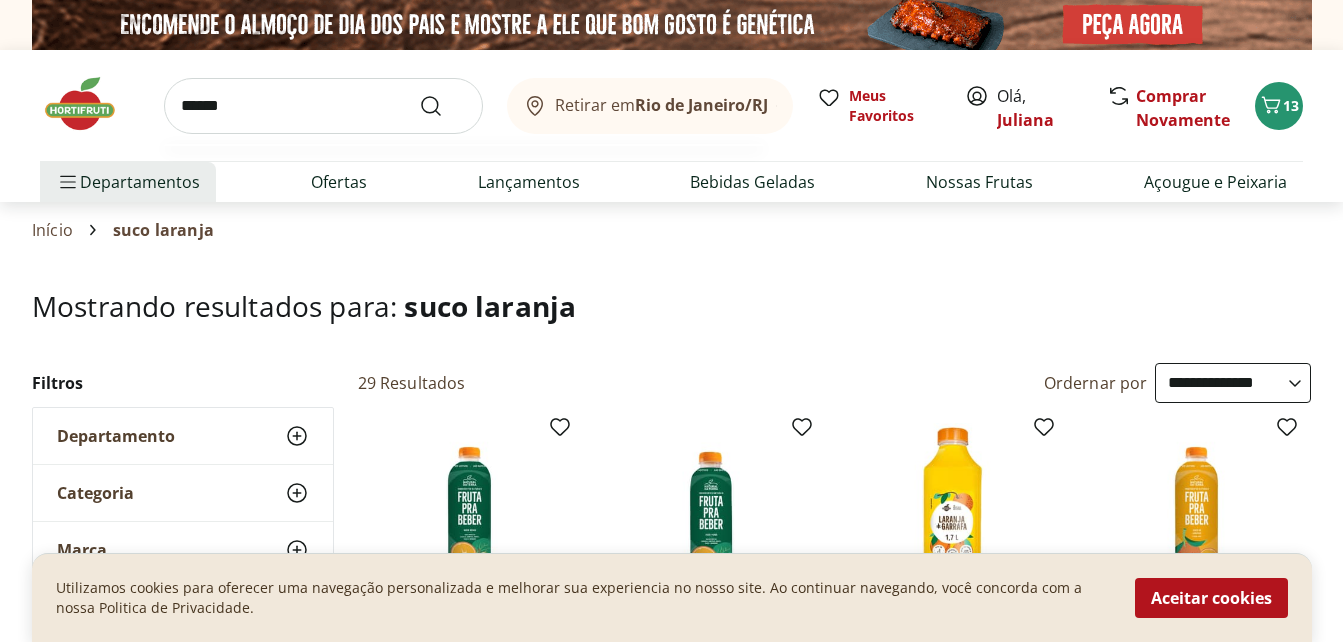 type on "******" 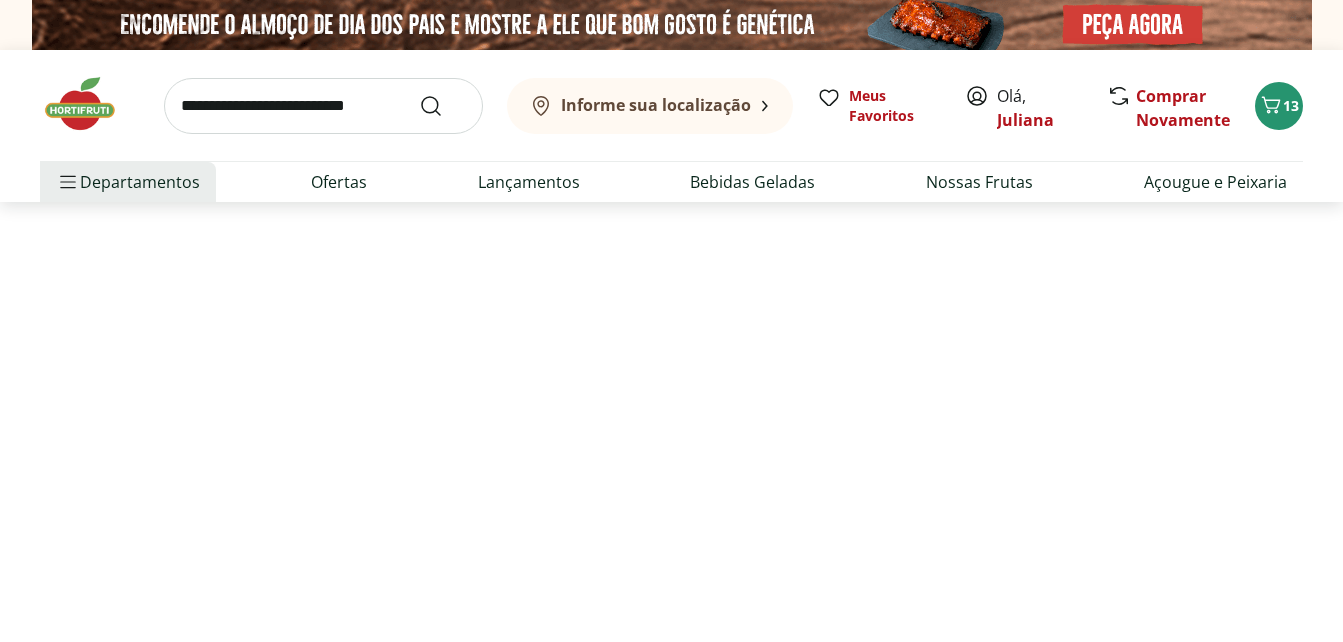 select on "**********" 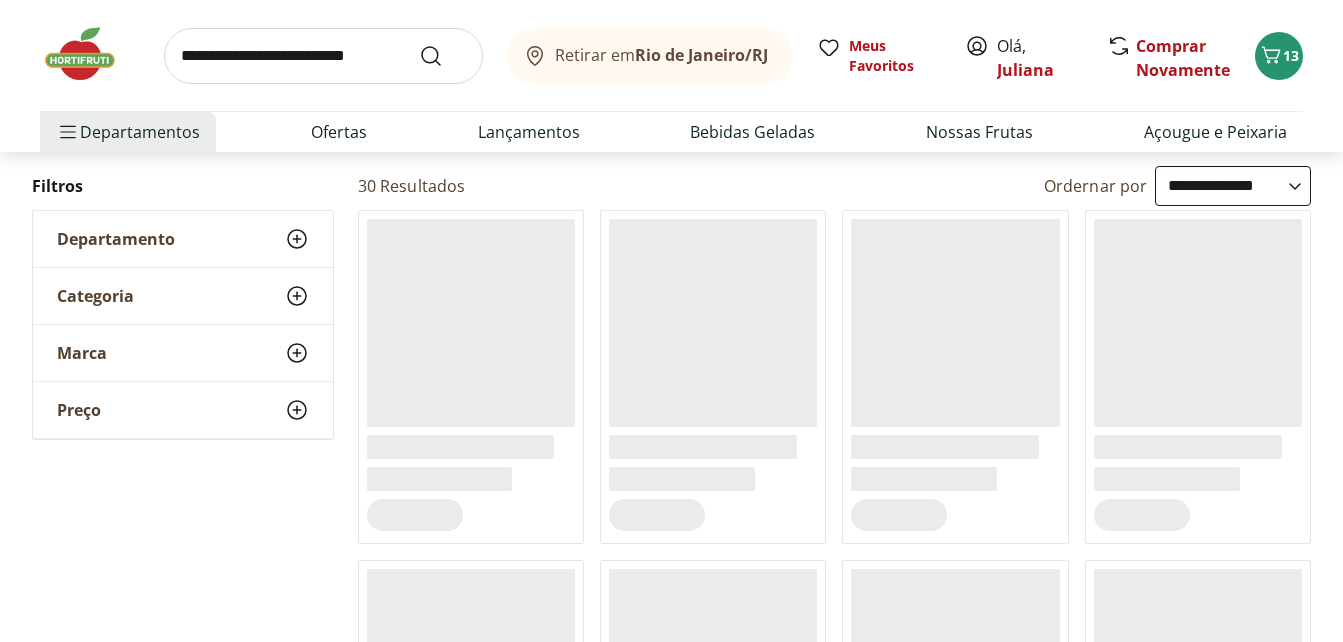 scroll, scrollTop: 200, scrollLeft: 0, axis: vertical 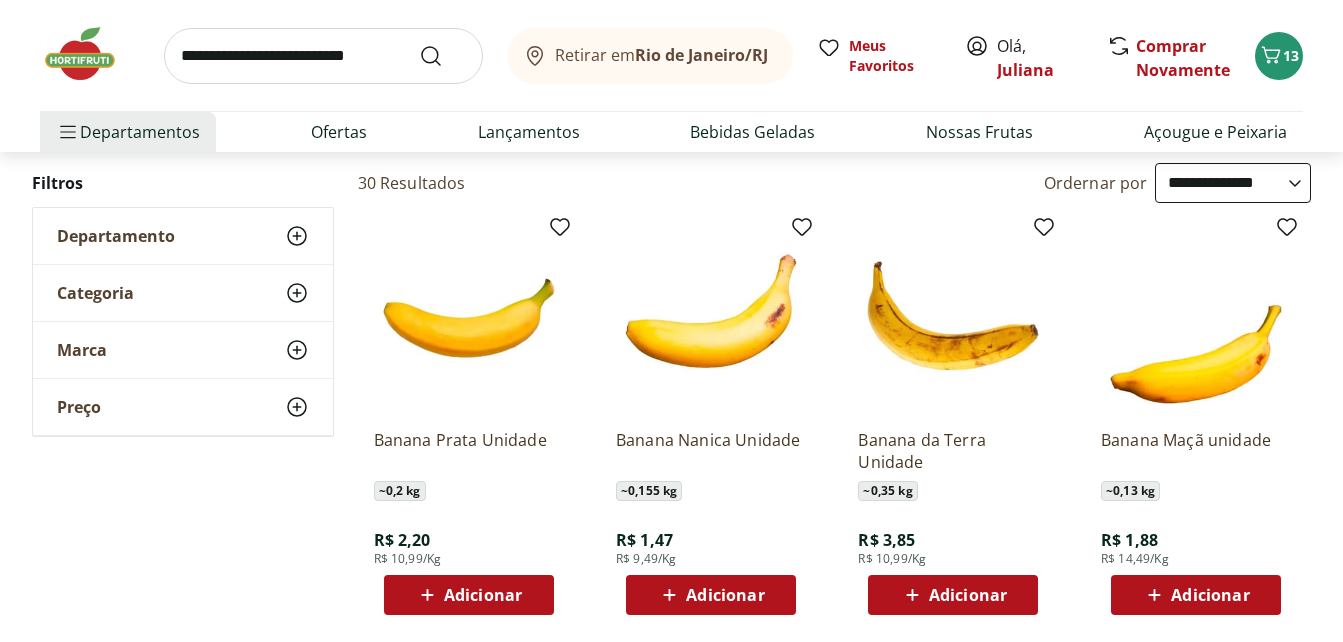 click on "Adicionar" at bounding box center (483, 595) 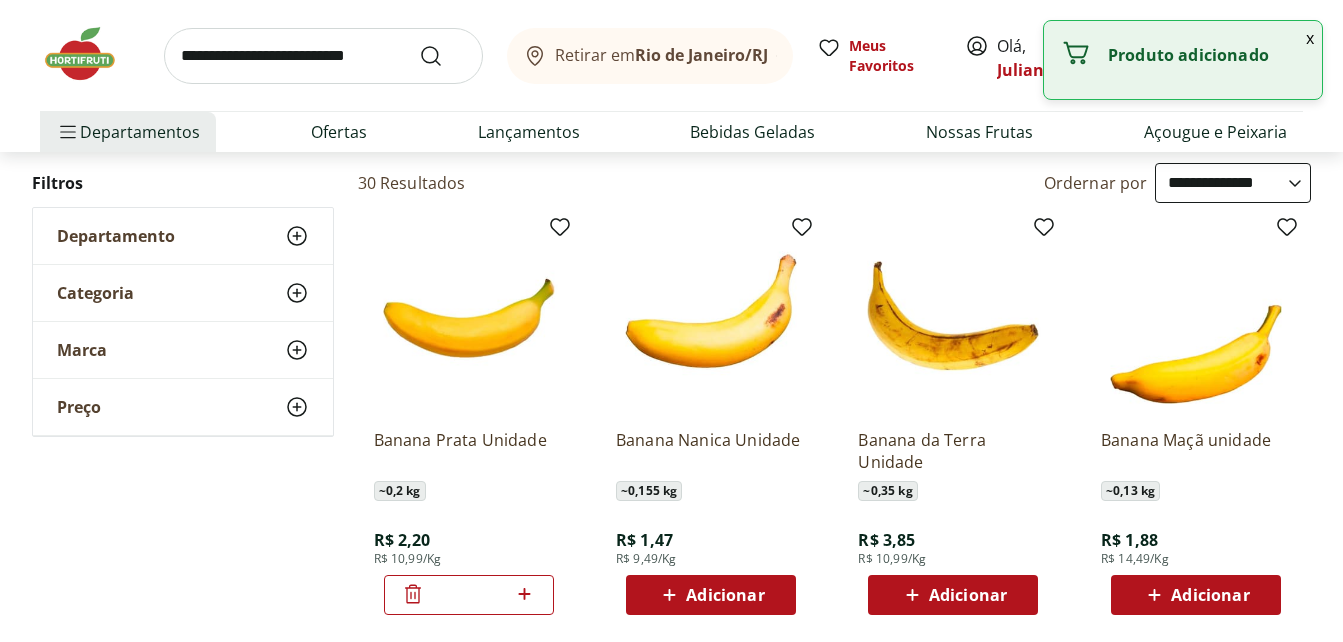 click 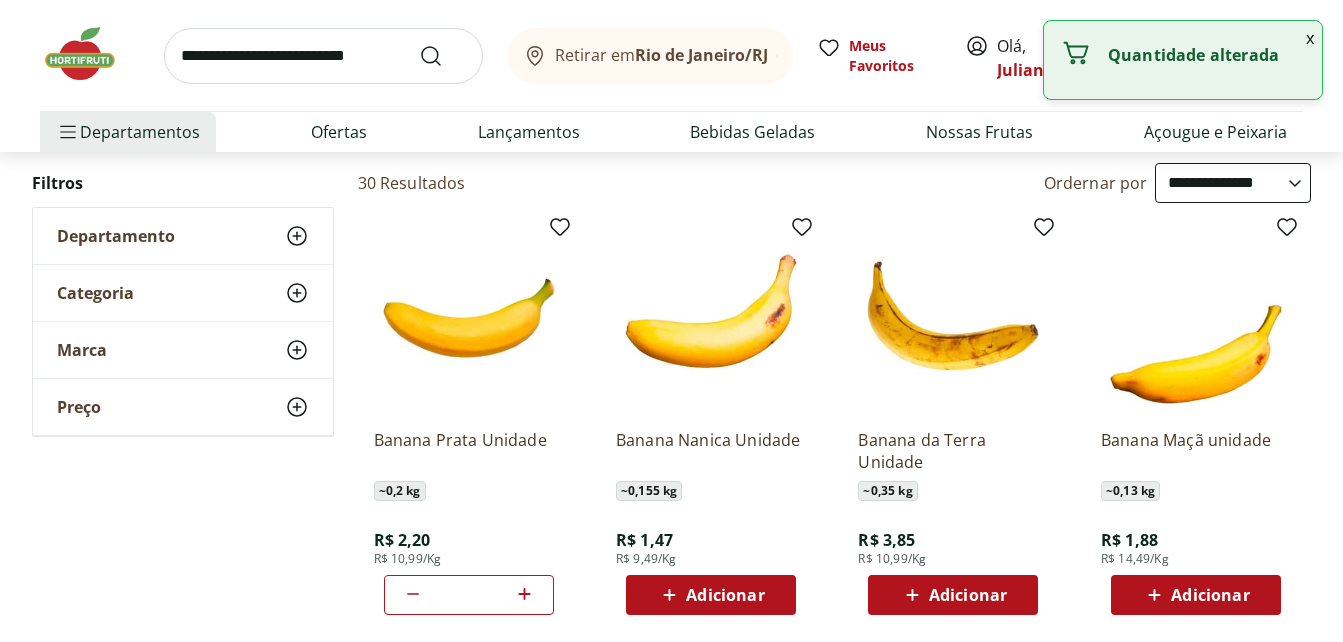 click 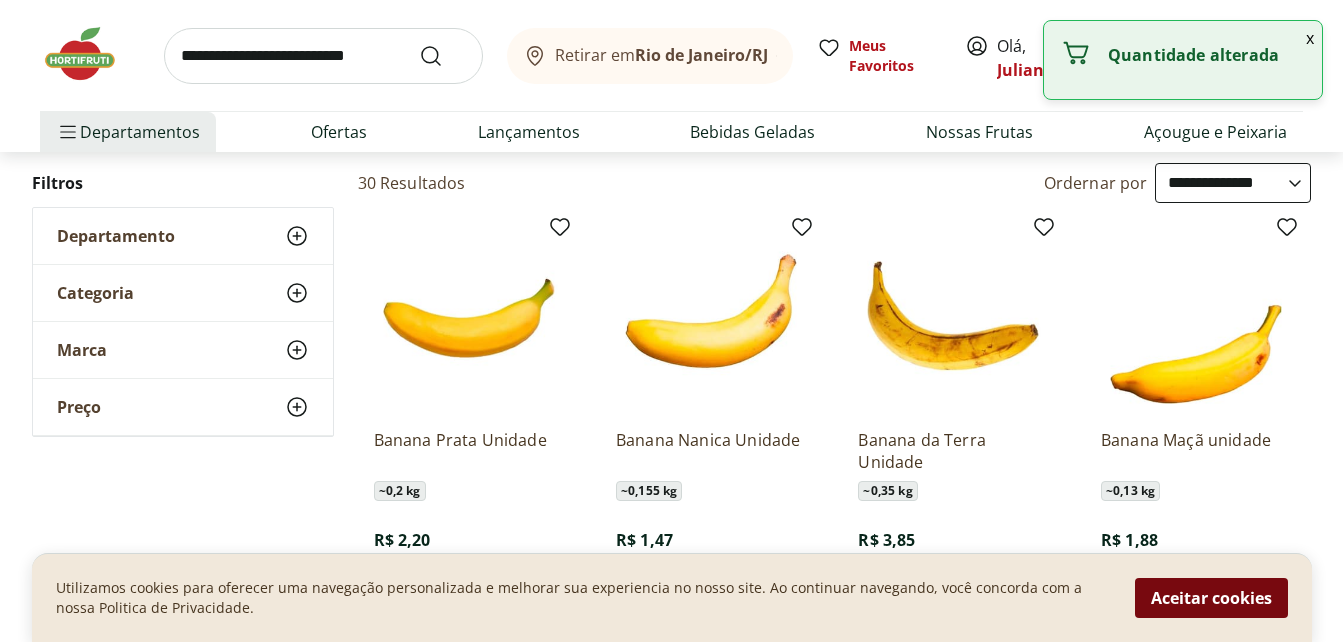click on "Aceitar cookies" at bounding box center (1211, 598) 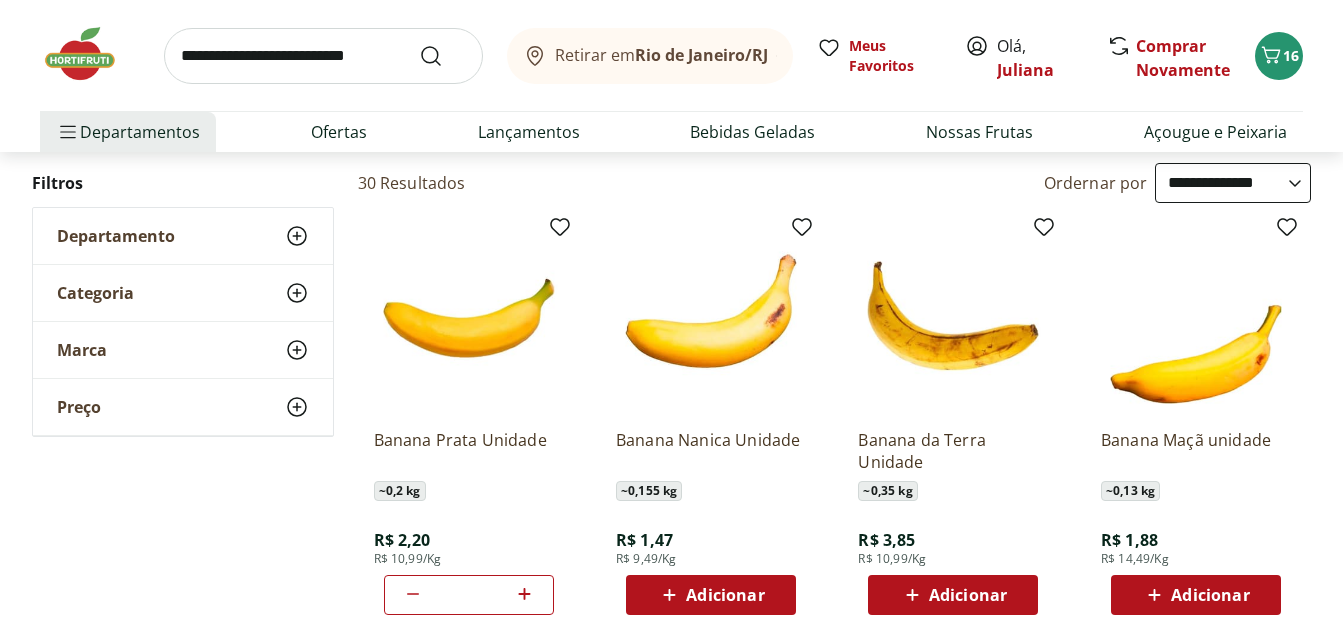 click 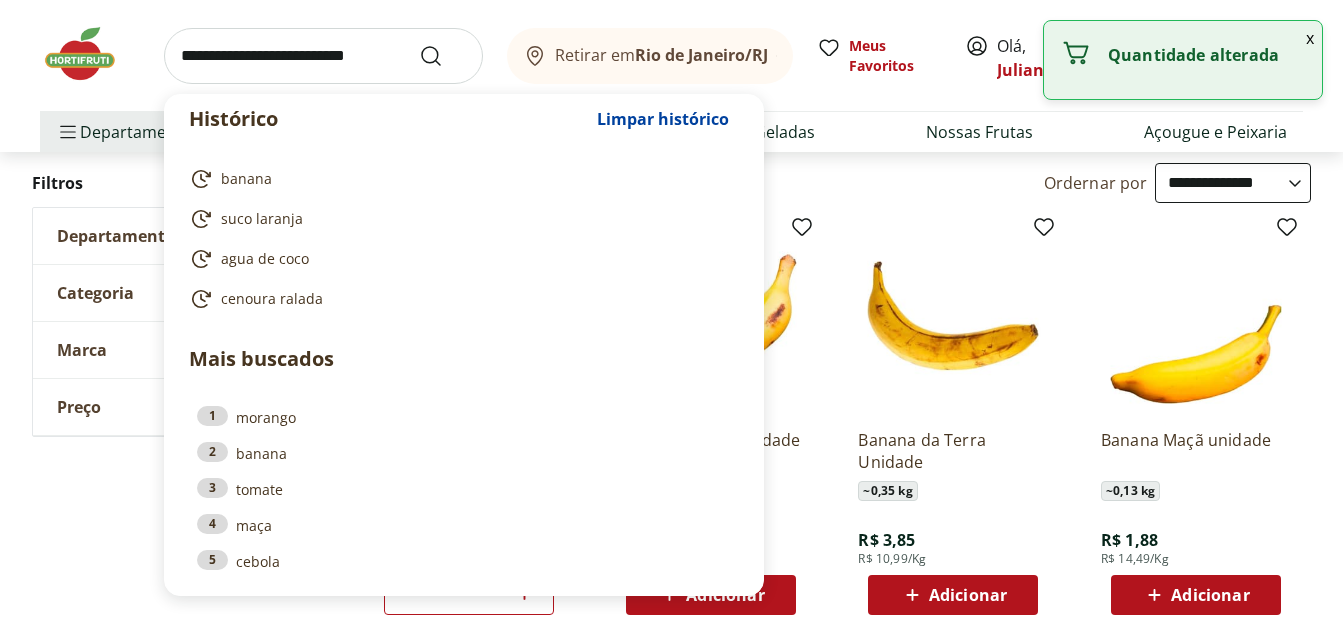 click at bounding box center (323, 56) 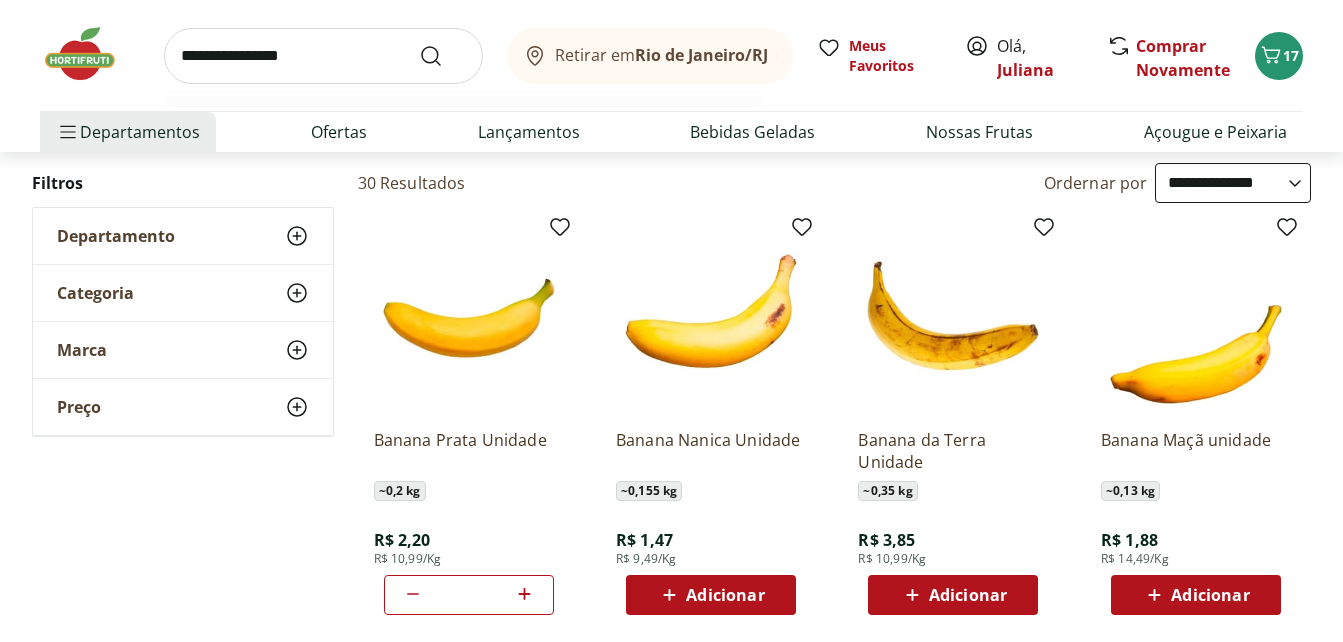 type on "**********" 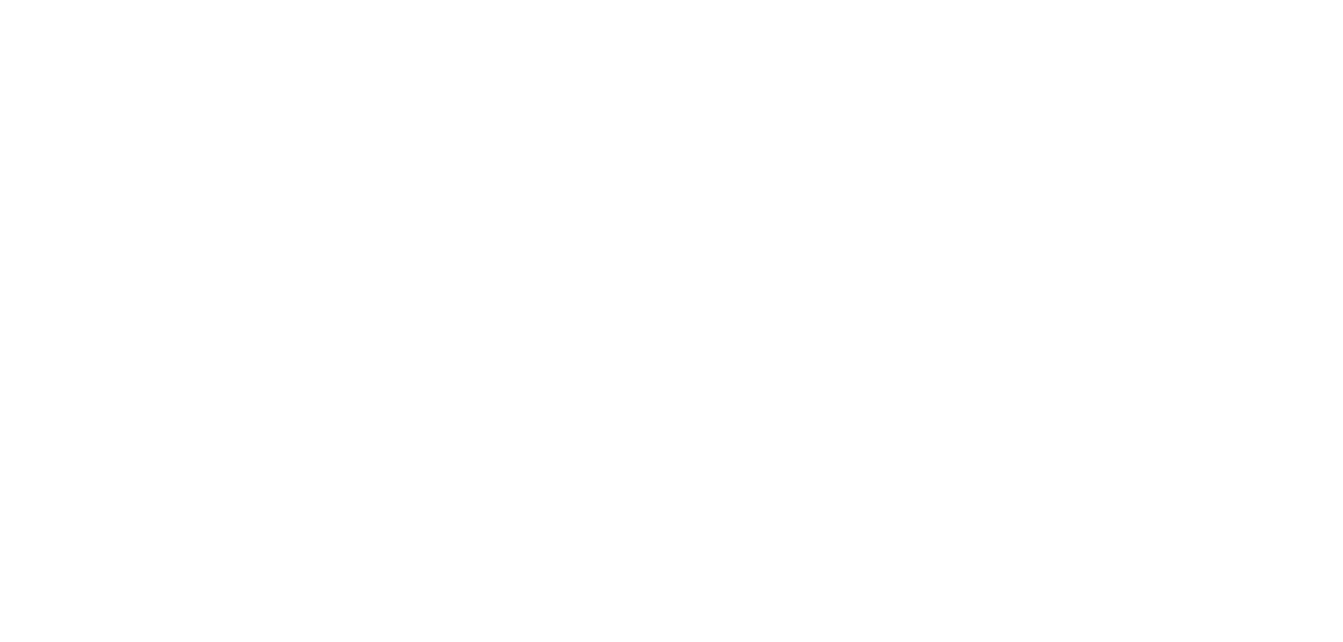 scroll, scrollTop: 0, scrollLeft: 0, axis: both 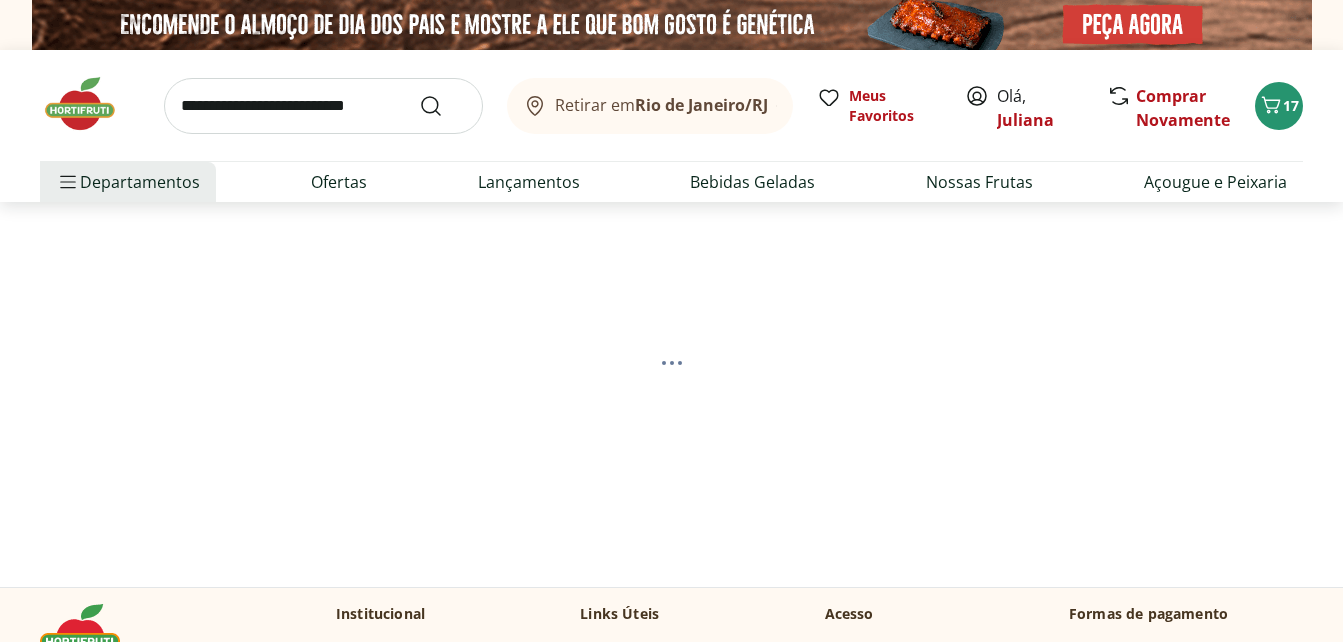 select on "**********" 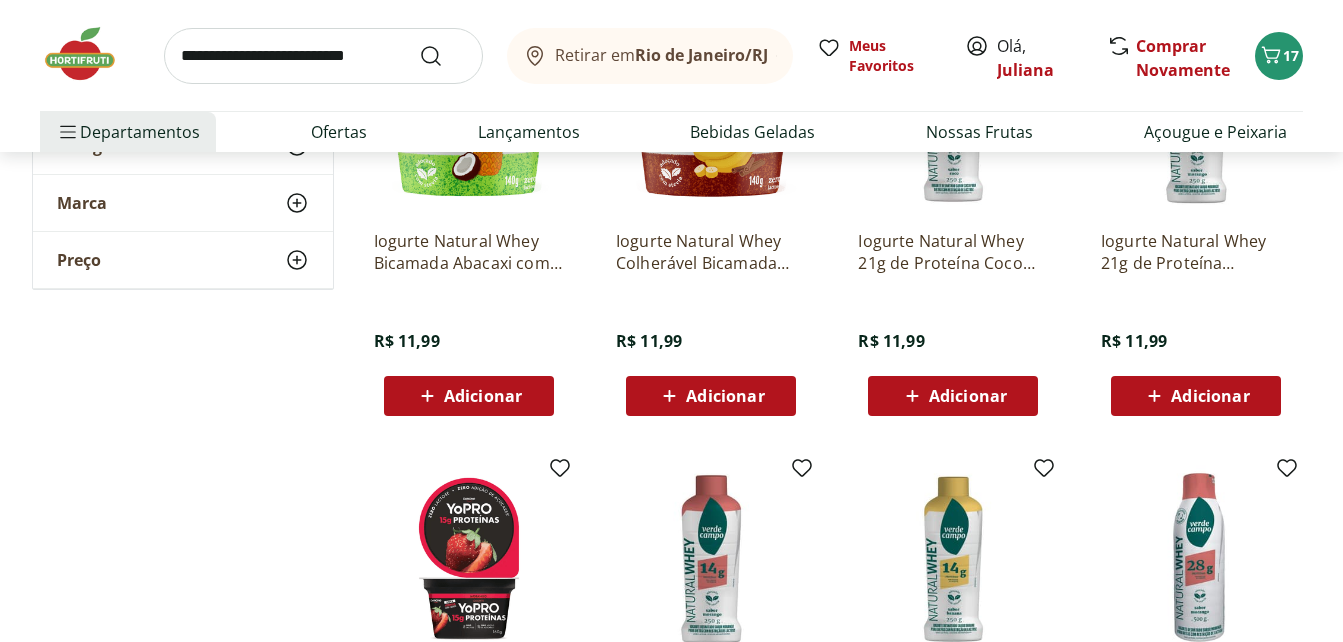 scroll, scrollTop: 400, scrollLeft: 0, axis: vertical 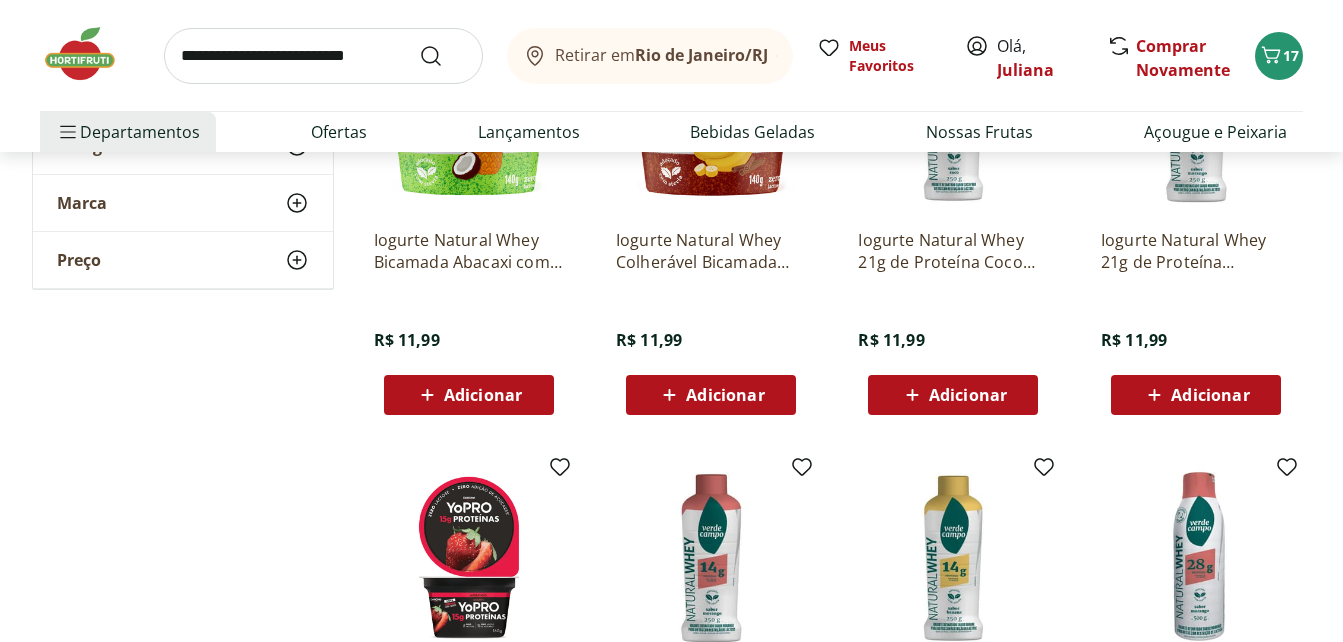 click on "Adicionar" at bounding box center (1210, 395) 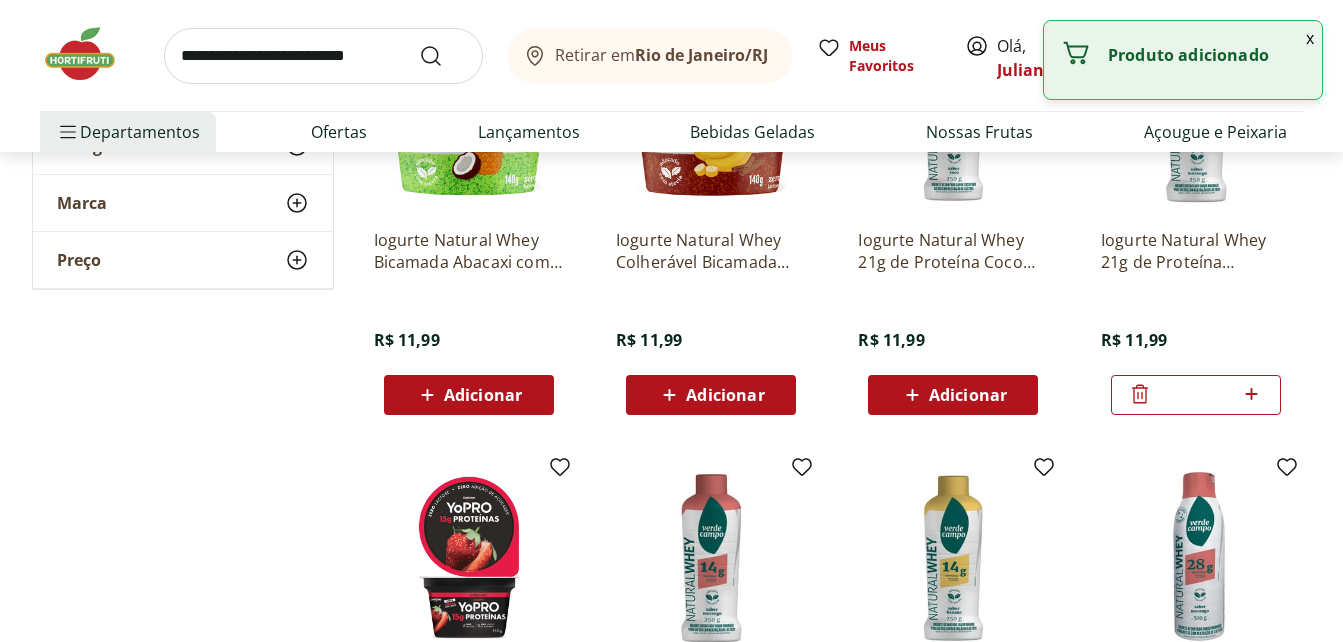 click 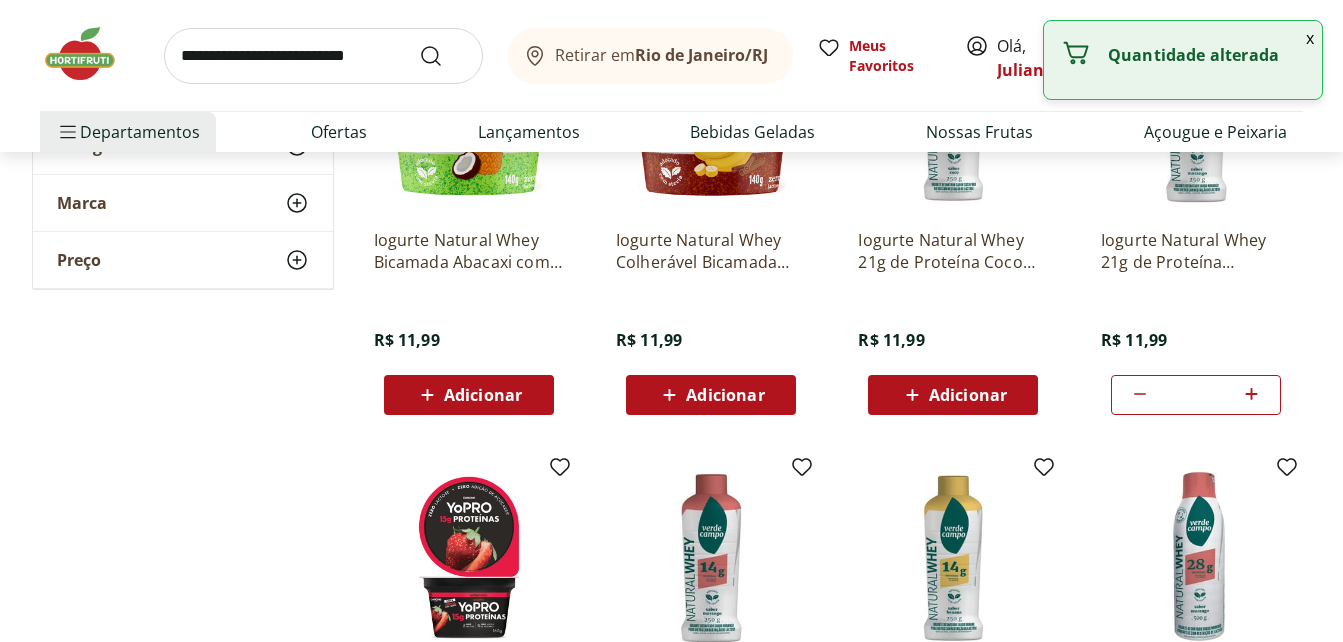 click 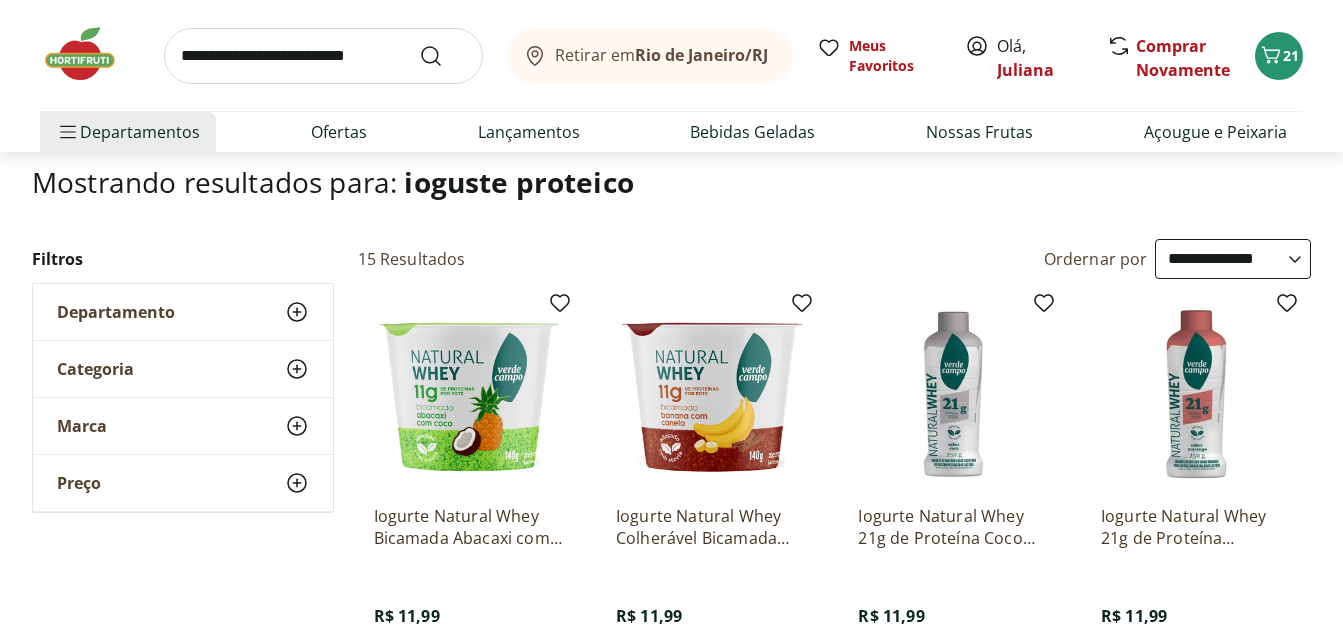 scroll, scrollTop: 120, scrollLeft: 0, axis: vertical 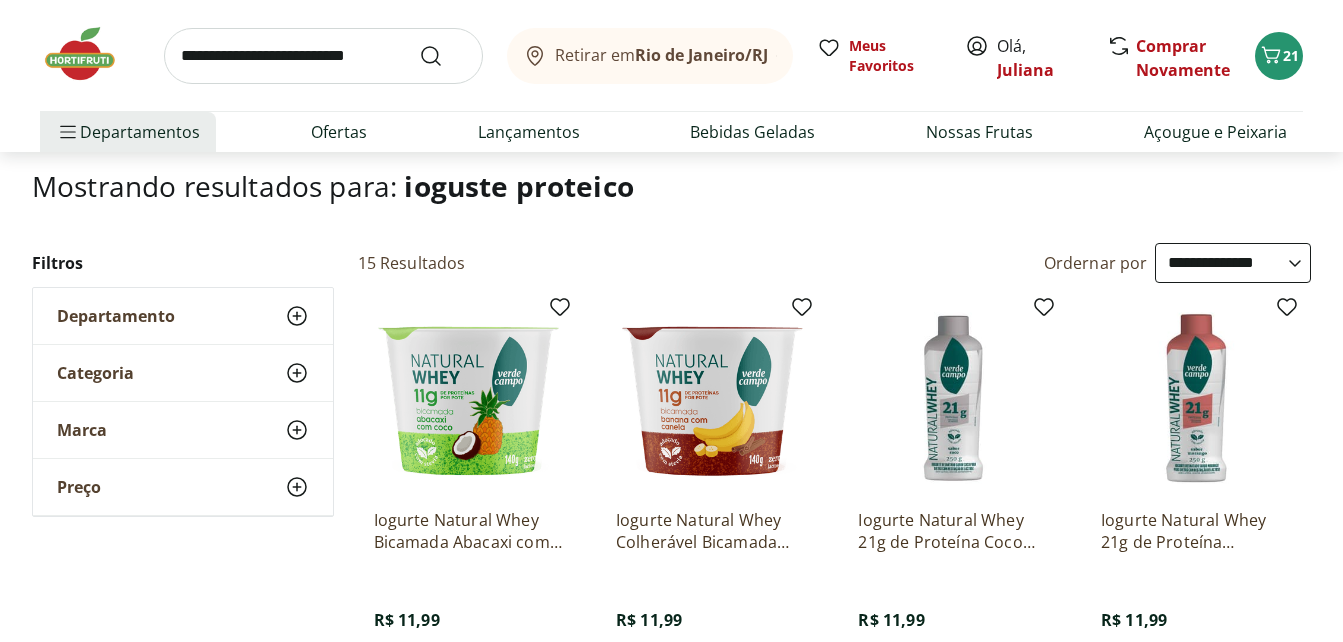 click at bounding box center (1196, 398) 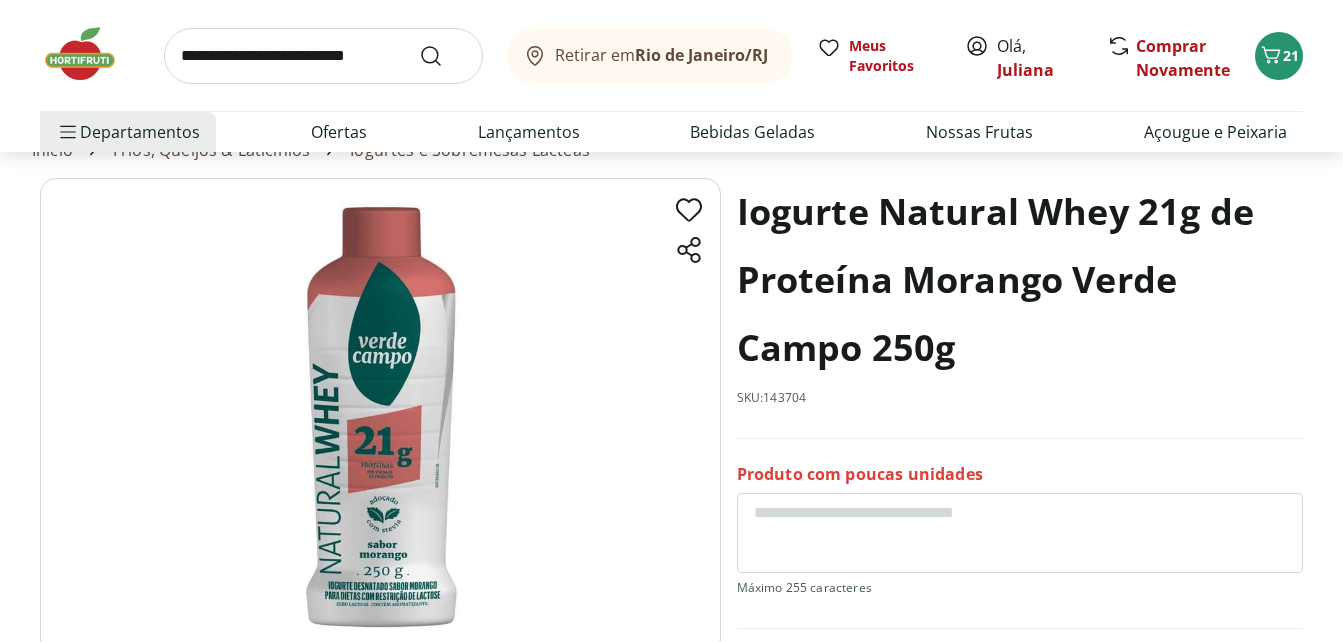 scroll, scrollTop: 40, scrollLeft: 0, axis: vertical 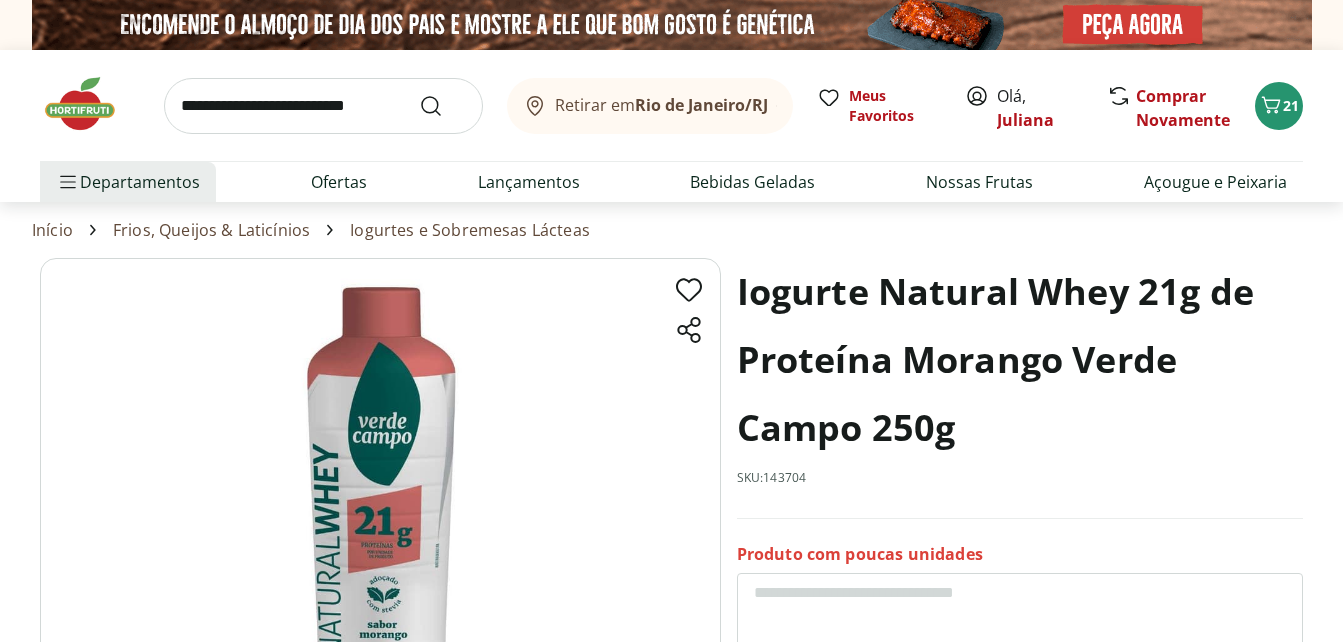 click on "Iogurte Natural Whey 21g de Proteína Morango Verde Campo 250g" at bounding box center (1020, 360) 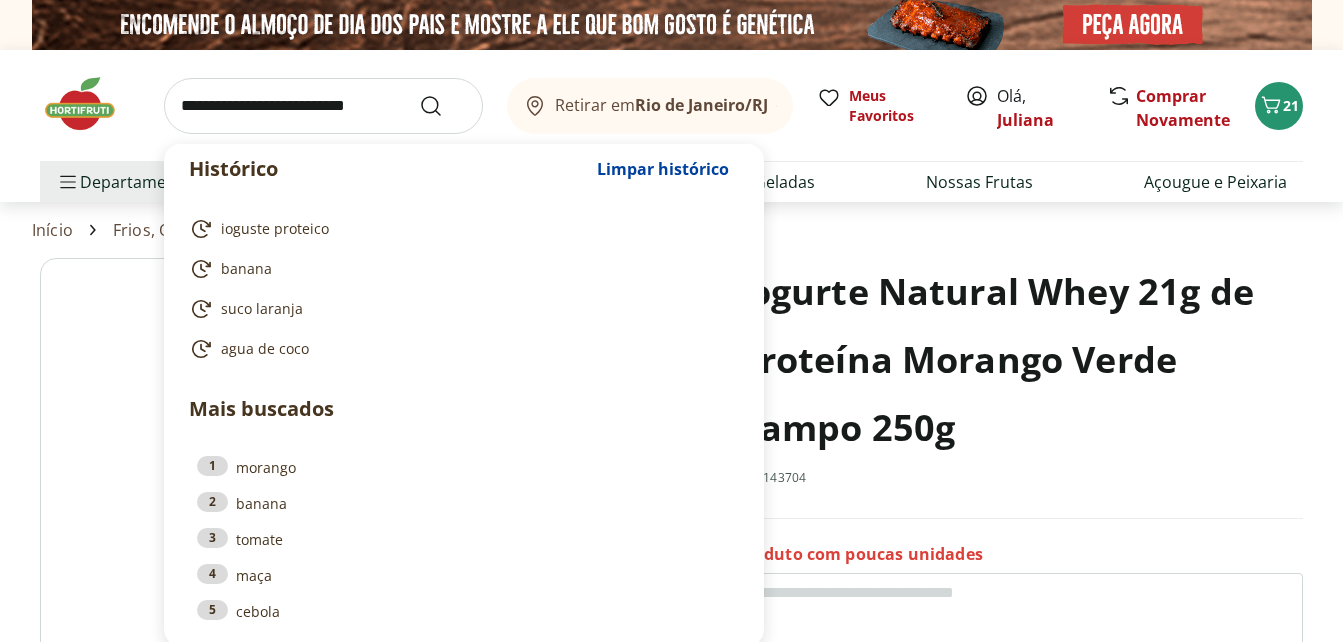 click at bounding box center (323, 106) 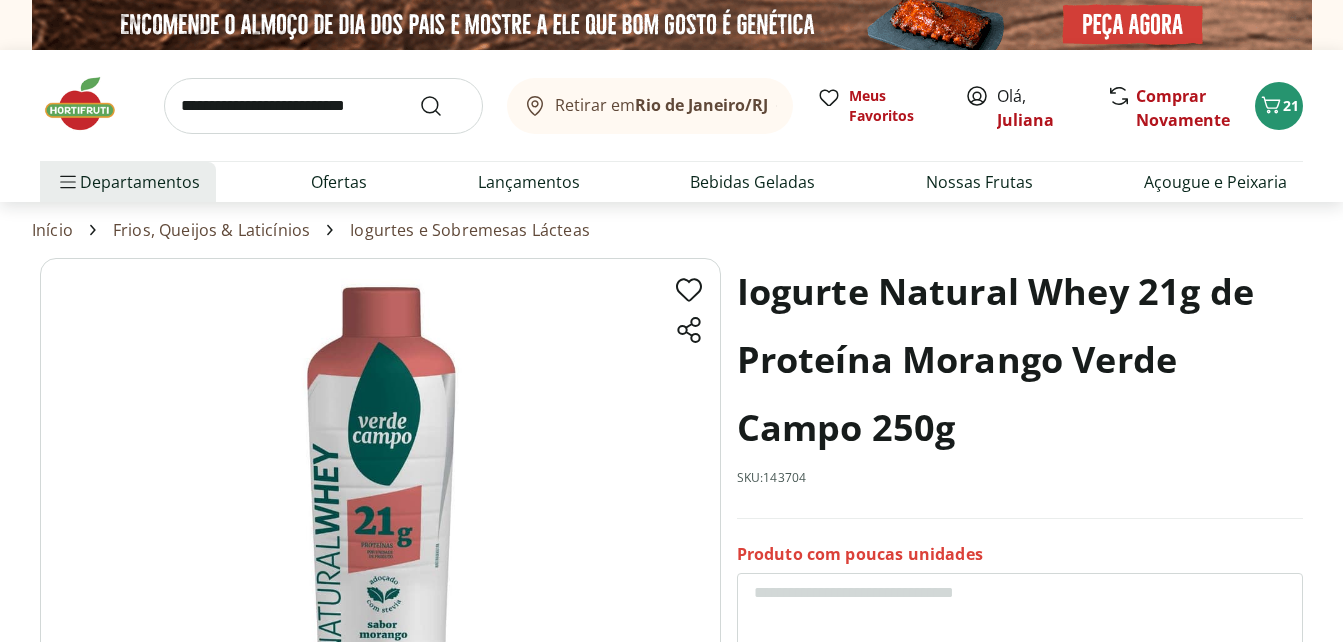click at bounding box center (90, 104) 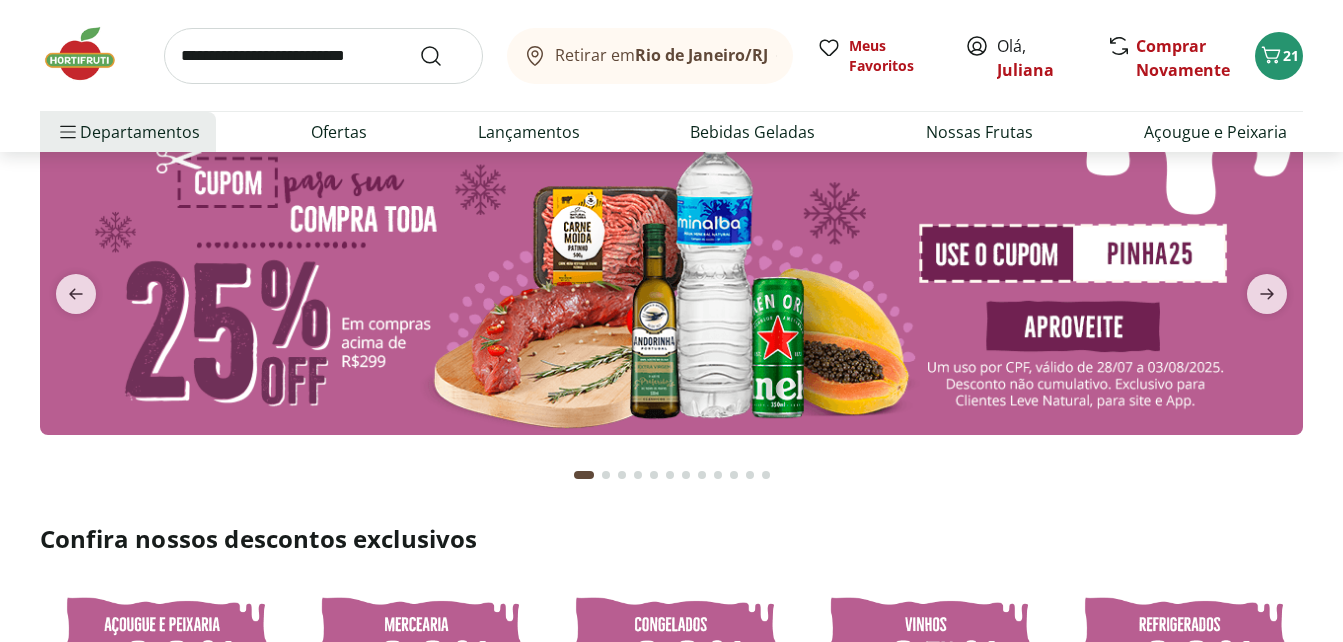 scroll, scrollTop: 120, scrollLeft: 0, axis: vertical 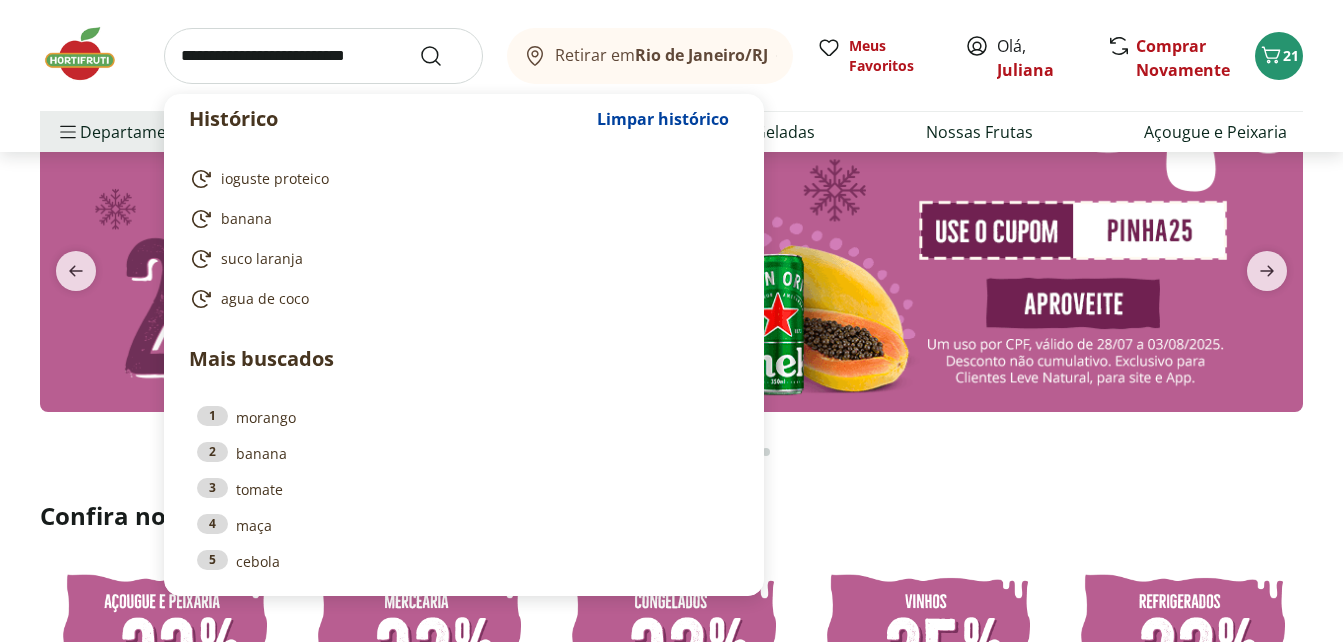 click at bounding box center [323, 56] 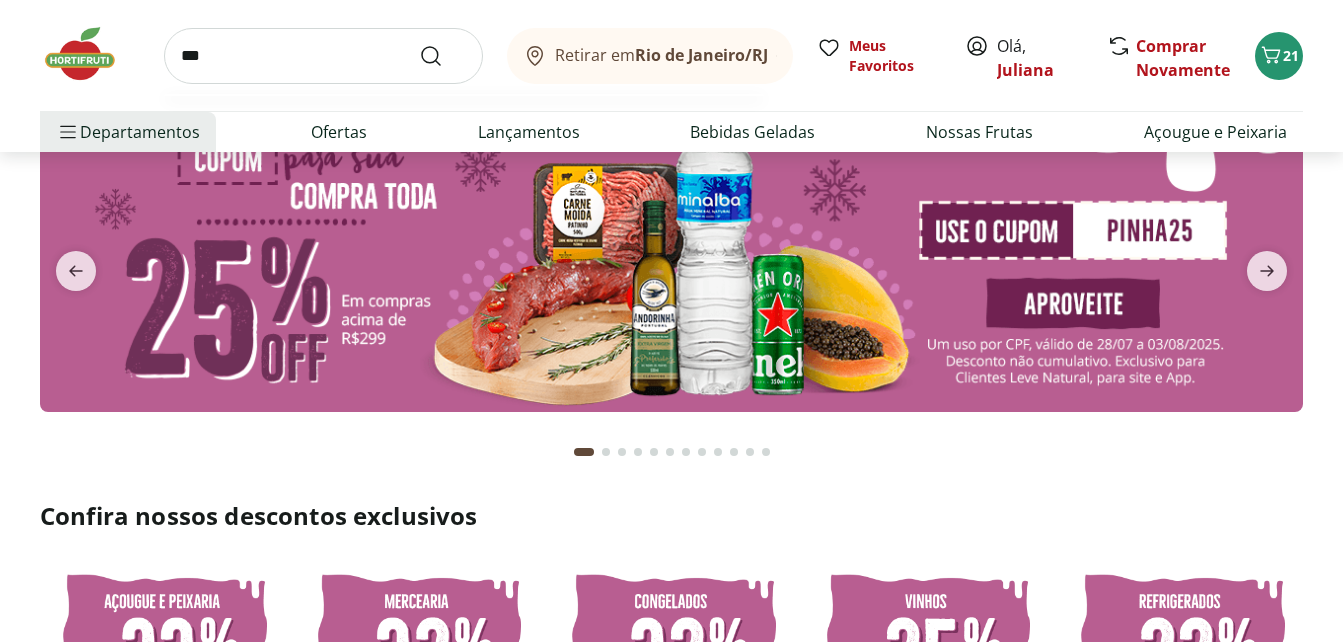 type on "***" 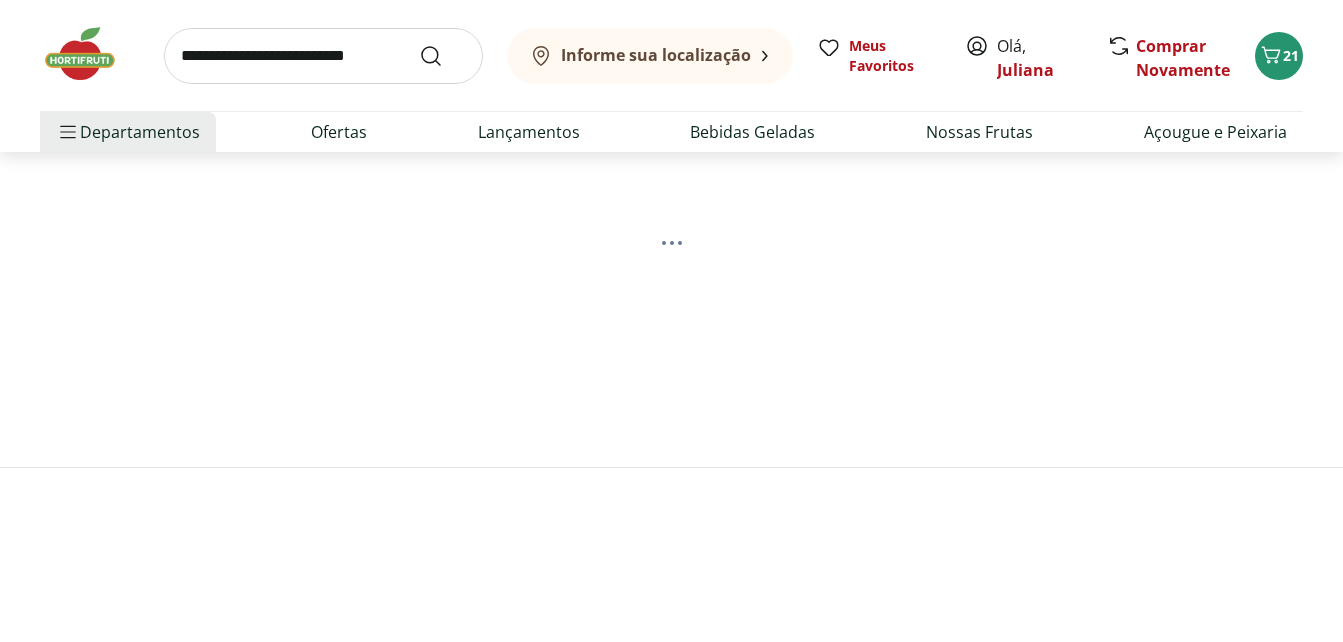 scroll, scrollTop: 0, scrollLeft: 0, axis: both 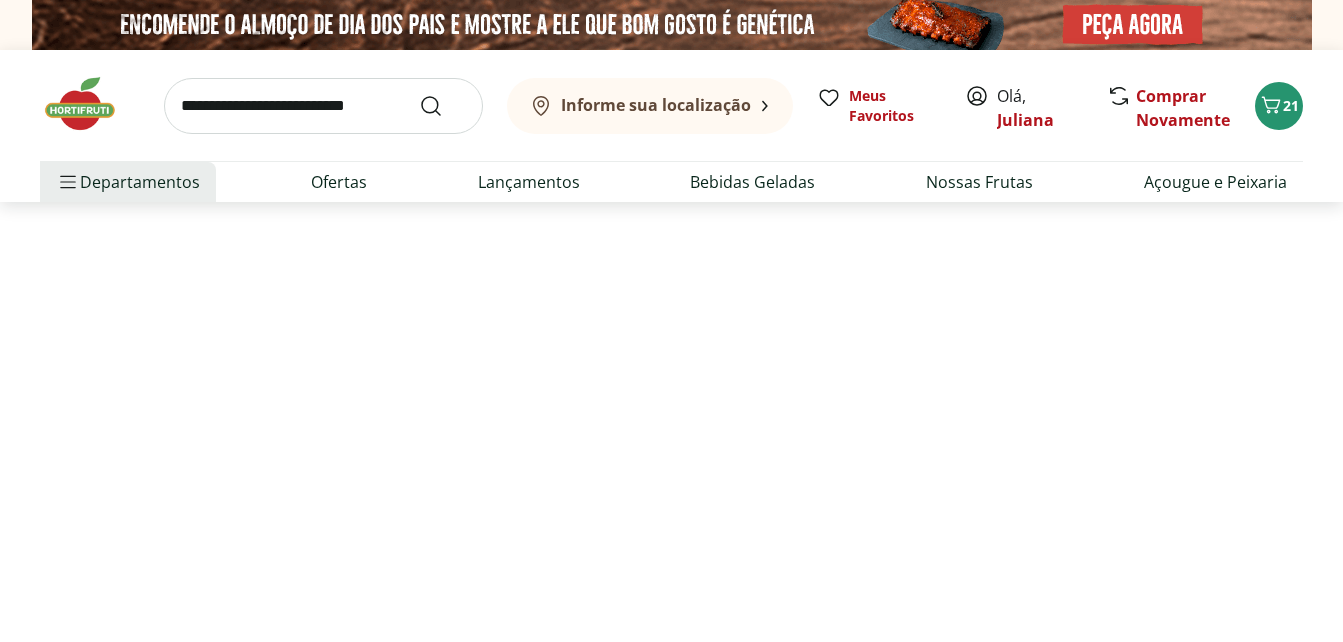 select on "**********" 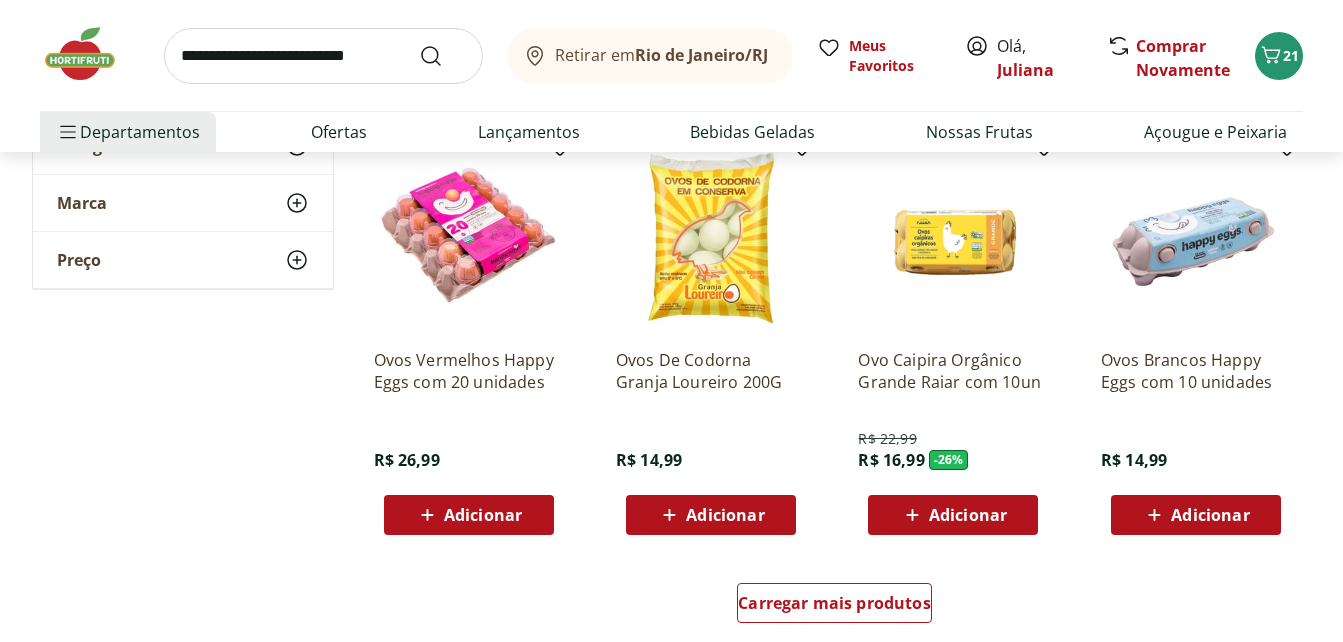 scroll, scrollTop: 1200, scrollLeft: 0, axis: vertical 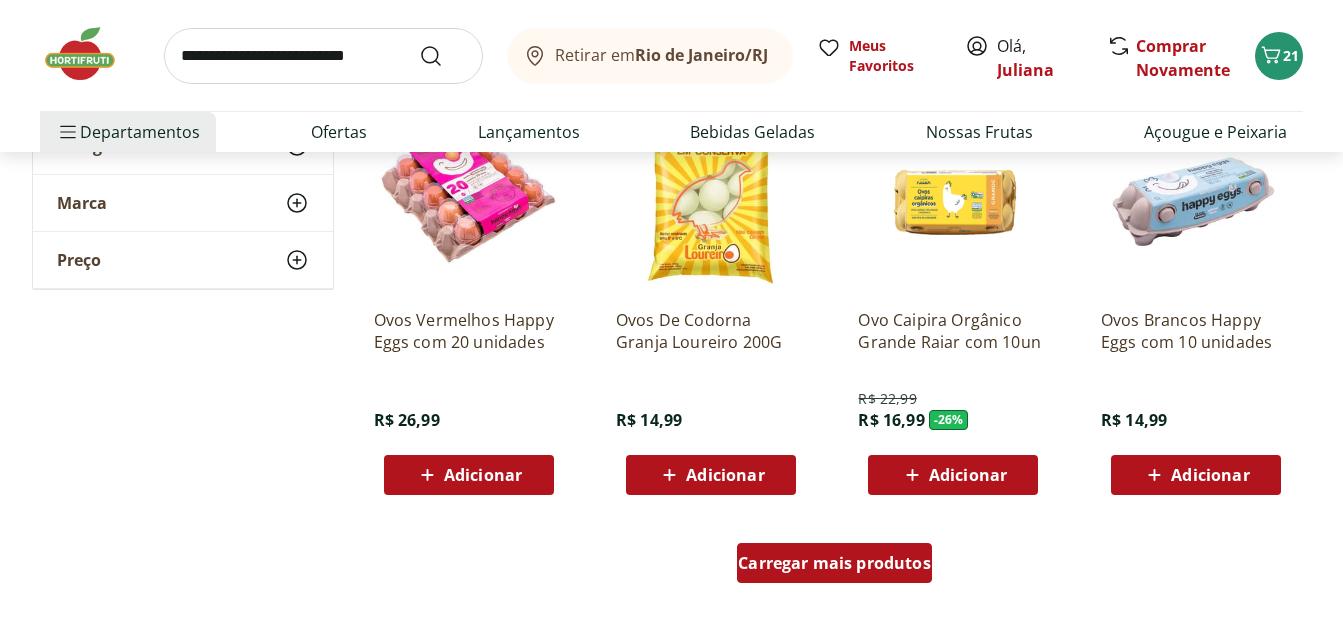 click on "Carregar mais produtos" at bounding box center [834, 563] 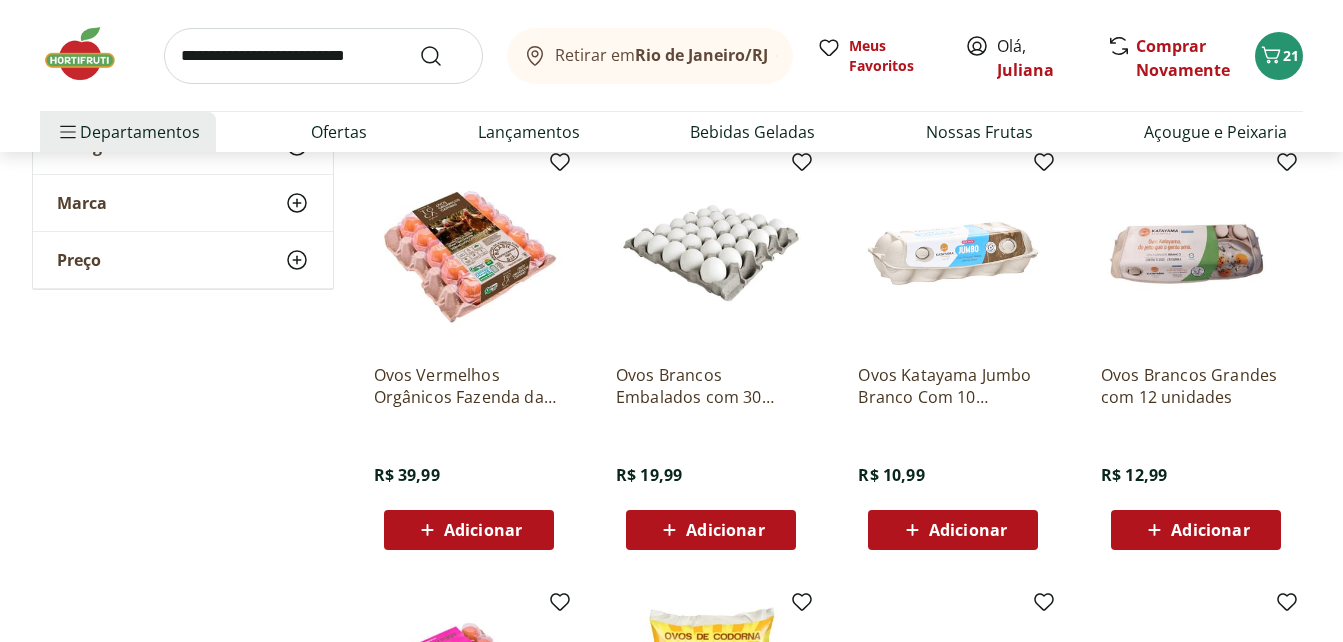 scroll, scrollTop: 720, scrollLeft: 0, axis: vertical 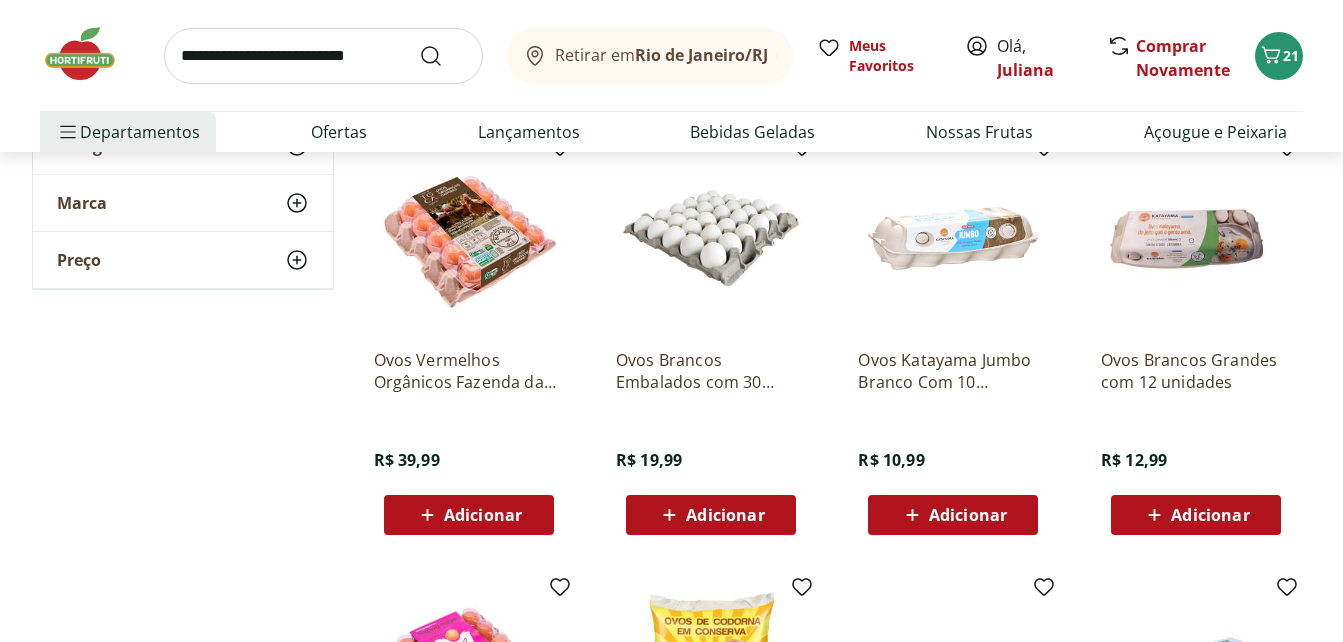 click 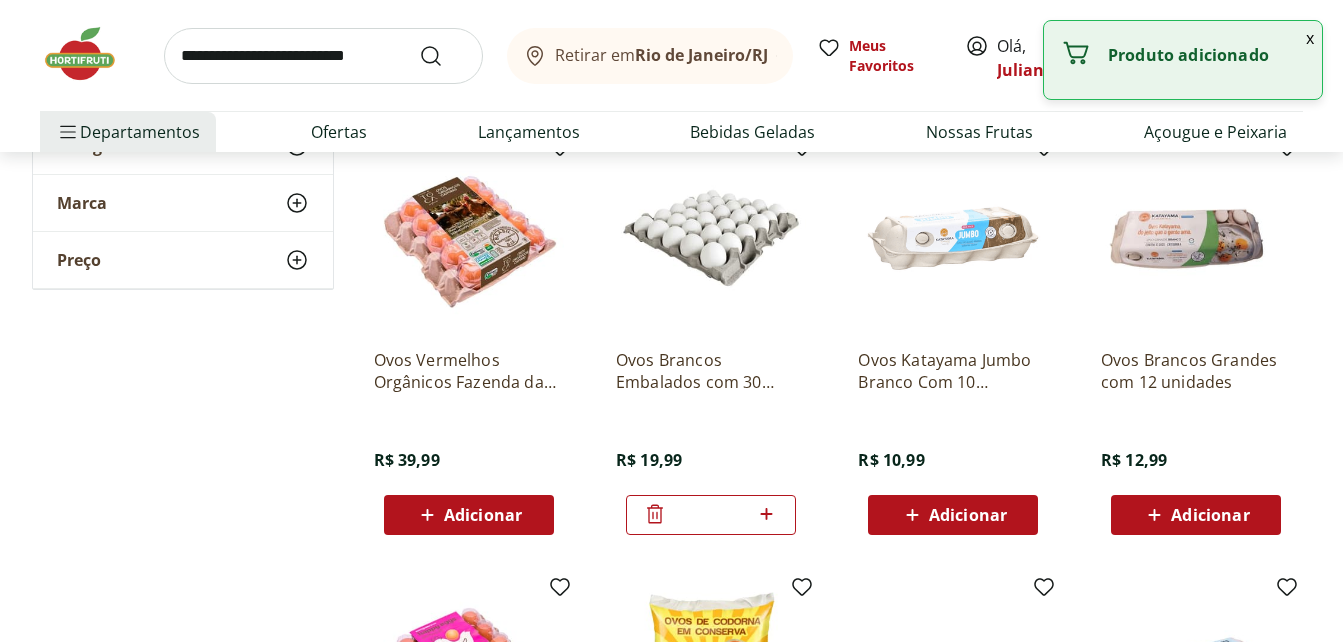 click at bounding box center (90, 54) 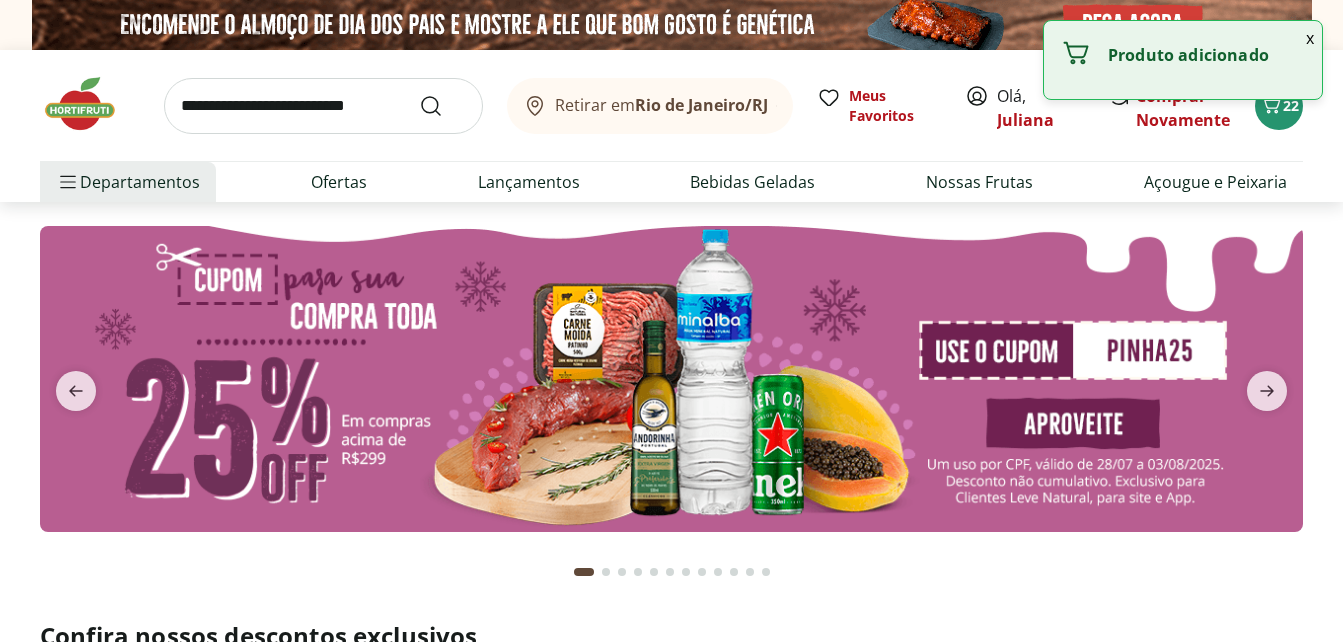 click at bounding box center [671, 379] 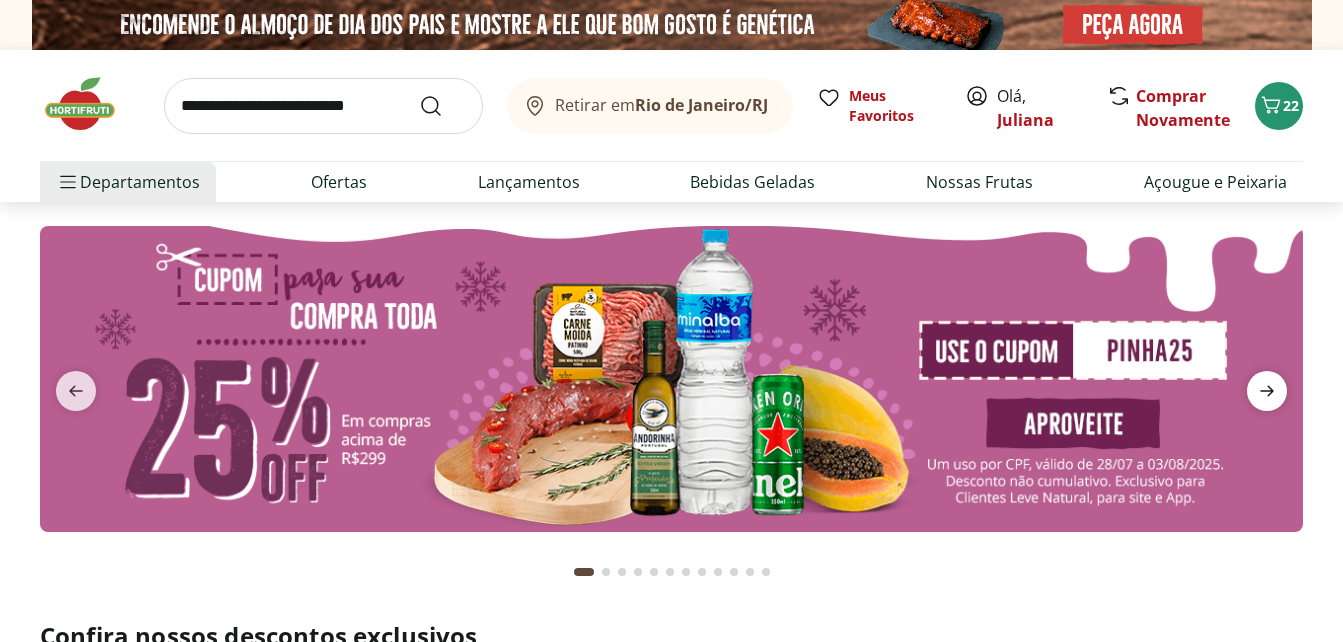 click 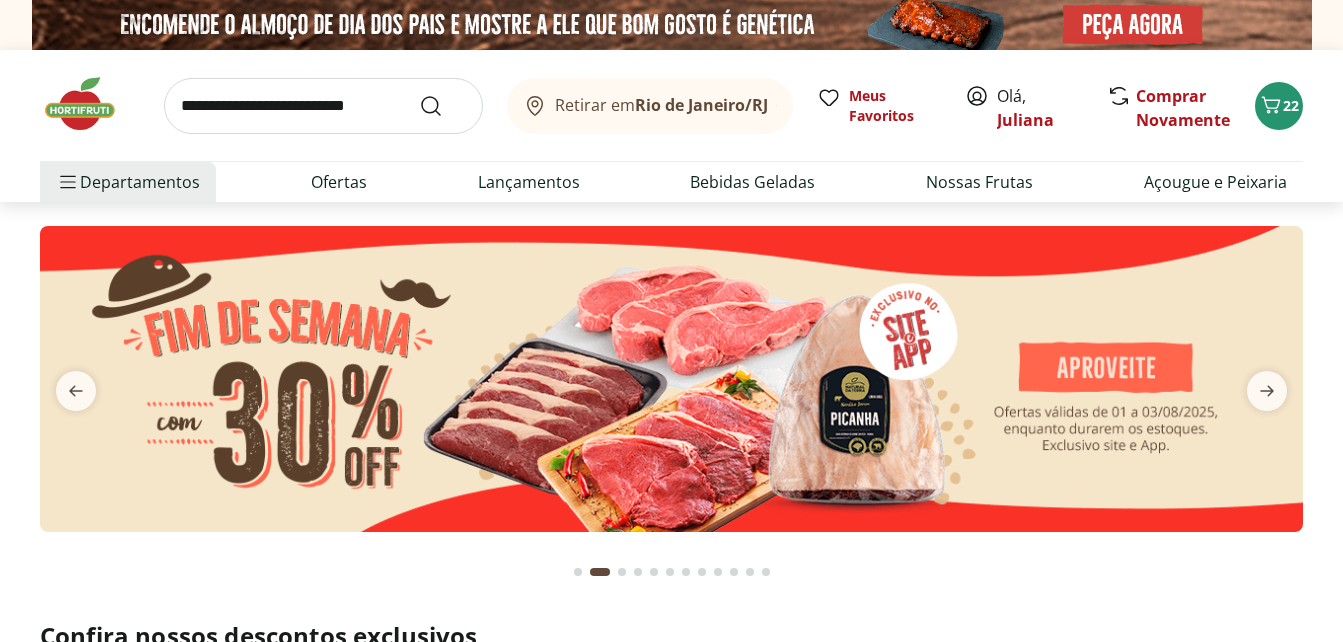 click at bounding box center [671, 379] 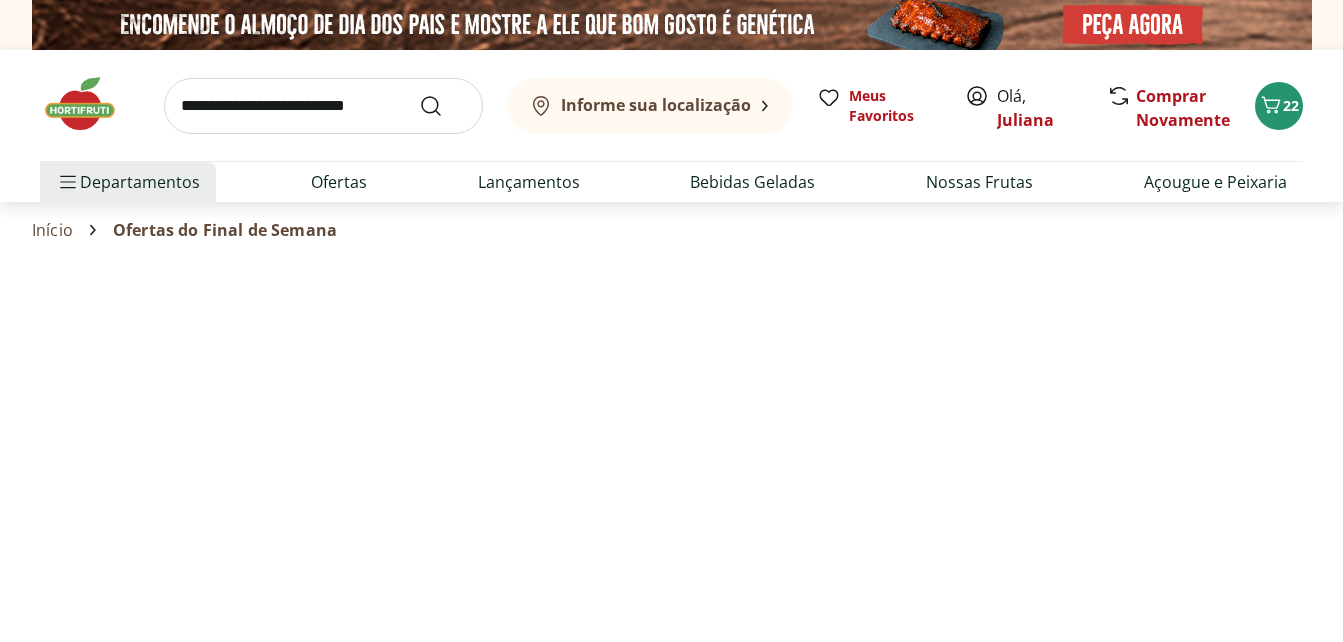 select on "**********" 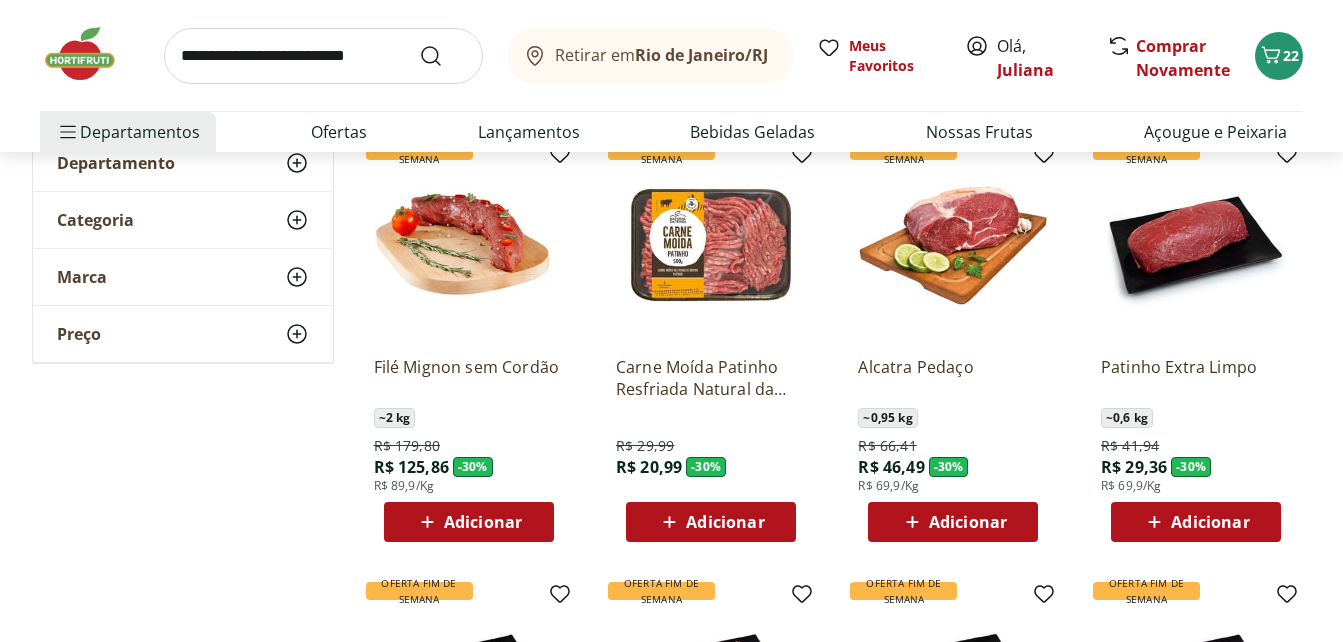 scroll, scrollTop: 160, scrollLeft: 0, axis: vertical 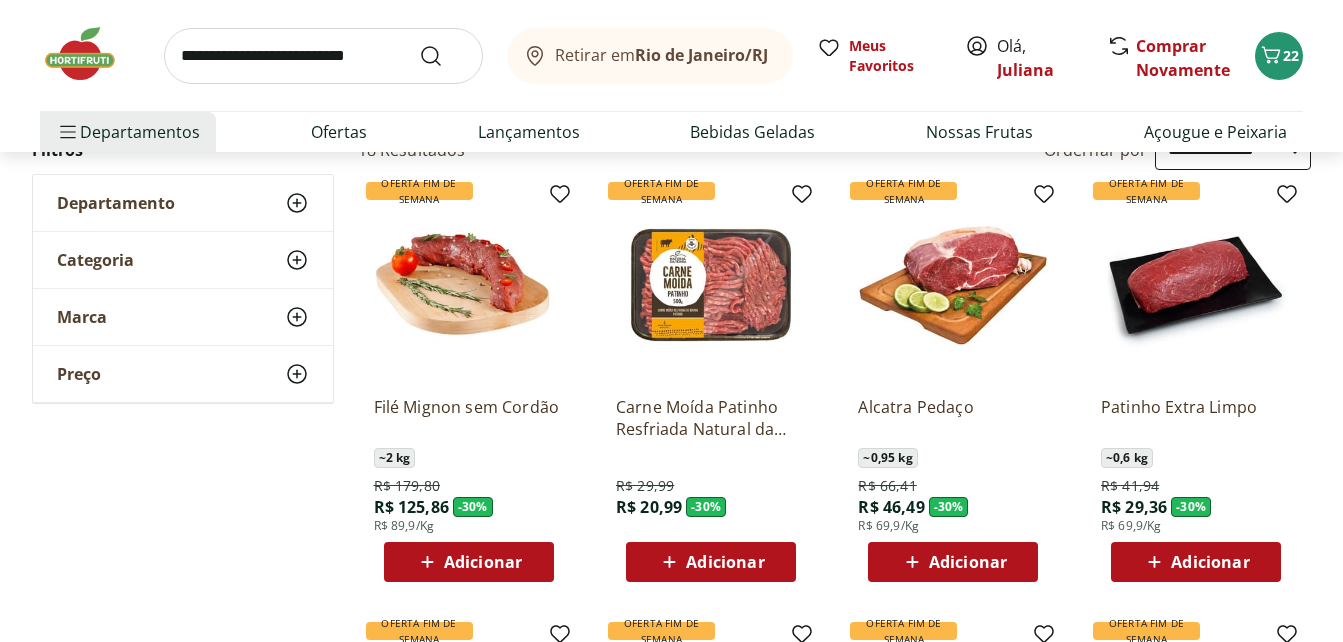 click on "Adicionar" at bounding box center (725, 562) 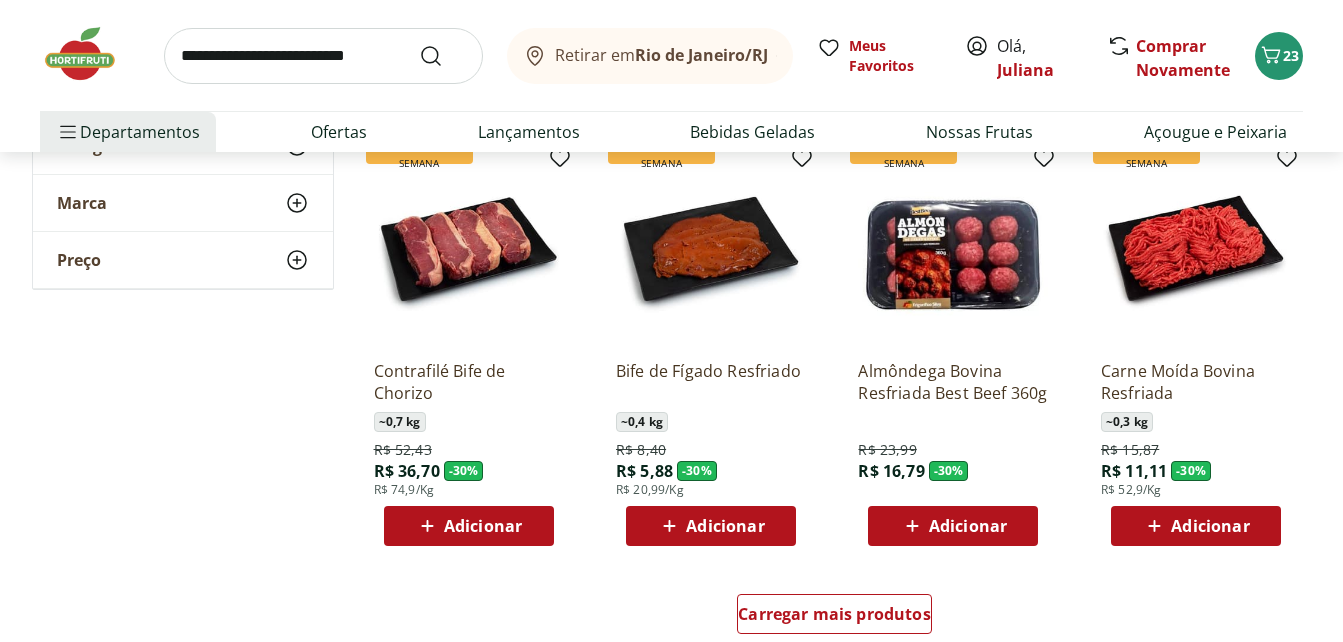 scroll, scrollTop: 1080, scrollLeft: 0, axis: vertical 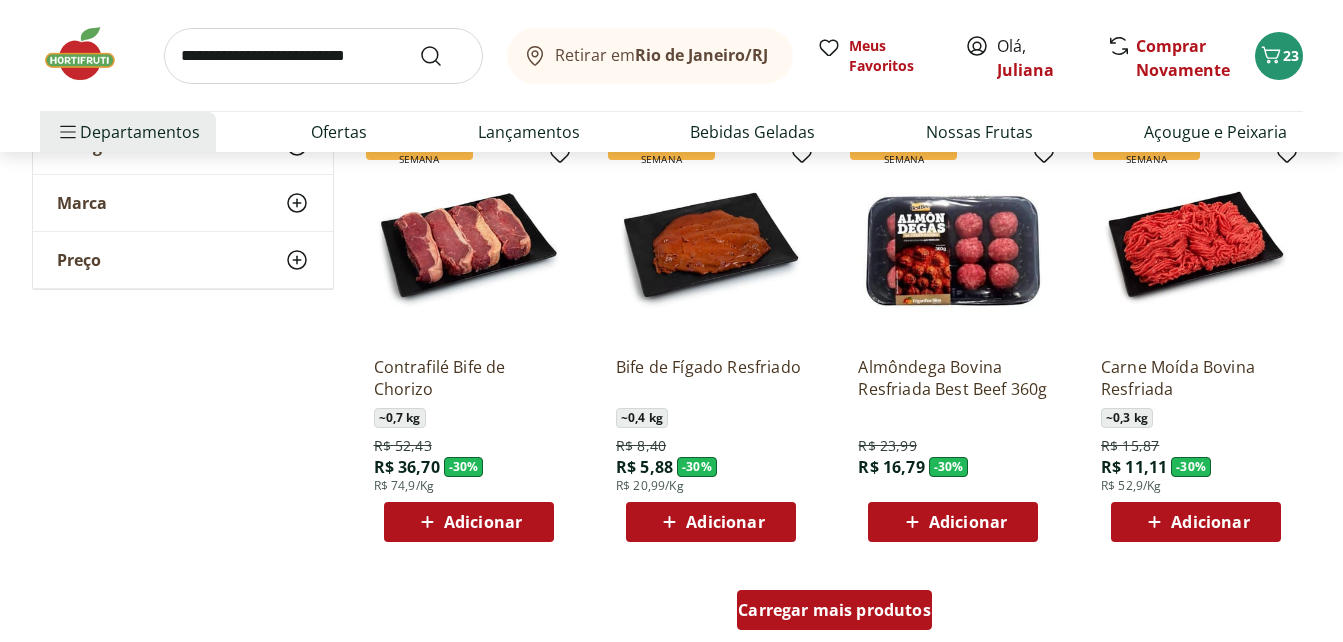 click on "Carregar mais produtos" at bounding box center [834, 610] 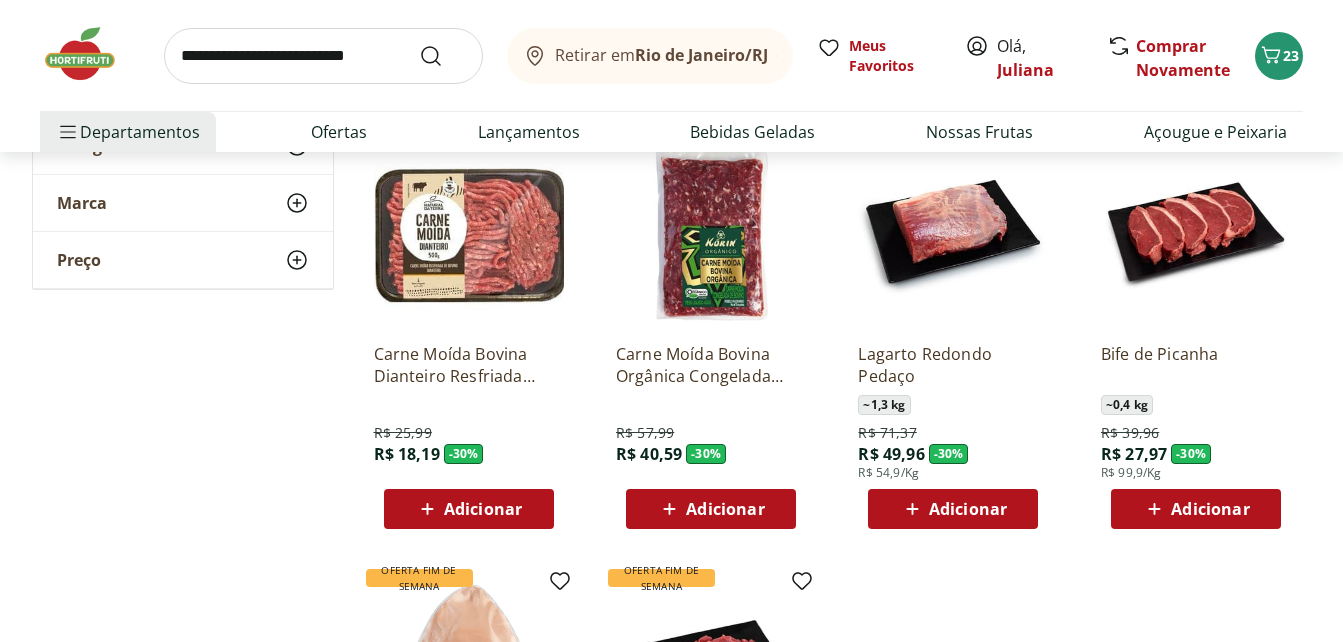 scroll, scrollTop: 1520, scrollLeft: 0, axis: vertical 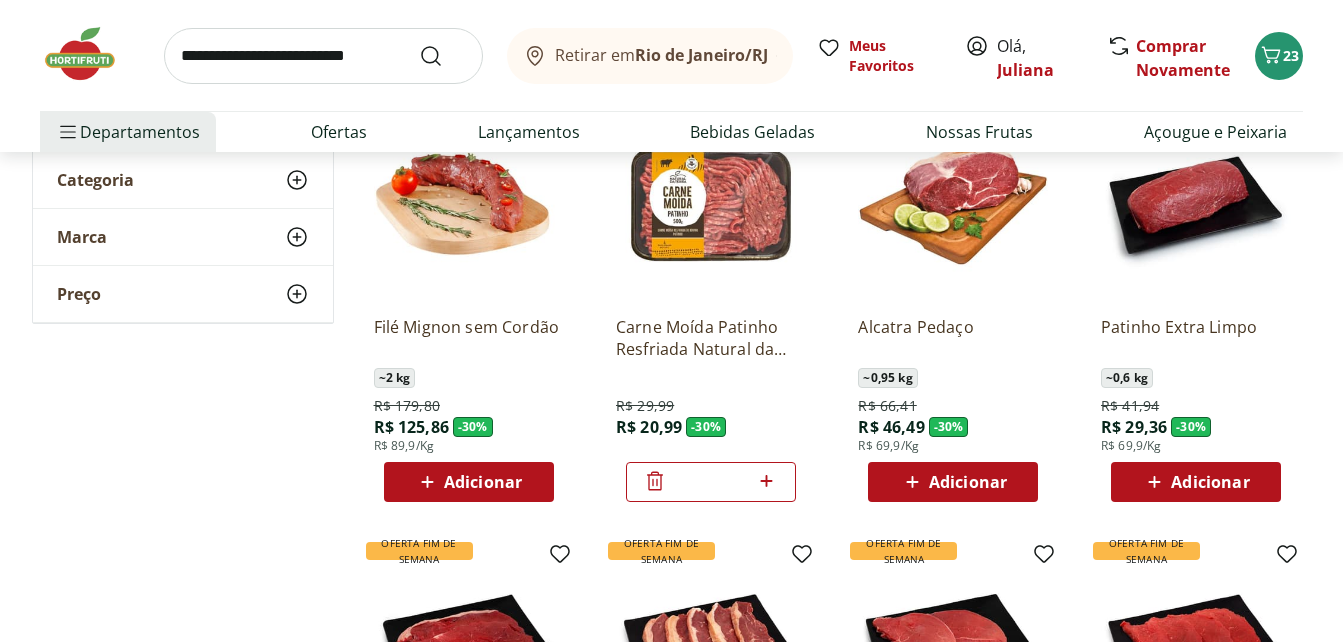 click on "Adicionar" at bounding box center [483, 482] 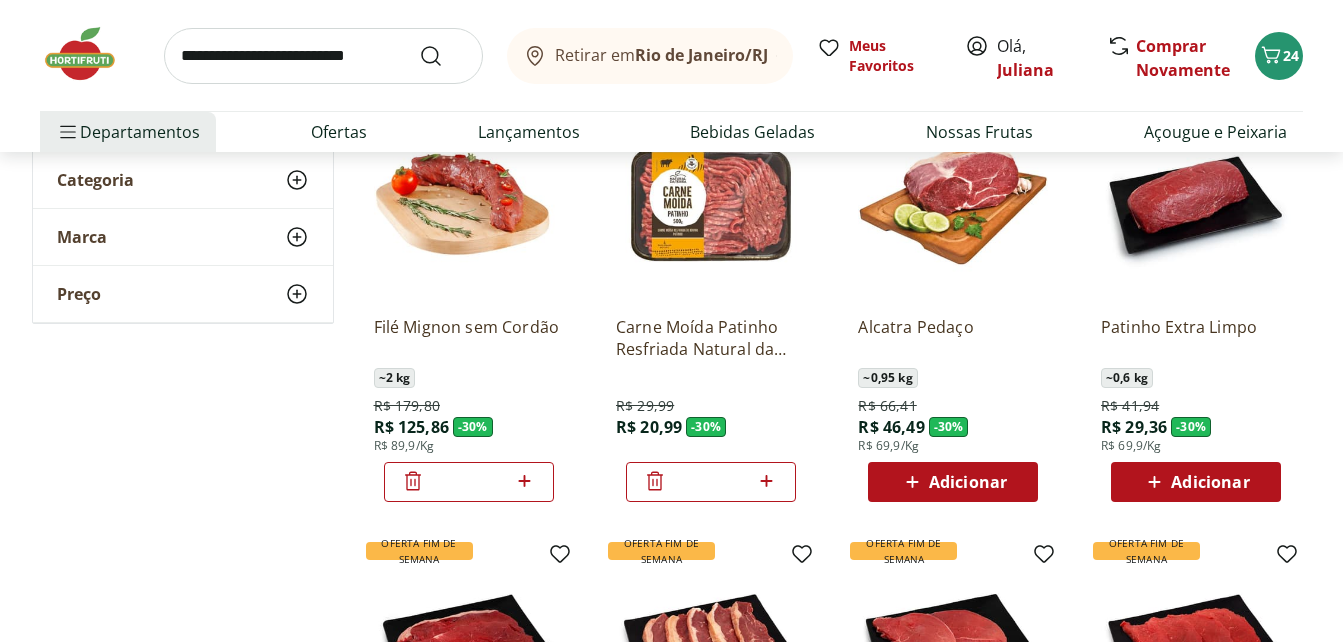 click on "Adicionar" at bounding box center (1210, 482) 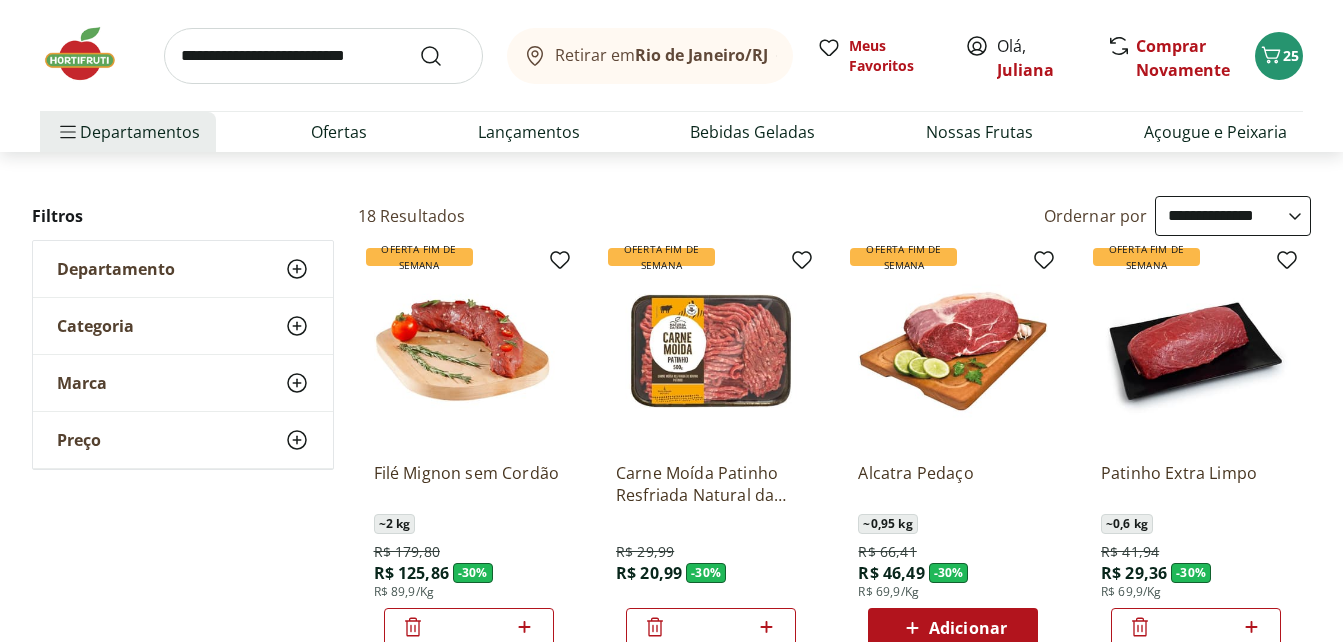 scroll, scrollTop: 0, scrollLeft: 0, axis: both 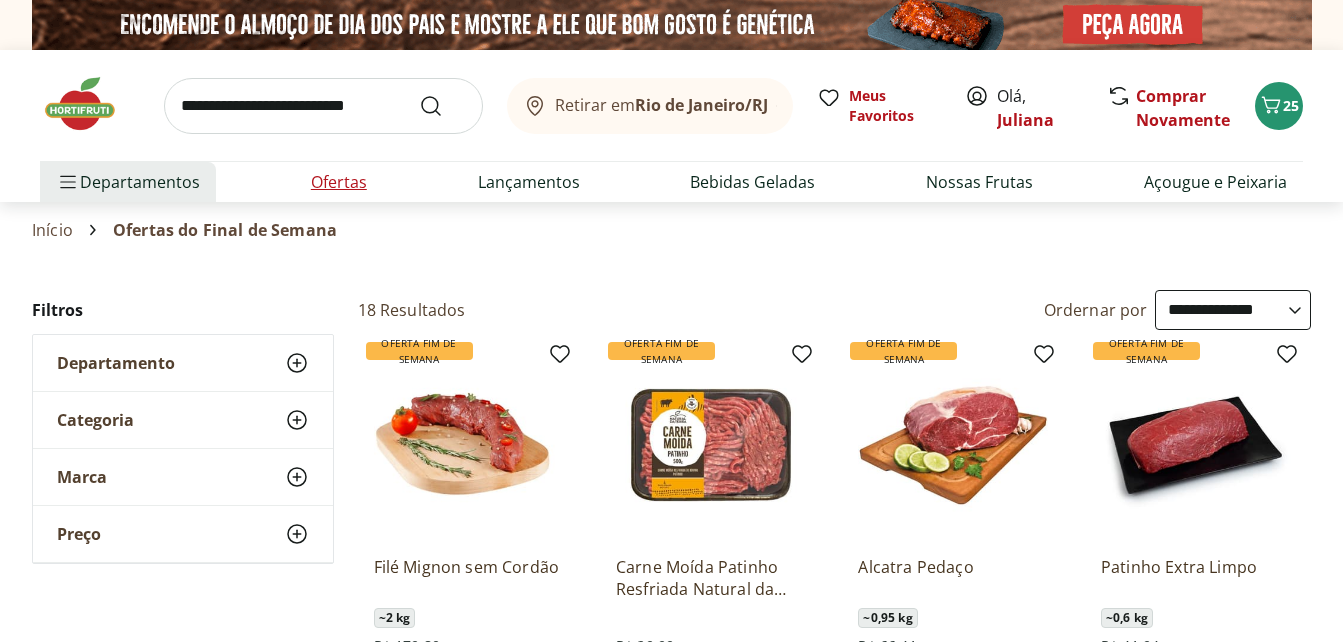 click on "Ofertas" at bounding box center (339, 182) 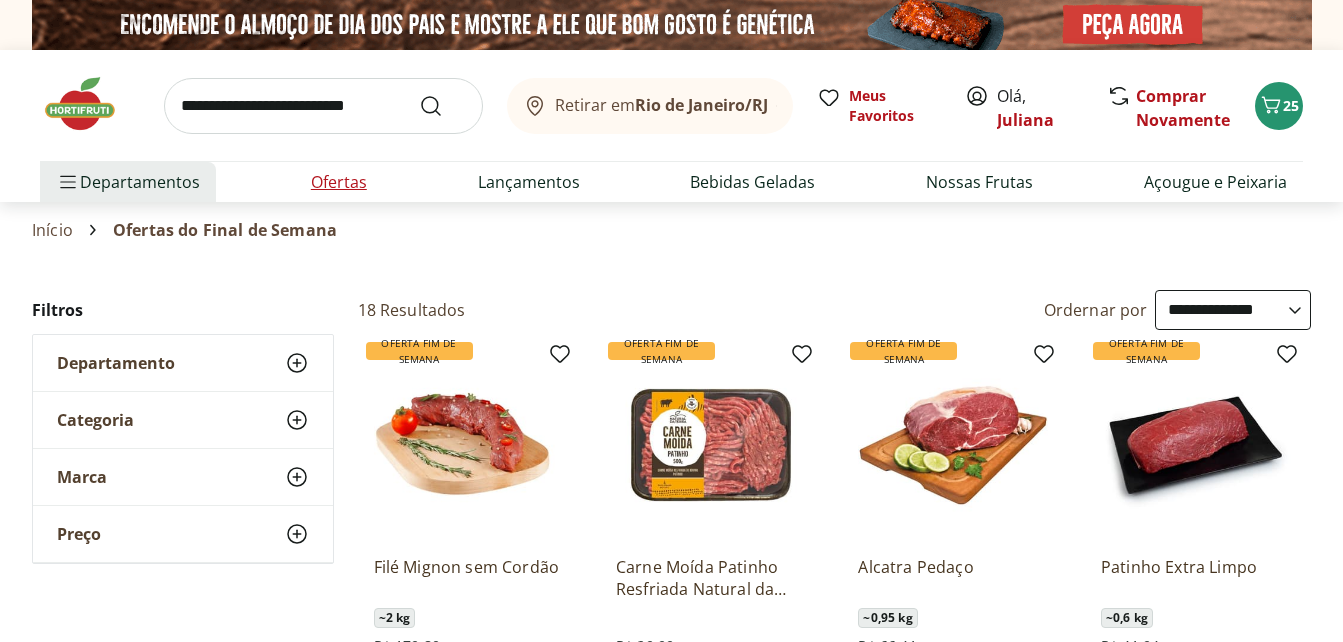 click on "Ofertas" at bounding box center (339, 182) 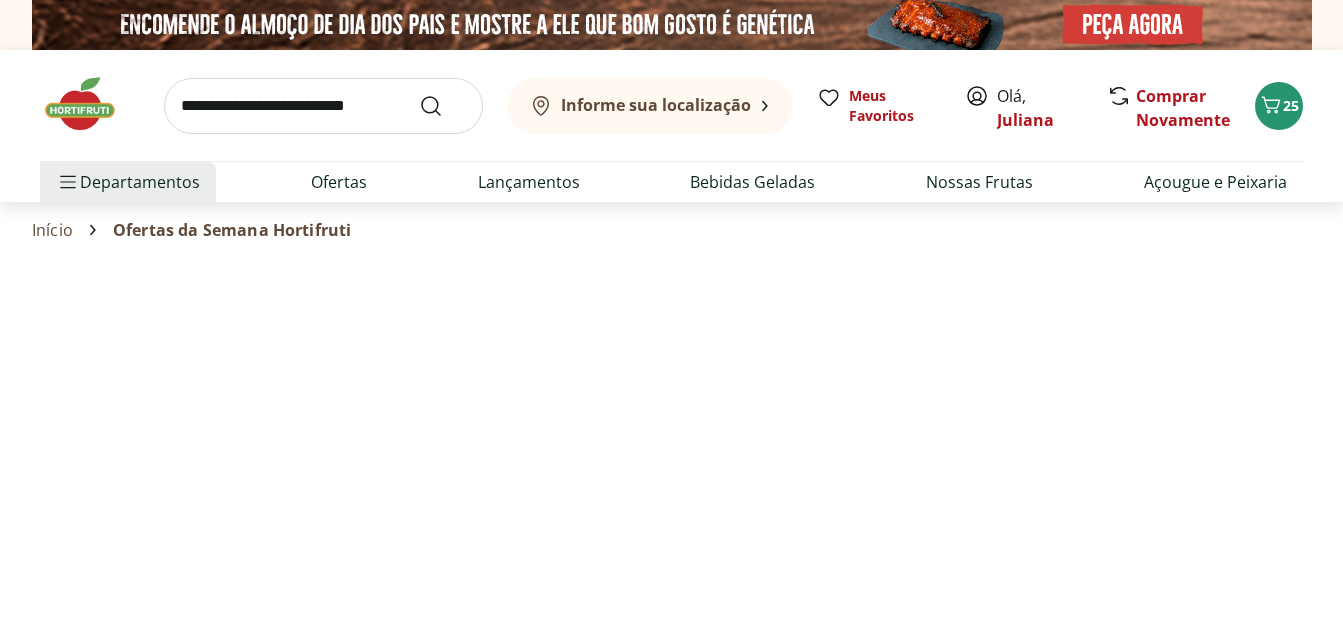 select on "**********" 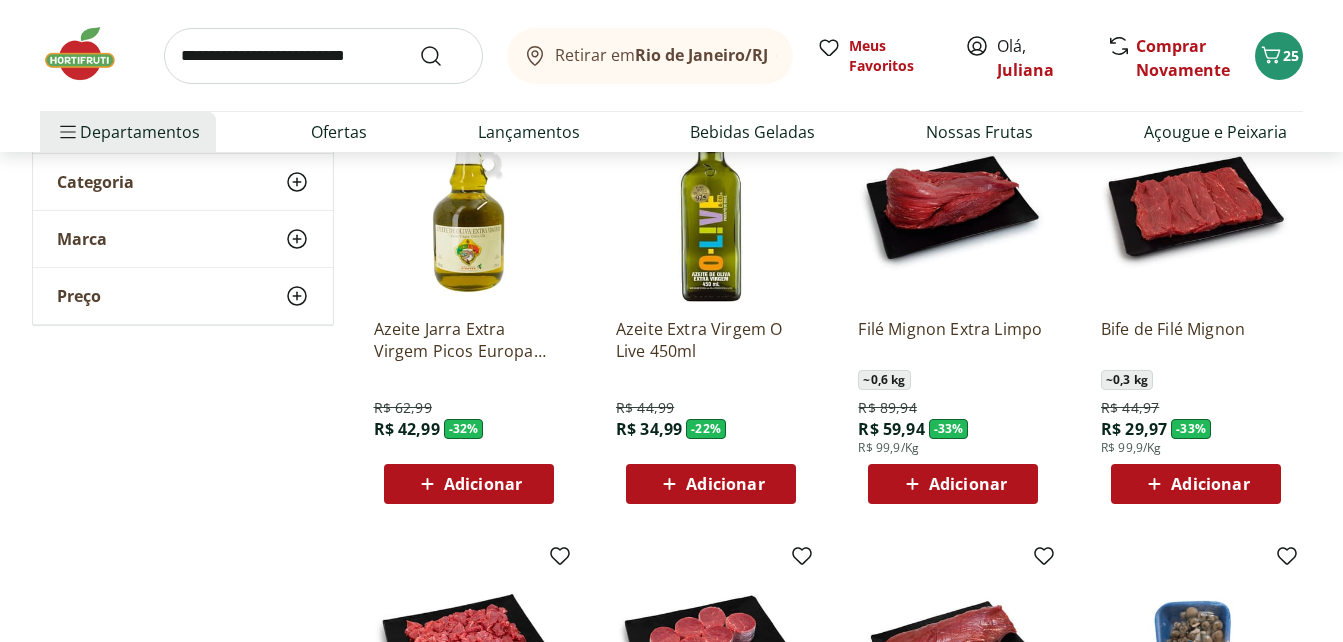 scroll, scrollTop: 240, scrollLeft: 0, axis: vertical 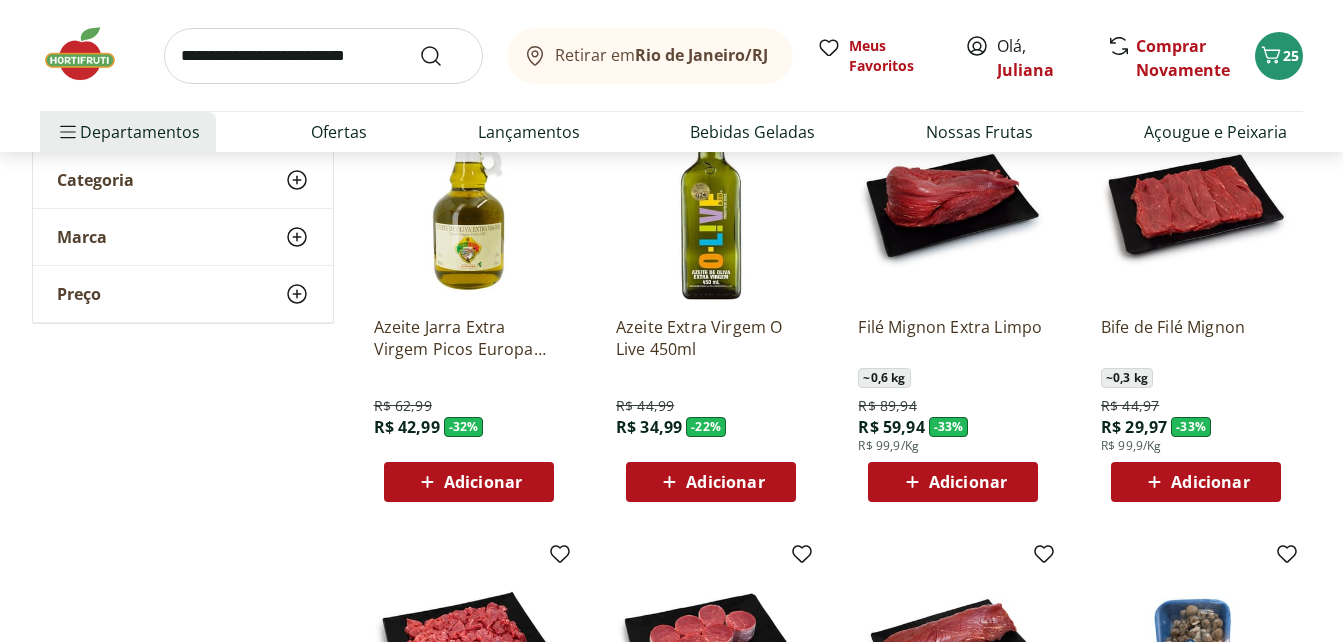 click on "Adicionar" at bounding box center (968, 482) 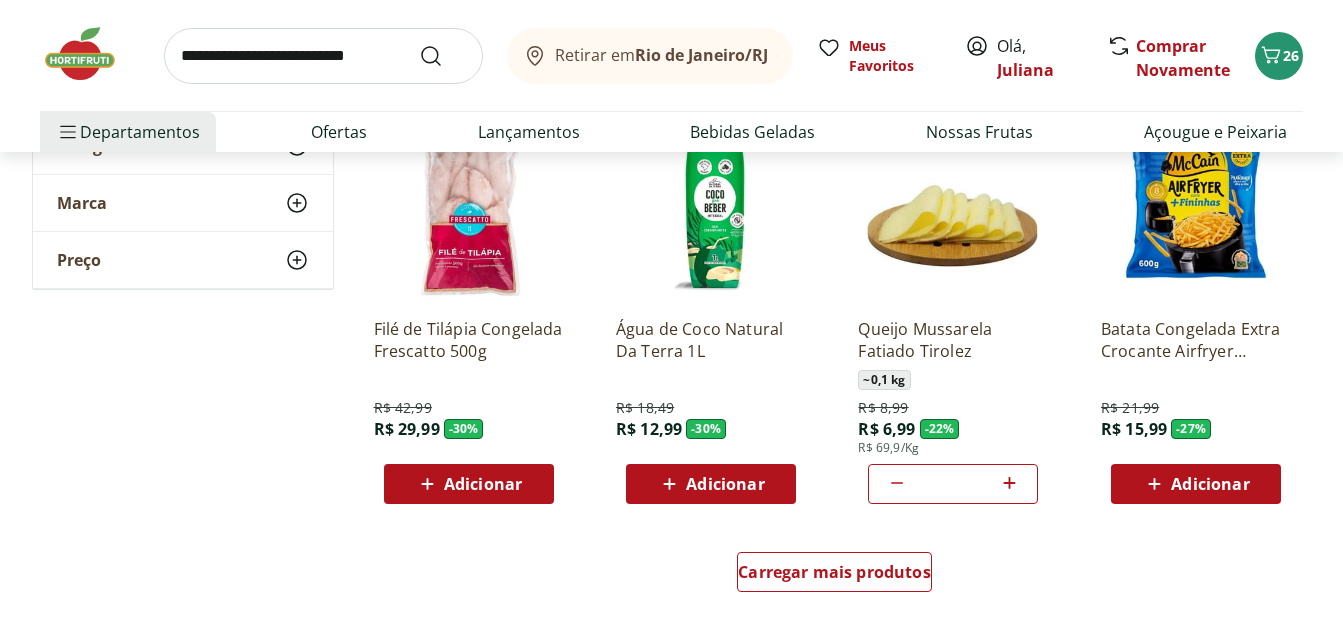 scroll, scrollTop: 1120, scrollLeft: 0, axis: vertical 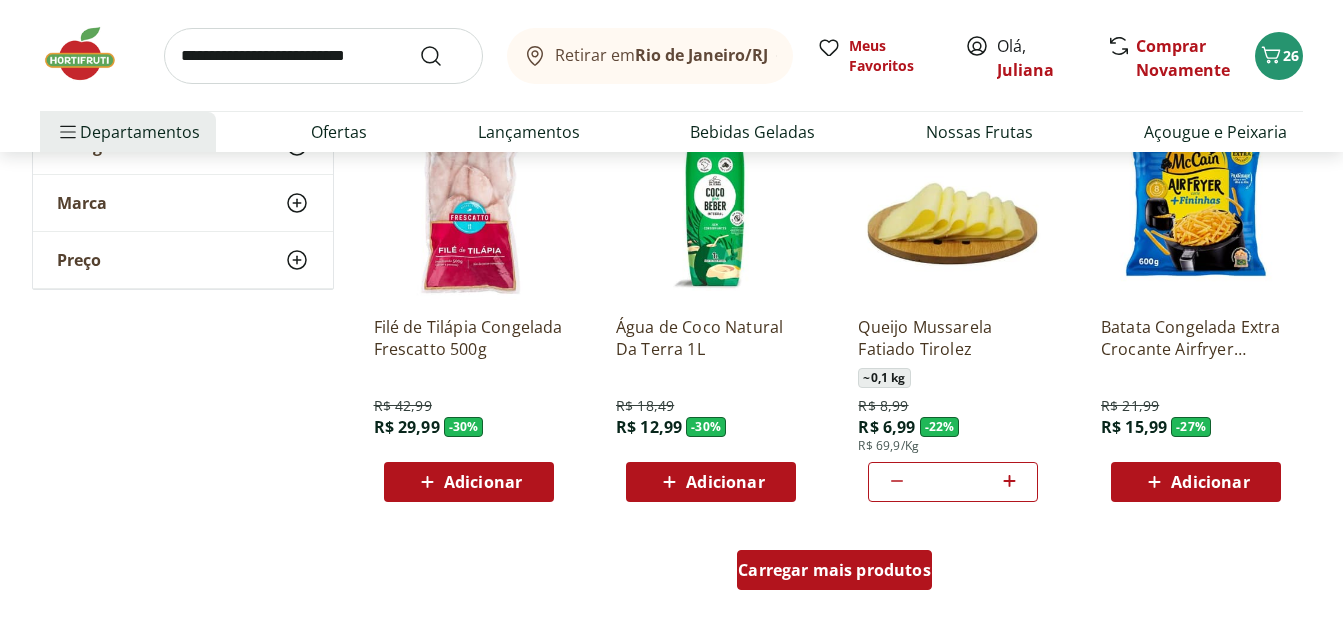 click on "Carregar mais produtos" at bounding box center [834, 570] 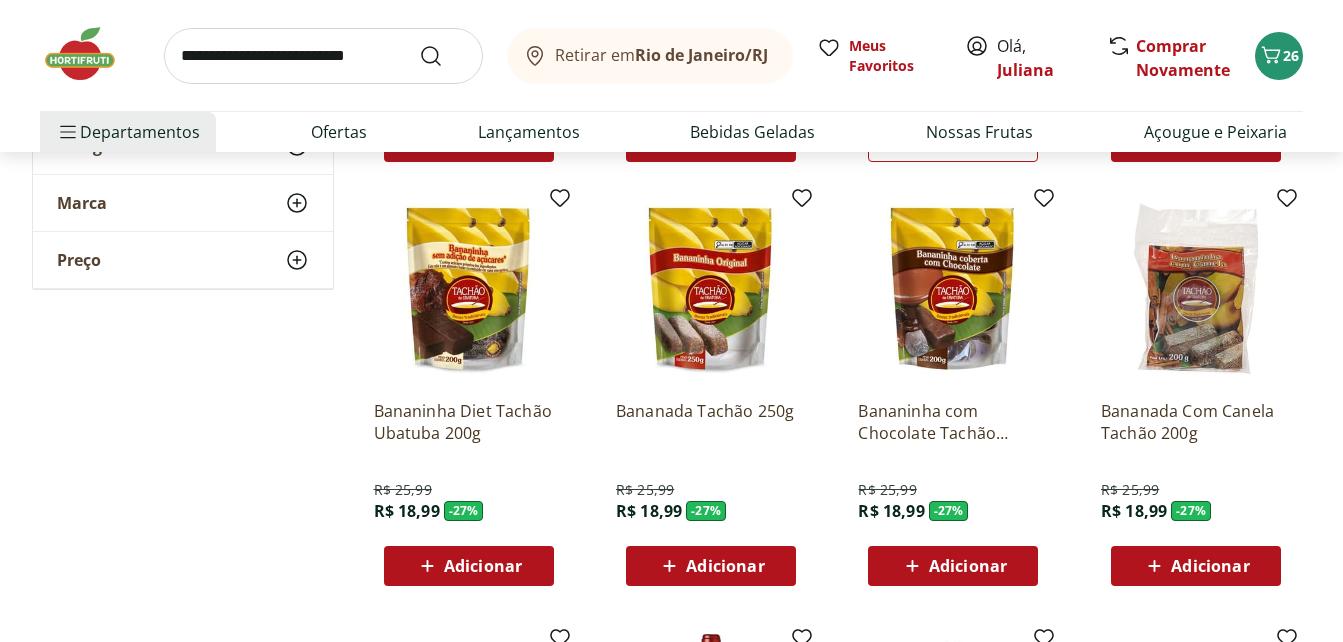 scroll, scrollTop: 1480, scrollLeft: 0, axis: vertical 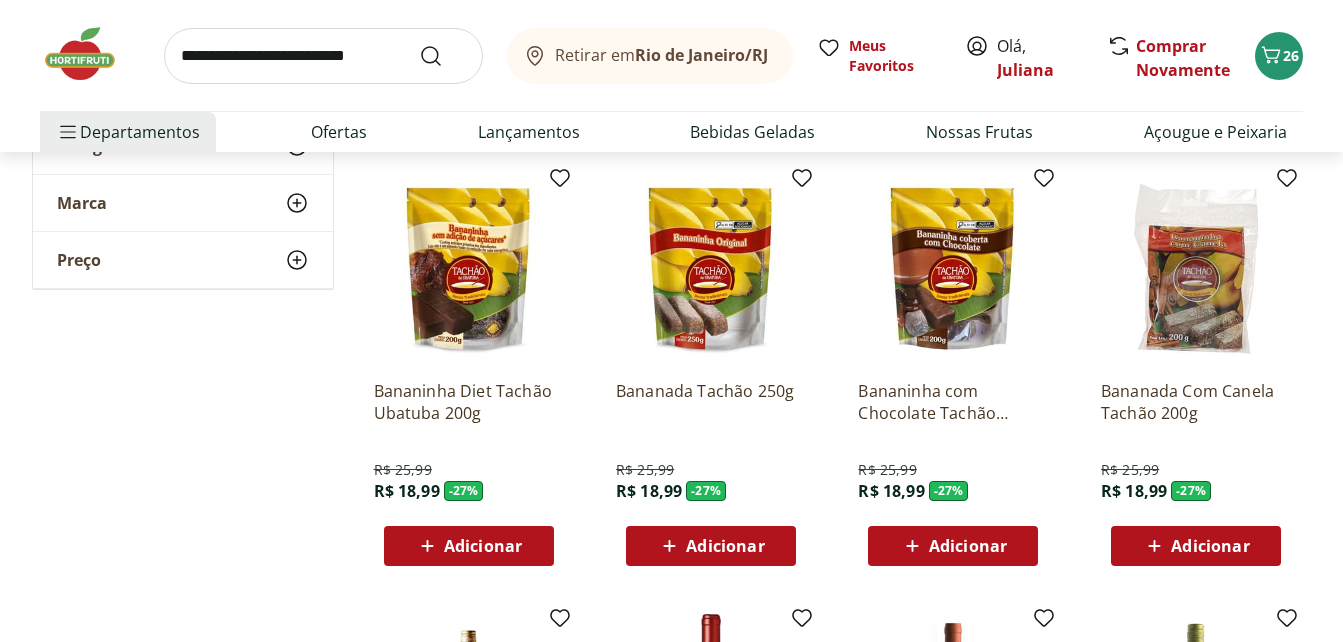 click on "Adicionar" at bounding box center (483, 546) 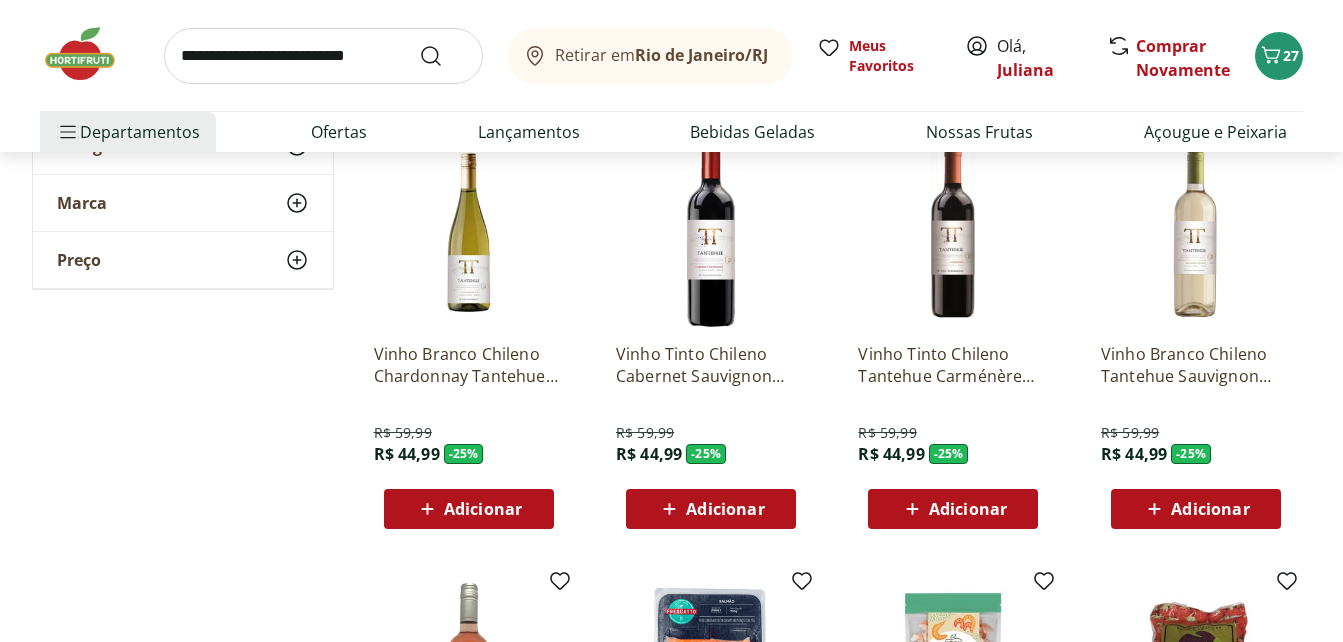 scroll, scrollTop: 1960, scrollLeft: 0, axis: vertical 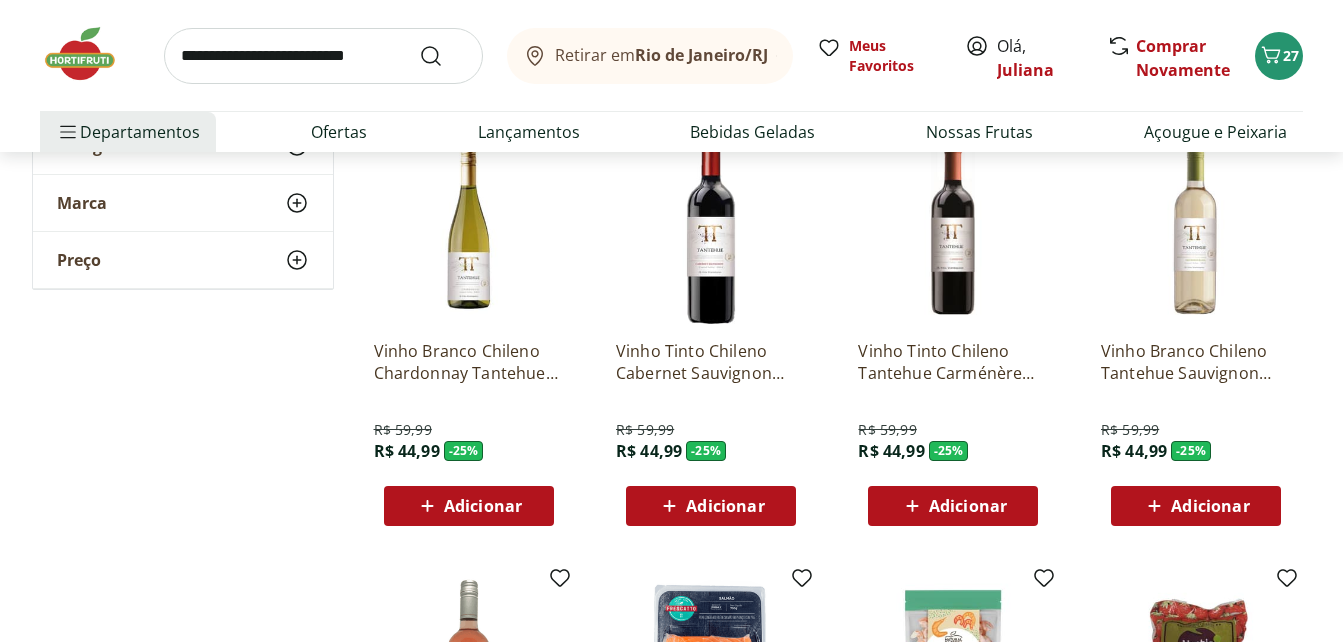 click on "Adicionar" at bounding box center [725, 506] 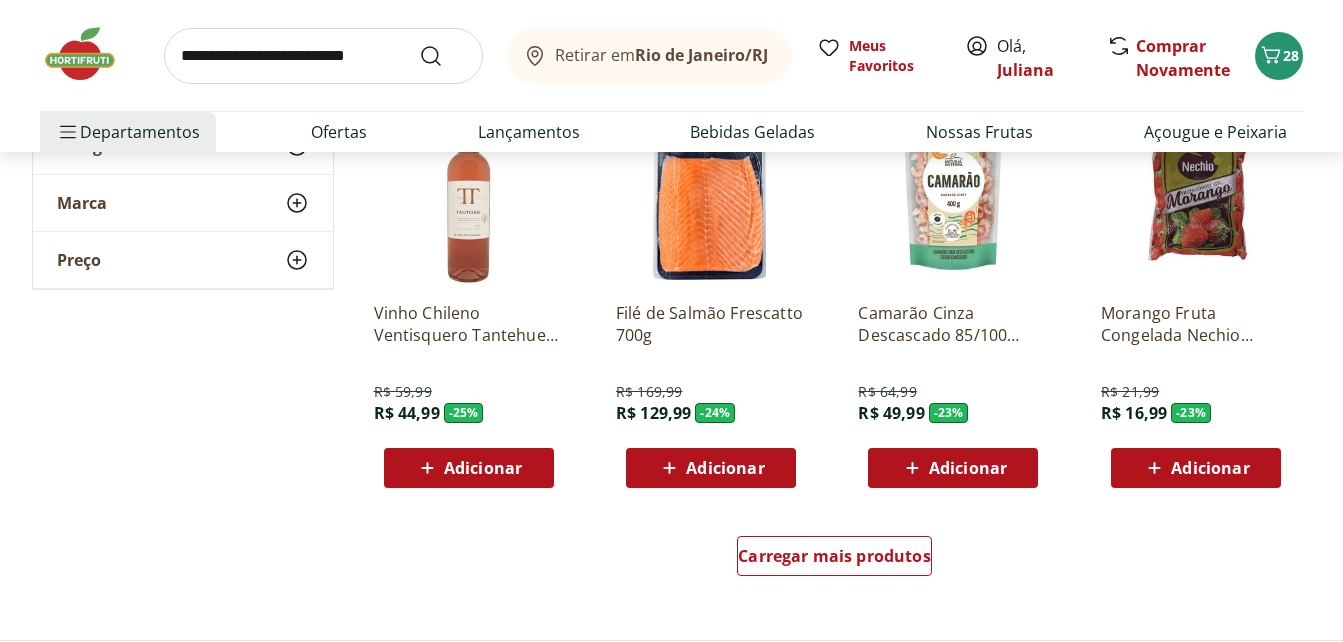 scroll, scrollTop: 2440, scrollLeft: 0, axis: vertical 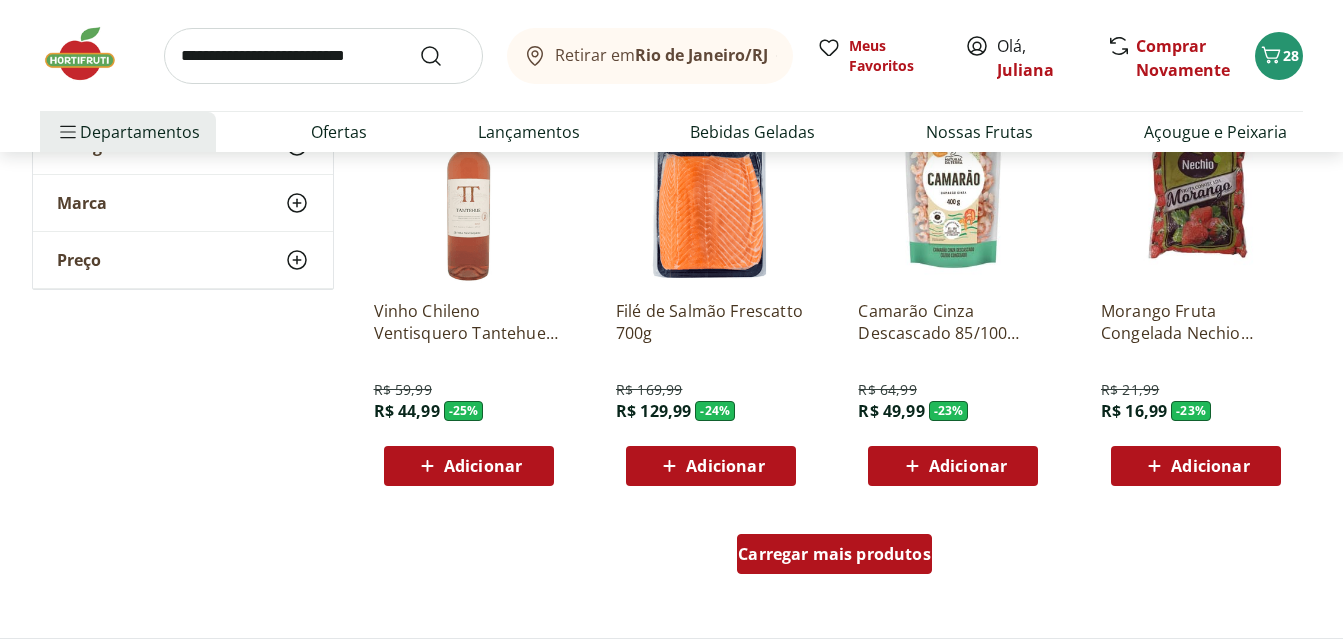 click on "Carregar mais produtos" at bounding box center [834, 554] 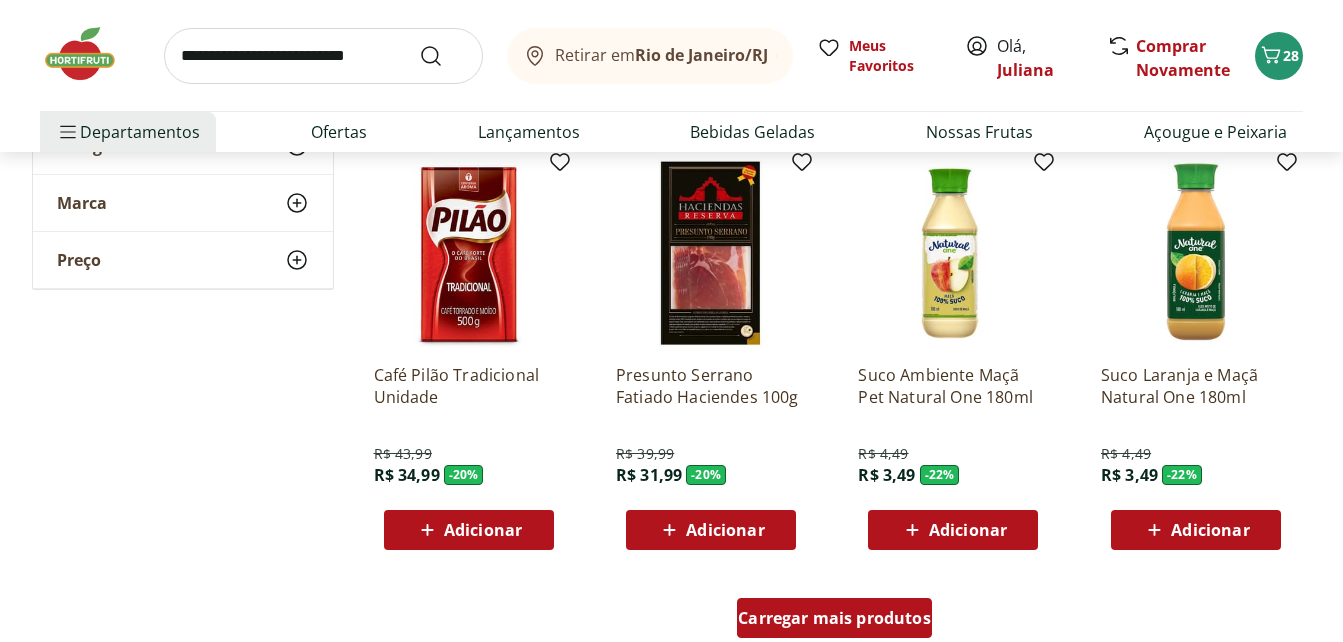 scroll, scrollTop: 3720, scrollLeft: 0, axis: vertical 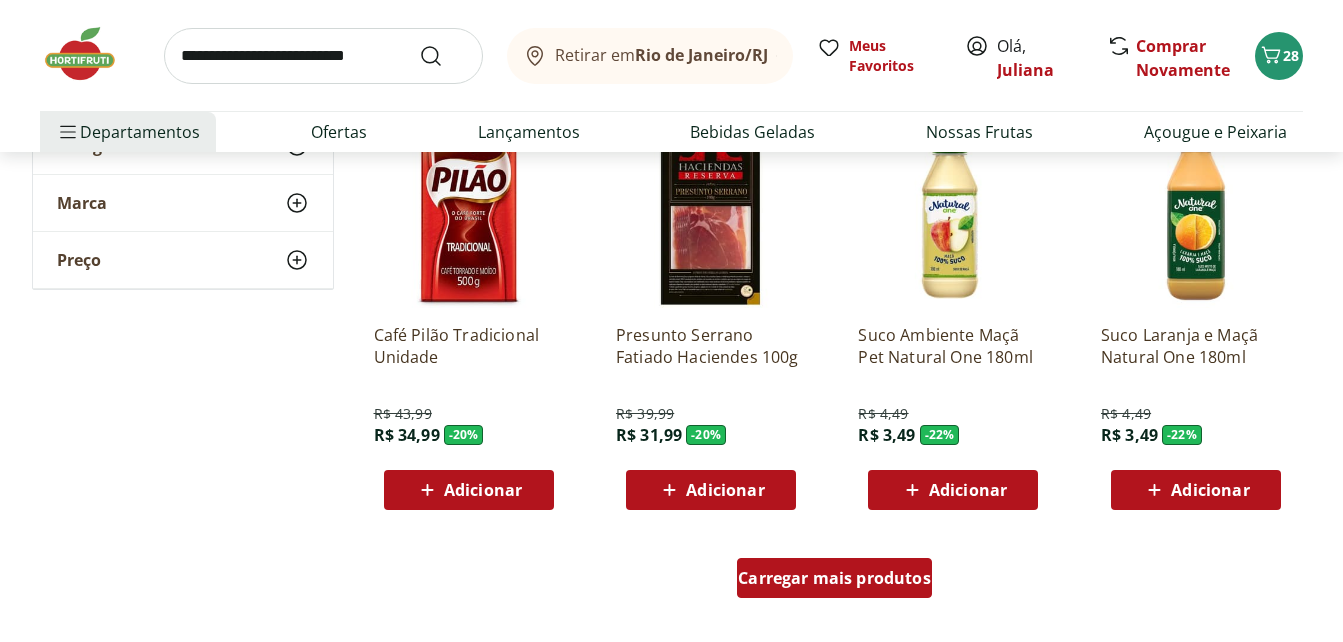 click on "Carregar mais produtos" at bounding box center [834, 578] 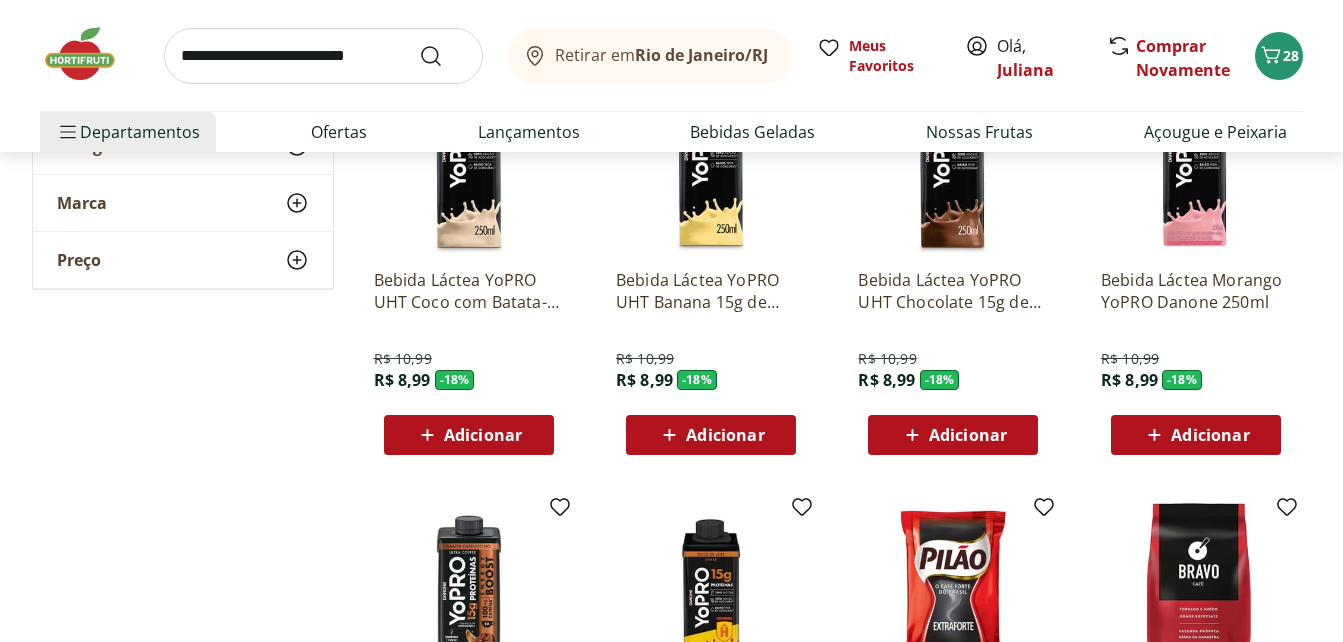scroll, scrollTop: 4200, scrollLeft: 0, axis: vertical 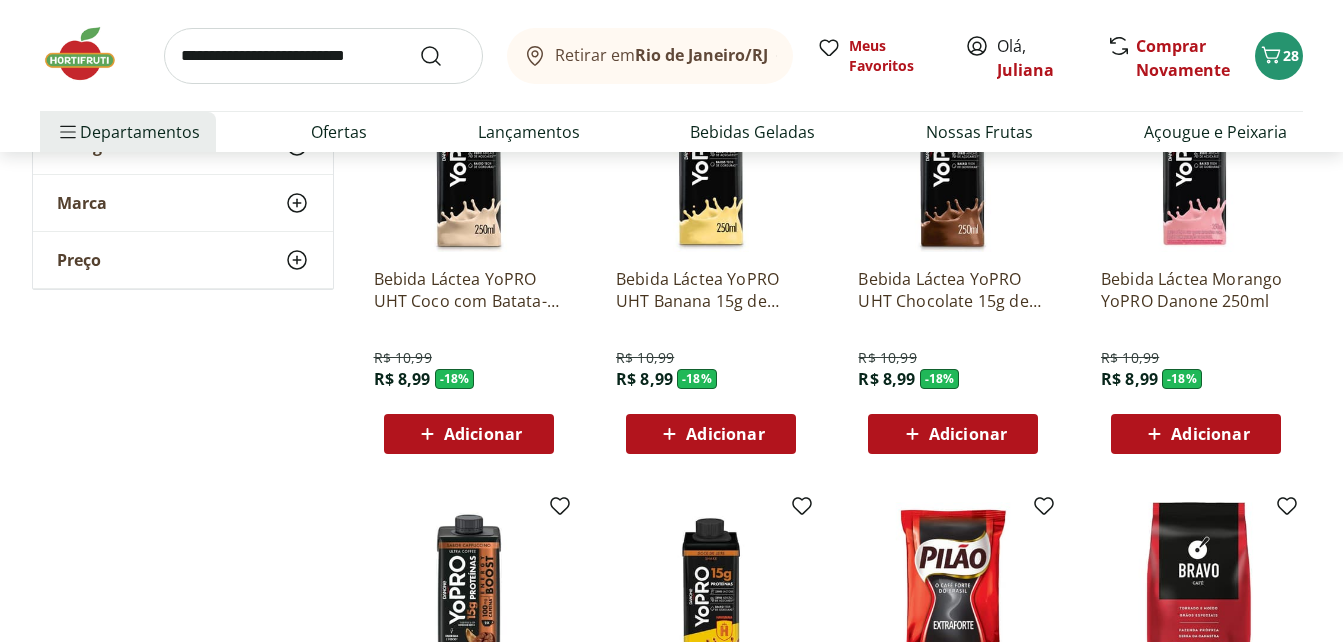click on "Adicionar" at bounding box center (968, 434) 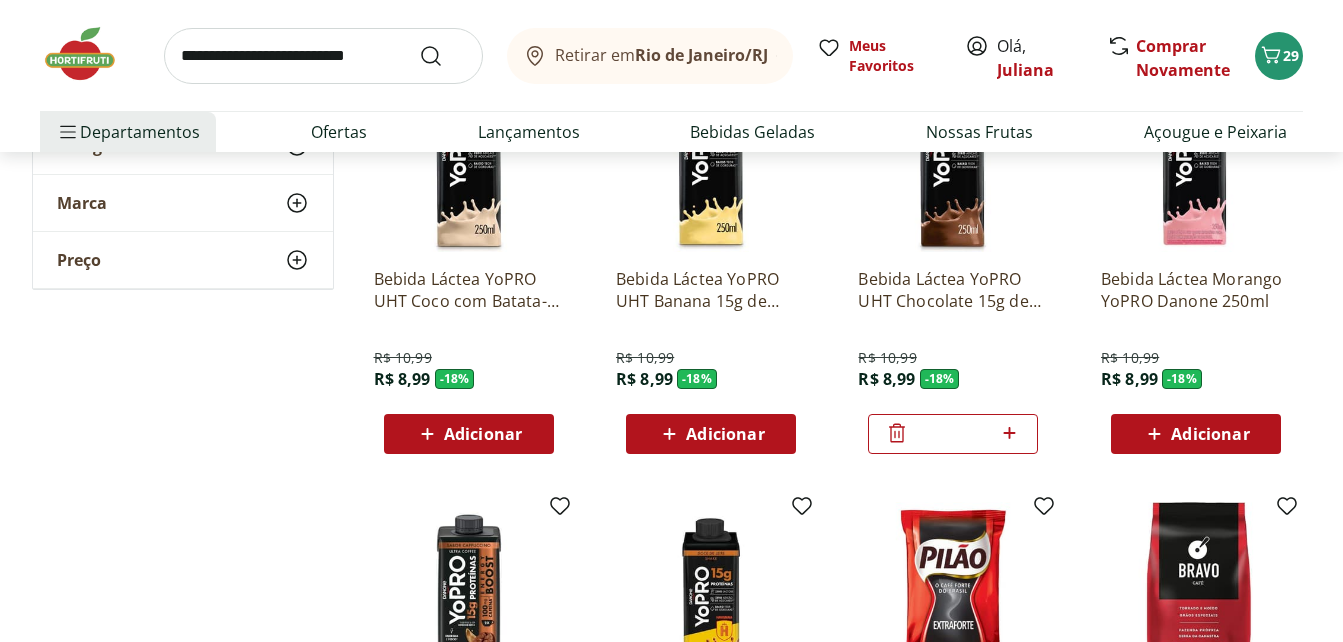 click 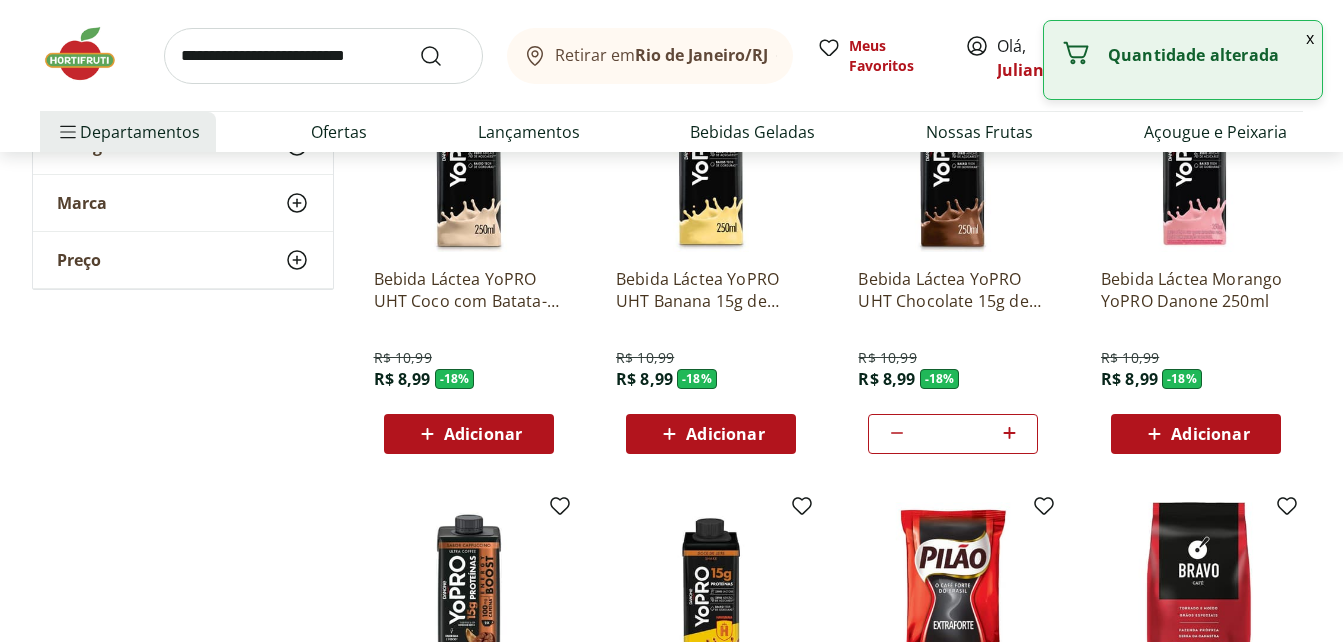 type 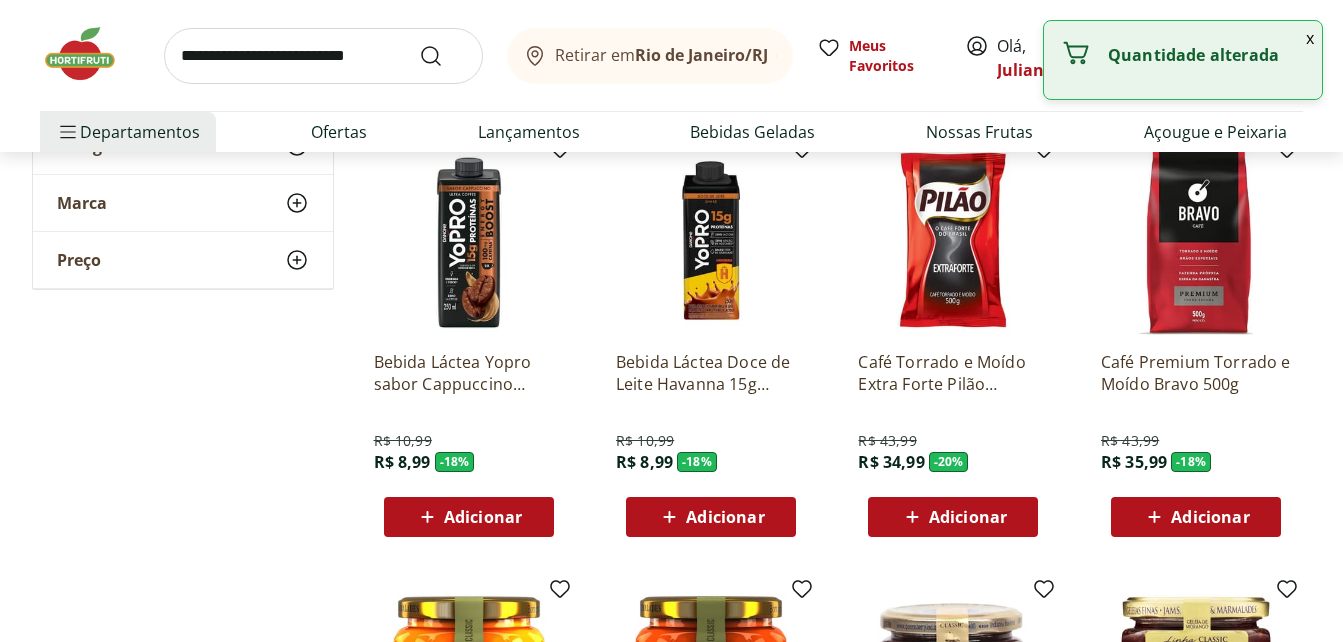 scroll, scrollTop: 4560, scrollLeft: 0, axis: vertical 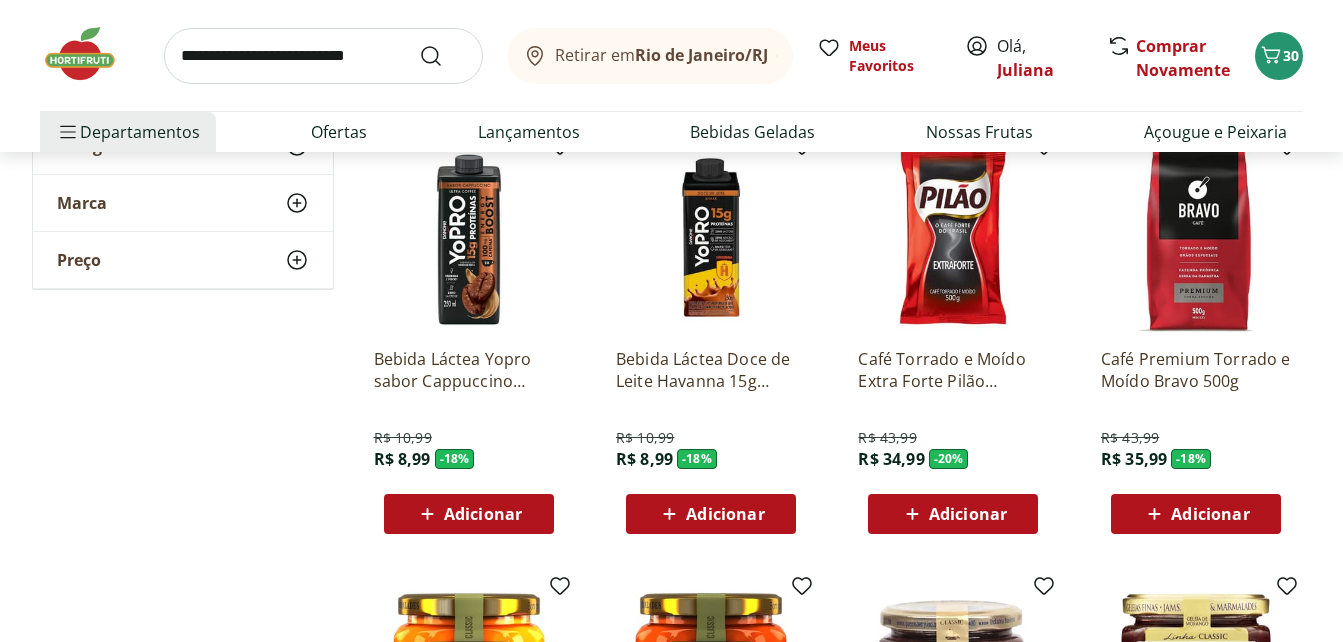 click on "Adicionar" at bounding box center (725, 514) 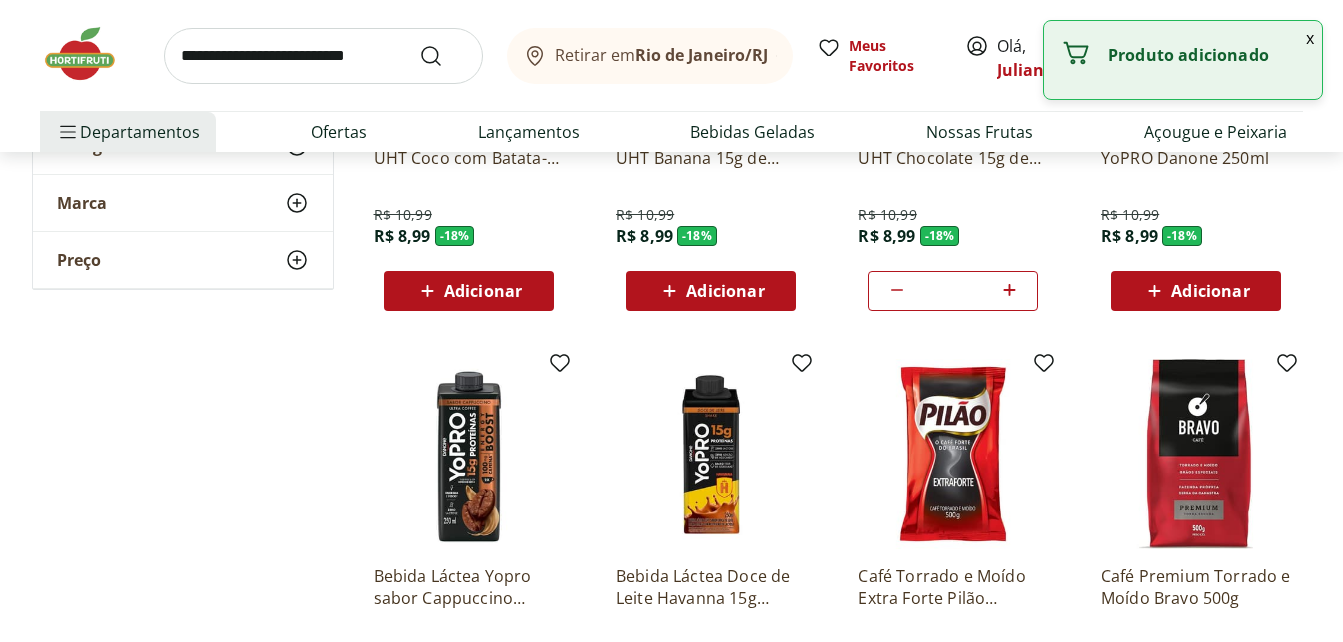 scroll, scrollTop: 4240, scrollLeft: 0, axis: vertical 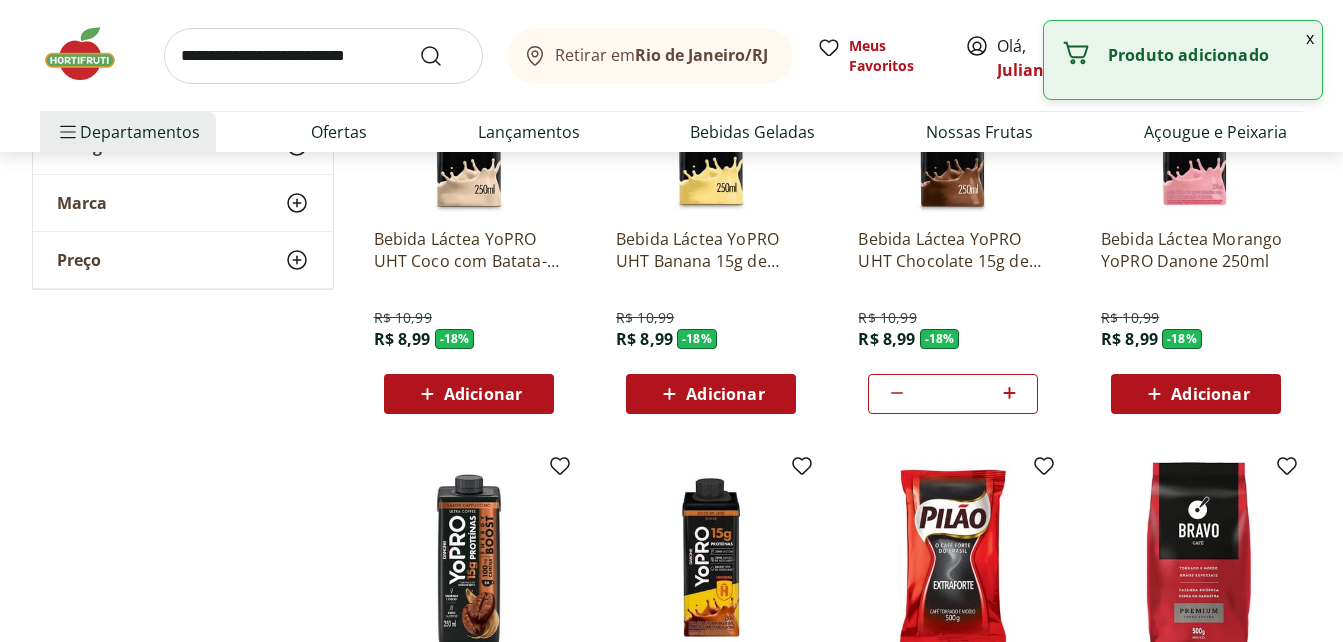 click at bounding box center [897, 394] 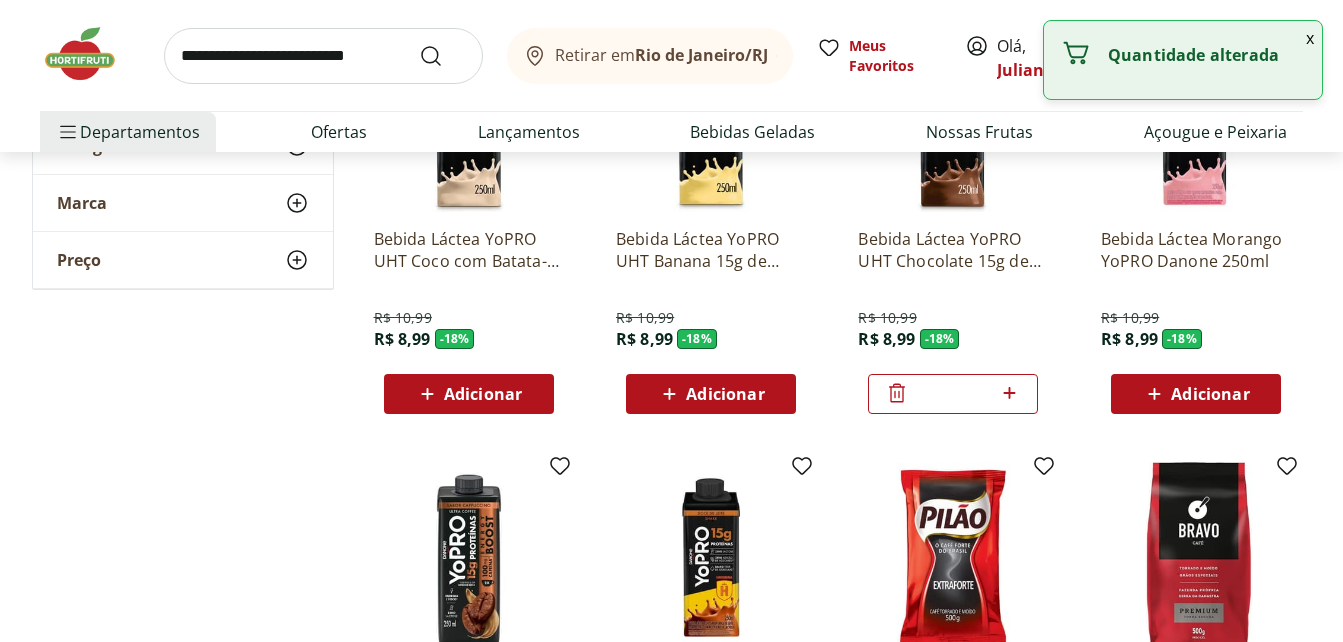 type 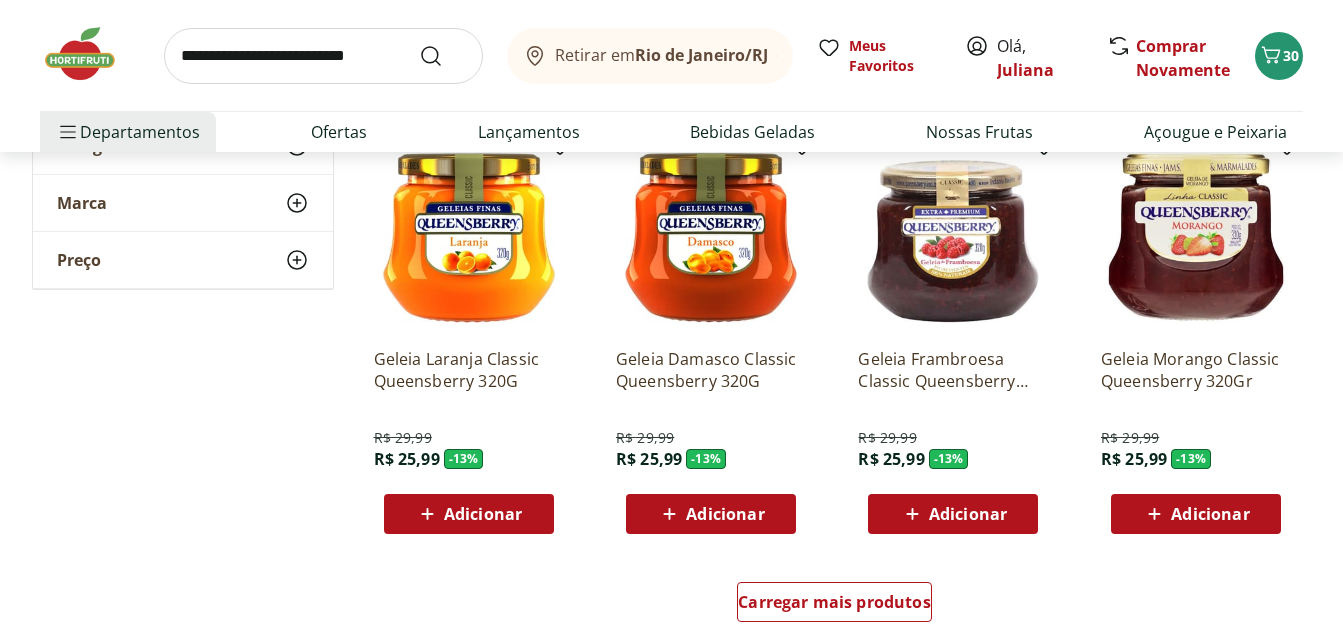 scroll, scrollTop: 5040, scrollLeft: 0, axis: vertical 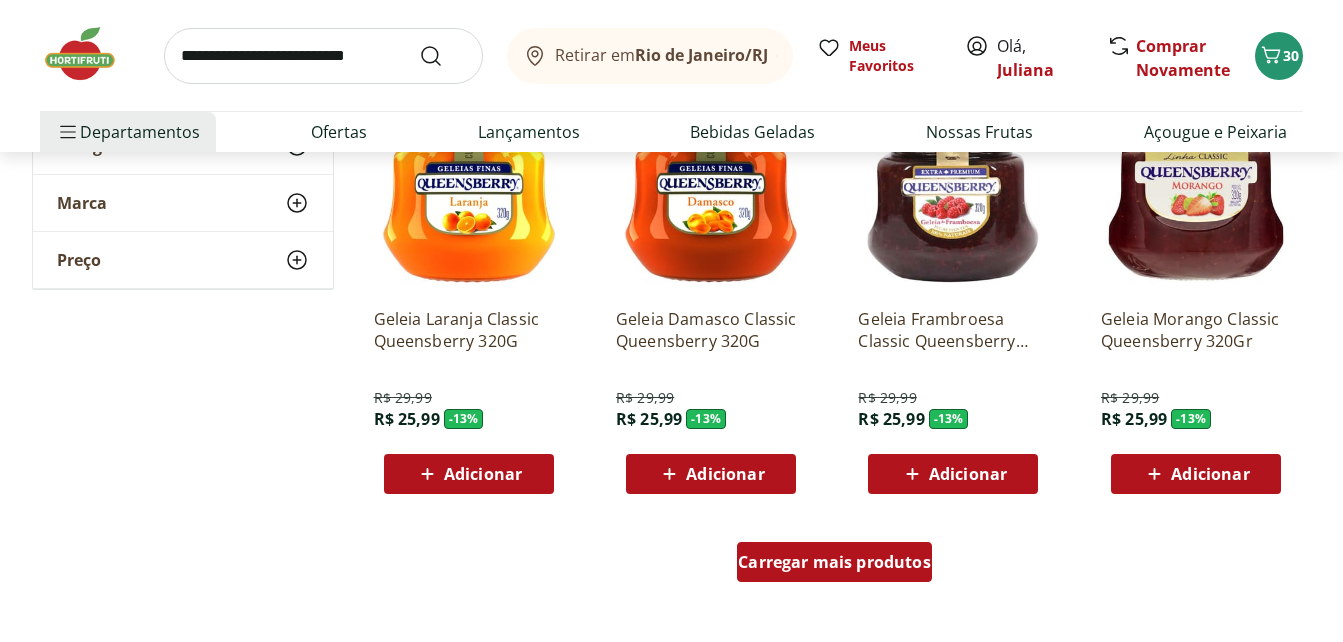 click on "Carregar mais produtos" at bounding box center [834, 562] 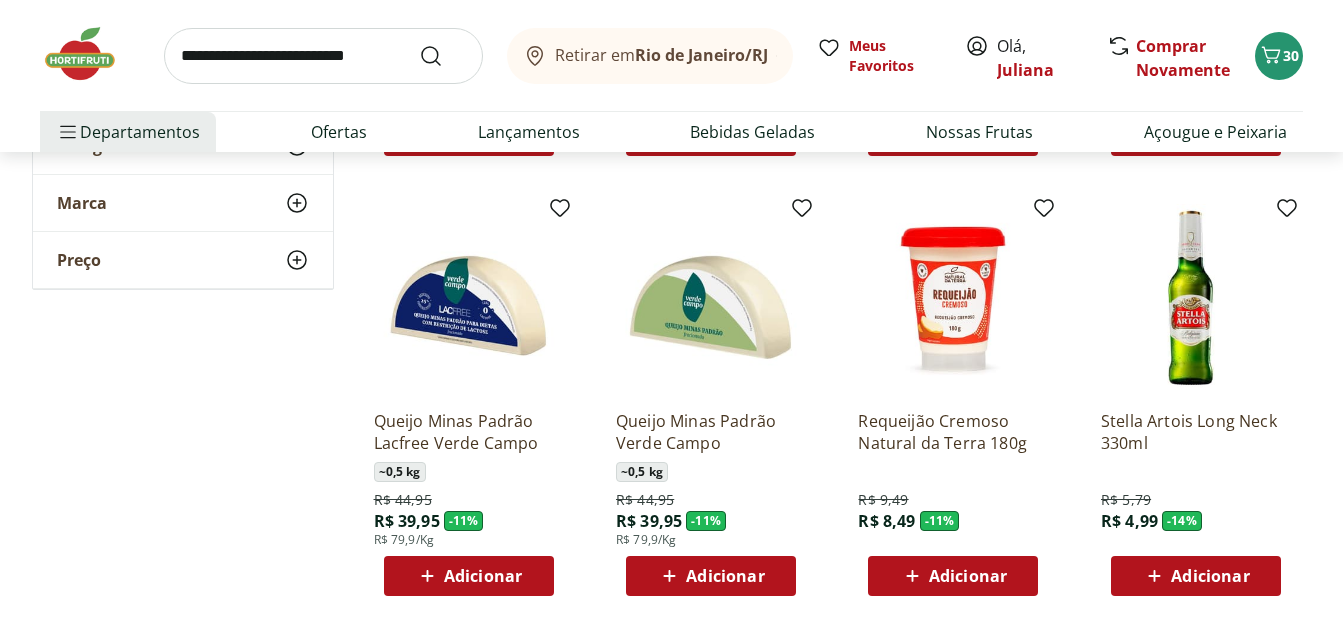 scroll, scrollTop: 6240, scrollLeft: 0, axis: vertical 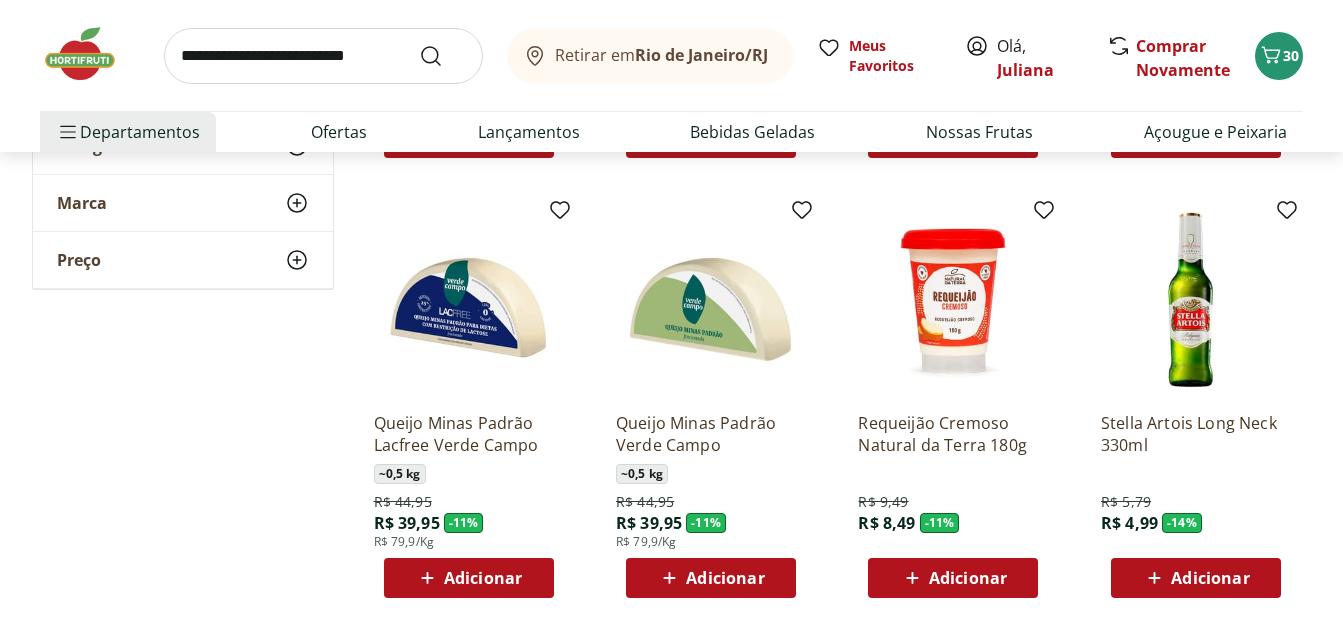 click on "Adicionar" at bounding box center (1210, 578) 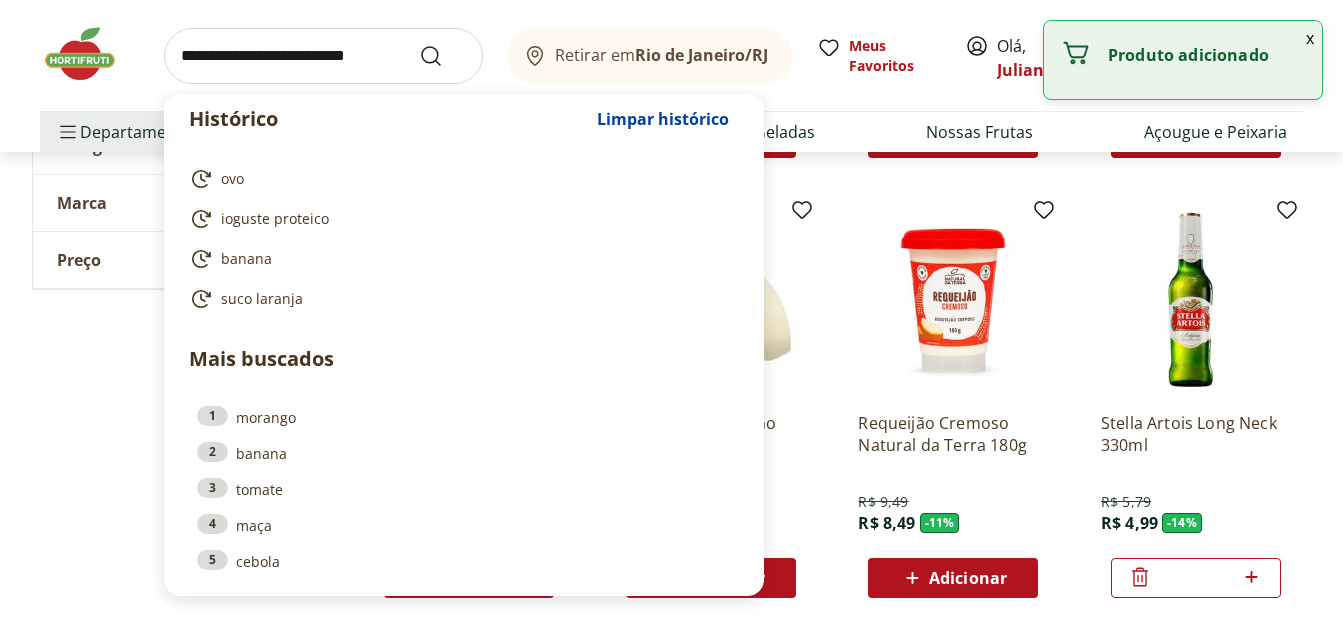 click at bounding box center [323, 56] 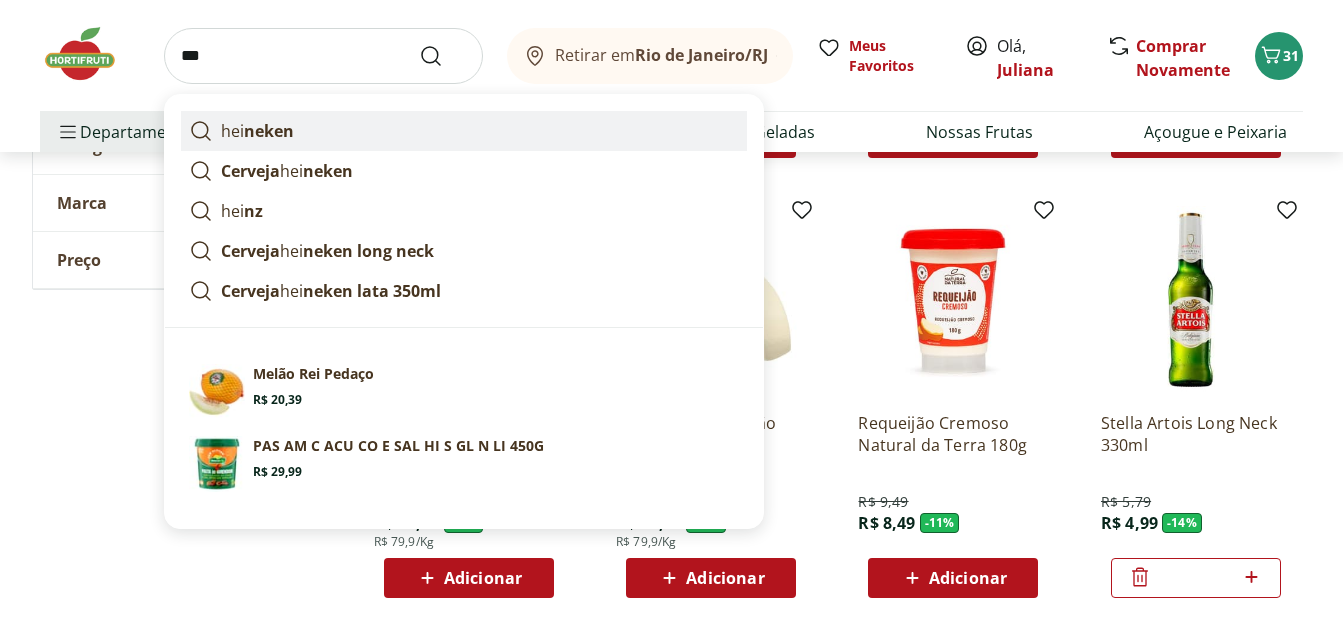 click on "neken" at bounding box center [269, 131] 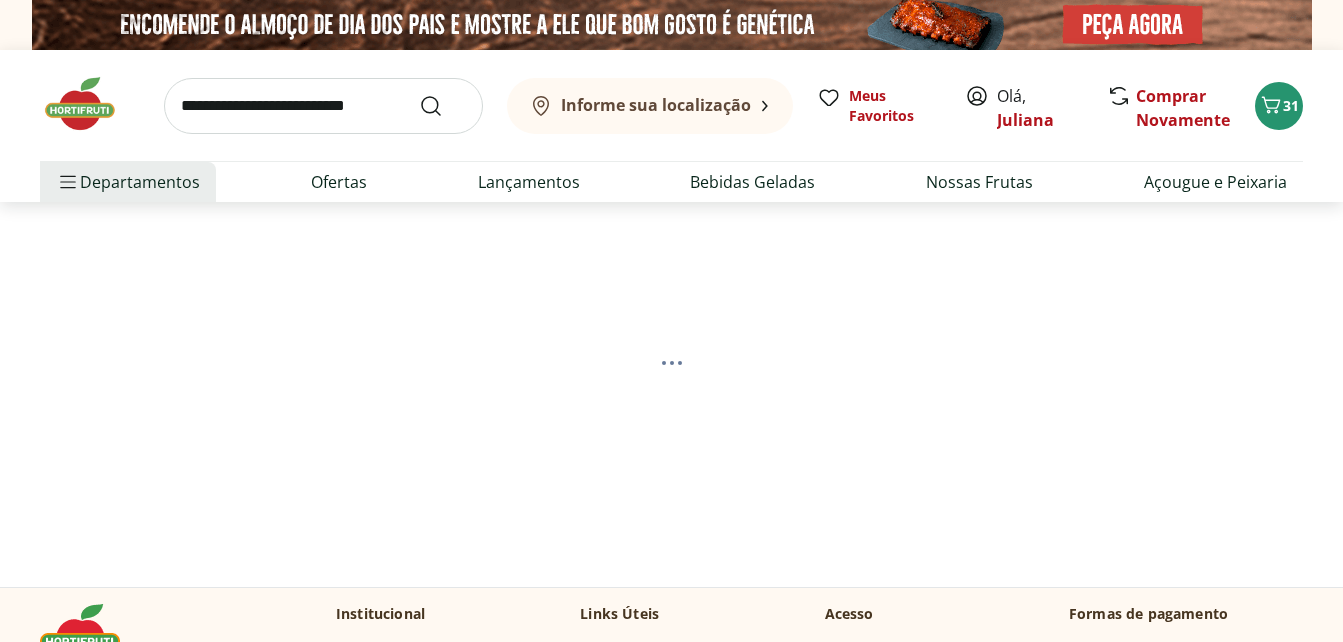 scroll, scrollTop: 0, scrollLeft: 0, axis: both 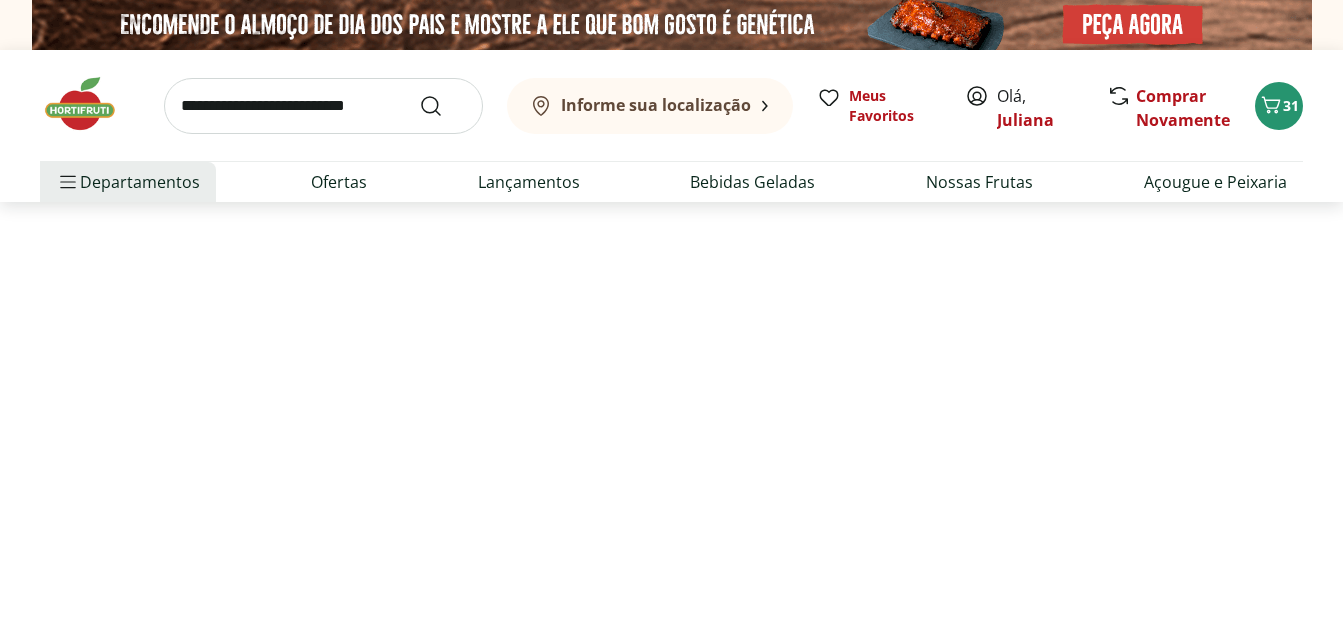 select on "**********" 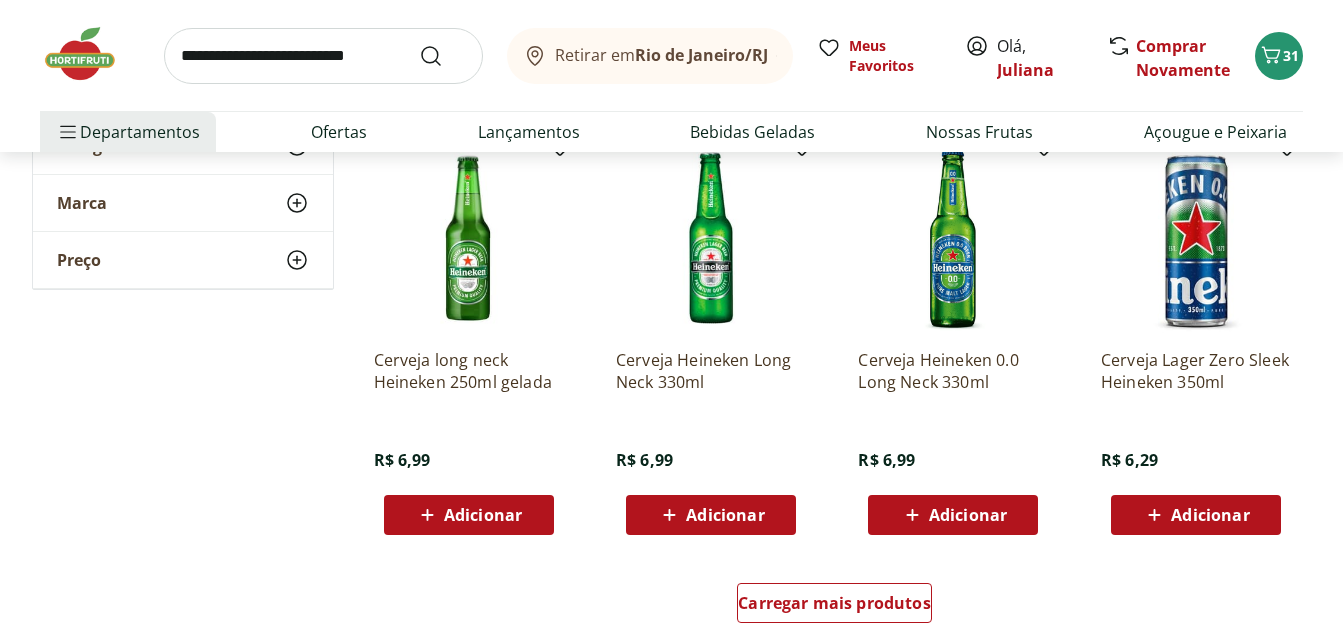 scroll, scrollTop: 1200, scrollLeft: 0, axis: vertical 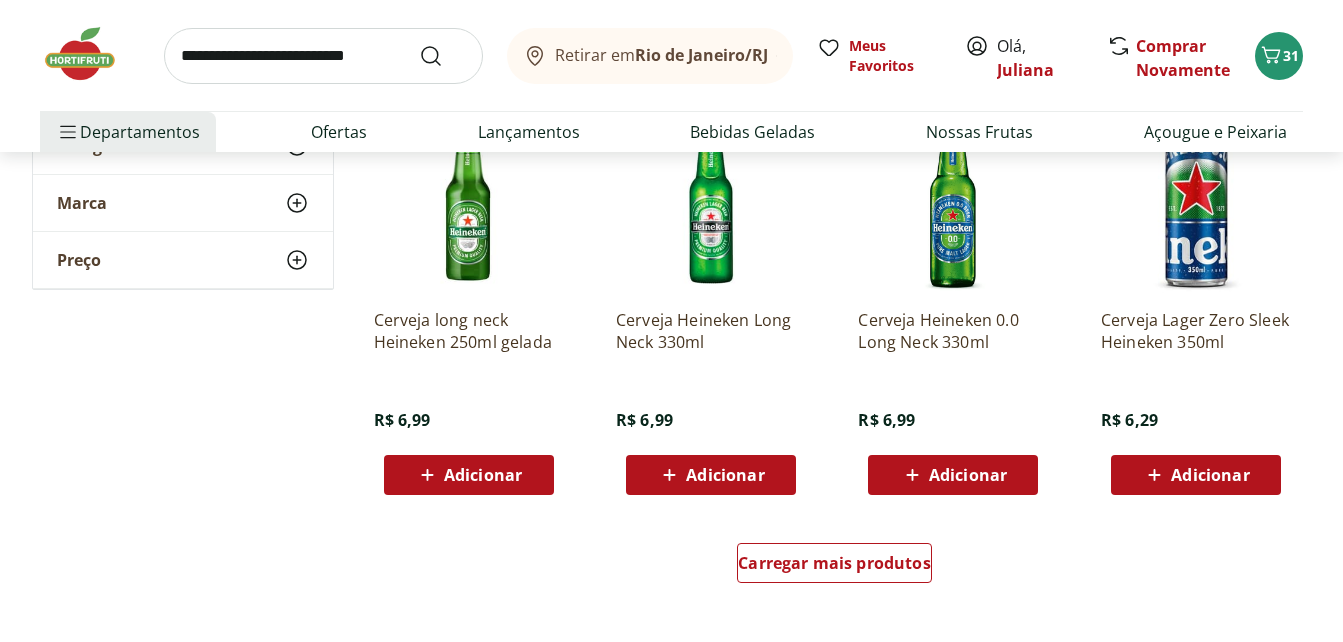 click at bounding box center (90, 54) 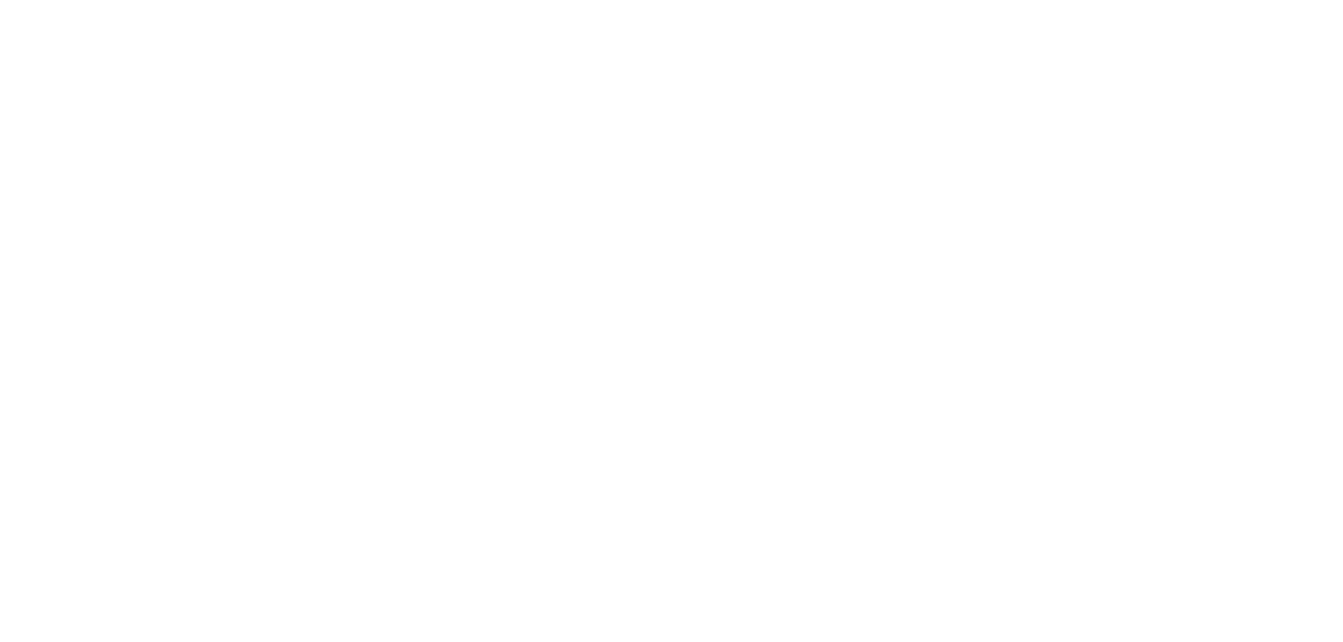 scroll, scrollTop: 0, scrollLeft: 0, axis: both 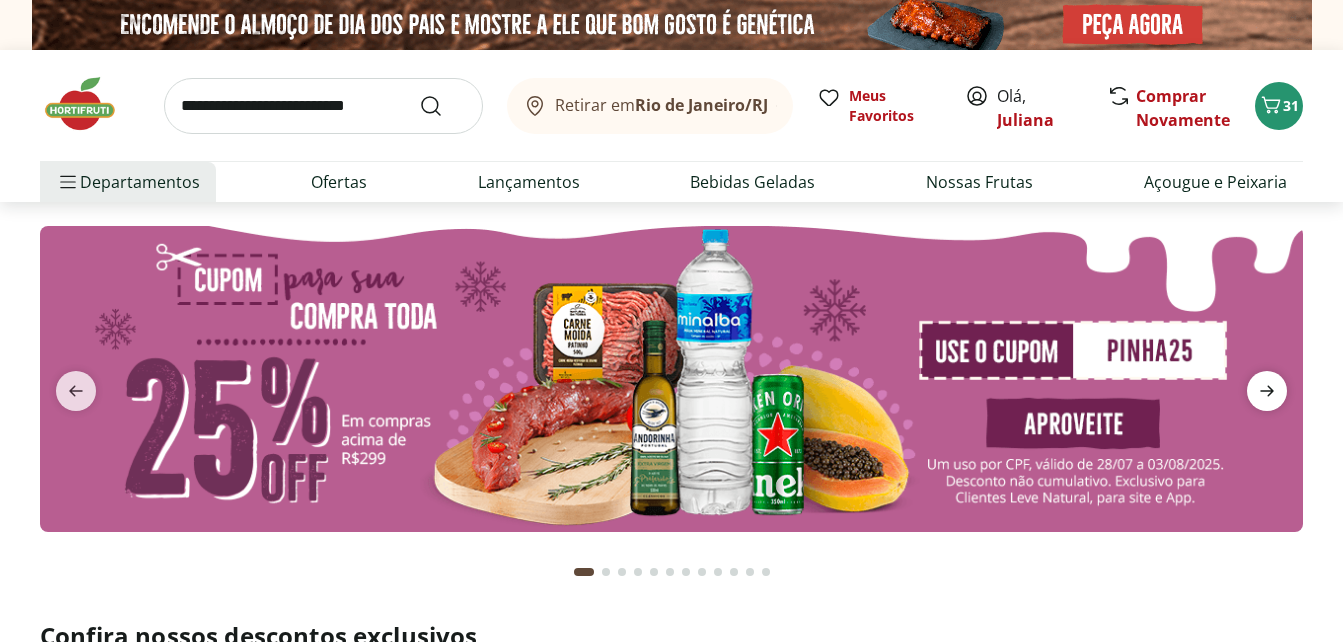 click at bounding box center [1267, 391] 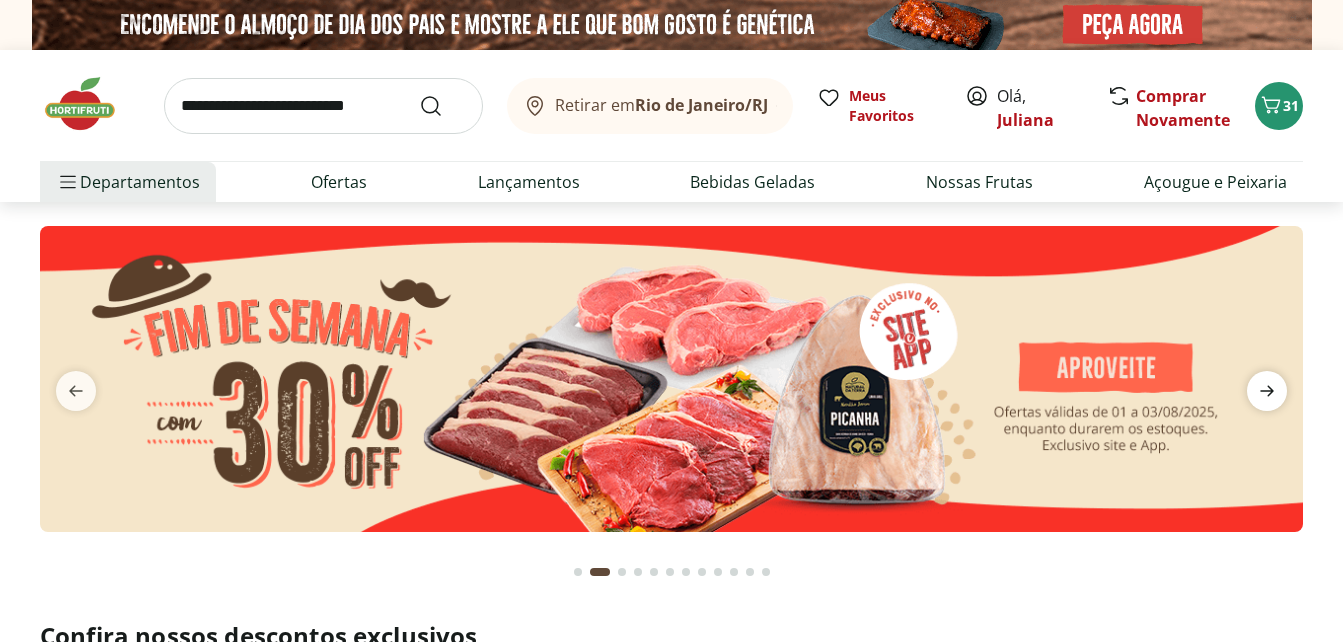 click 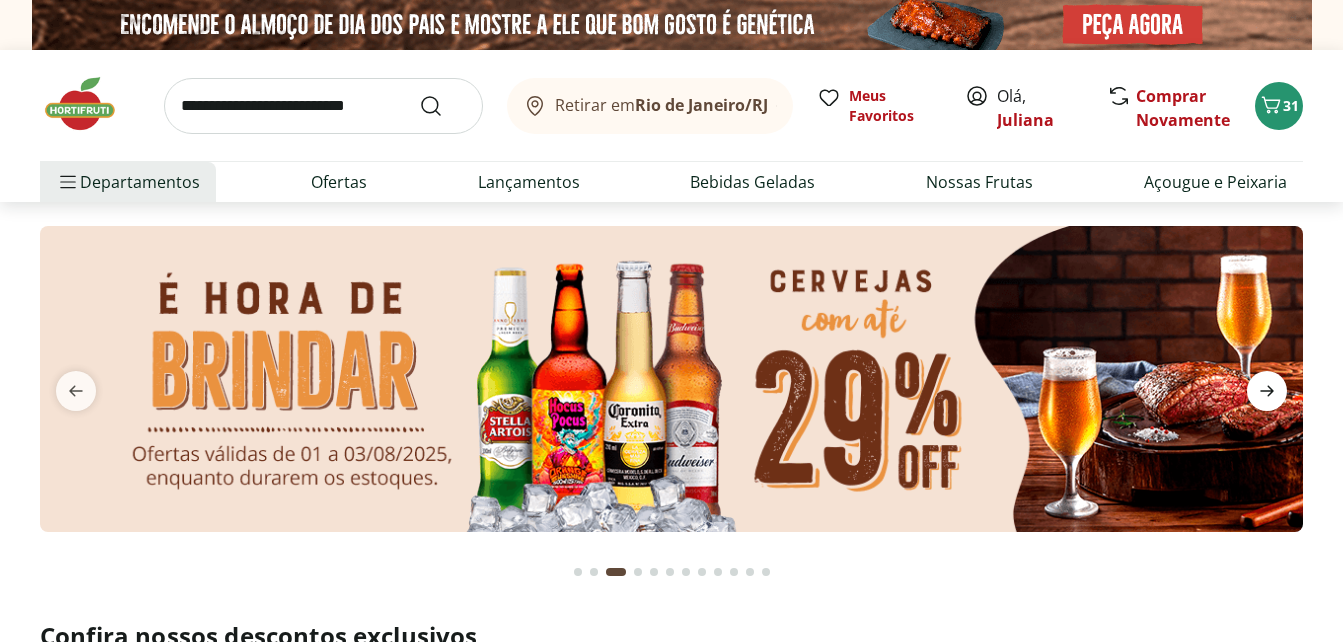 click 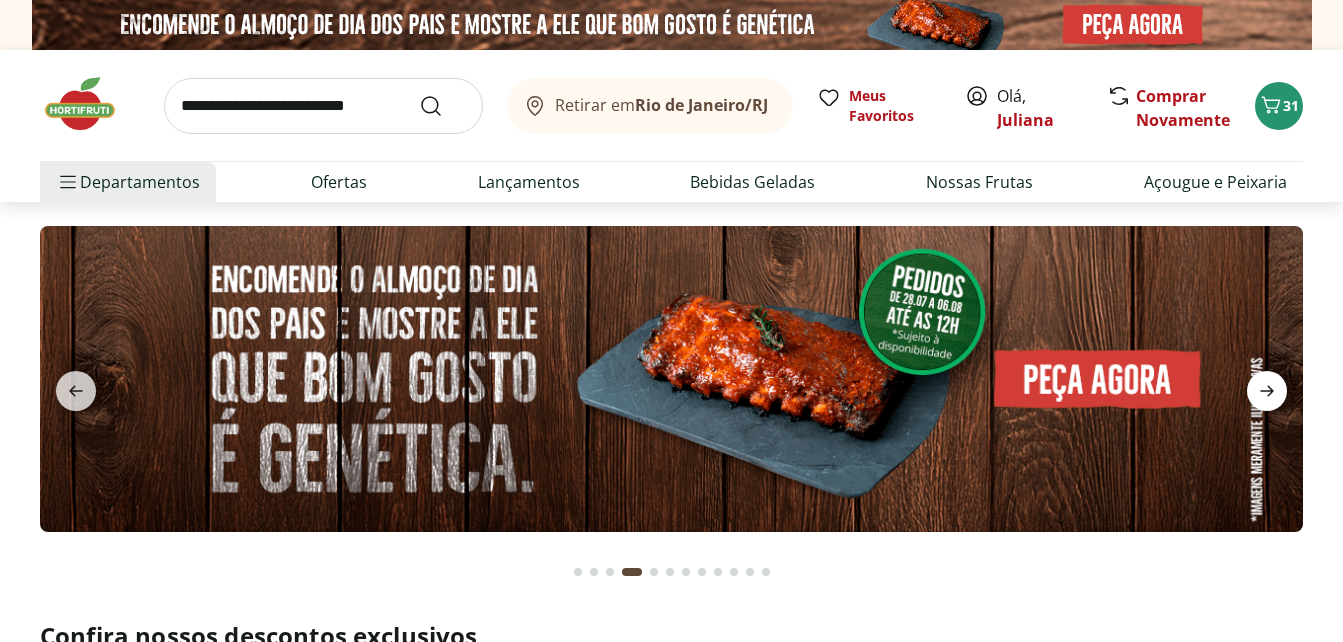 click 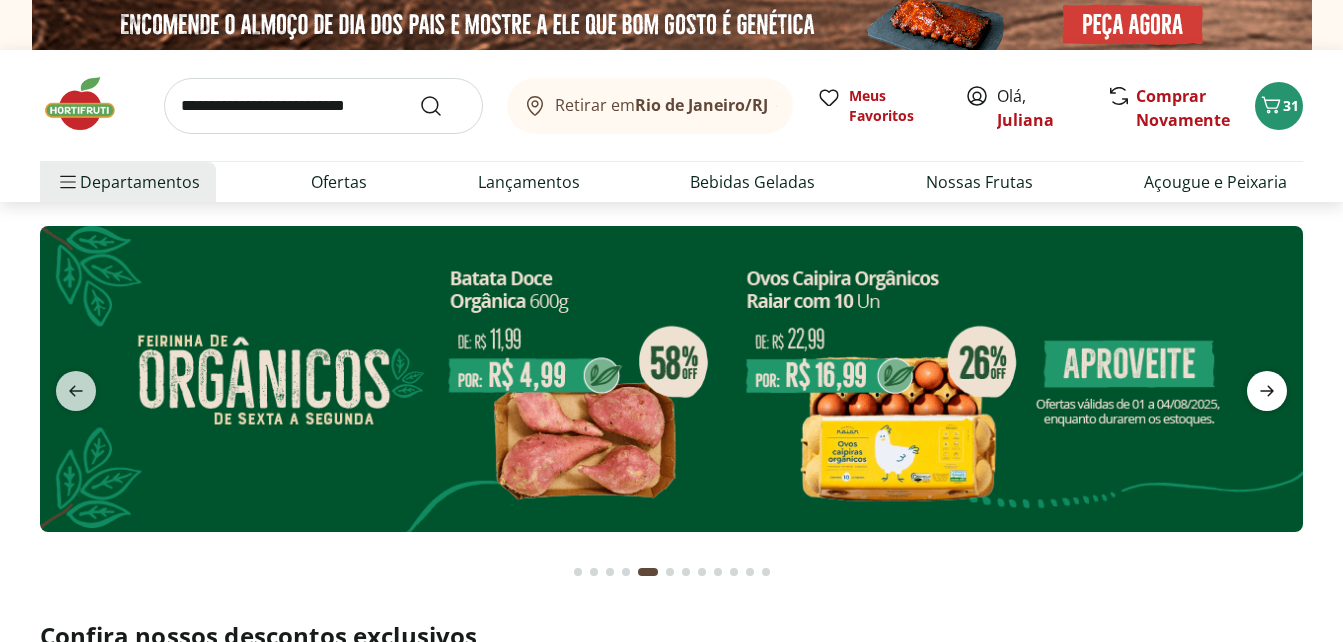 click 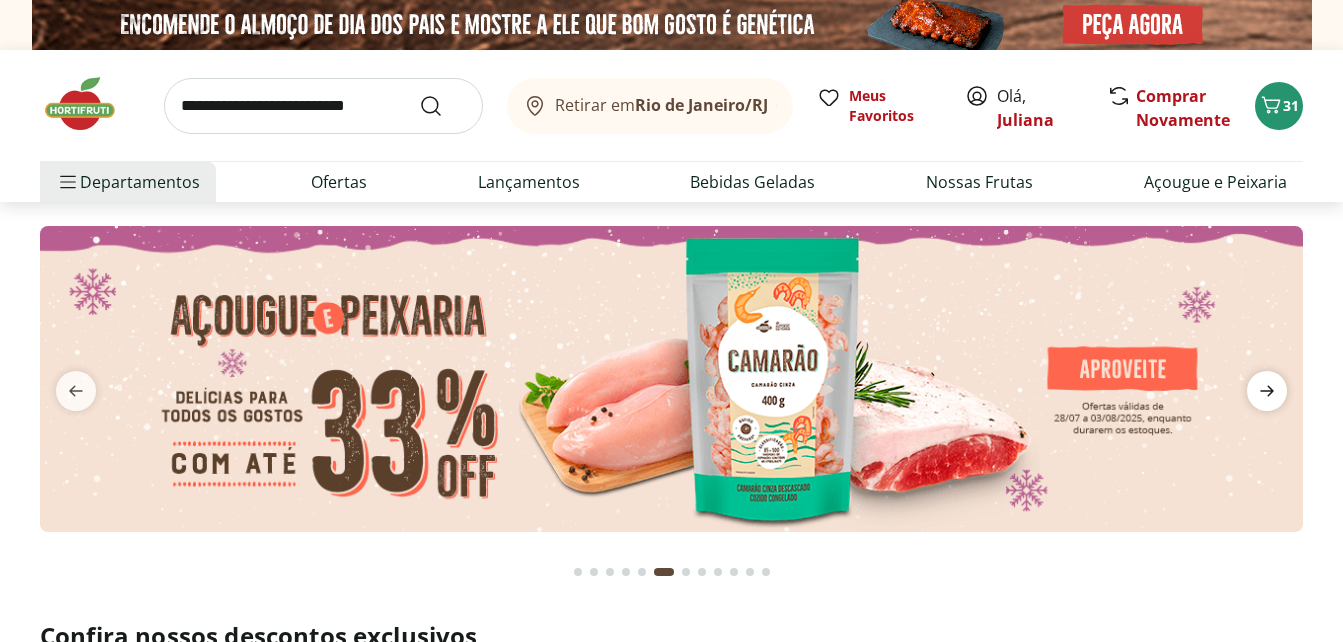 click 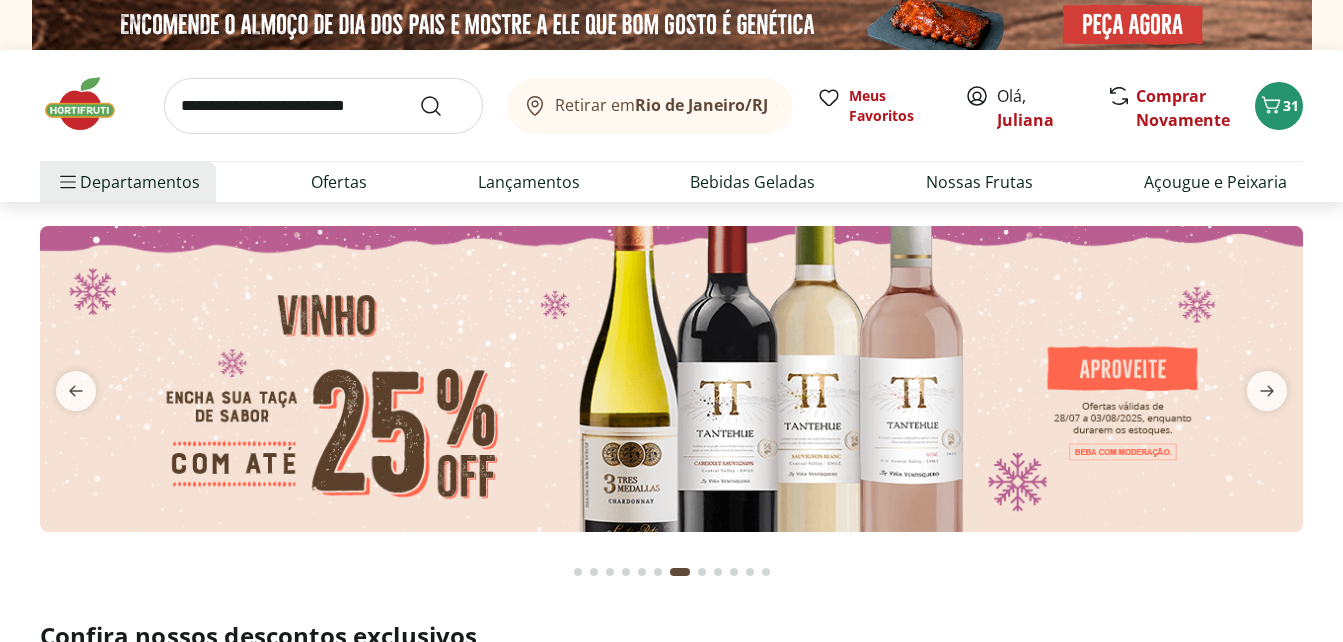 click at bounding box center [671, 379] 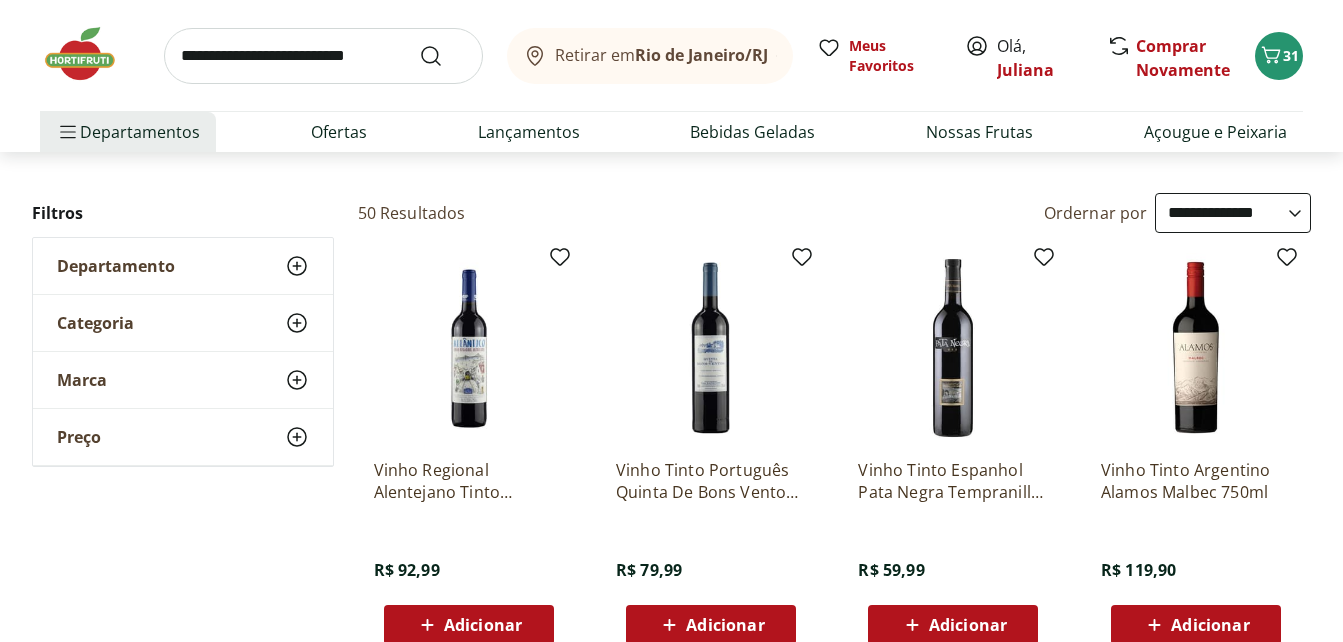 scroll, scrollTop: 80, scrollLeft: 0, axis: vertical 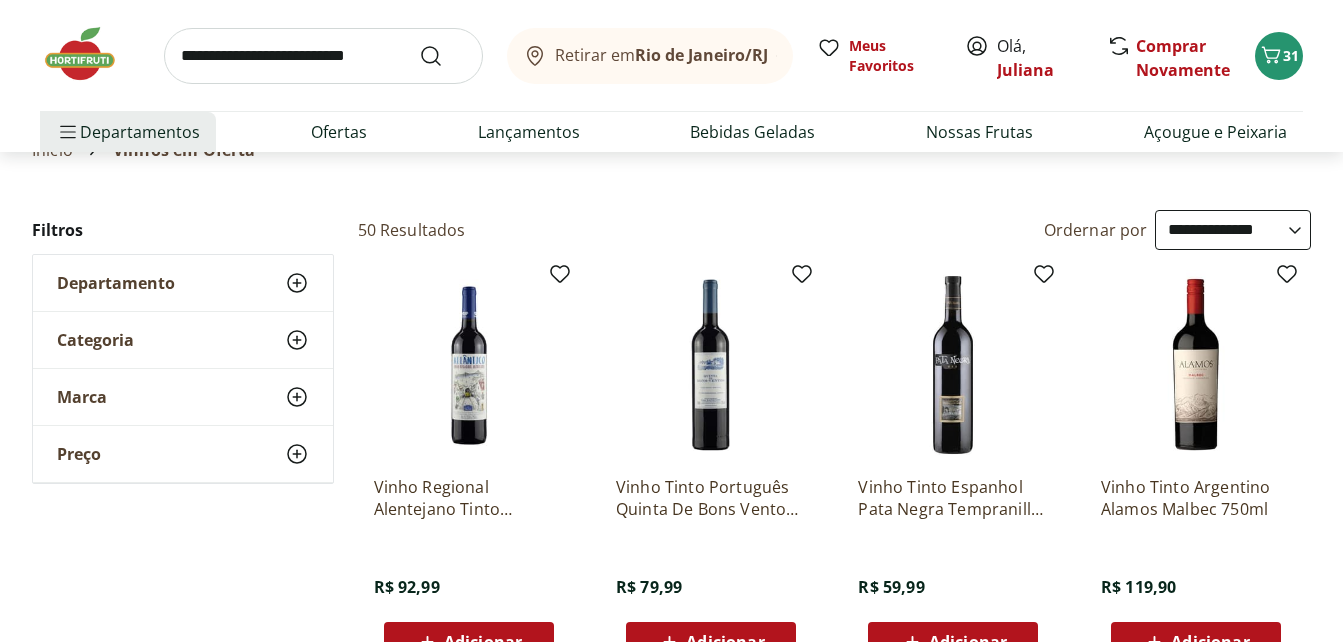click on "**********" at bounding box center (1233, 230) 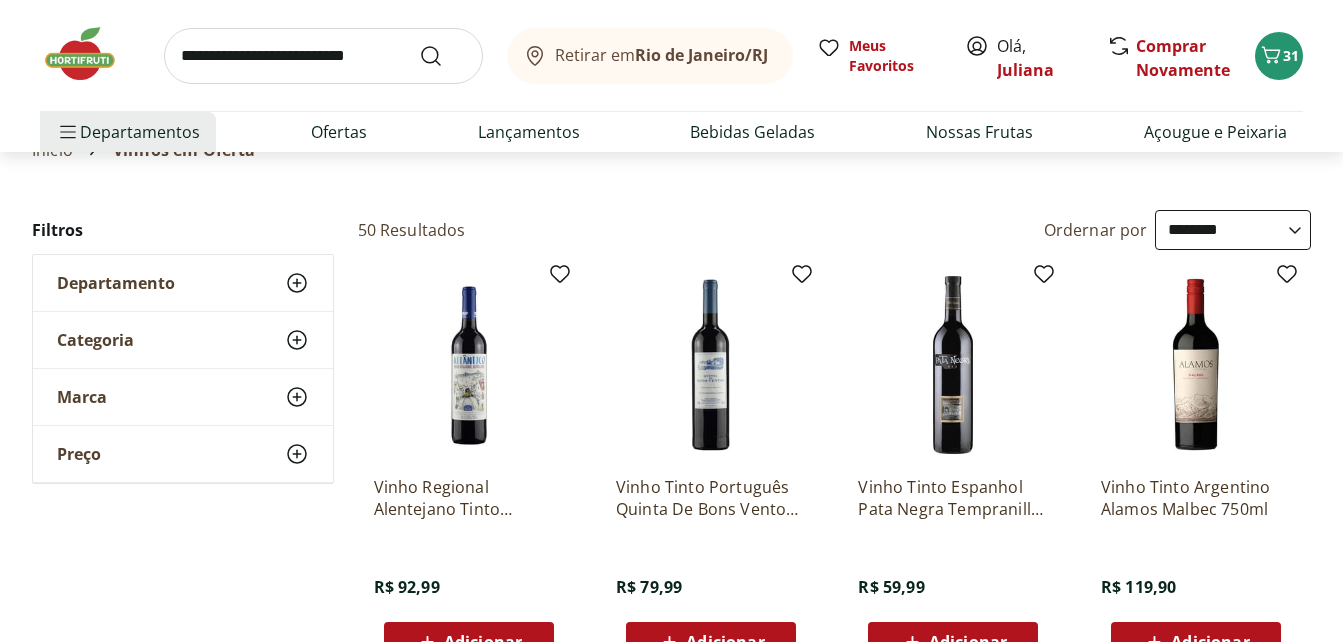 click on "**********" at bounding box center [1233, 230] 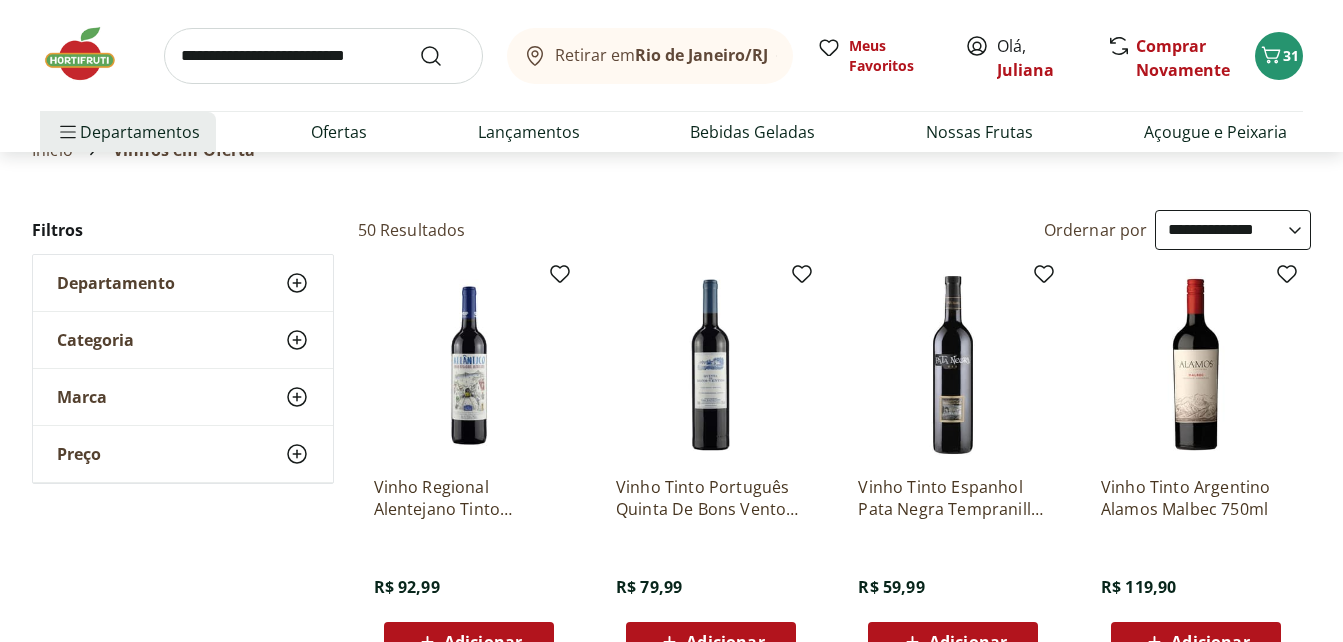select on "**********" 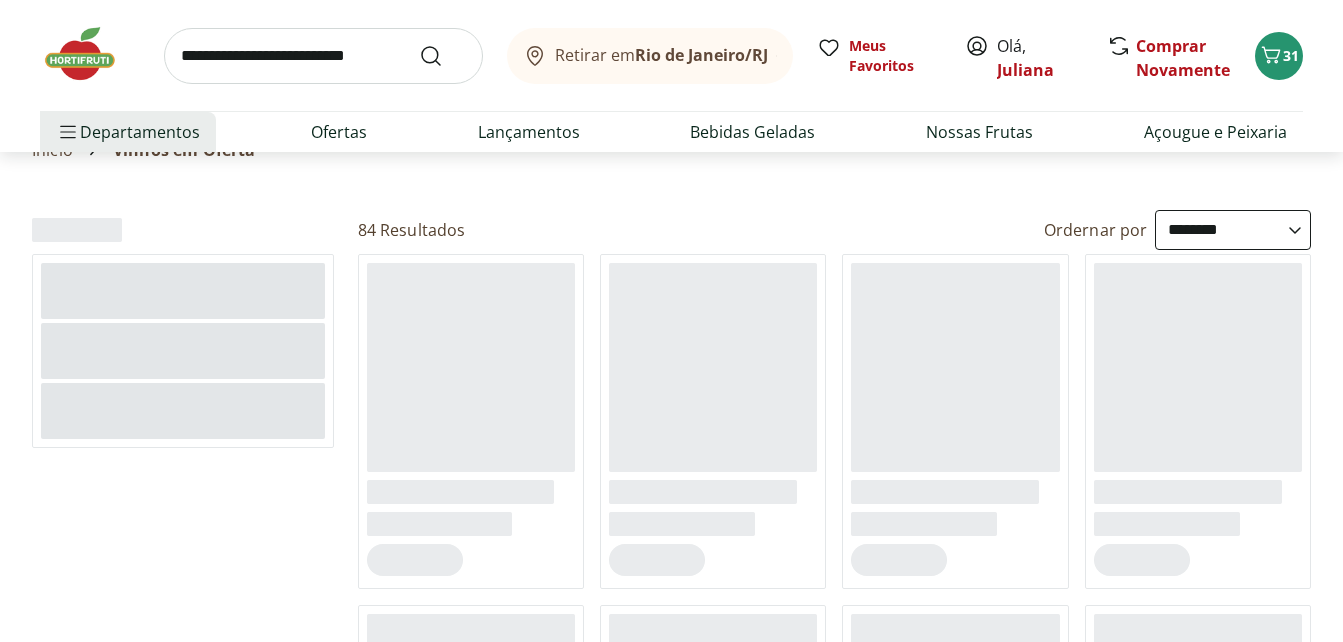 scroll, scrollTop: 0, scrollLeft: 0, axis: both 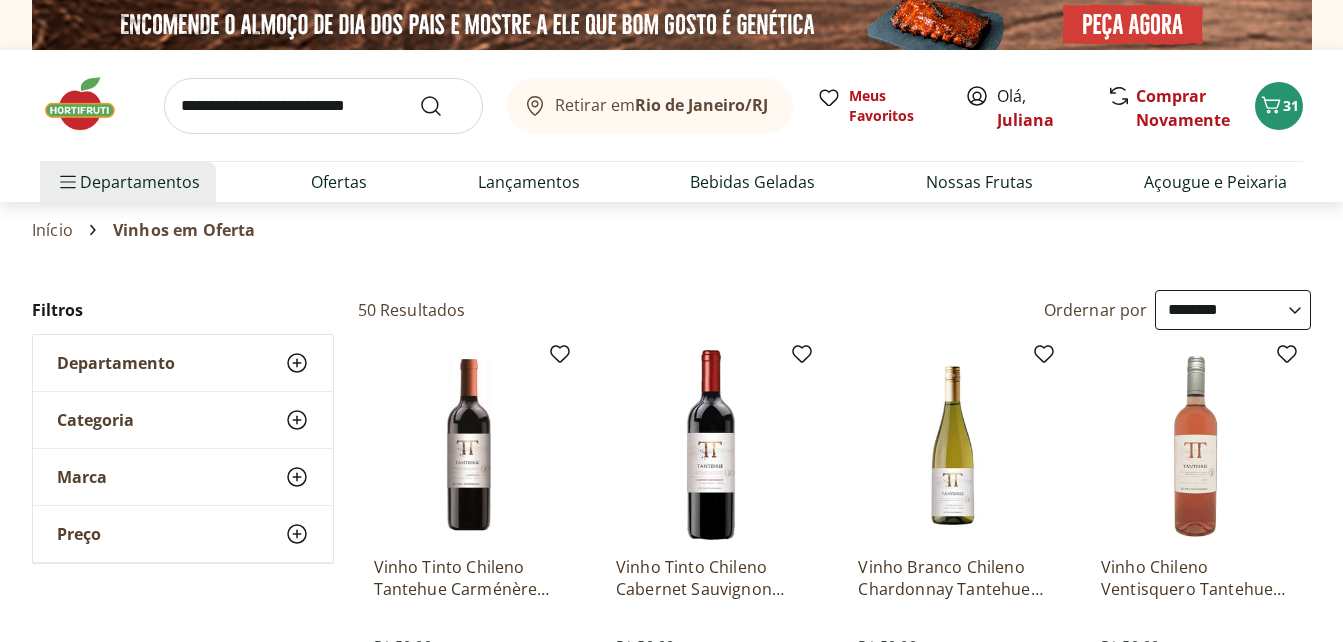click on "Retirar em Rio de Janeiro/RJ Olá, [FIRST] 31 Retirar em Rio de Janeiro/RJ Meus Favoritos Olá, [FIRST] Comprar Novamente 31 Departamentos Nossa Marca Nossa Marca Ver tudo do departamento Açougue & Peixaria Congelados e Refrigerados Frutas, Legumes e Verduras Orgânicos Mercearia Sorvetes Hortifruti Hortifruti Ver tudo do departamento Cogumelos Frutas Legumes Ovos Temperos Frescos Verduras Orgânicos Orgânicos Ver tudo do departamento Bebidas Orgânicas Frutas Orgânicas Legumes Orgânicos Ovos Orgânicos Perecíveis Orgânicos Verduras Orgânicas Temperos Frescos Açougue e Peixaria Açougue e Peixaria Ver tudo do departamento Aves Bovinos Exóticos Frutos do Mar Linguiça e Salsicha Peixes Salgados e Defumados Suínos Prontinhos Prontinhos Ver tudo do departamento Frutas Cortadinhas Pré Preparados Prontos para Consumo Saladas Sucos e Água de Coco Padaria Padaria Ver tudo do departamento Bolos e Mini Bolos Doces Pão Padaria Própria Salgados Torradas Bebidas Bebidas Ver tudo do departamento Água" at bounding box center [671, 3346] 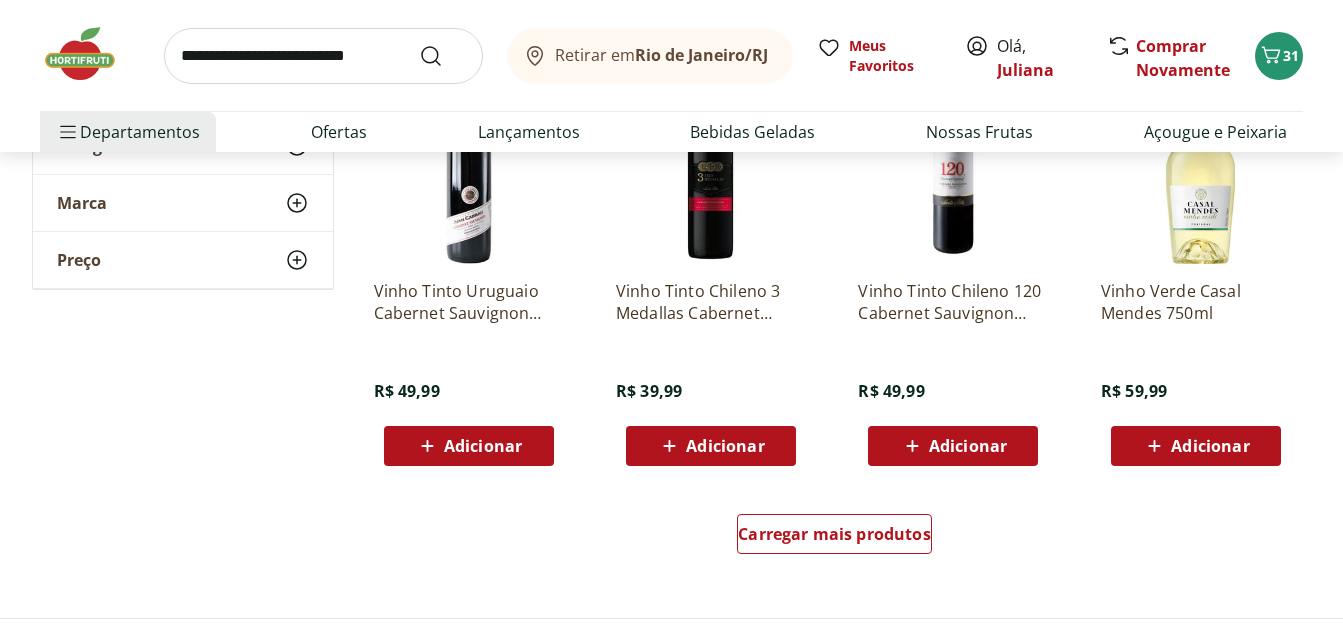 scroll, scrollTop: 1160, scrollLeft: 0, axis: vertical 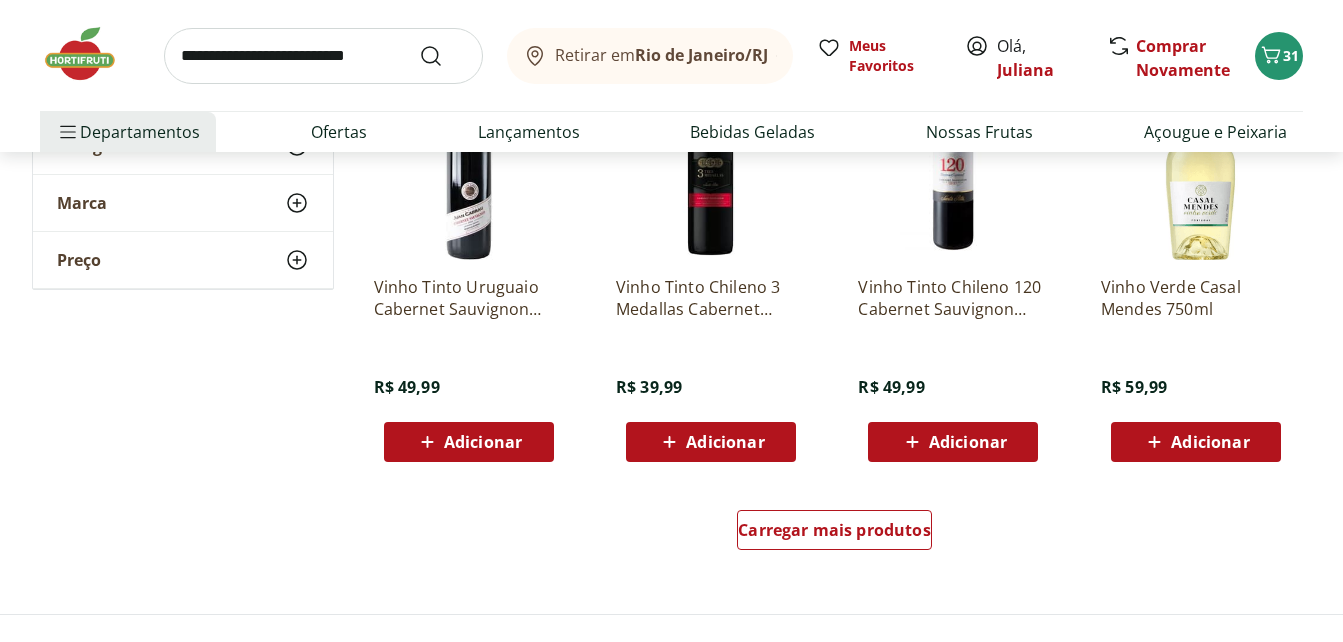 click on "Adicionar" at bounding box center [725, 442] 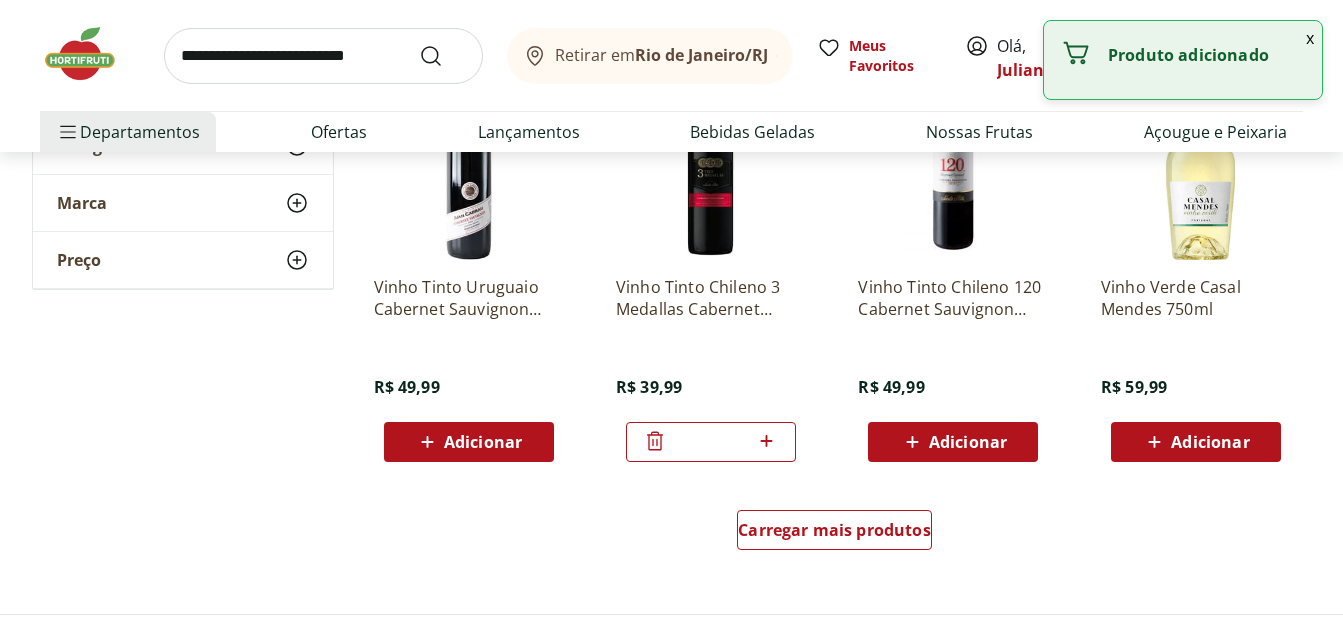 click at bounding box center [90, 54] 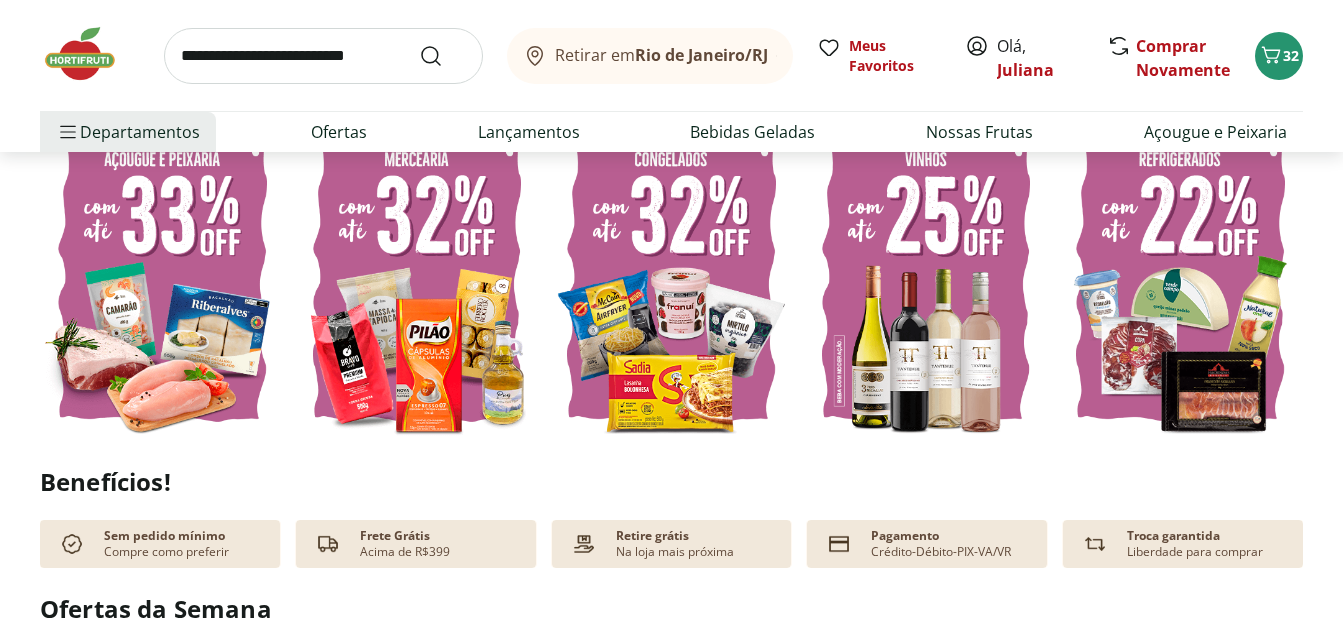scroll, scrollTop: 520, scrollLeft: 0, axis: vertical 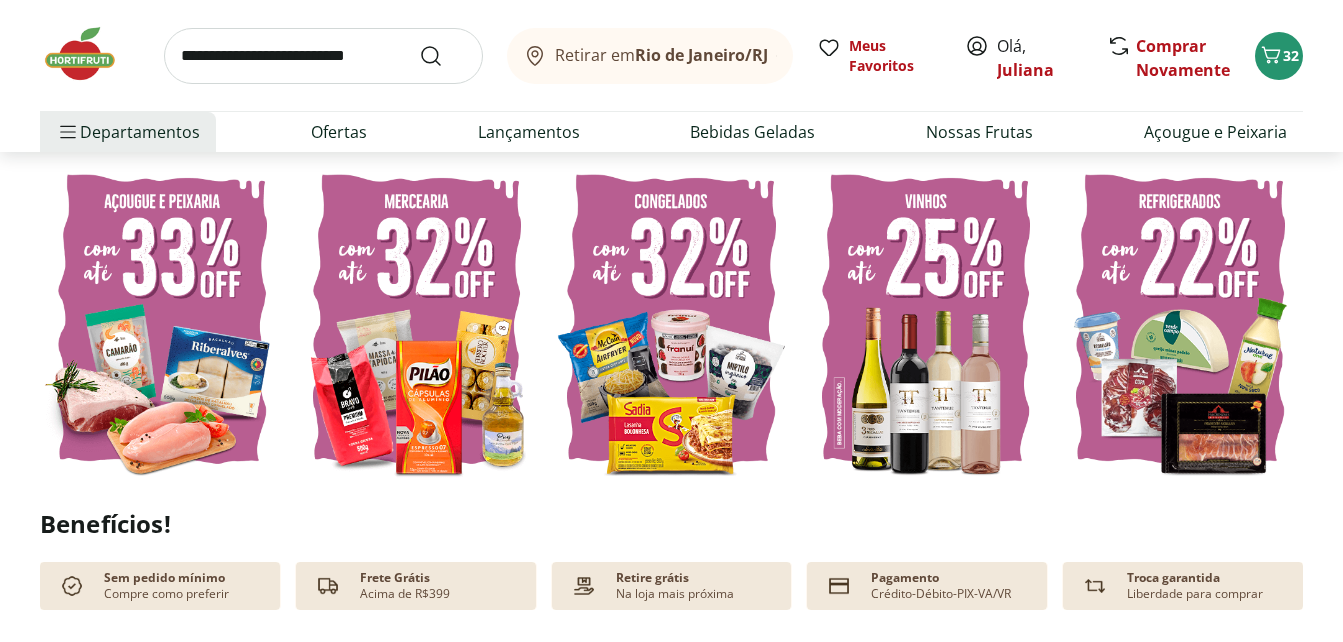 click at bounding box center [417, 319] 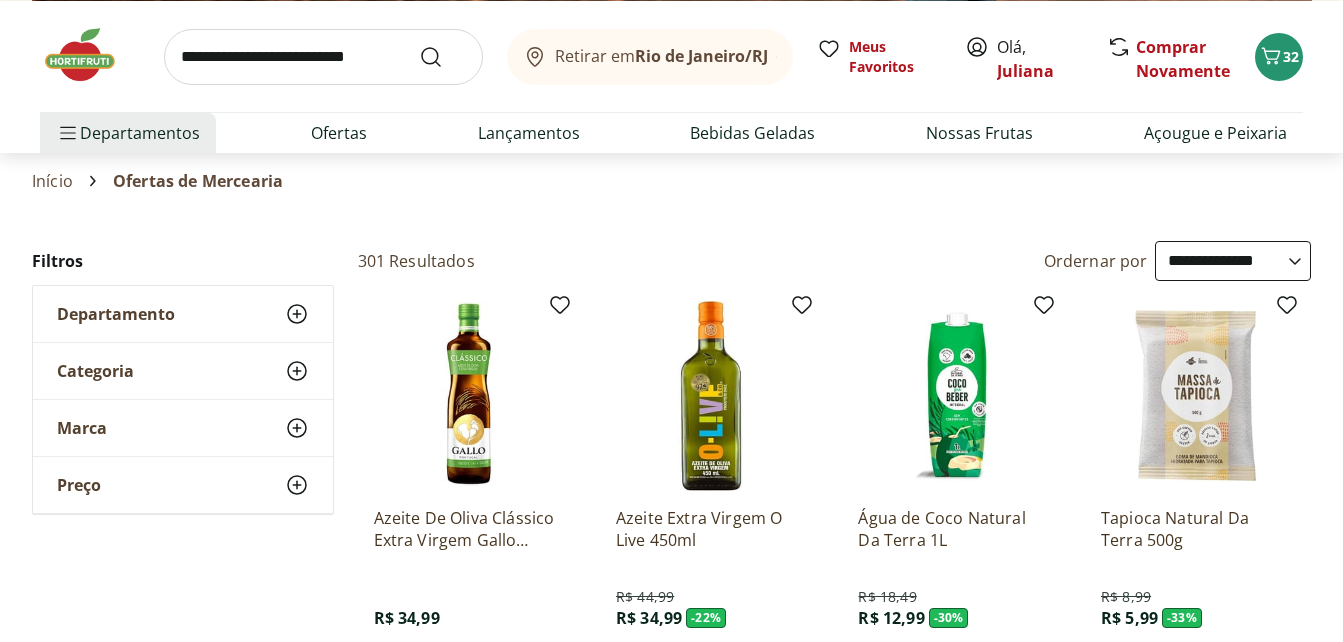 scroll, scrollTop: 0, scrollLeft: 0, axis: both 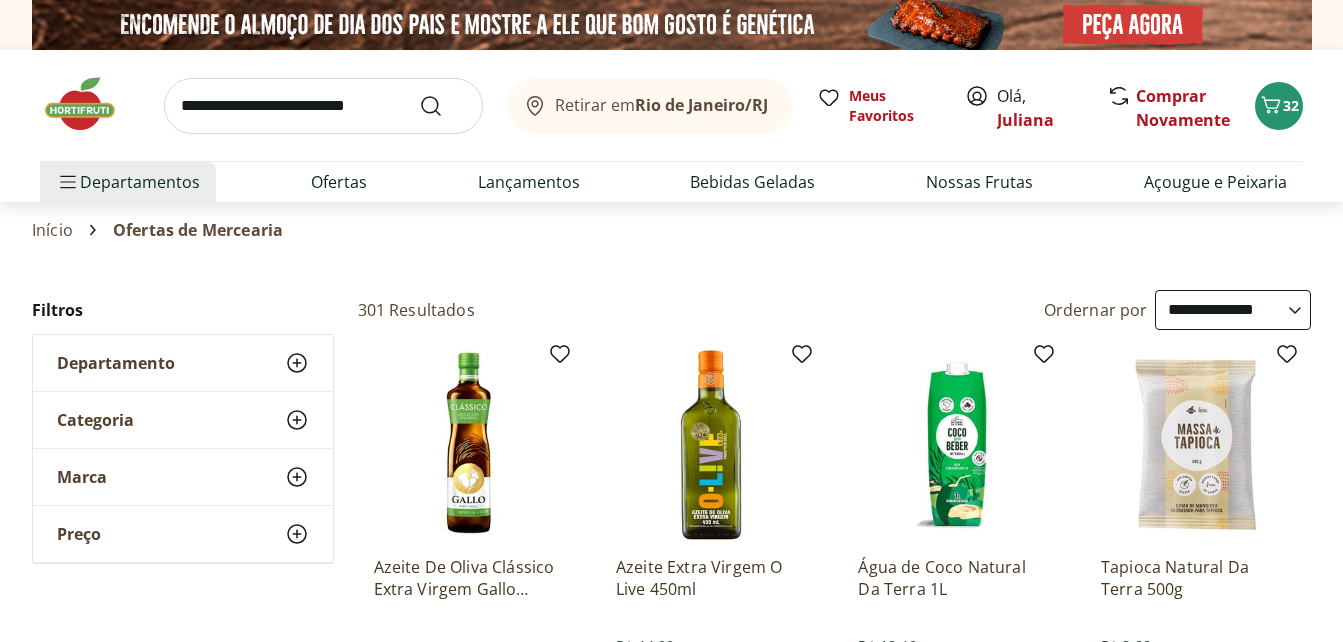 click on "**********" at bounding box center [1233, 310] 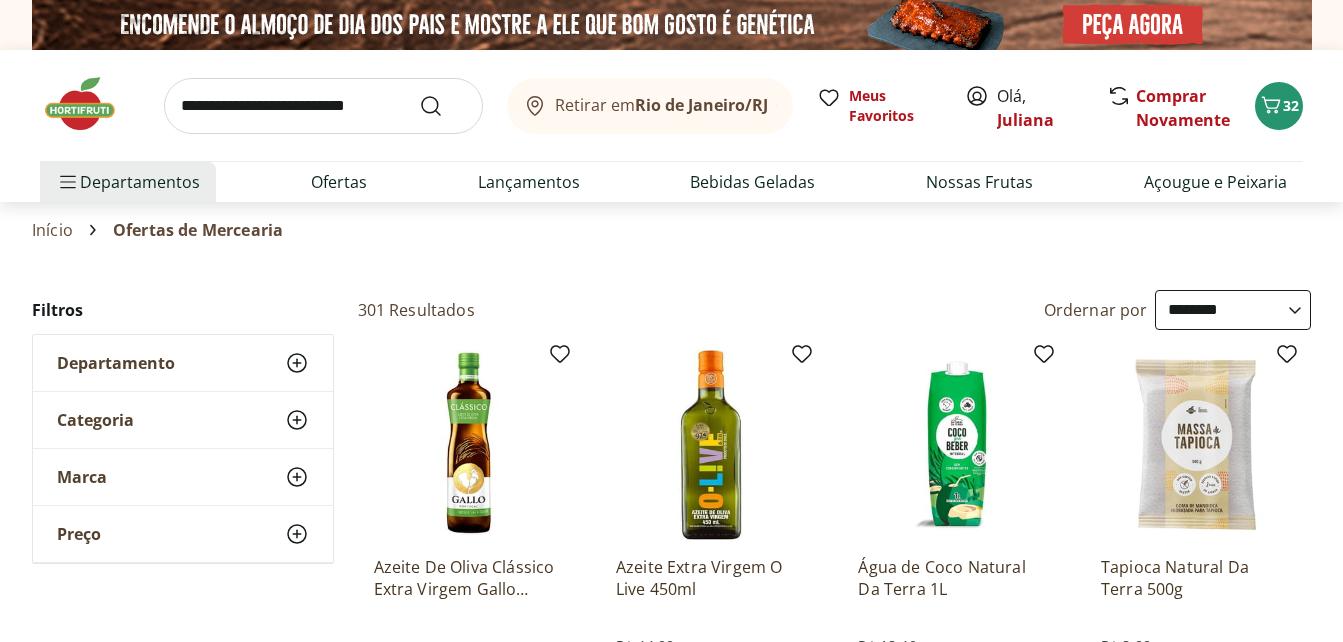 click on "**********" at bounding box center [1233, 310] 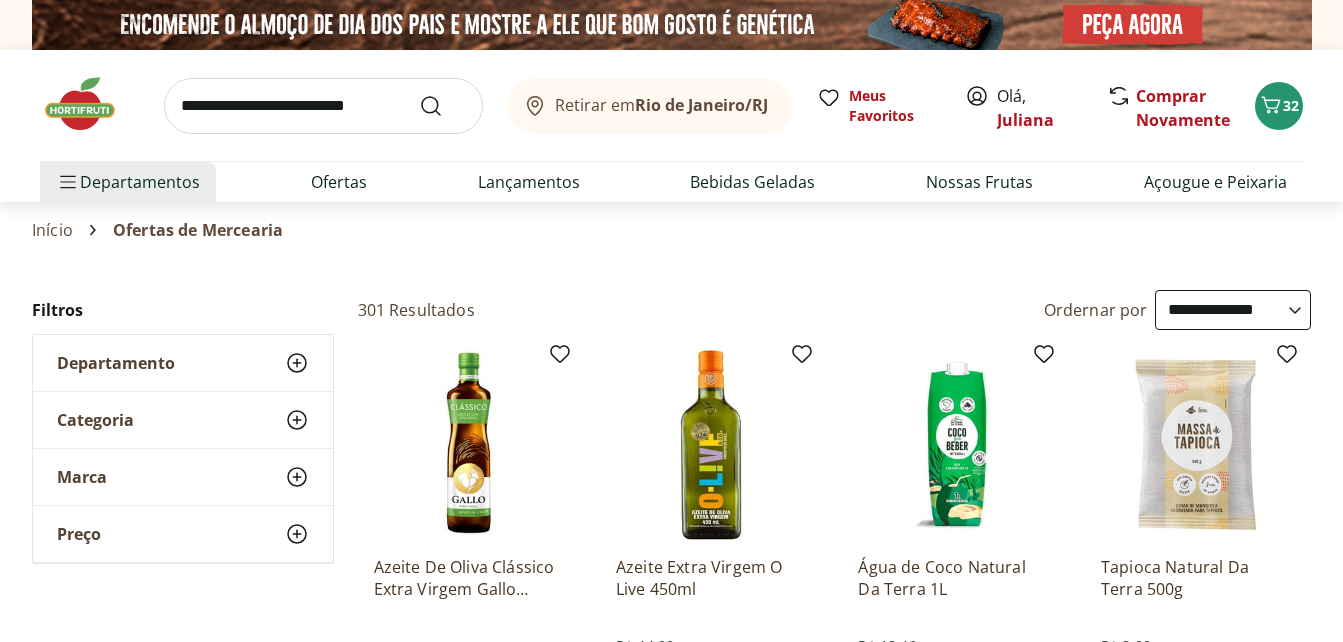 select on "**********" 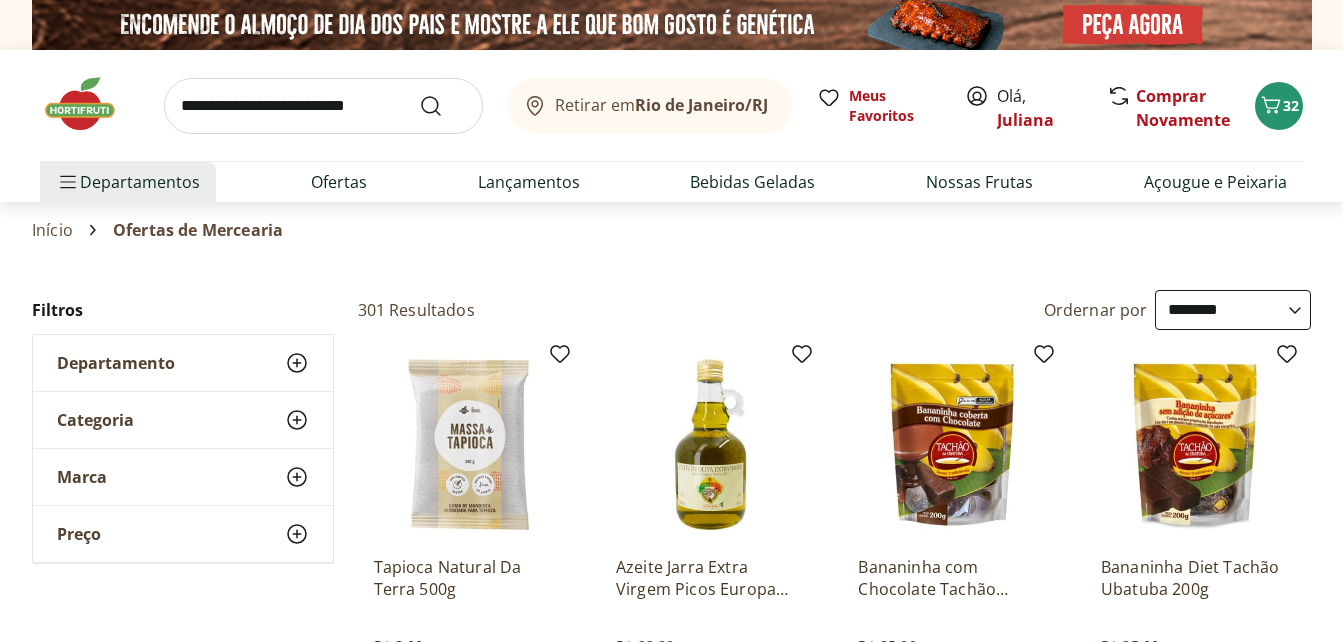 click on "Retirar em Rio de Janeiro/RJ Olá, [FIRST] 32 Retirar em Rio de Janeiro/RJ Meus Favoritos Olá, [FIRST] Comprar Novamente 32 Departamentos Nossa Marca Nossa Marca Ver tudo do departamento Açougue & Peixaria Congelados e Refrigerados Frutas, Legumes e Verduras Orgânicos Mercearia Sorvetes Hortifruti Hortifruti Ver tudo do departamento Cogumelos Frutas Legumes Ovos Temperos Frescos Verduras Orgânicos Orgânicos Ver tudo do departamento Bebidas Orgânicas Frutas Orgânicas Legumes Orgânicos Ovos Orgânicos Perecíveis Orgânicos Verduras Orgânicas Temperos Frescos Açougue e Peixaria Açougue e Peixaria Ver tudo do departamento Aves Bovinos Exóticos Frutos do Mar Linguiça e Salsicha Peixes Salgados e Defumados Suínos Prontinhos Prontinhos Ver tudo do departamento Frutas Cortadinhas Pré Preparados Prontos para Consumo Saladas Sucos e Água de Coco Padaria Padaria Ver tudo do departamento Bolos e Mini Bolos Doces Pão Padaria Própria Salgados Torradas Bebidas Bebidas Ver tudo do departamento Água" at bounding box center (671, 3346) 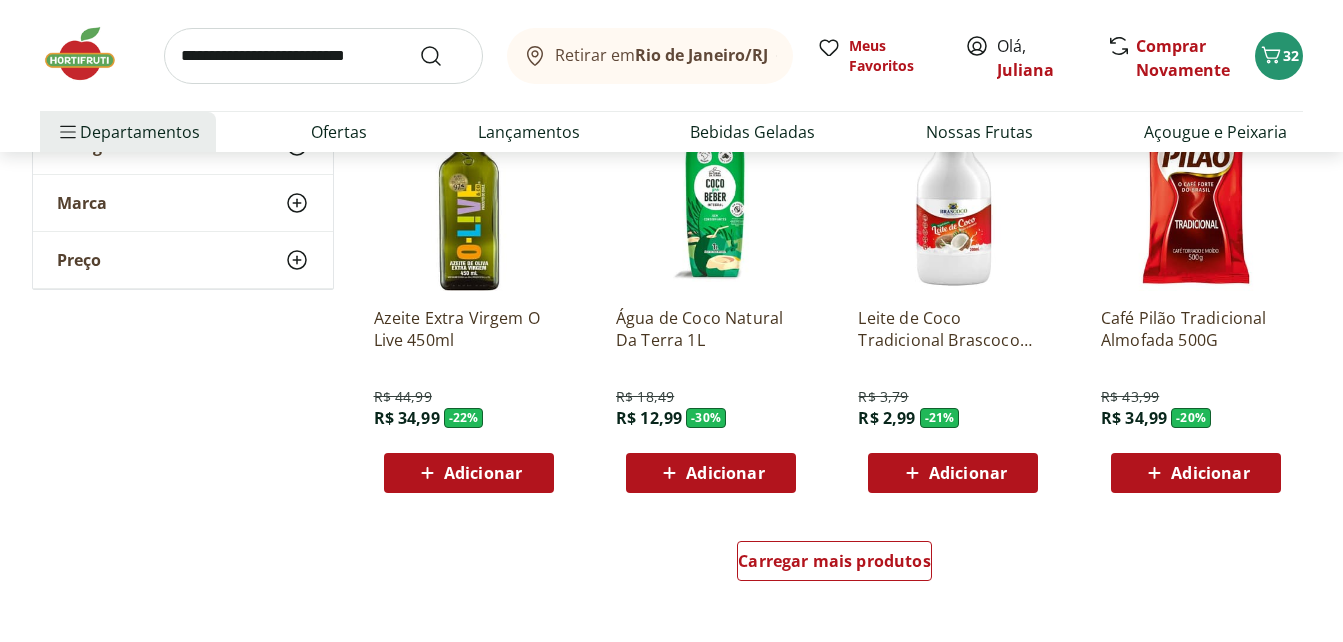 scroll, scrollTop: 1320, scrollLeft: 0, axis: vertical 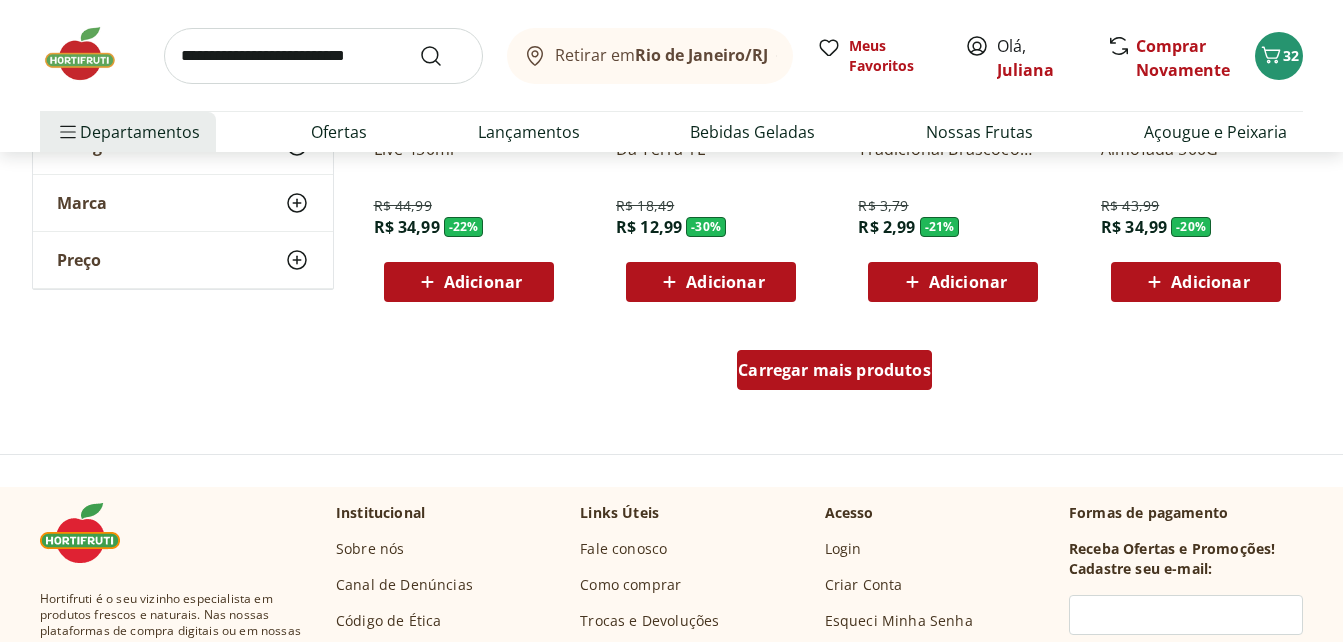 click on "Carregar mais produtos" at bounding box center (834, 370) 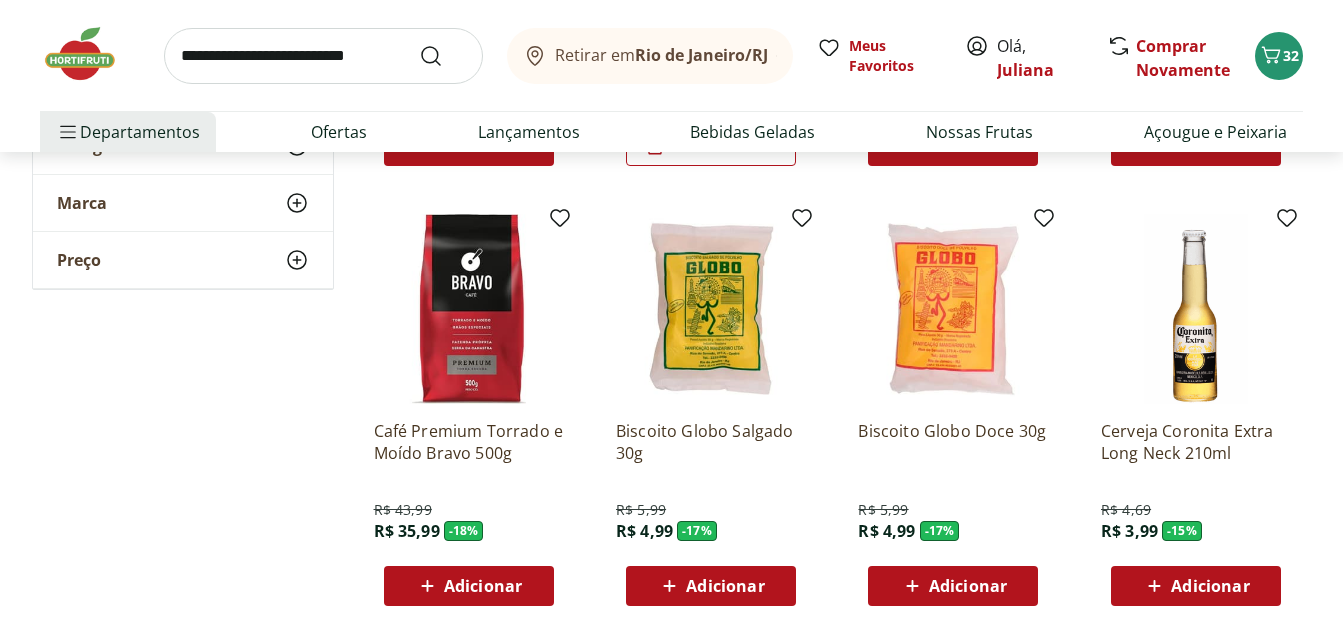 scroll, scrollTop: 2360, scrollLeft: 0, axis: vertical 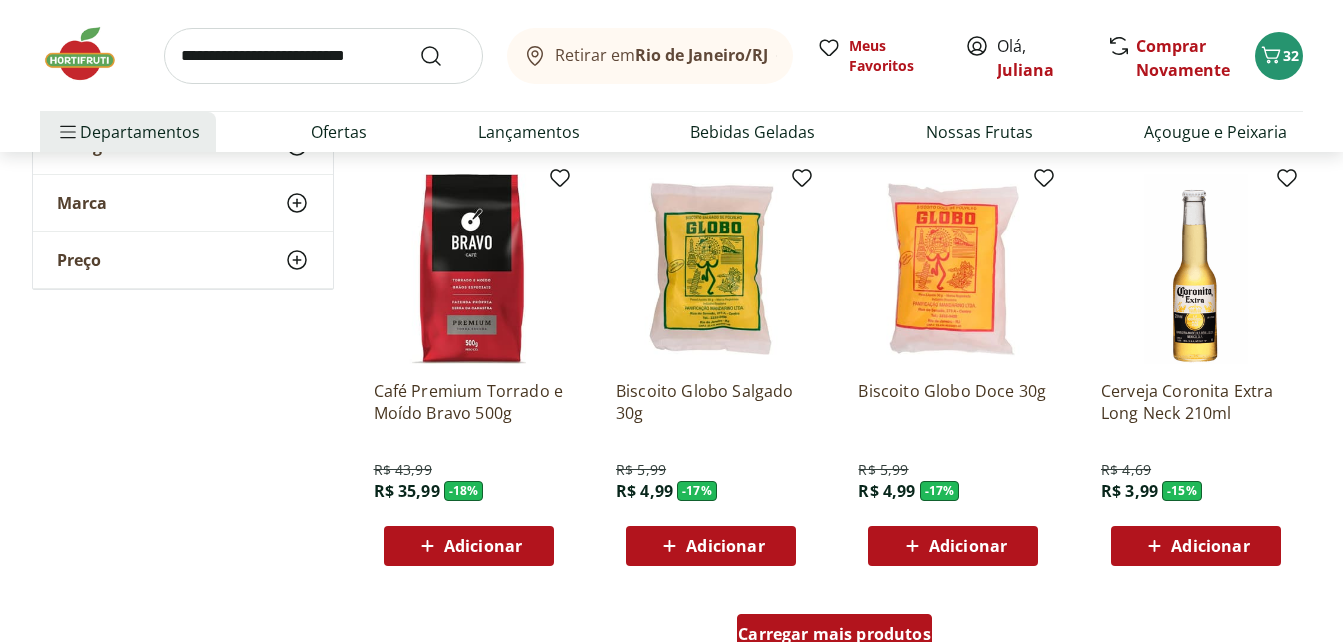 click on "Carregar mais produtos" at bounding box center [834, 634] 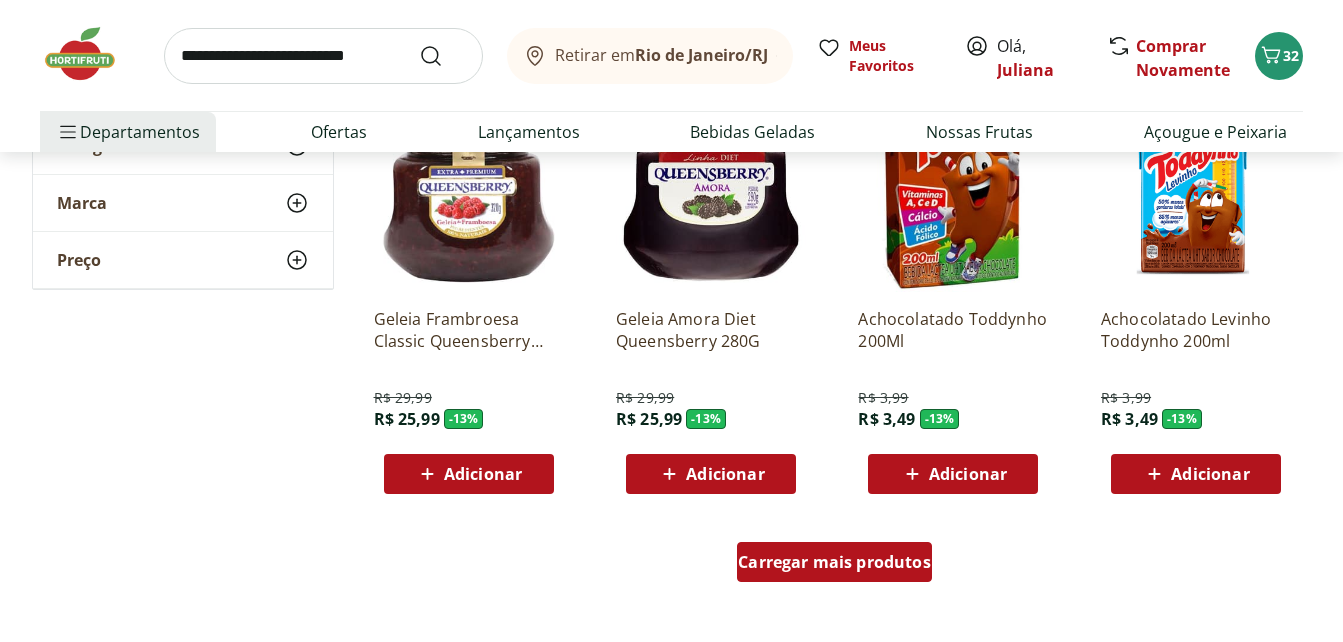 scroll, scrollTop: 3760, scrollLeft: 0, axis: vertical 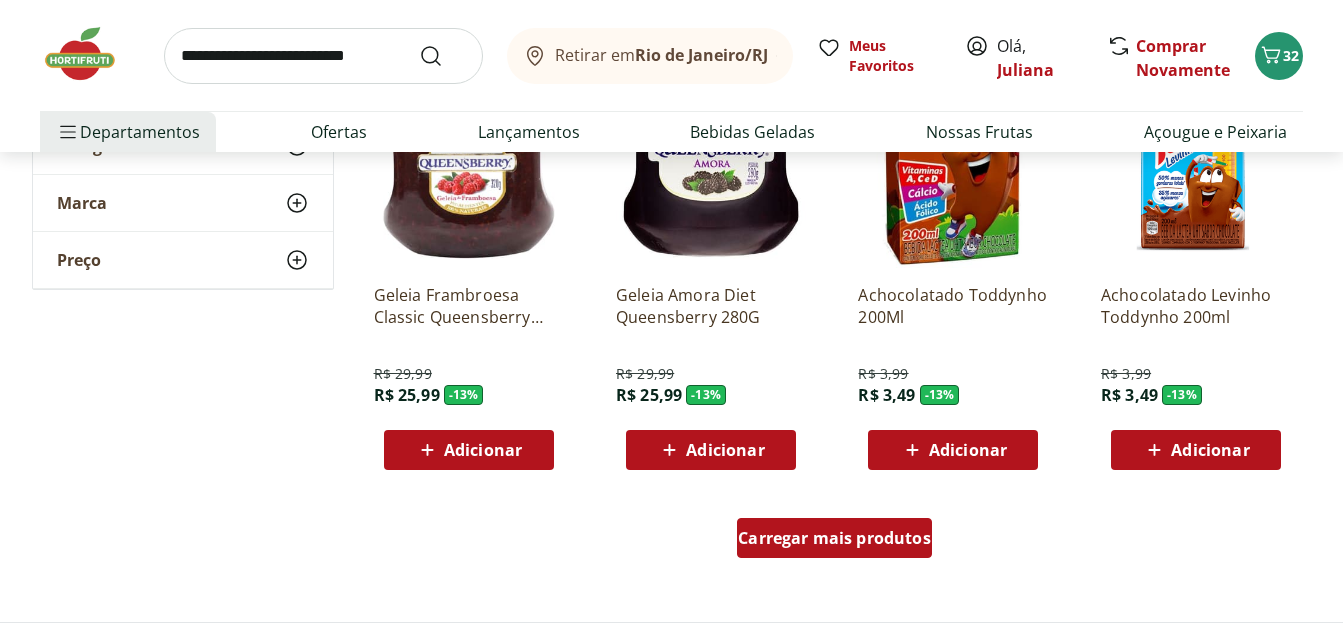 click on "Carregar mais produtos" at bounding box center (834, 538) 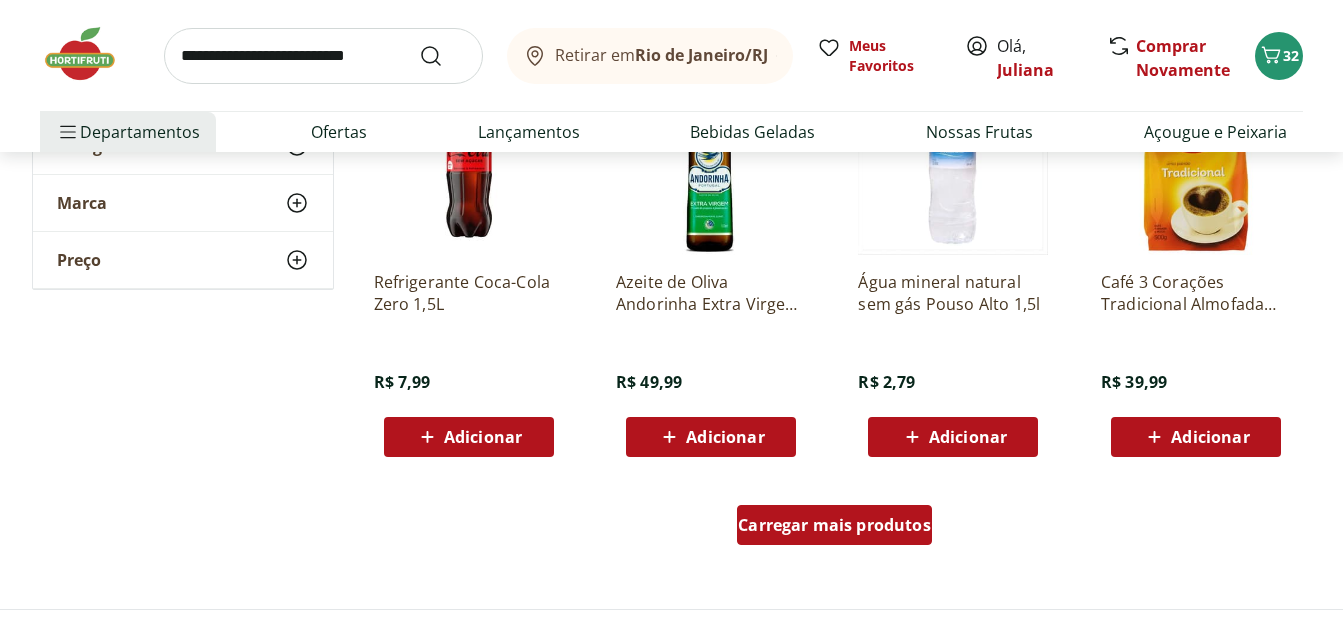 scroll, scrollTop: 5080, scrollLeft: 0, axis: vertical 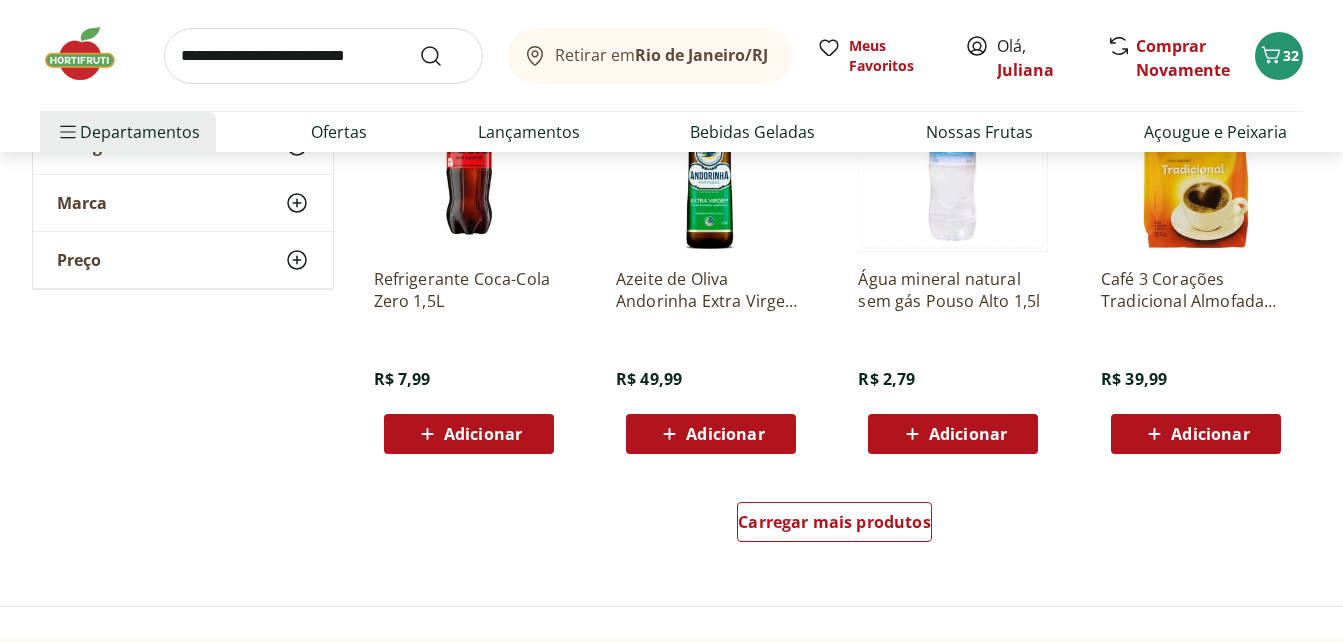 drag, startPoint x: 456, startPoint y: 412, endPoint x: 456, endPoint y: 446, distance: 34 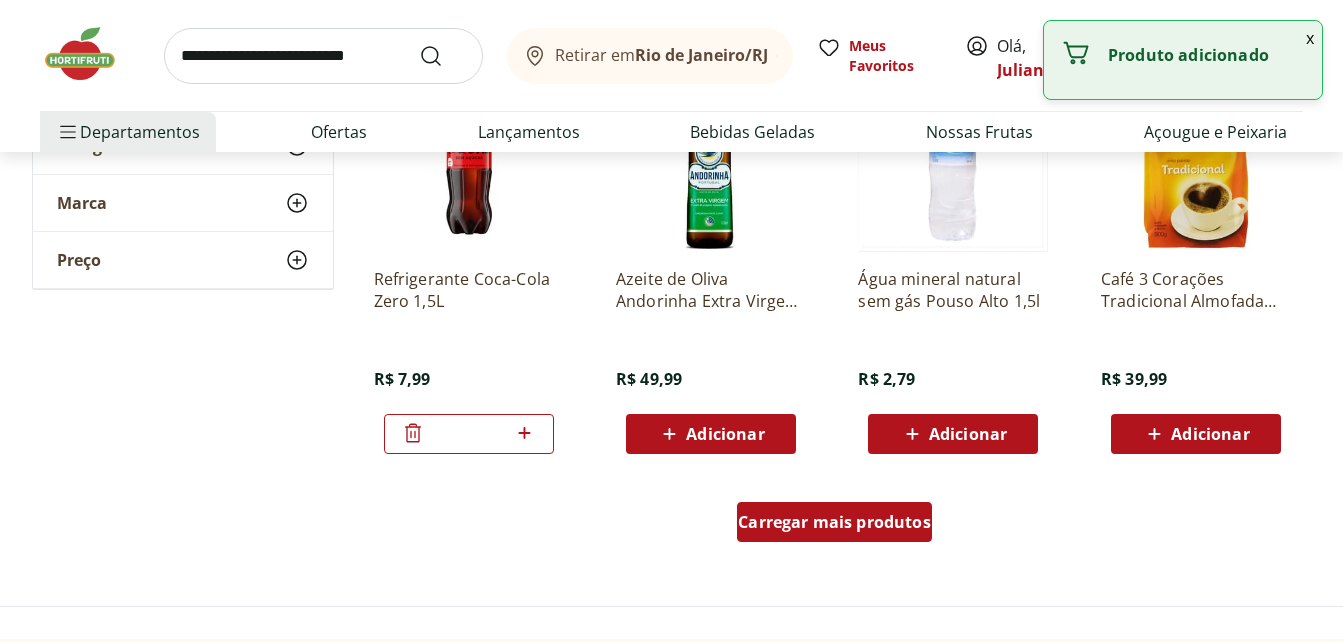 click on "Carregar mais produtos" at bounding box center (834, 522) 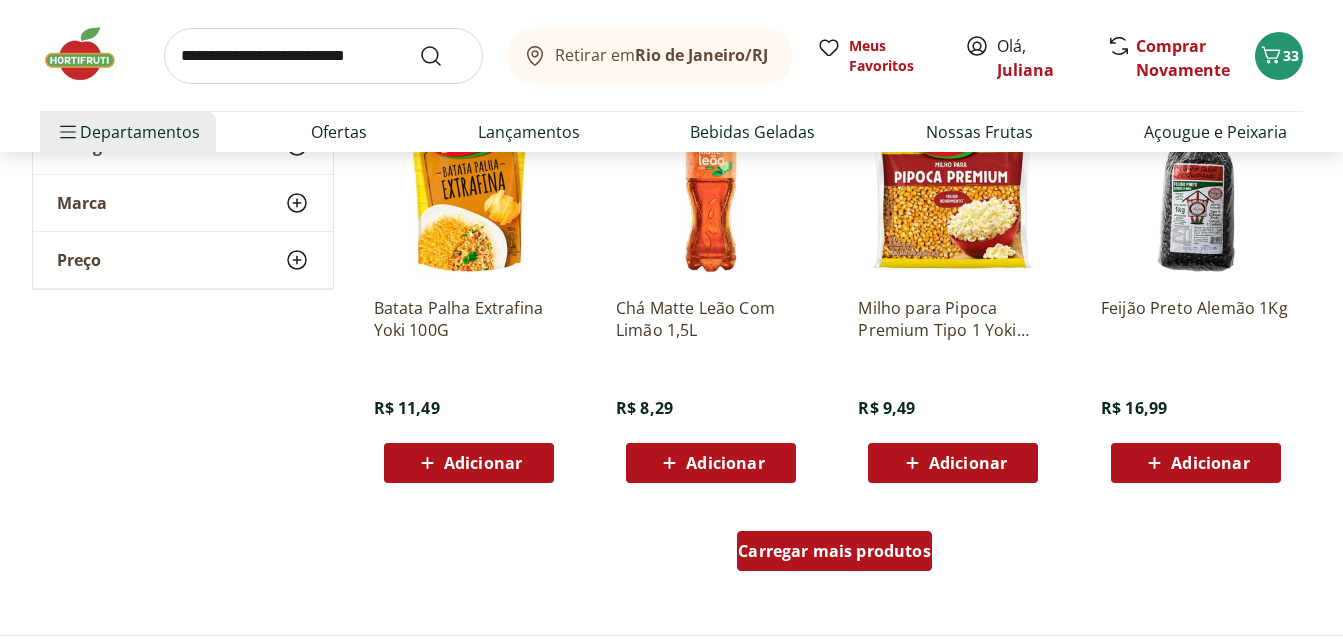 scroll, scrollTop: 6360, scrollLeft: 0, axis: vertical 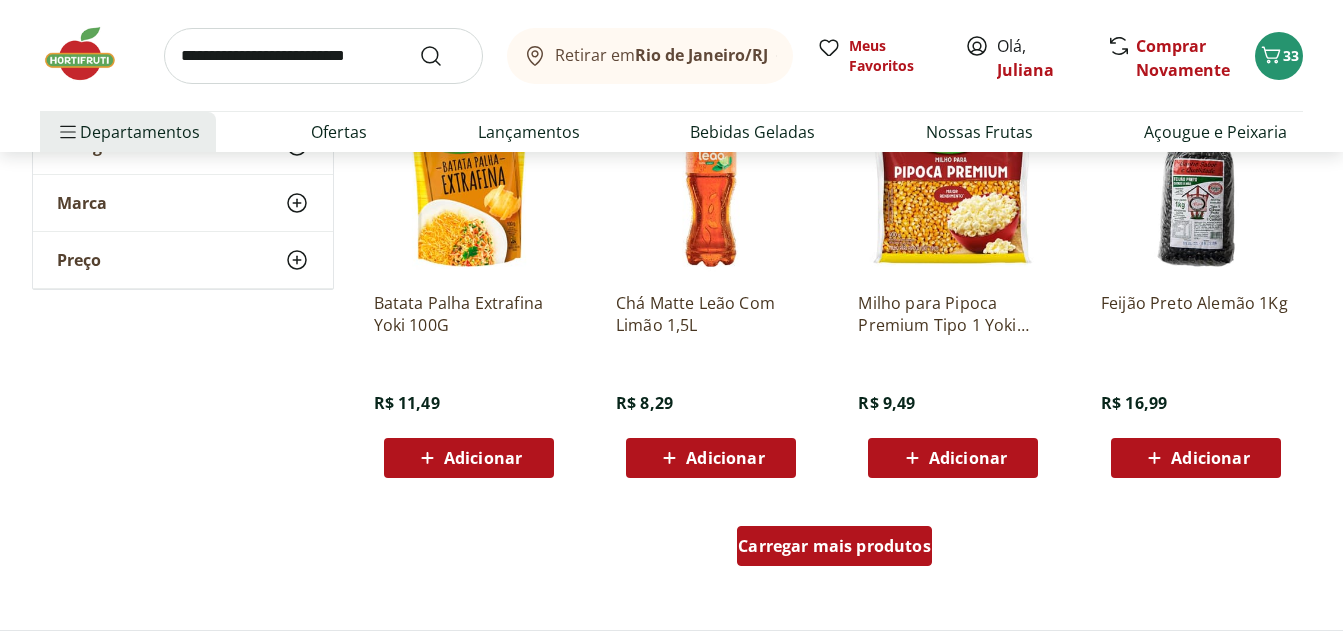 click on "Carregar mais produtos" at bounding box center (834, 546) 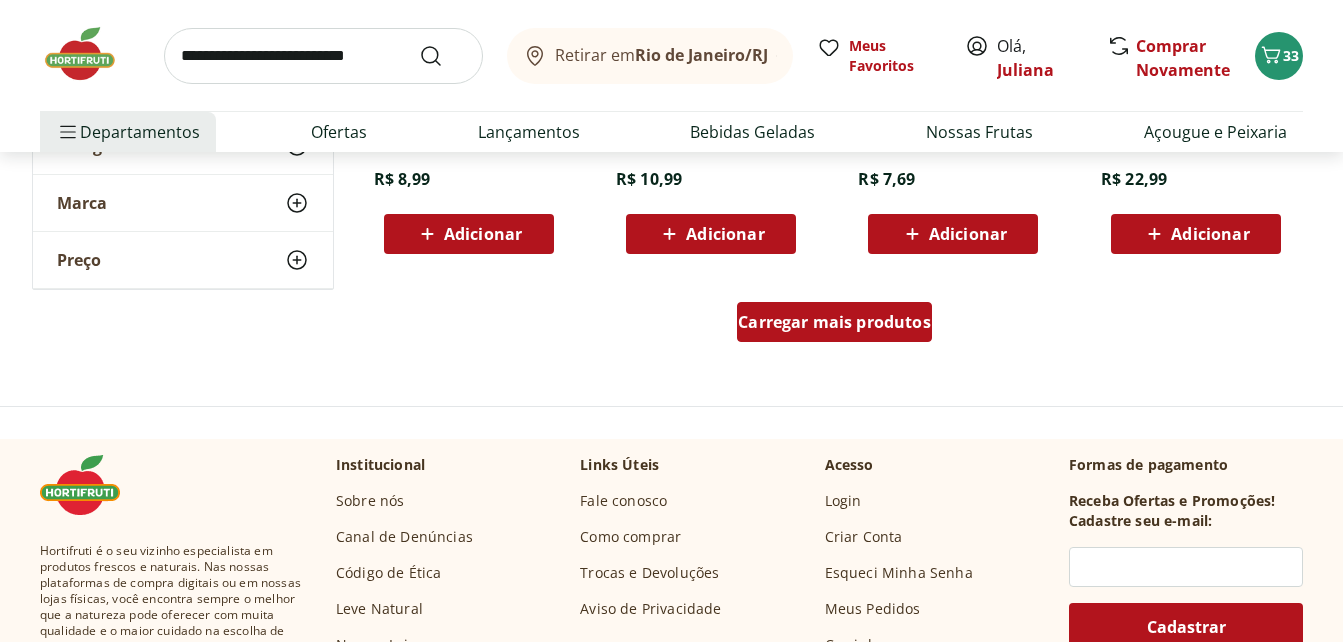 scroll, scrollTop: 7920, scrollLeft: 0, axis: vertical 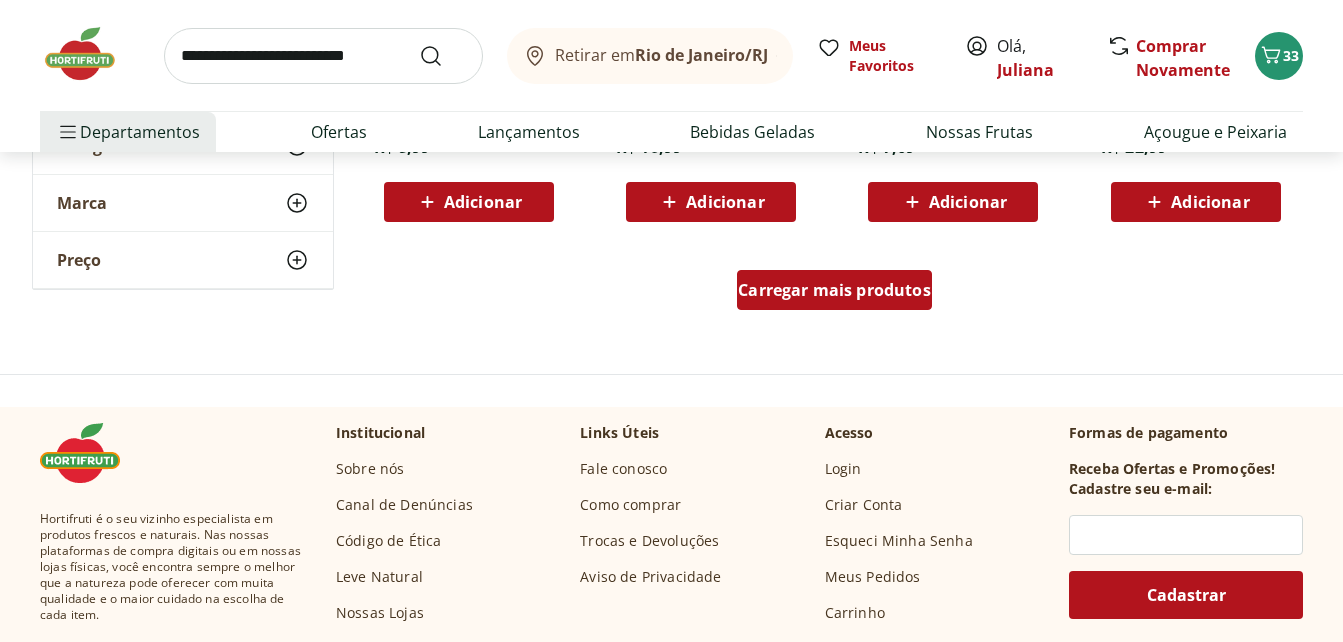 click on "Carregar mais produtos" at bounding box center [834, 294] 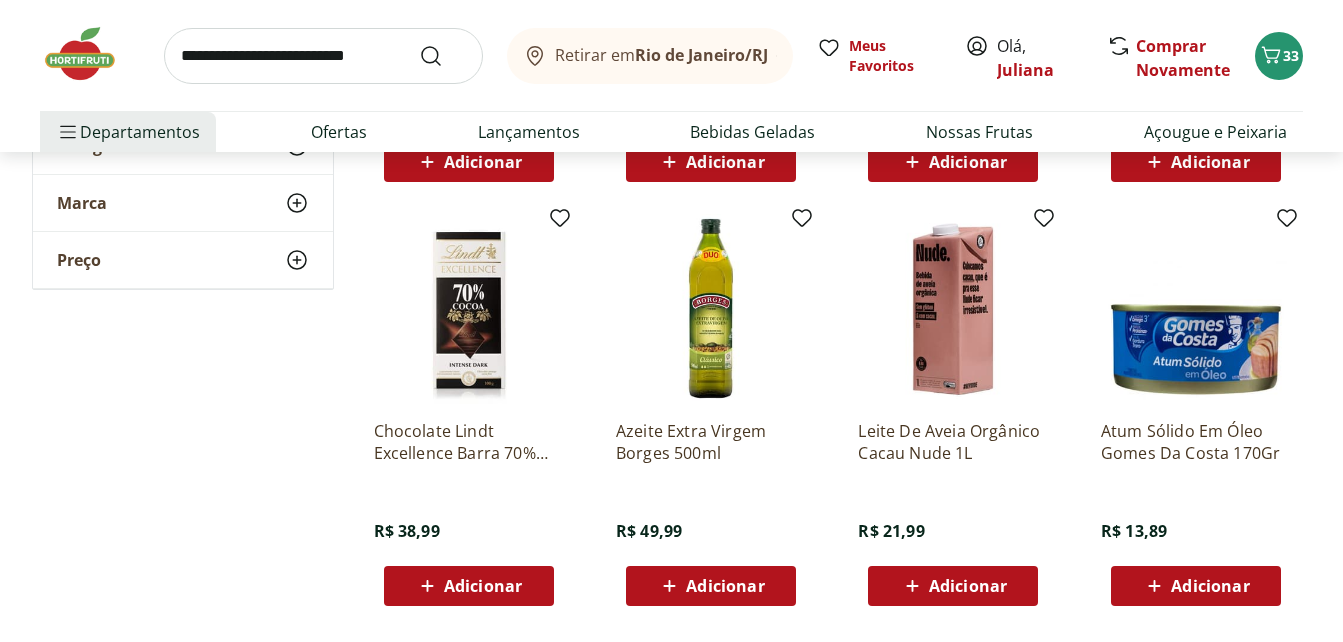 scroll, scrollTop: 8000, scrollLeft: 0, axis: vertical 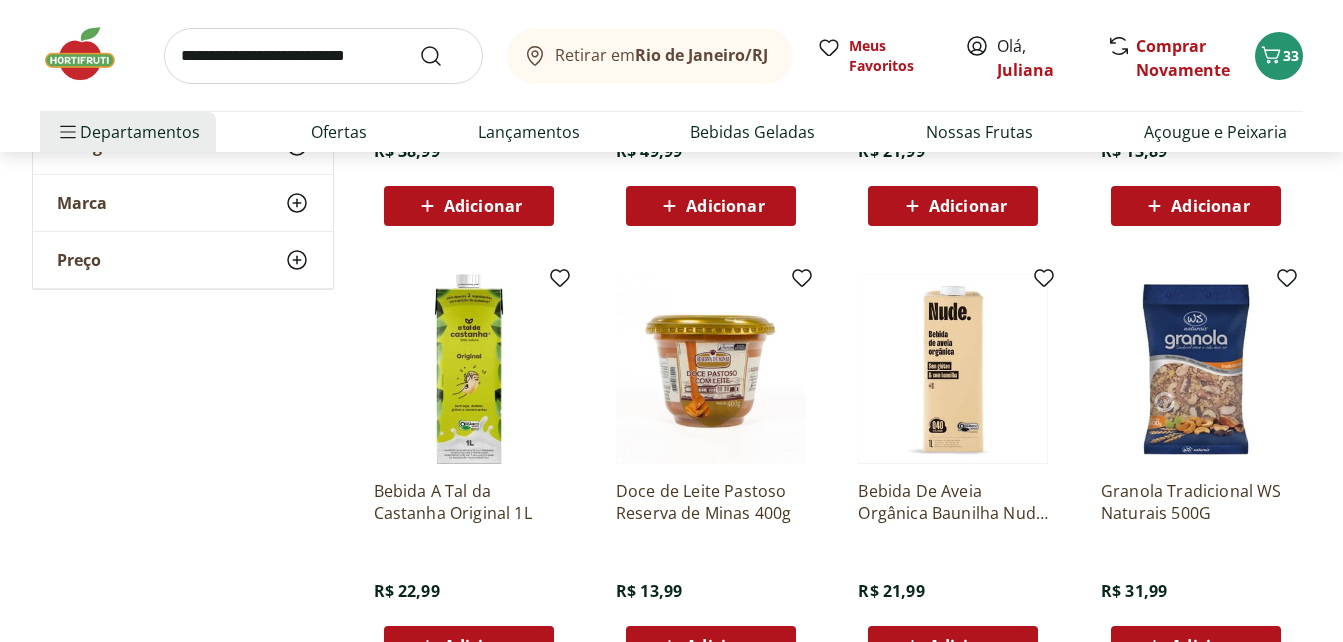 click on "Chocolate Lindt Excellence Barra 70% Dark 100g R$ 38,99 Adicionar Azeite Extra Virgem Borges 500ml R$ 49,99 Adicionar Leite De Aveia Orgânico Cacau Nude 1L R$ 21,99 Adicionar Atum Sólido Em Óleo Gomes Da Costa 170Gr R$ 13,89 Adicionar Bebida A Tal da Castanha Original 1L R$ 22,99 Adicionar Doce de Leite Pastoso Reserva de Minas 400g R$ 13,99 Adicionar Bebida De Aveia Orgânica Baunilha Nude 1L R$ 21,99 Adicionar Granola Tradicional WS Naturais 500G R$ 31,99 Adicionar Passata de Tomate Italiano com Manjericão Natural da Terra 680g R$ 19,99 Adicionar Bebida de Aveia Orgânico Sem Glúten e Com Cálcio Nude 1L R$ 21,99 Adicionar Bebida De Aveia Orgânica Sem Glúten Nude 1L R$ 21,99 Adicionar CAFE GOURMET MOG PAUL 3 CORACOES 250G R$ 29,99 Adicionar" at bounding box center [835, 470] 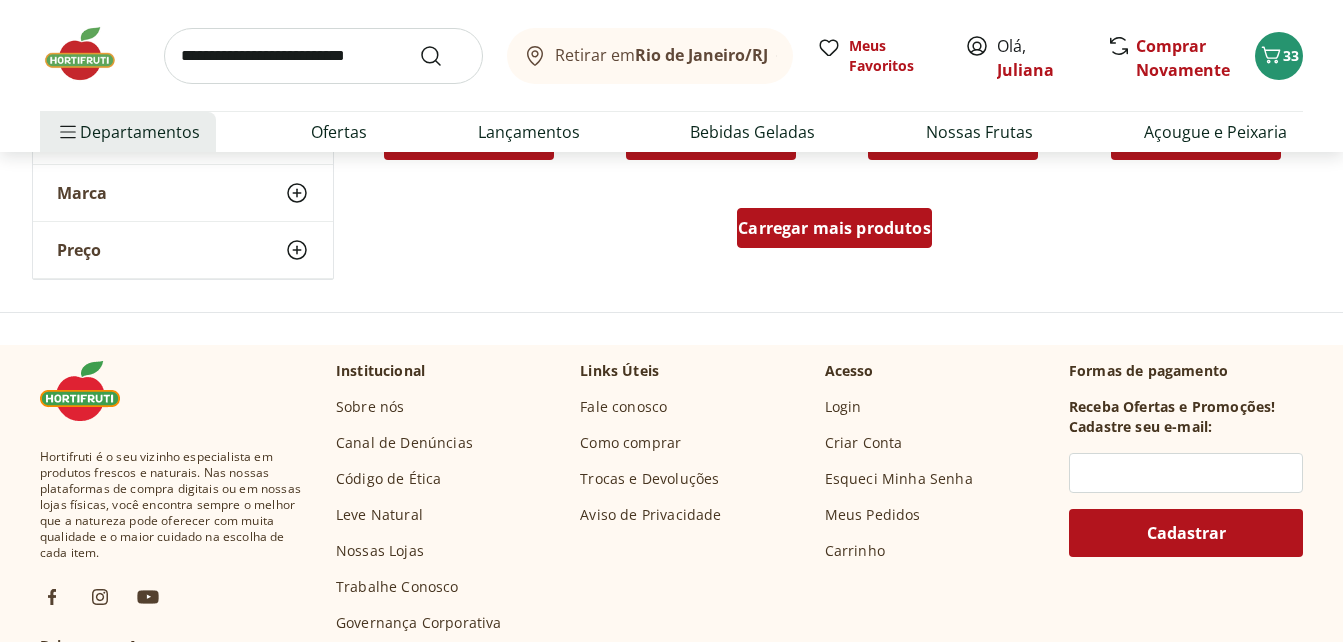 scroll, scrollTop: 9360, scrollLeft: 0, axis: vertical 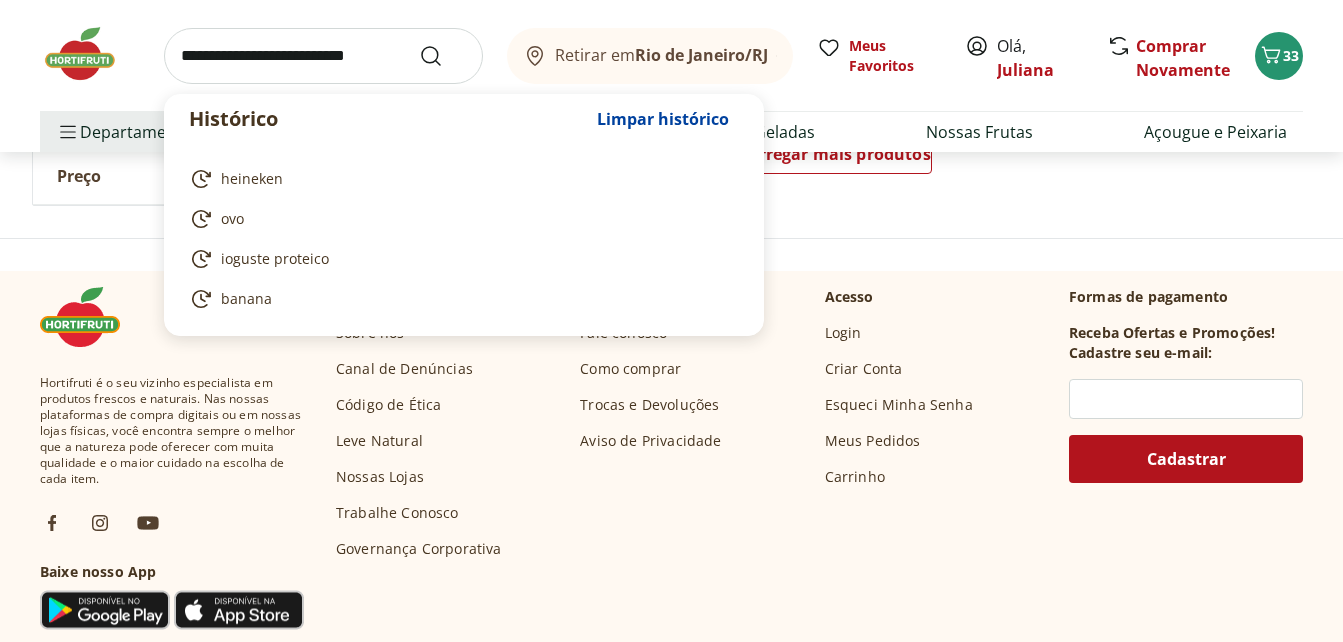 click at bounding box center (323, 56) 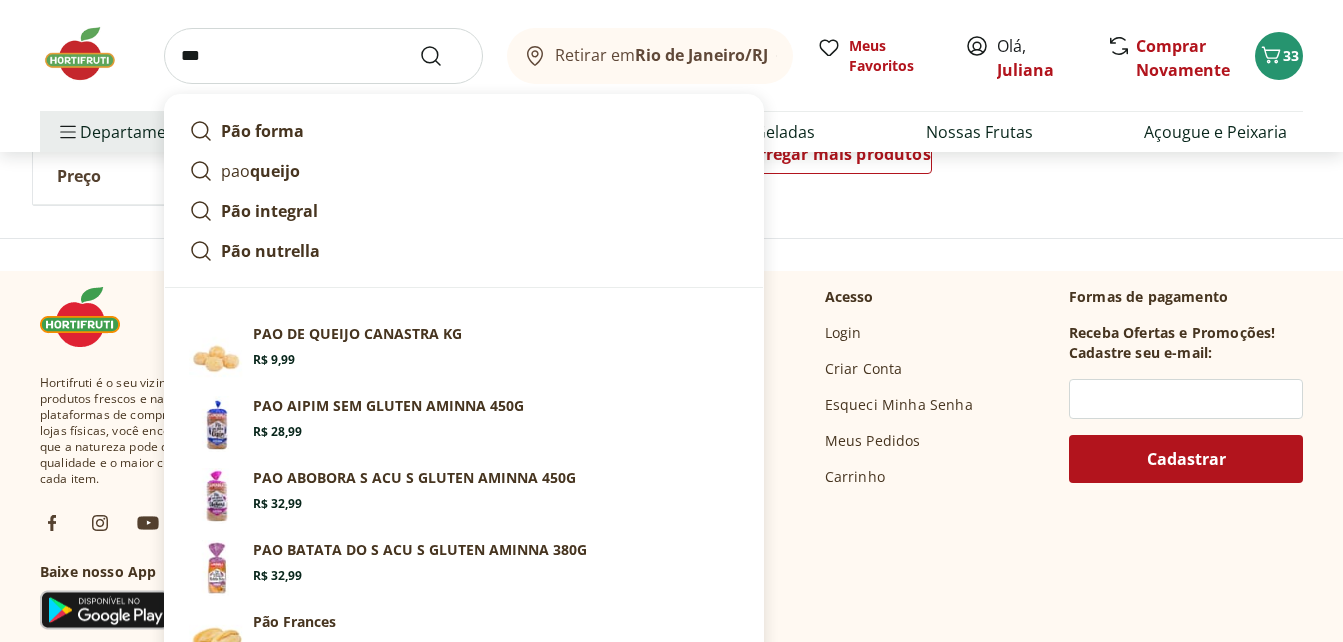 type on "***" 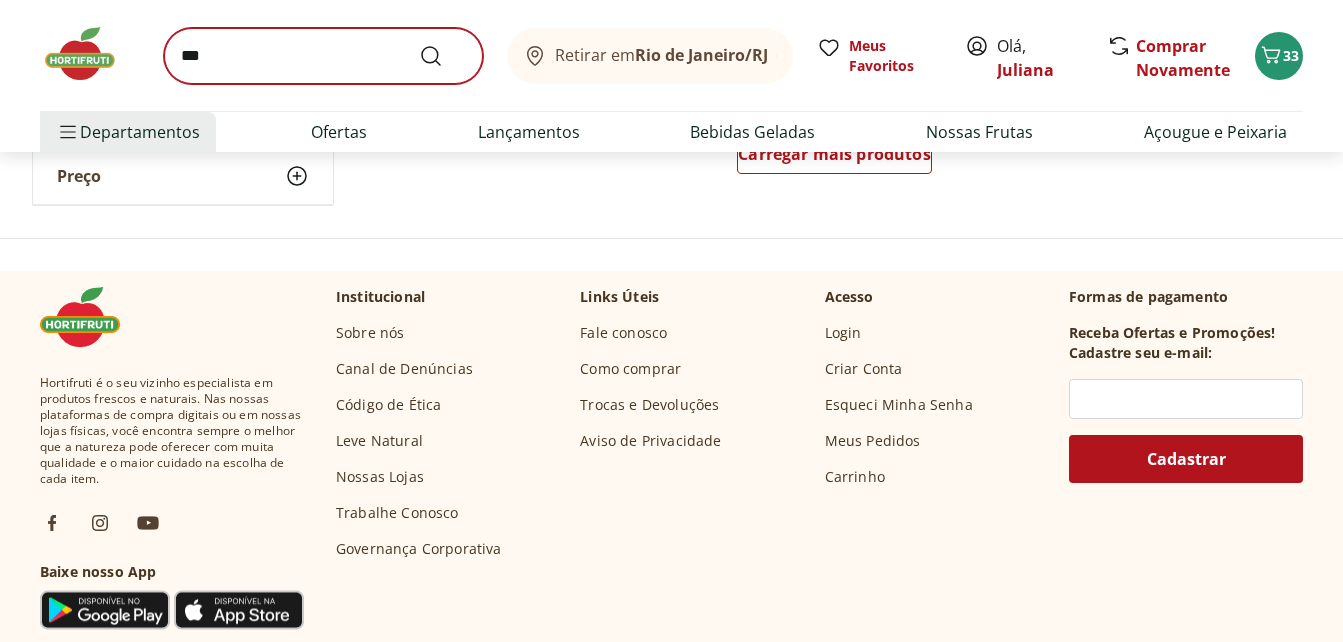 scroll, scrollTop: 0, scrollLeft: 0, axis: both 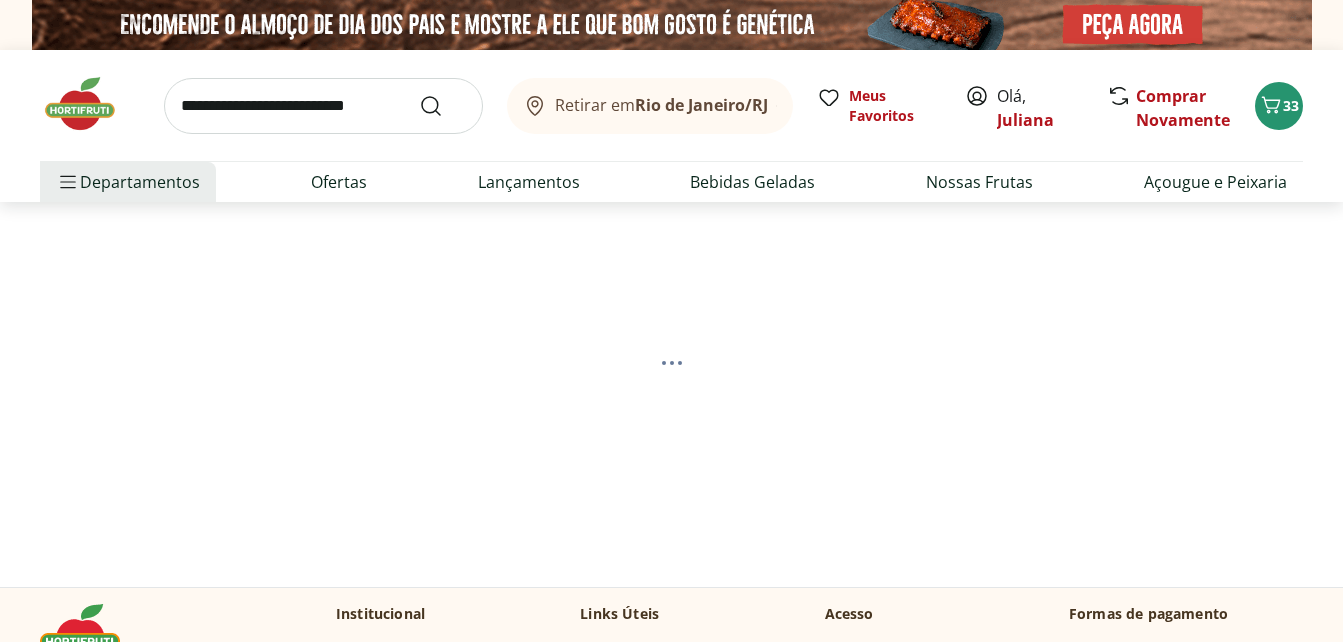 select on "**********" 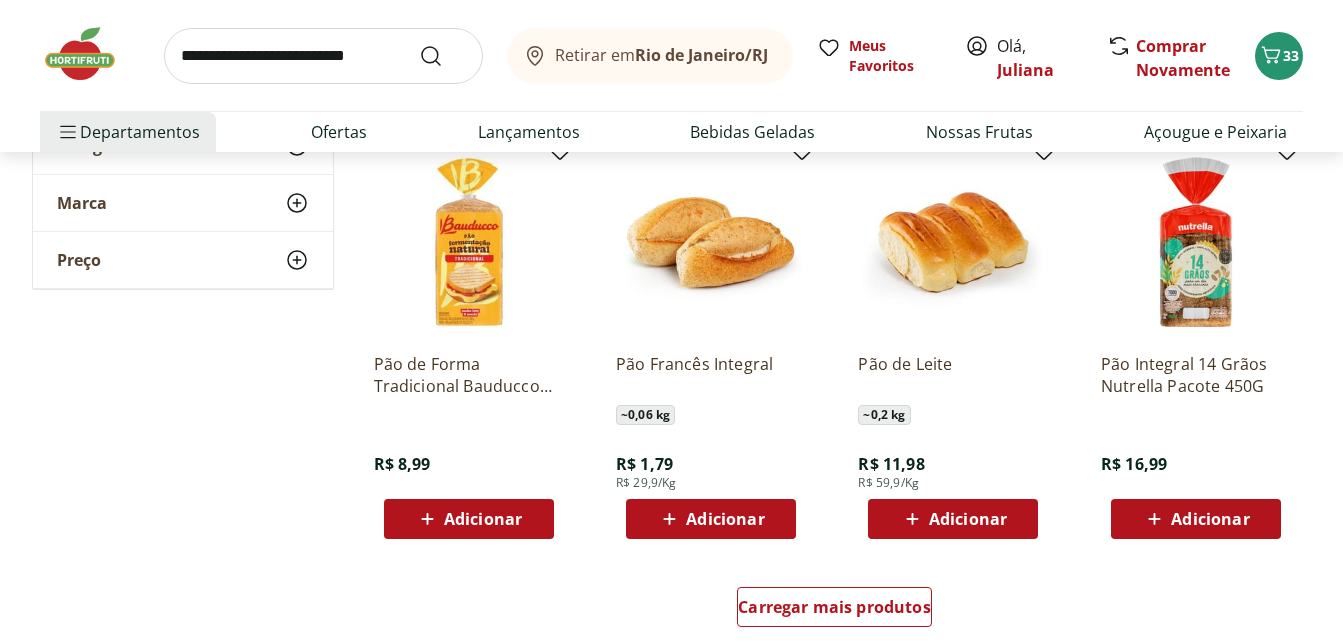 scroll, scrollTop: 1160, scrollLeft: 0, axis: vertical 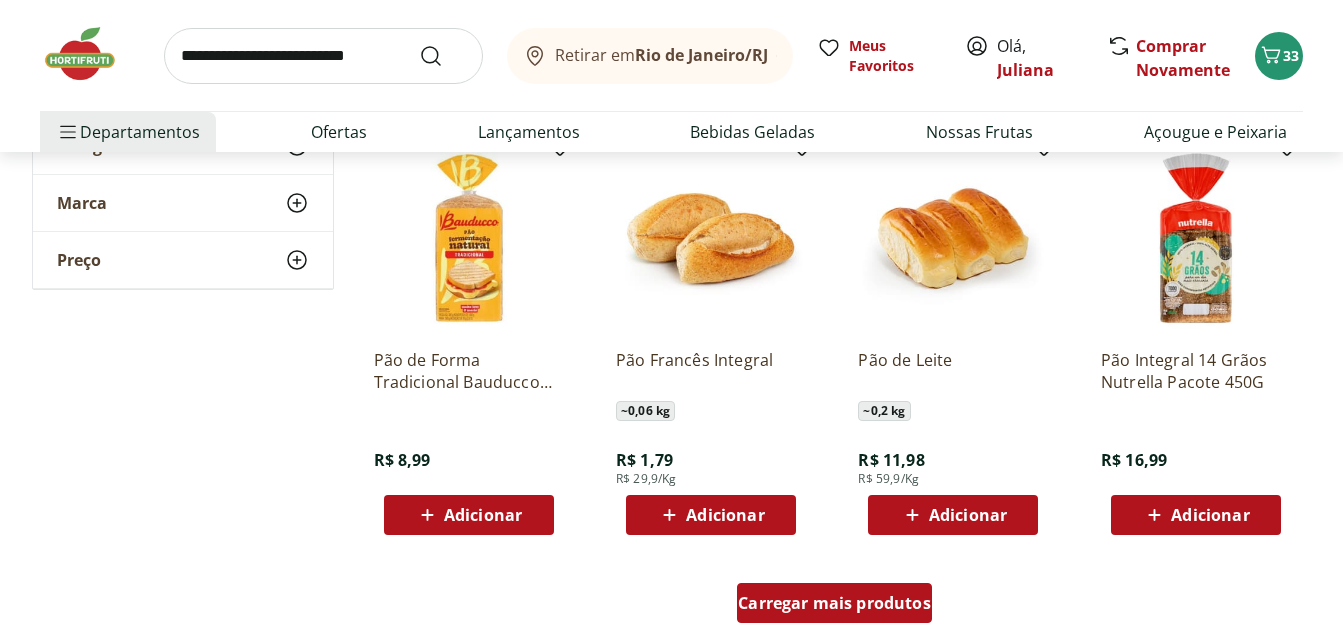 click on "Carregar mais produtos" at bounding box center [834, 603] 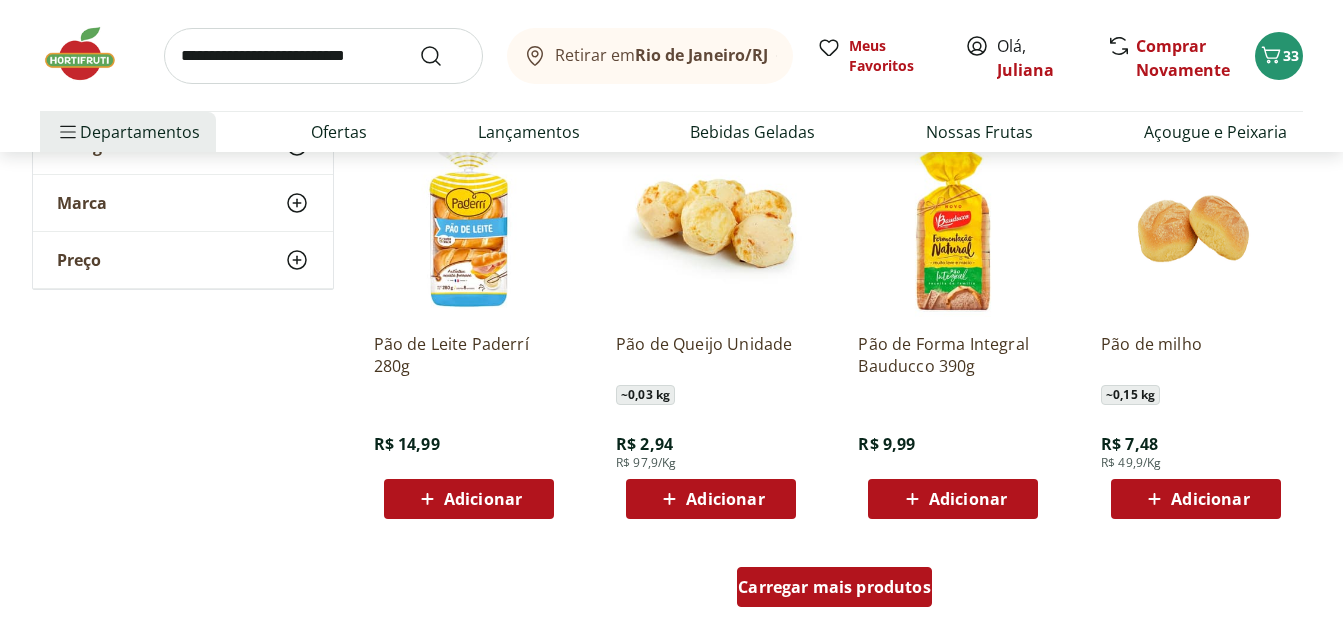 scroll, scrollTop: 2520, scrollLeft: 0, axis: vertical 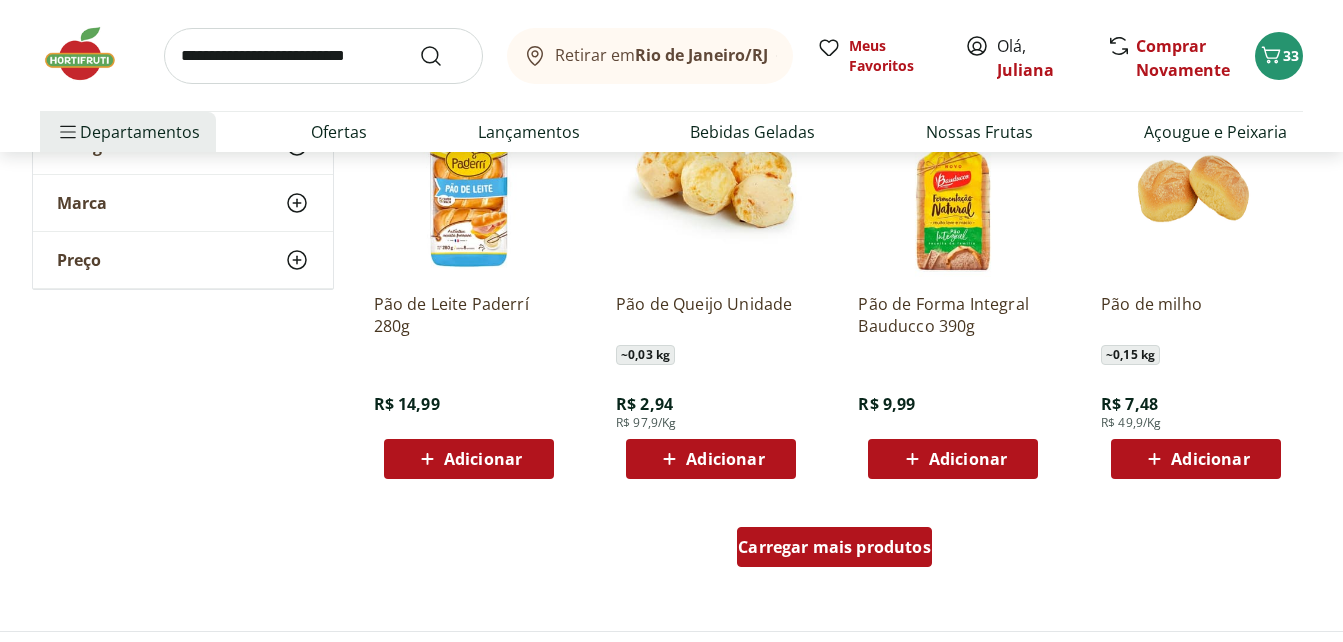 click on "Carregar mais produtos" at bounding box center (834, 547) 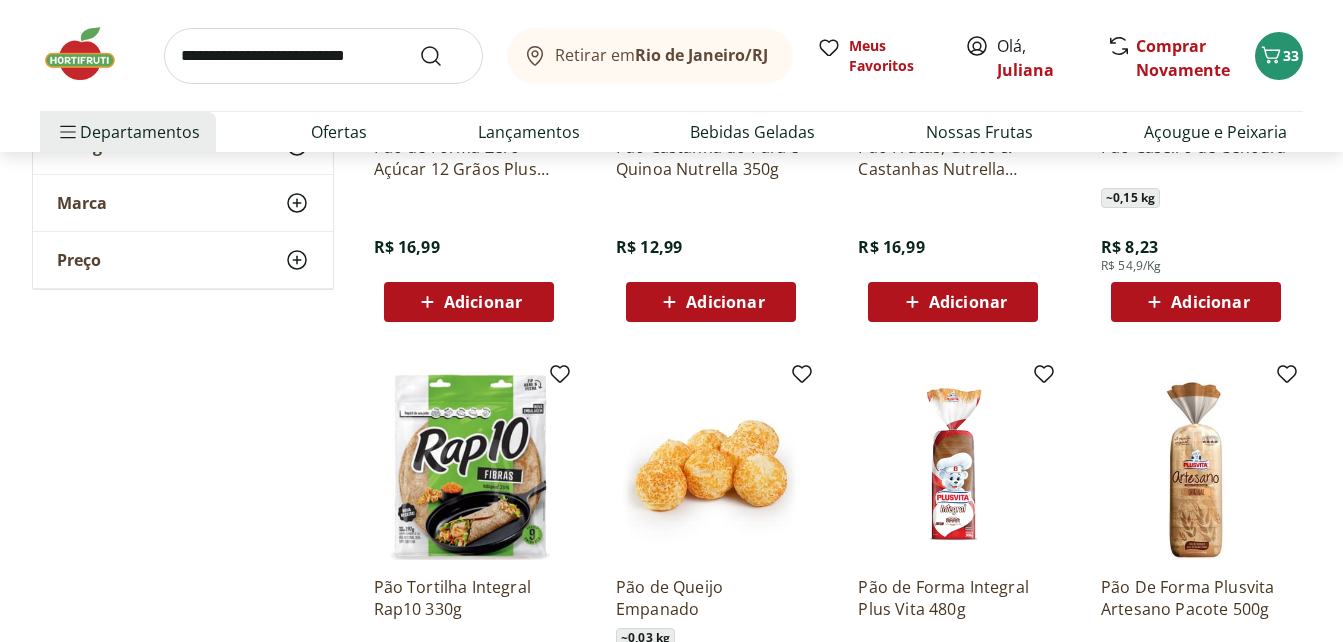 scroll, scrollTop: 3080, scrollLeft: 0, axis: vertical 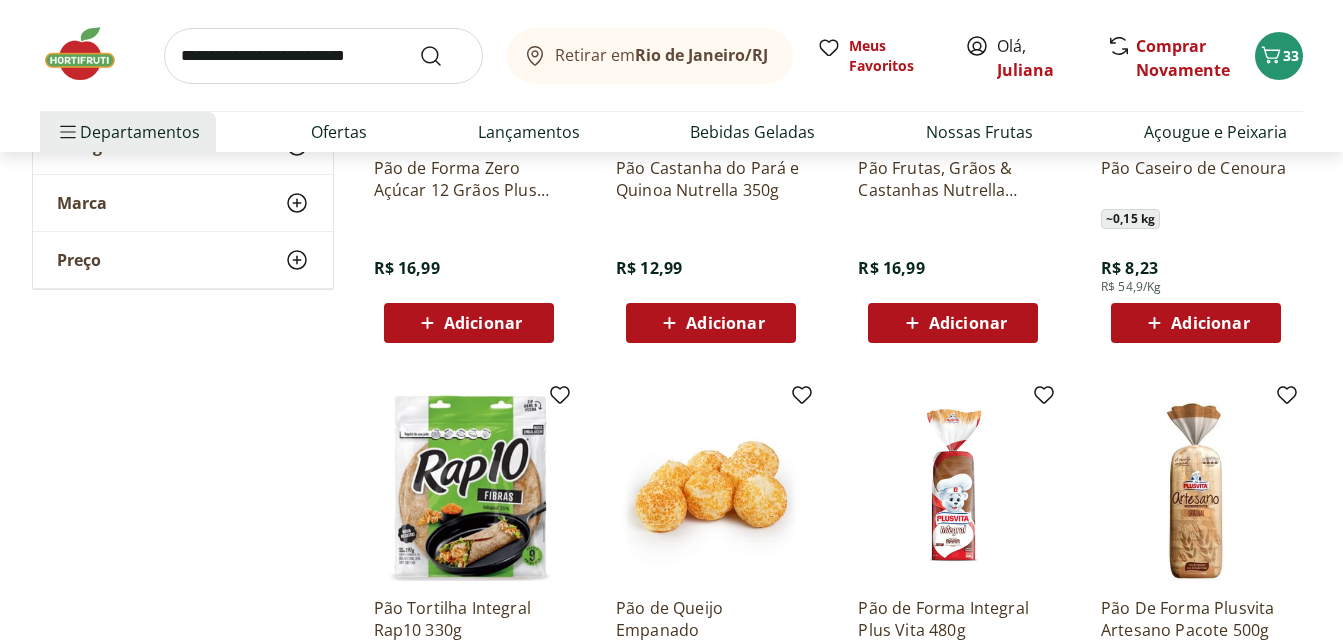click on "Adicionar" at bounding box center [483, 323] 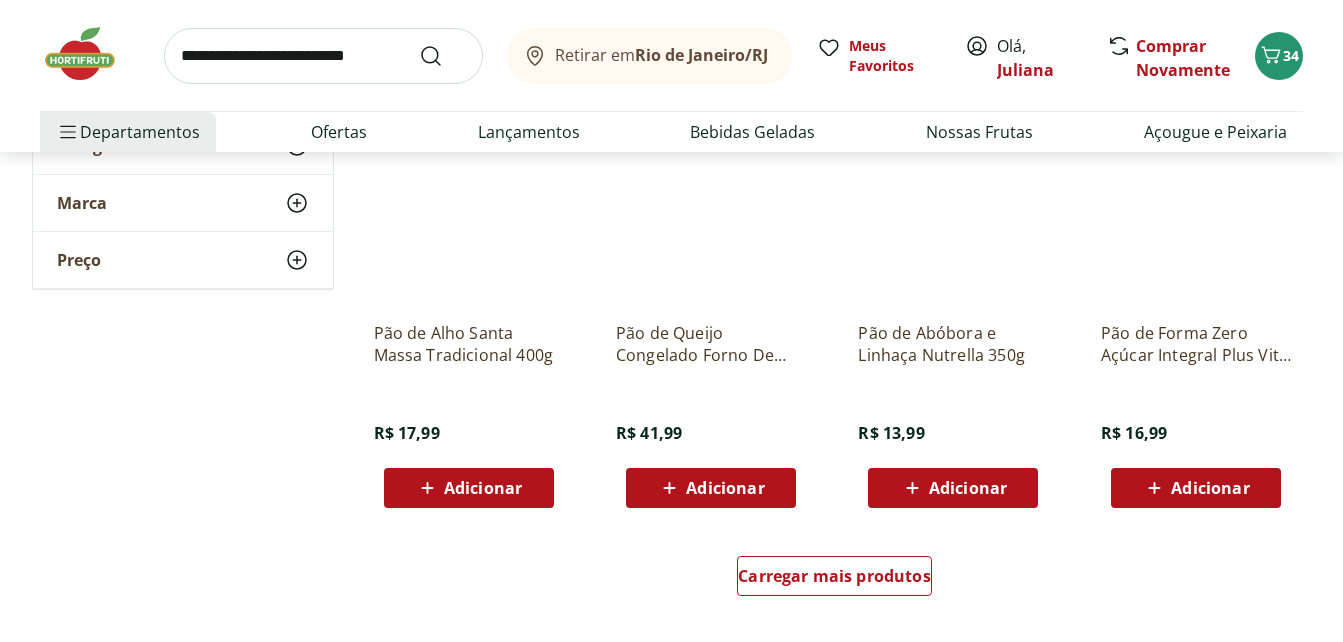 scroll, scrollTop: 3800, scrollLeft: 0, axis: vertical 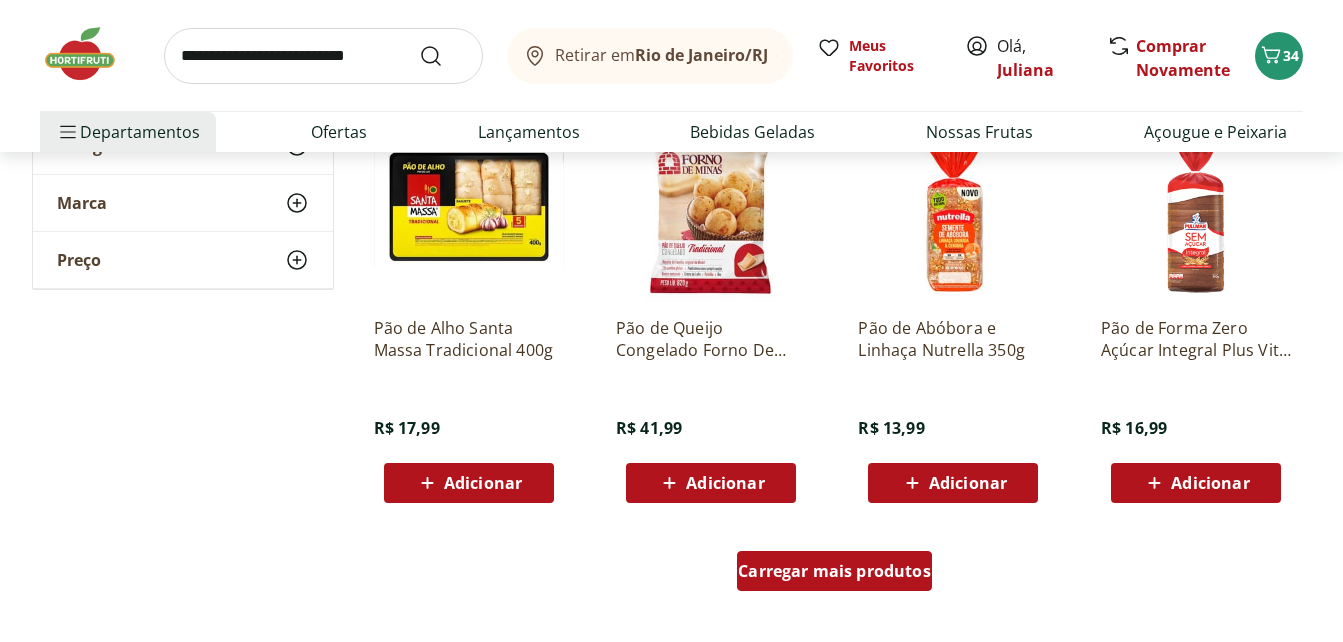 click on "Carregar mais produtos" at bounding box center [834, 571] 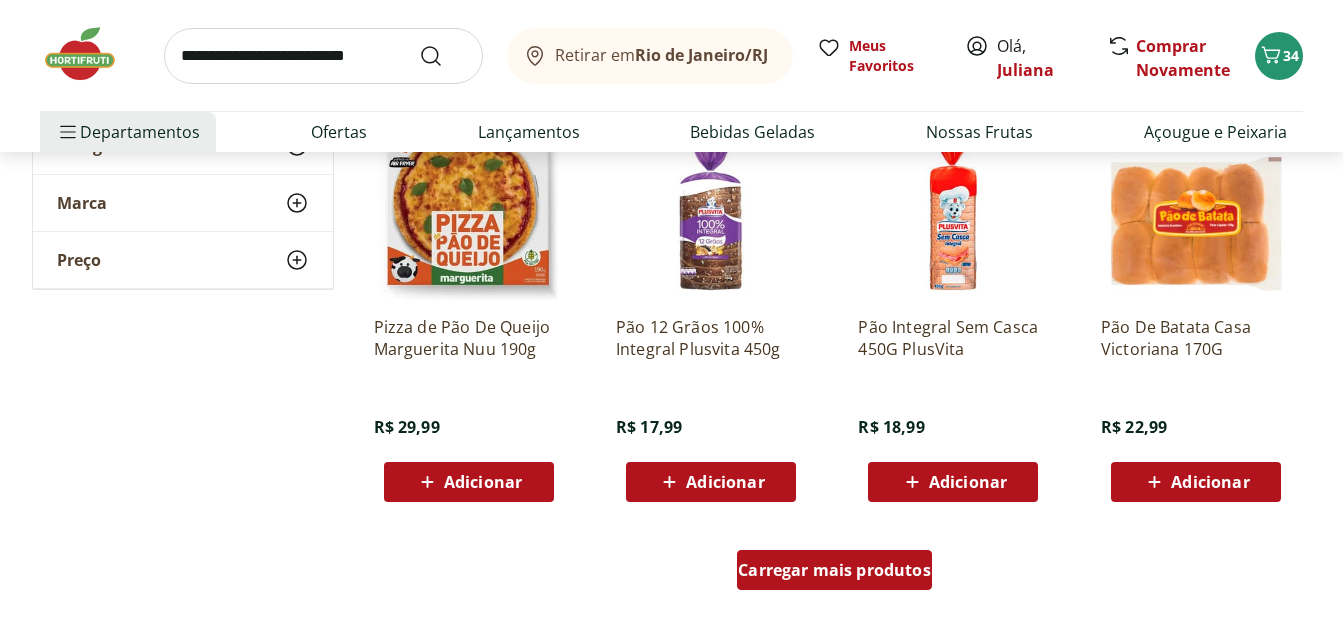 scroll, scrollTop: 5120, scrollLeft: 0, axis: vertical 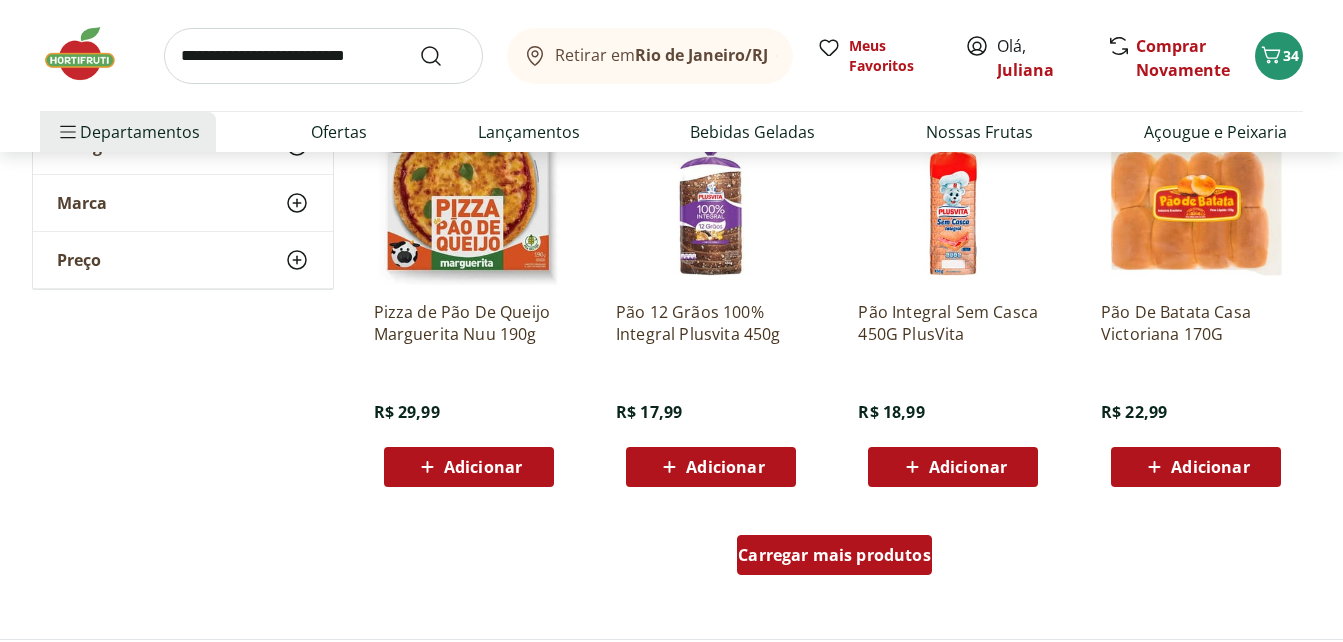 click on "Carregar mais produtos" at bounding box center [834, 555] 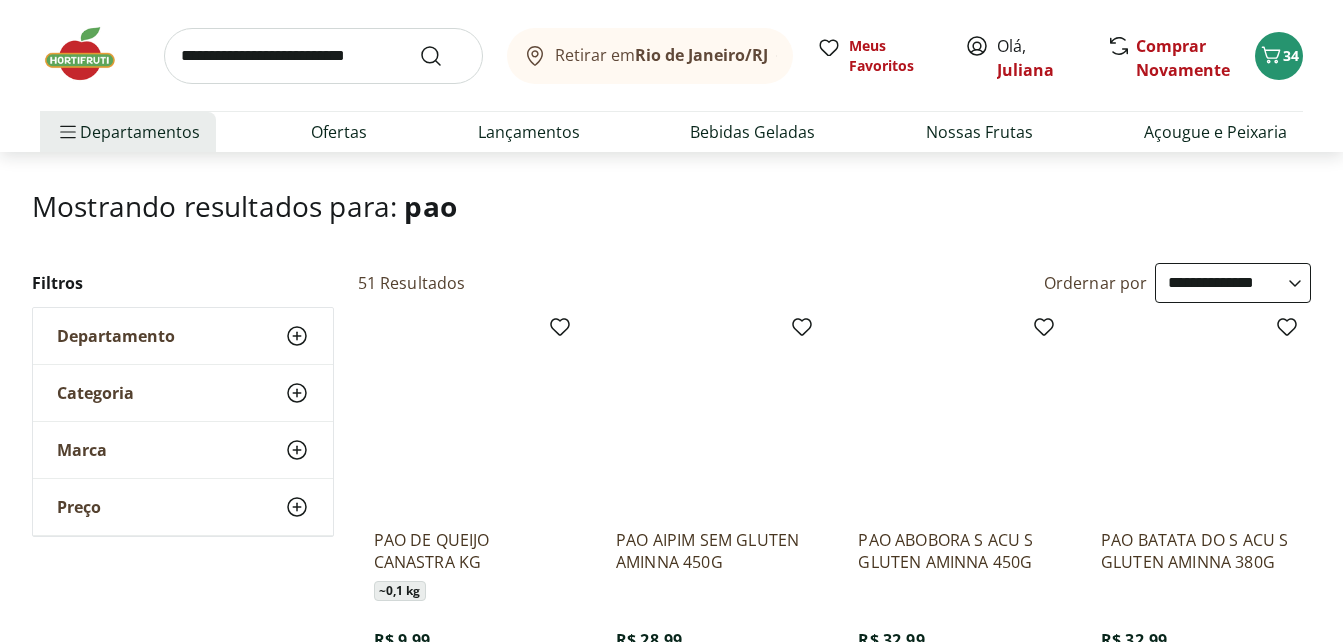 scroll, scrollTop: 0, scrollLeft: 0, axis: both 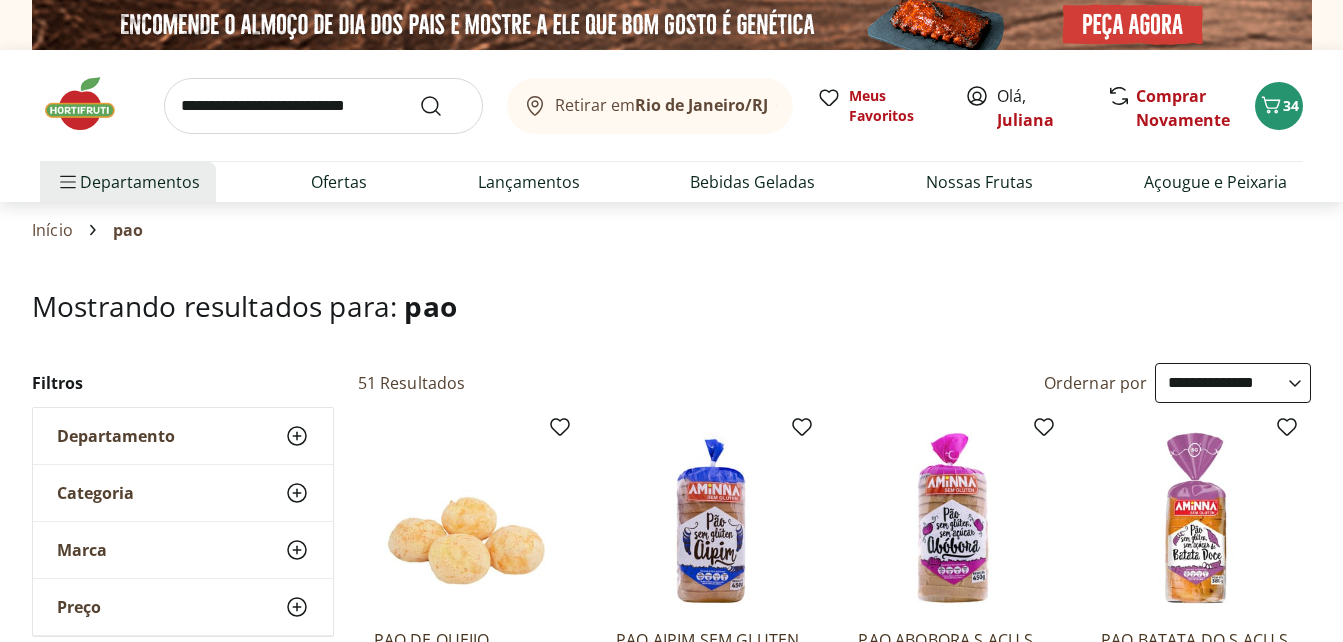 click at bounding box center [323, 106] 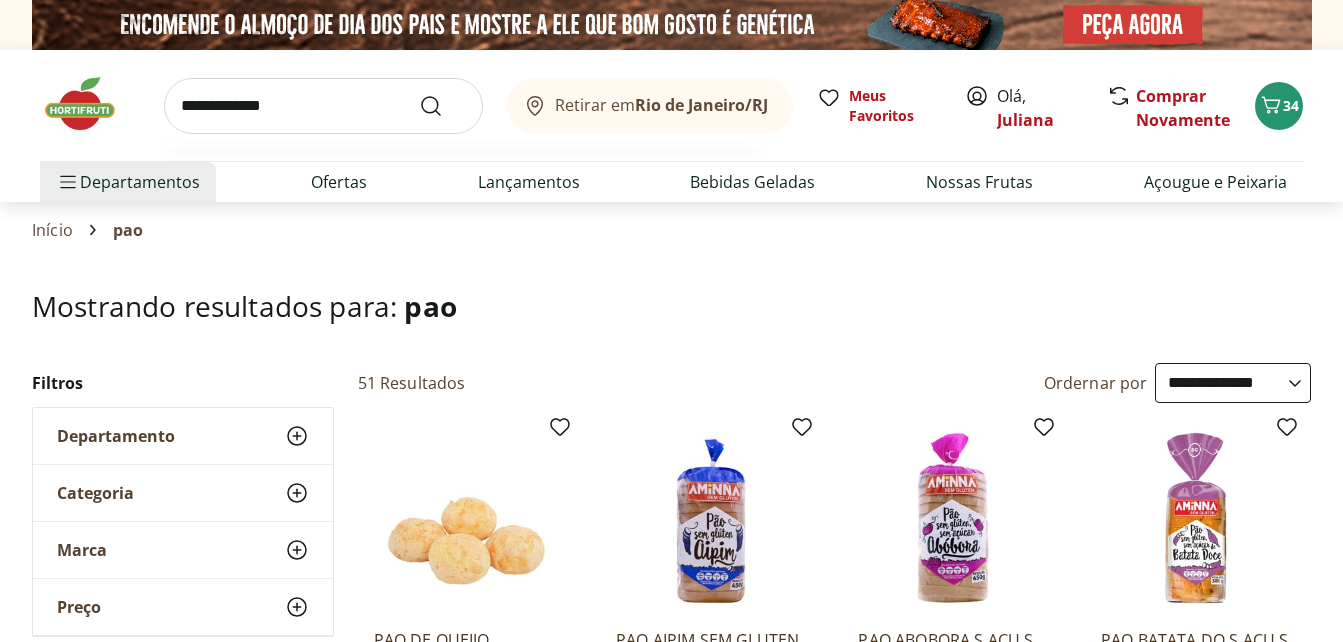 type on "**********" 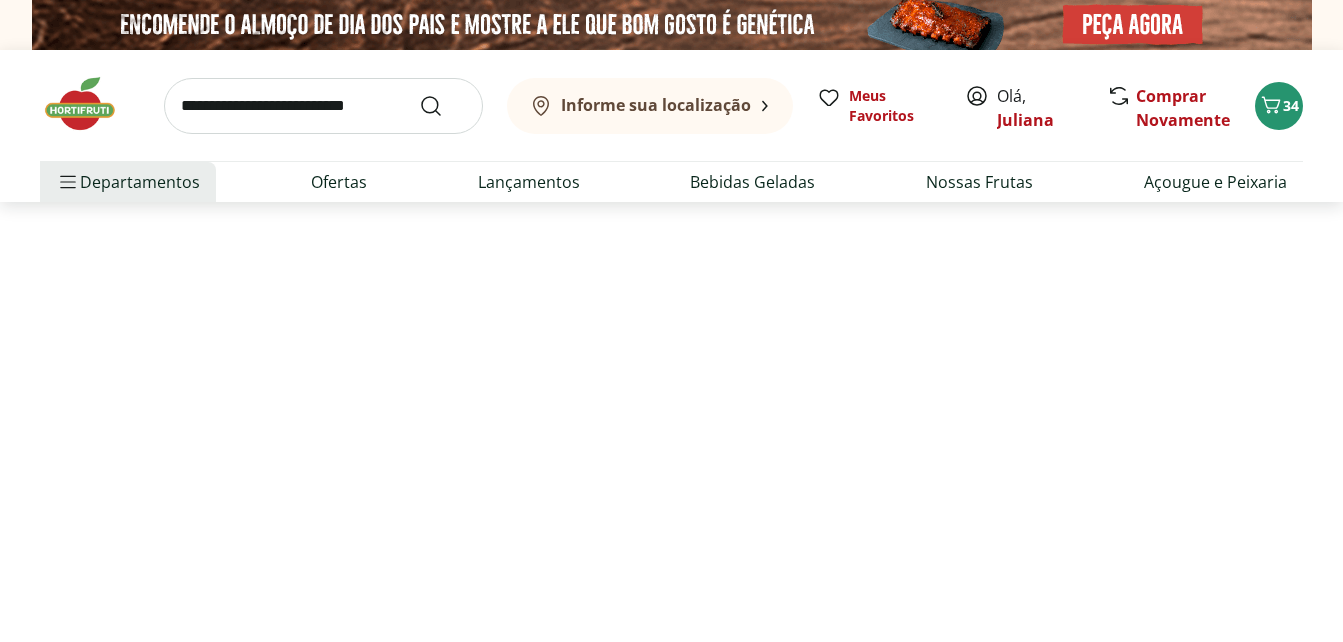select on "**********" 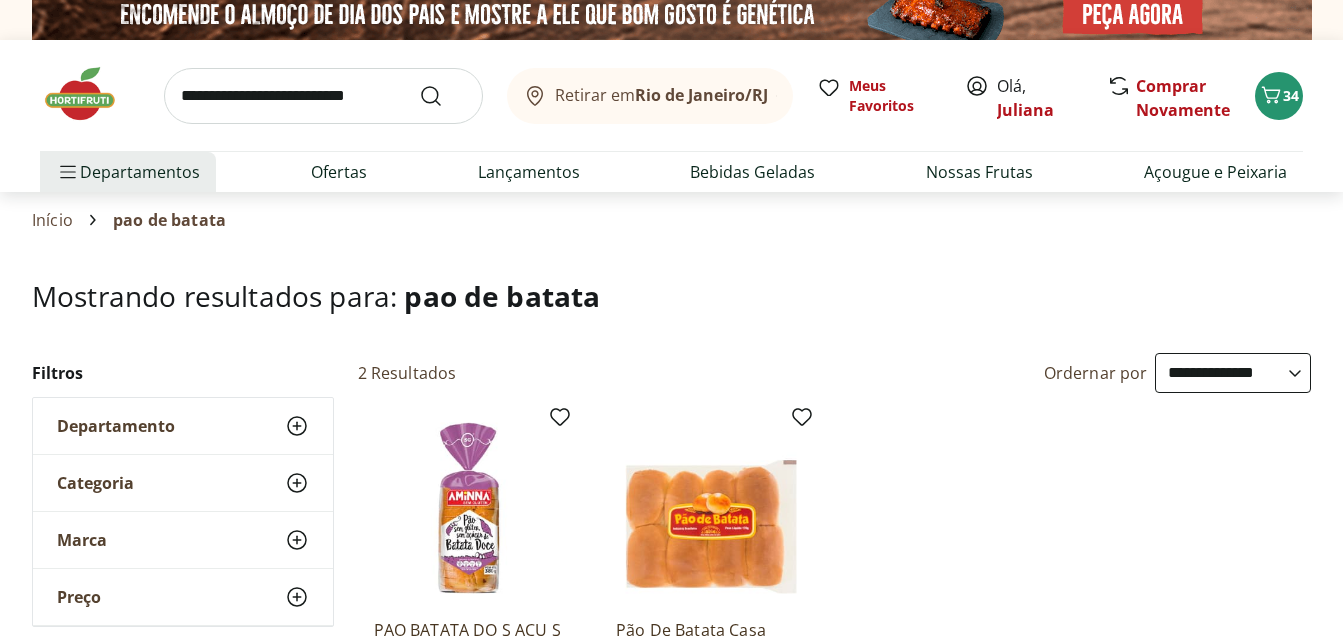 scroll, scrollTop: 0, scrollLeft: 0, axis: both 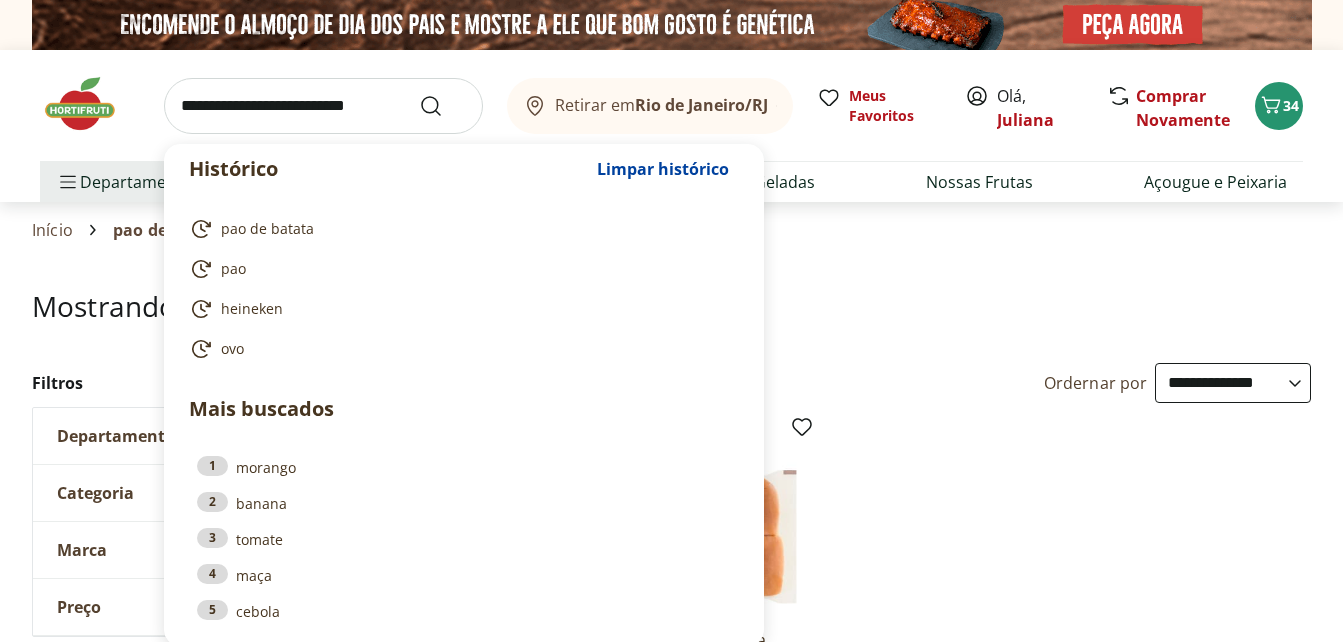 click at bounding box center (323, 106) 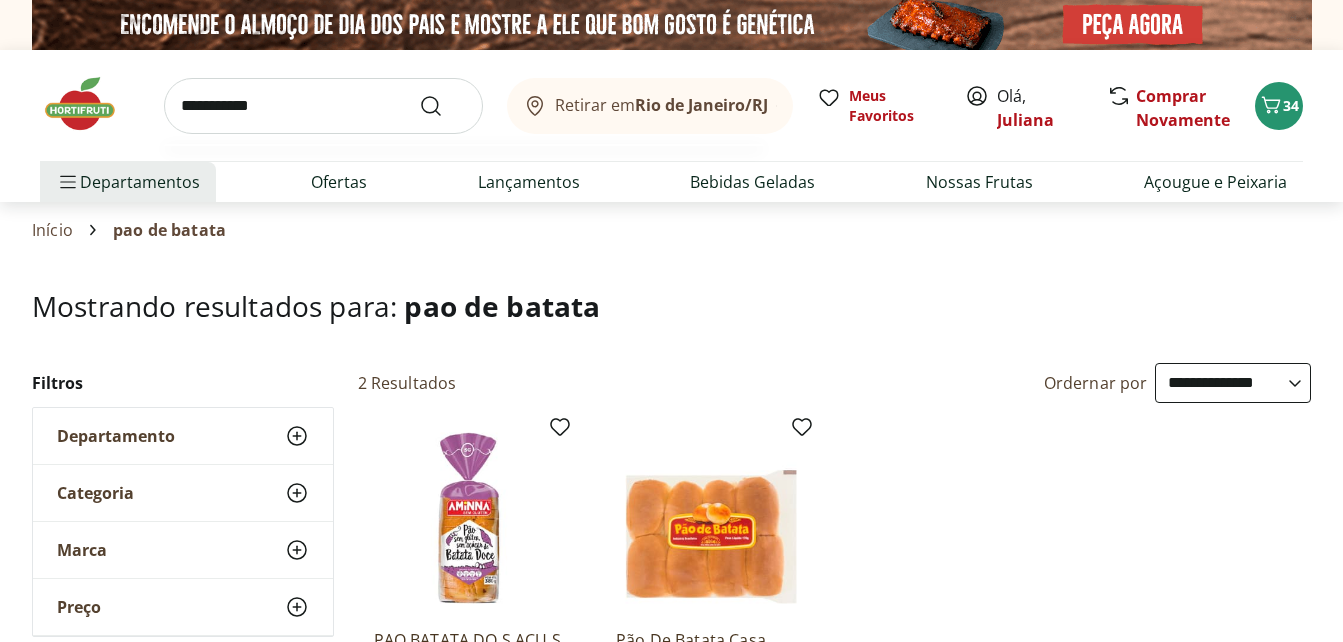 type on "**********" 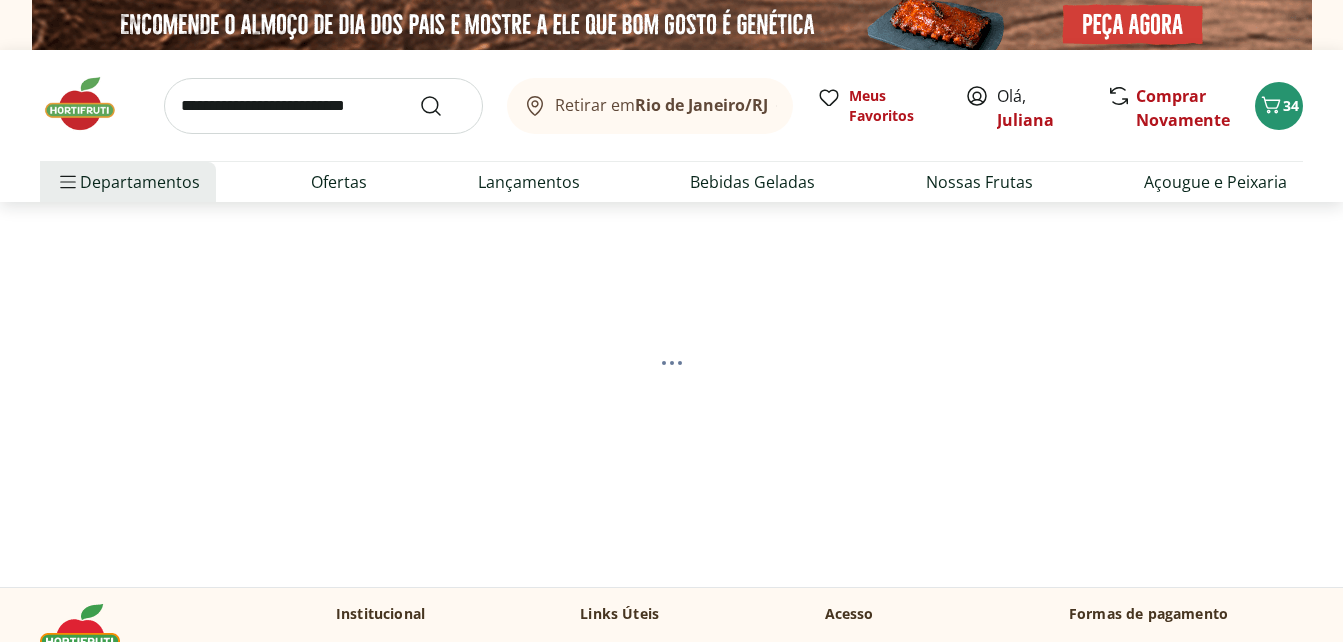 select on "**********" 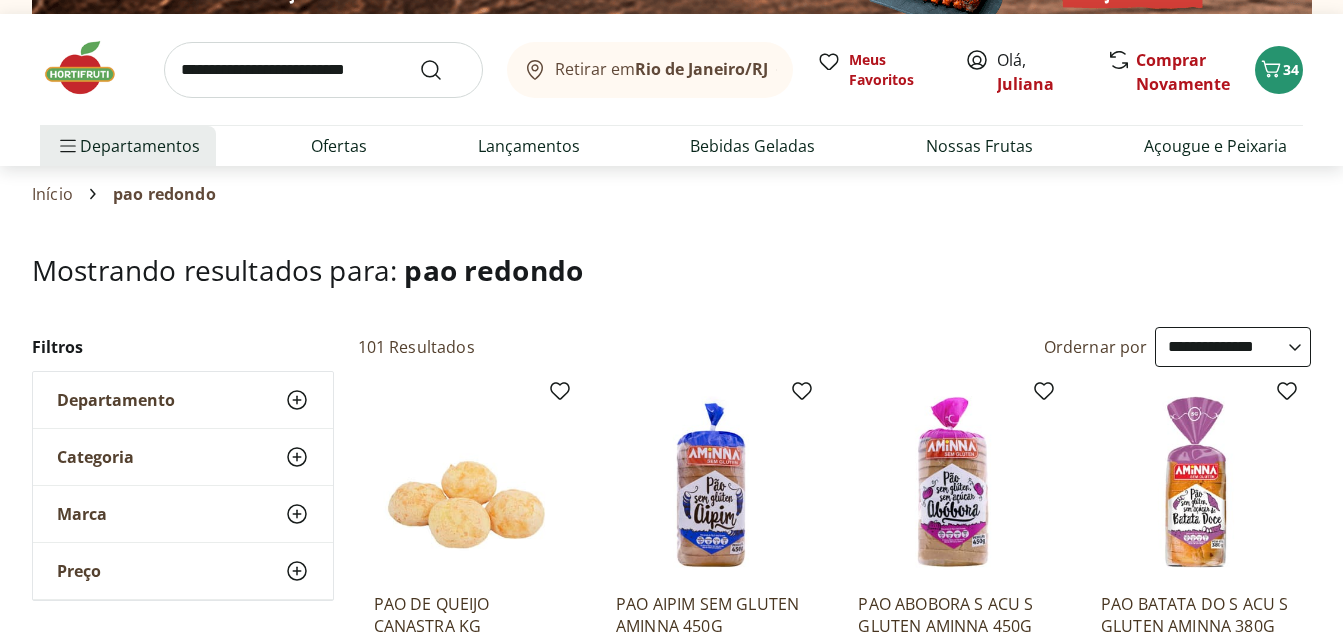 scroll, scrollTop: 0, scrollLeft: 0, axis: both 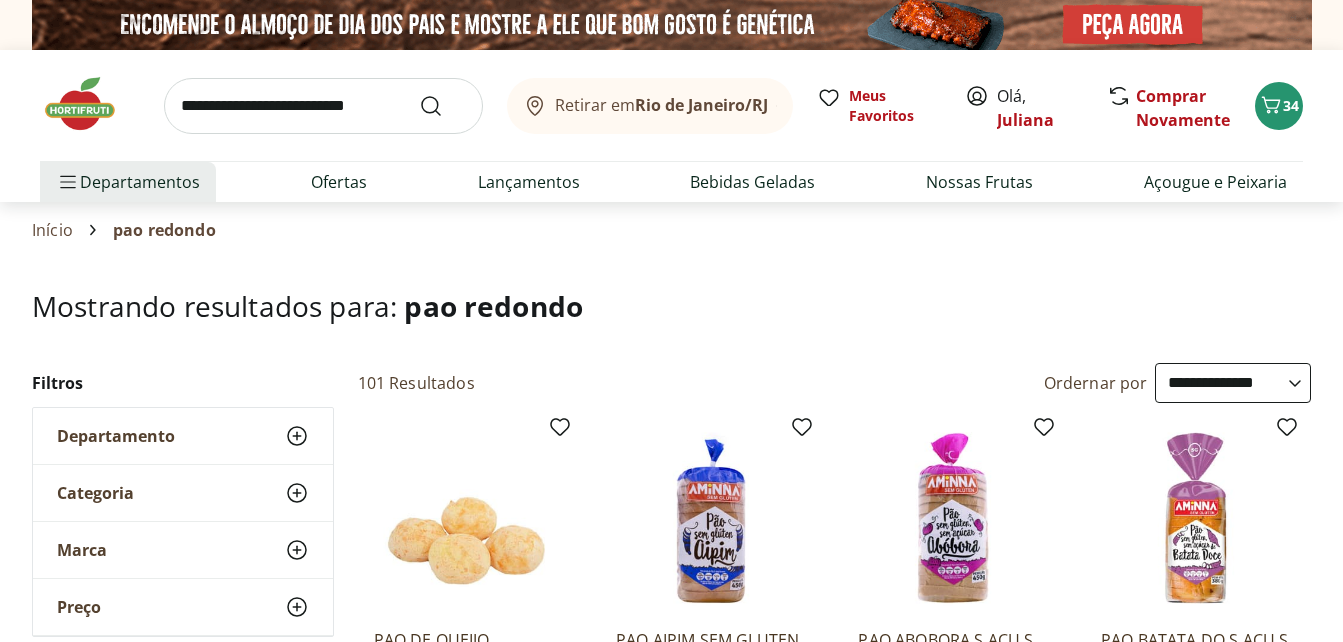 click on "Início" at bounding box center (52, 230) 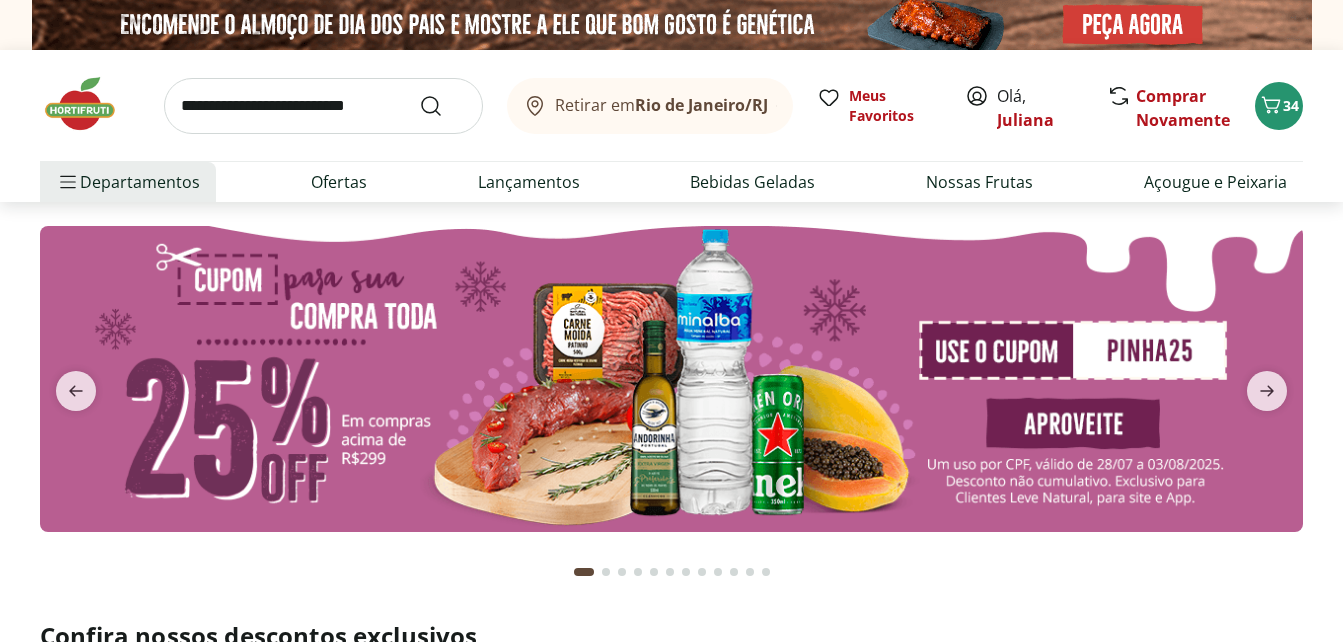 type on "*" 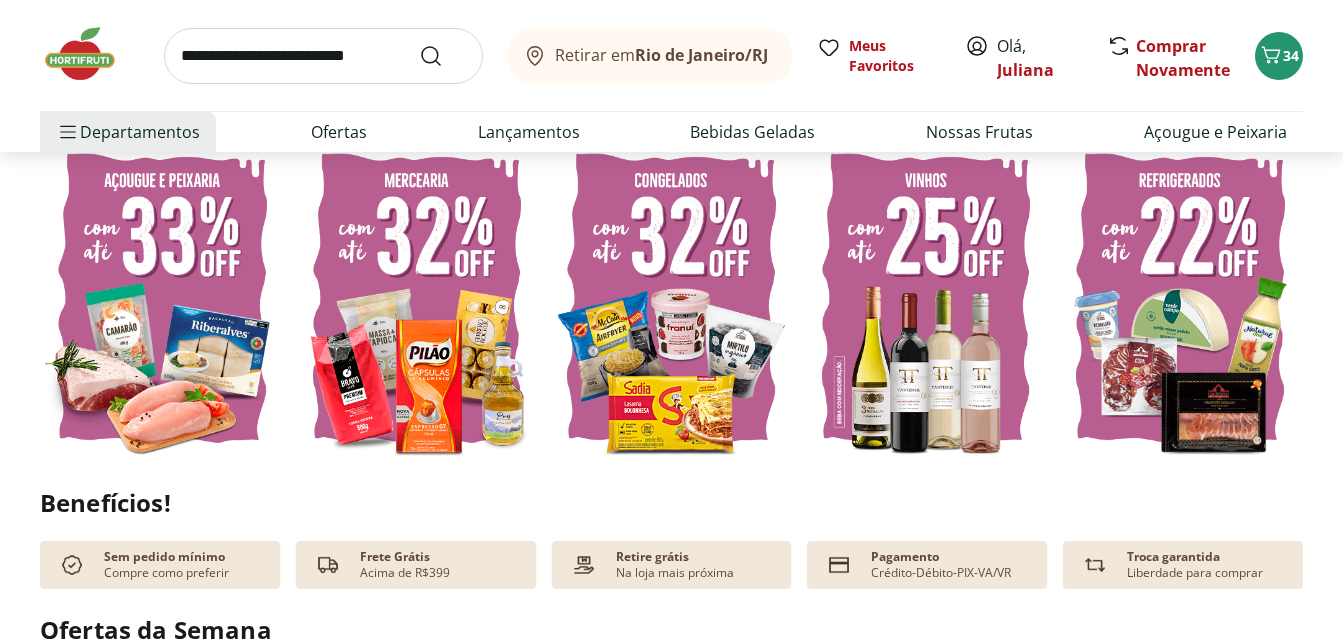 scroll, scrollTop: 560, scrollLeft: 0, axis: vertical 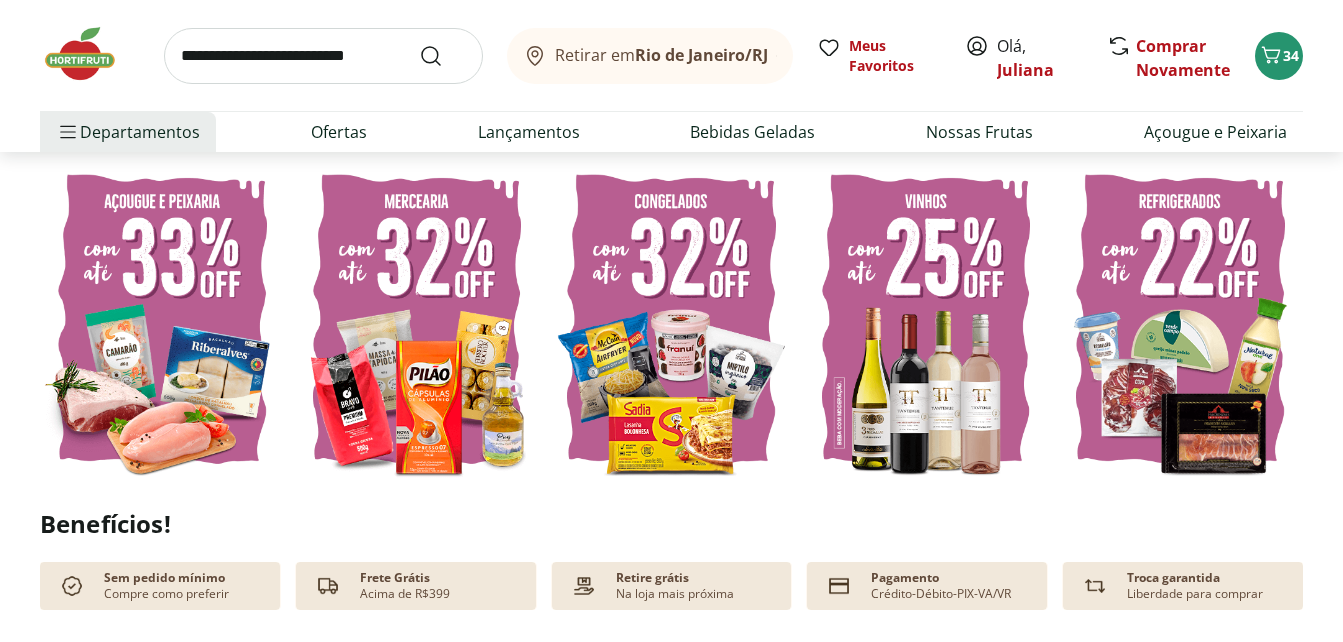click at bounding box center [671, 319] 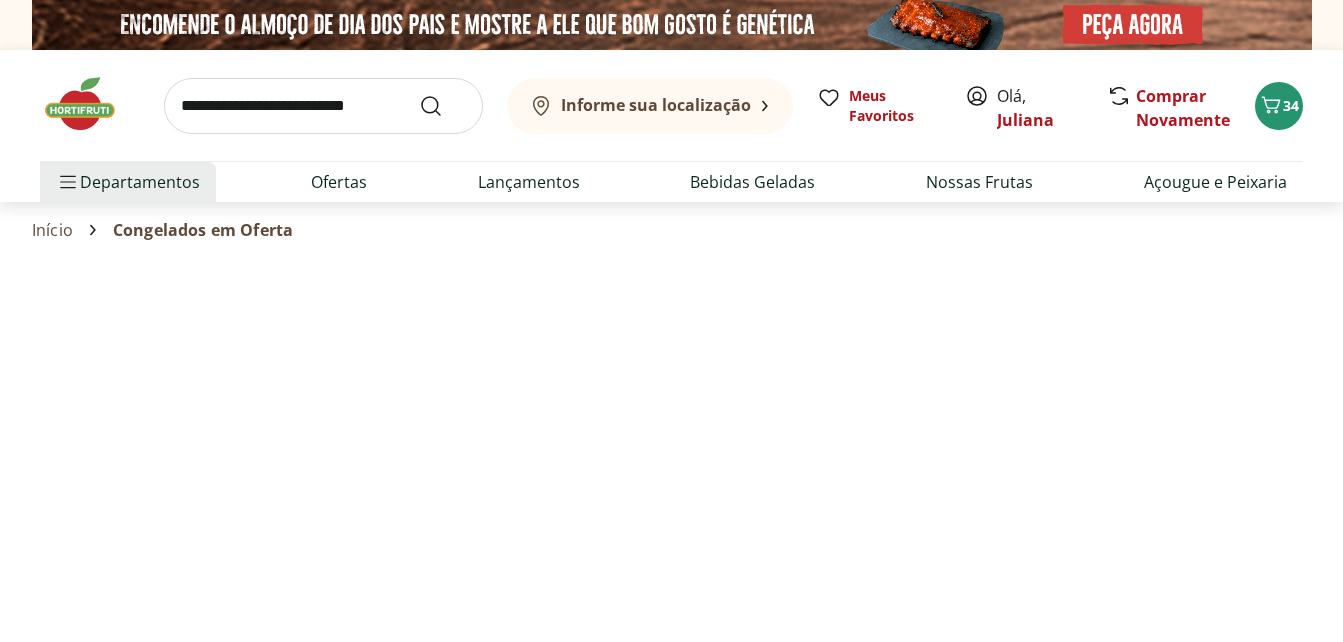 select on "**********" 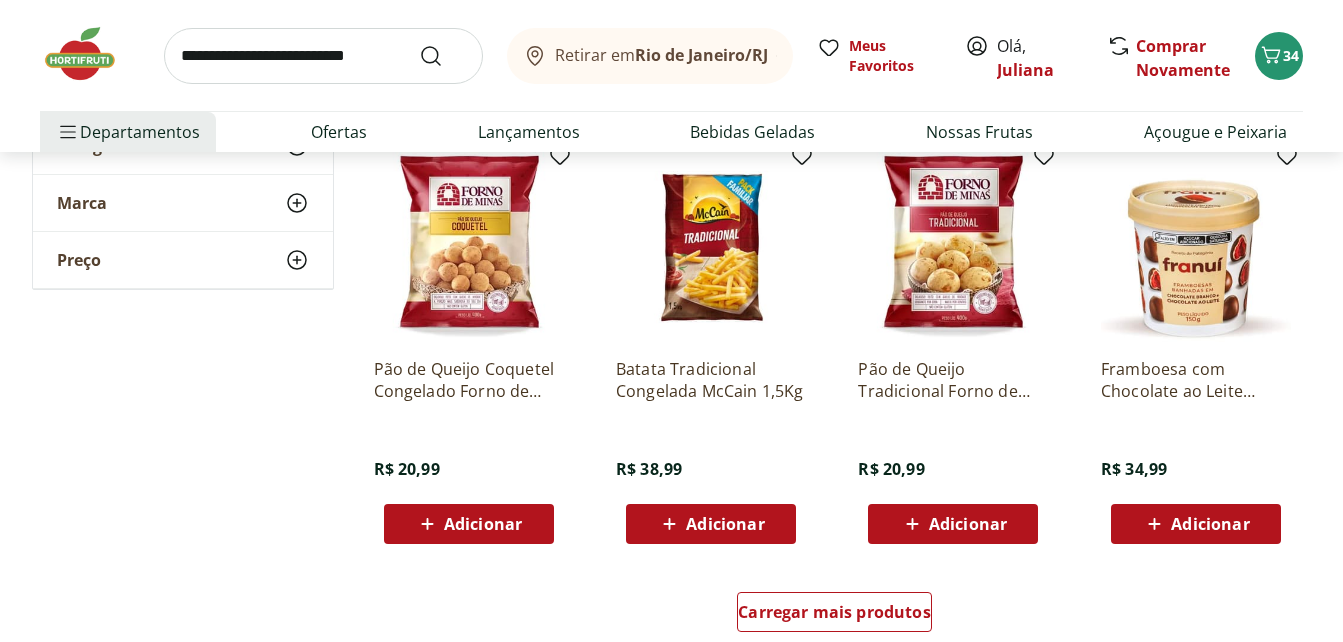 scroll, scrollTop: 1080, scrollLeft: 0, axis: vertical 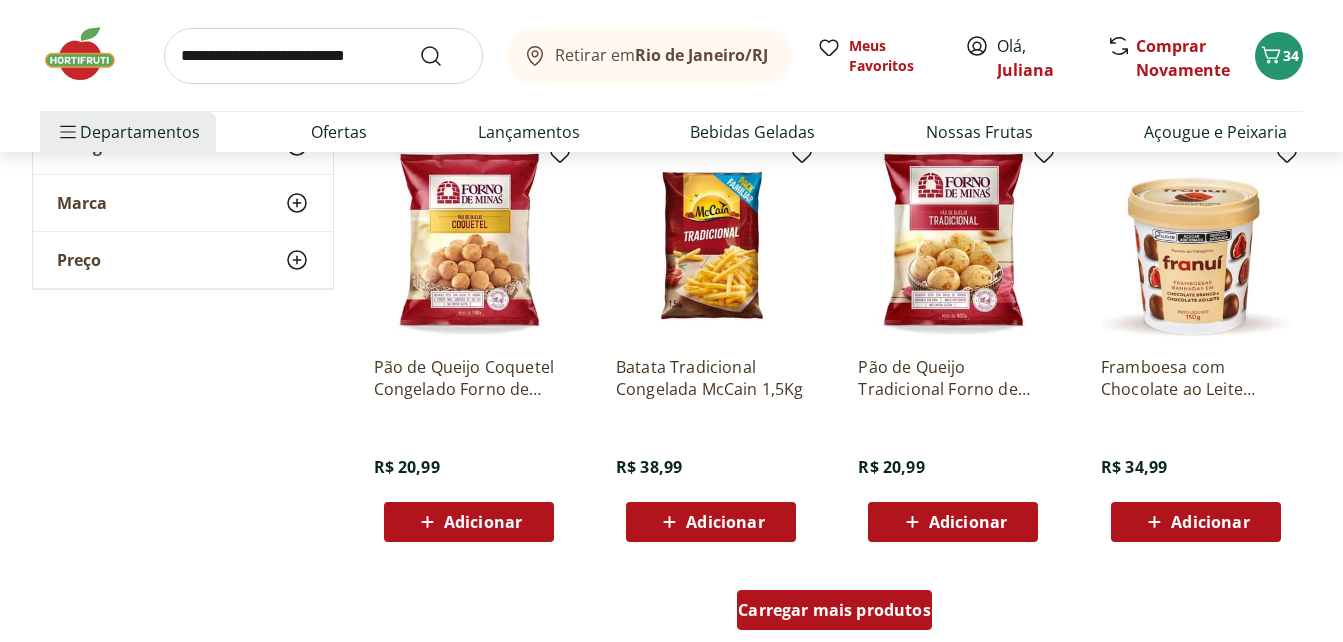 click on "Carregar mais produtos" at bounding box center (834, 610) 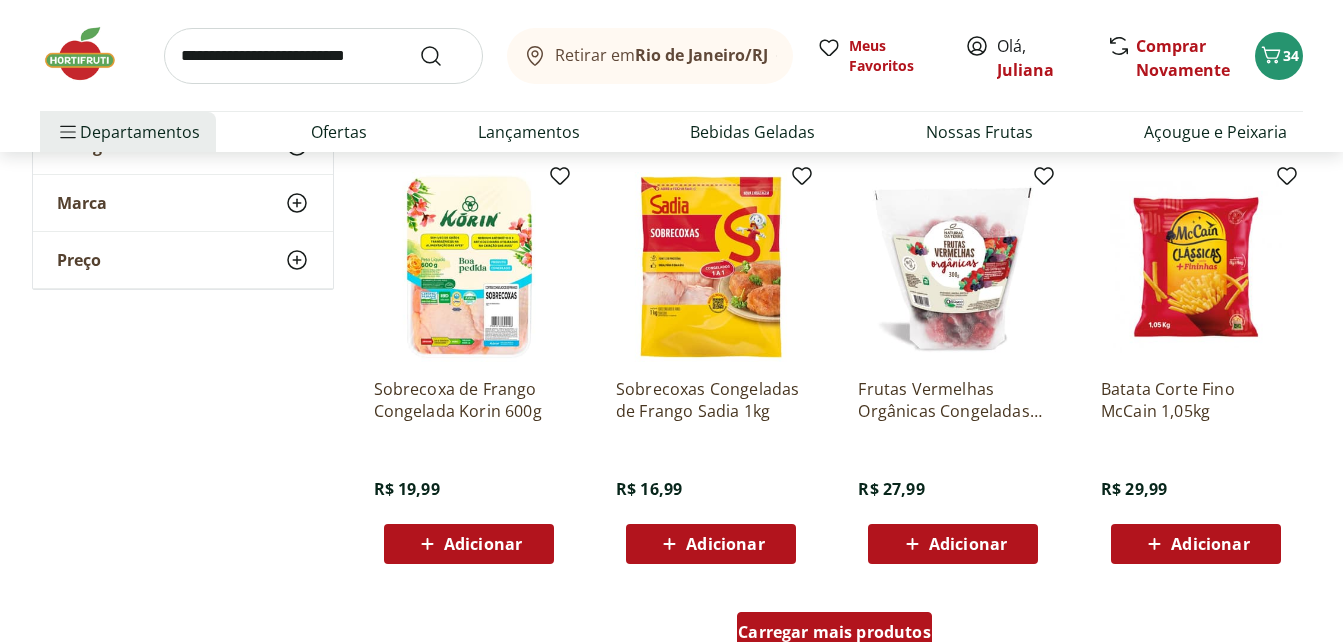 scroll, scrollTop: 2400, scrollLeft: 0, axis: vertical 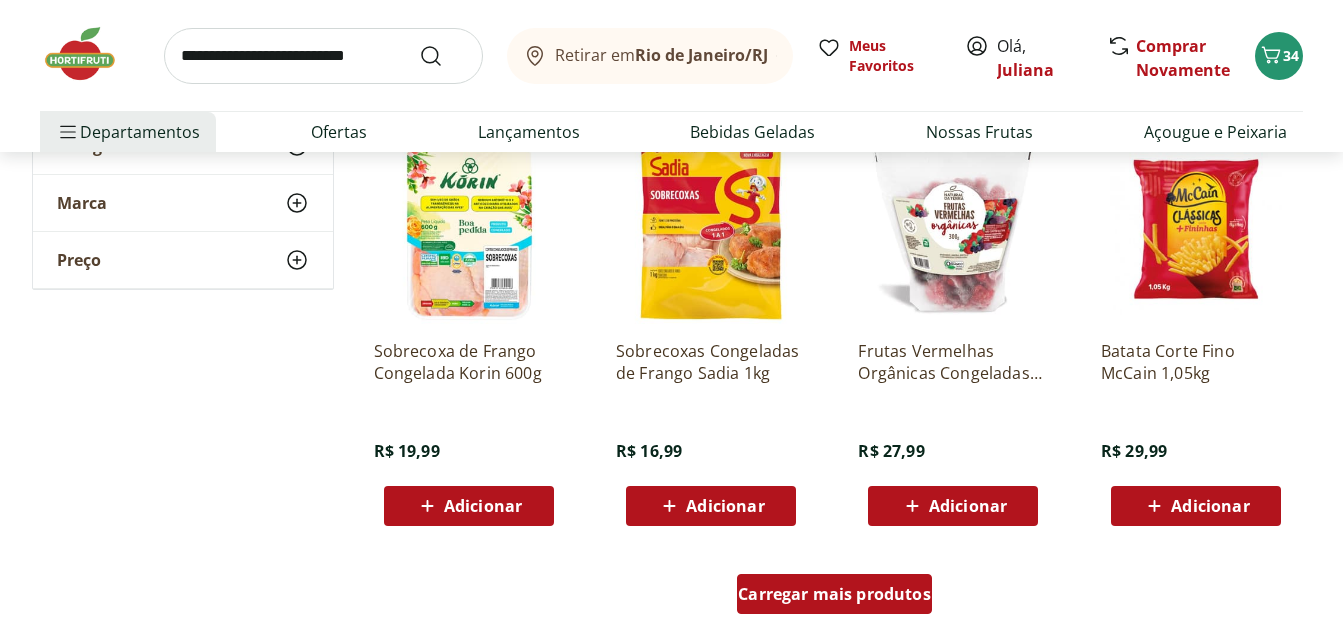 click on "Carregar mais produtos" at bounding box center (834, 594) 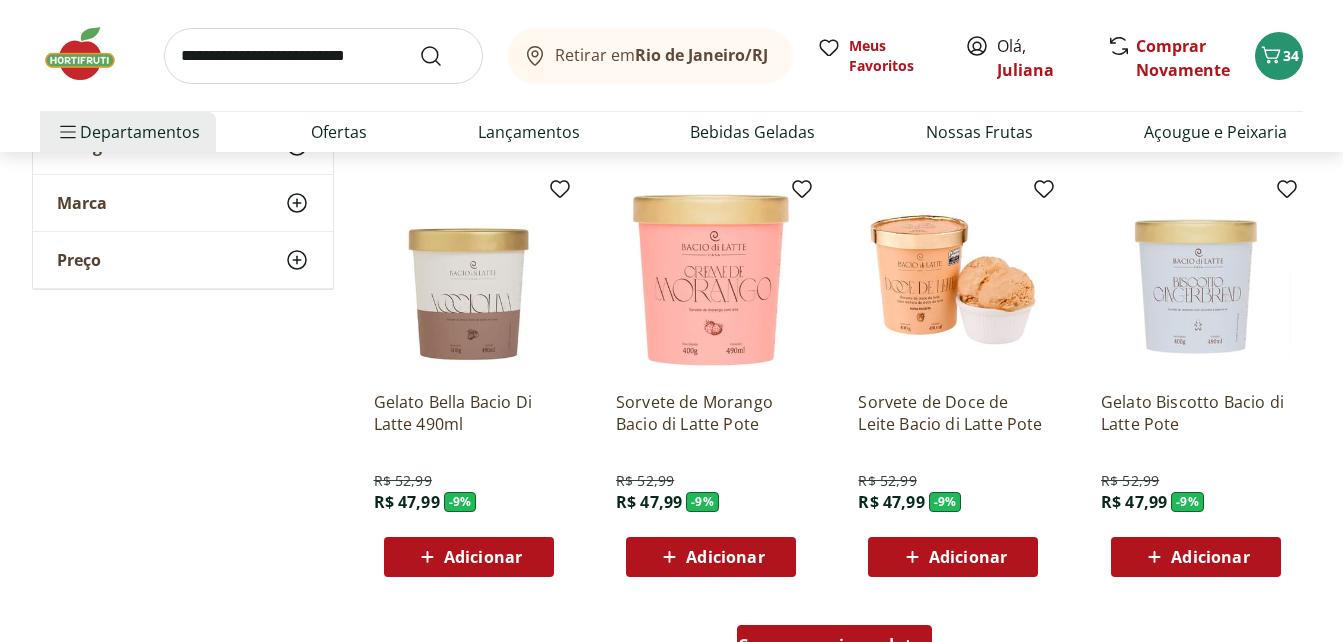 scroll, scrollTop: 3680, scrollLeft: 0, axis: vertical 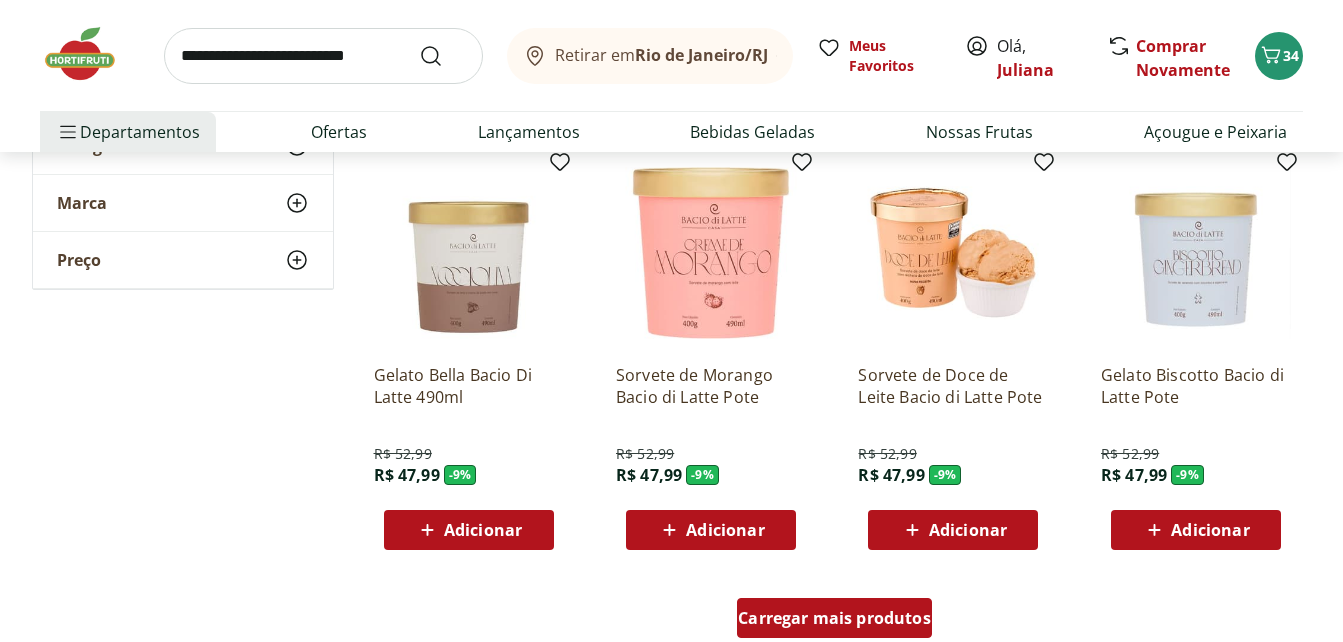 click on "Carregar mais produtos" at bounding box center [834, 618] 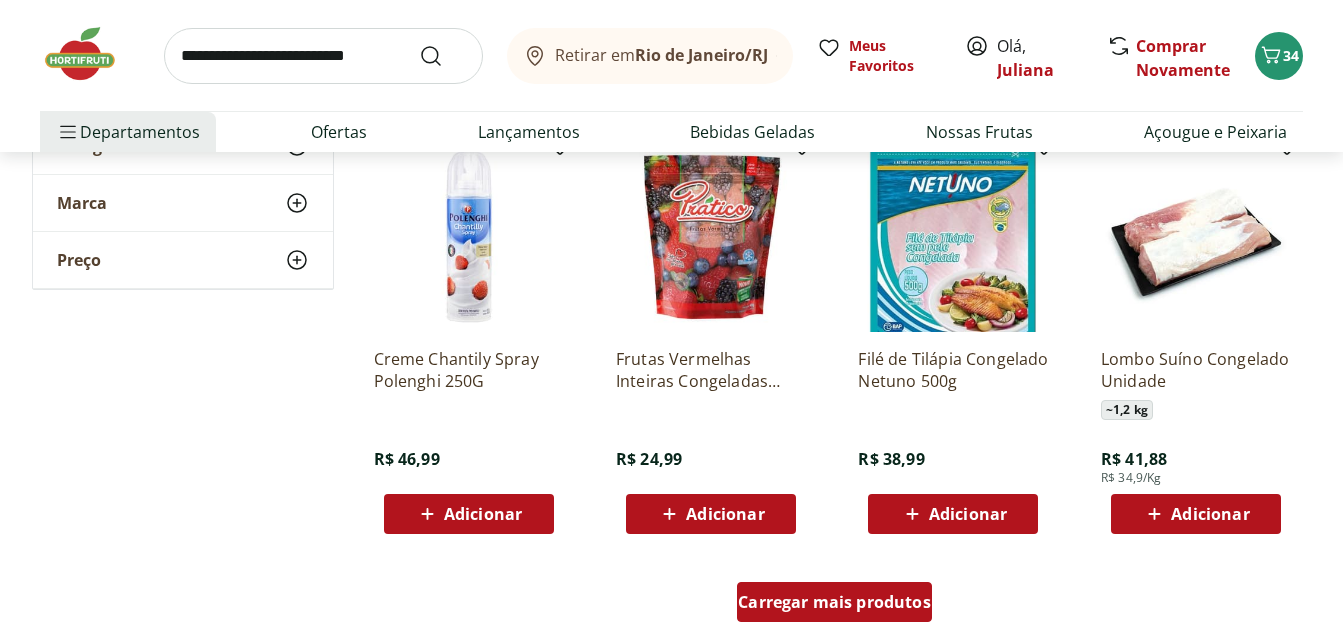 scroll, scrollTop: 5040, scrollLeft: 0, axis: vertical 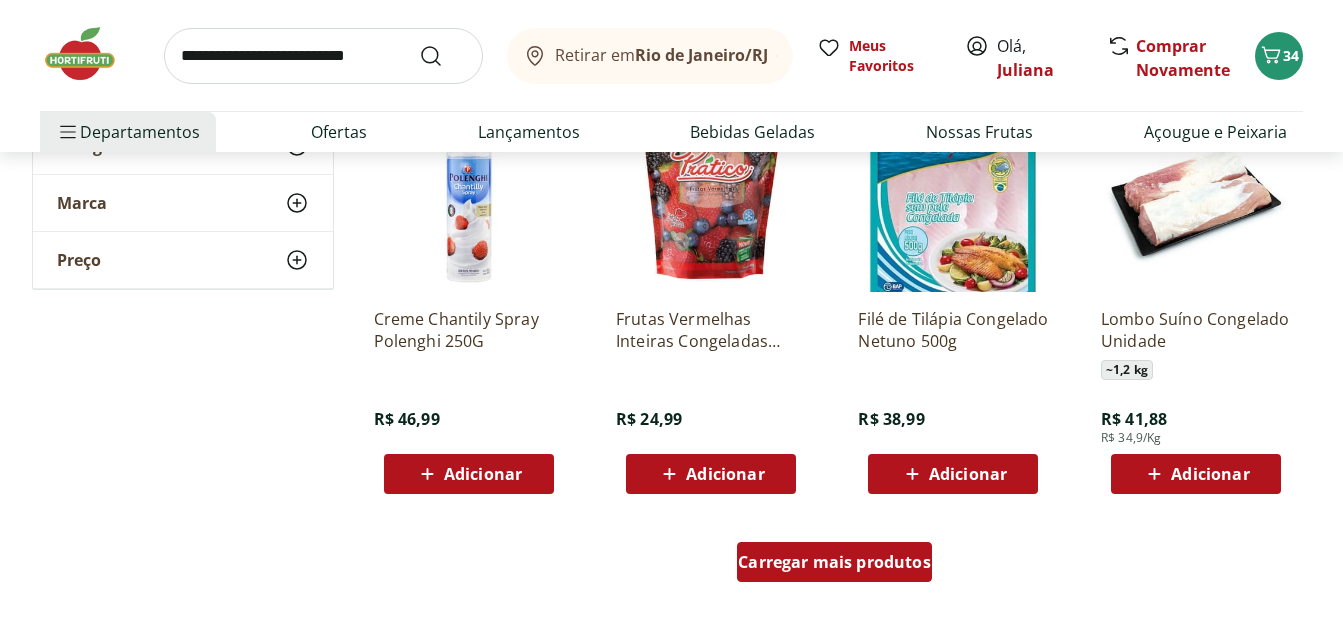 click on "Carregar mais produtos" at bounding box center [834, 562] 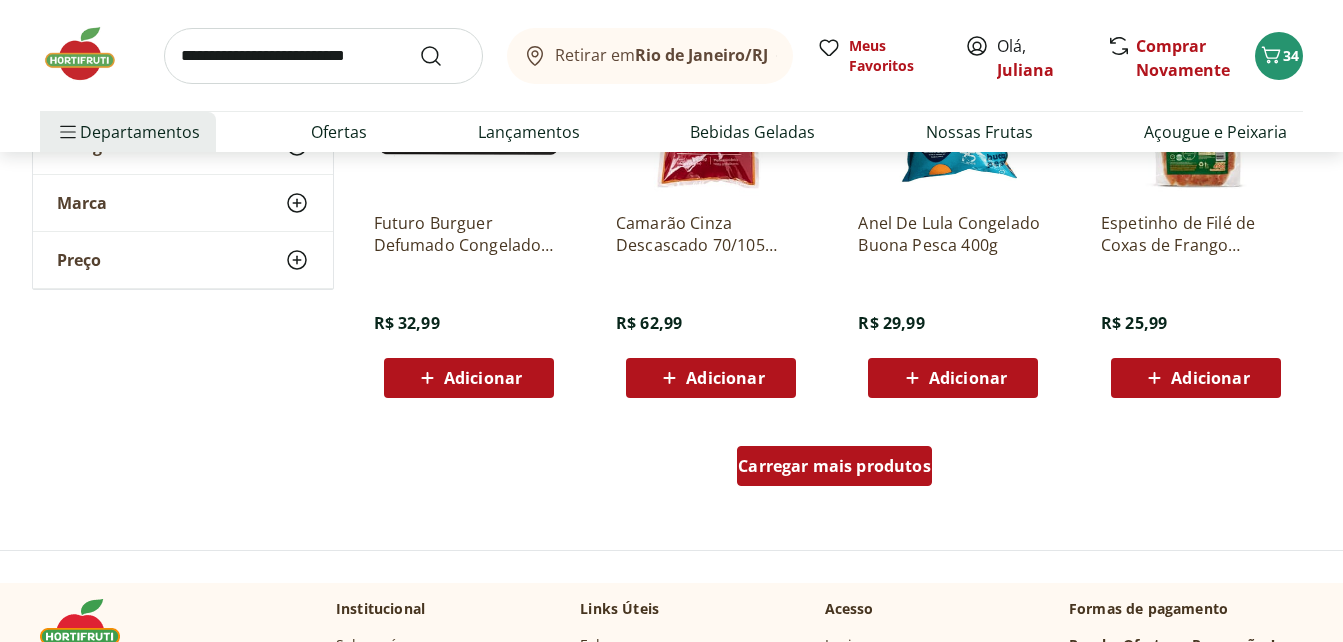 scroll, scrollTop: 6480, scrollLeft: 0, axis: vertical 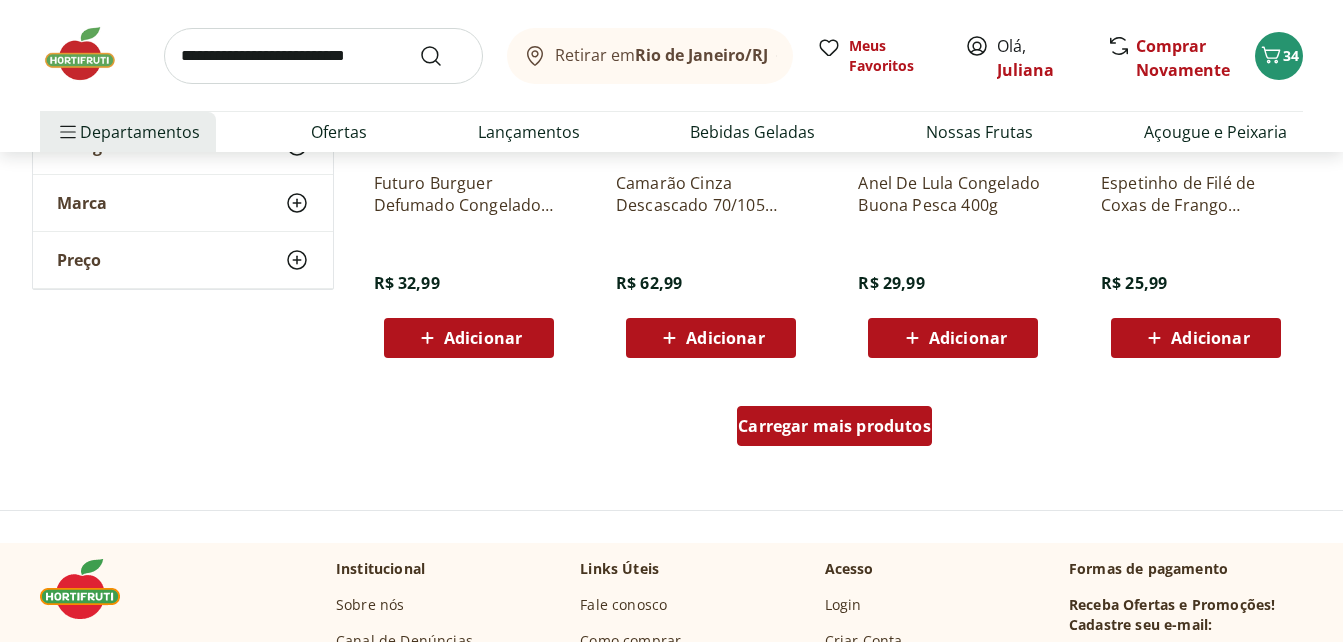 click on "Carregar mais produtos" at bounding box center [834, 430] 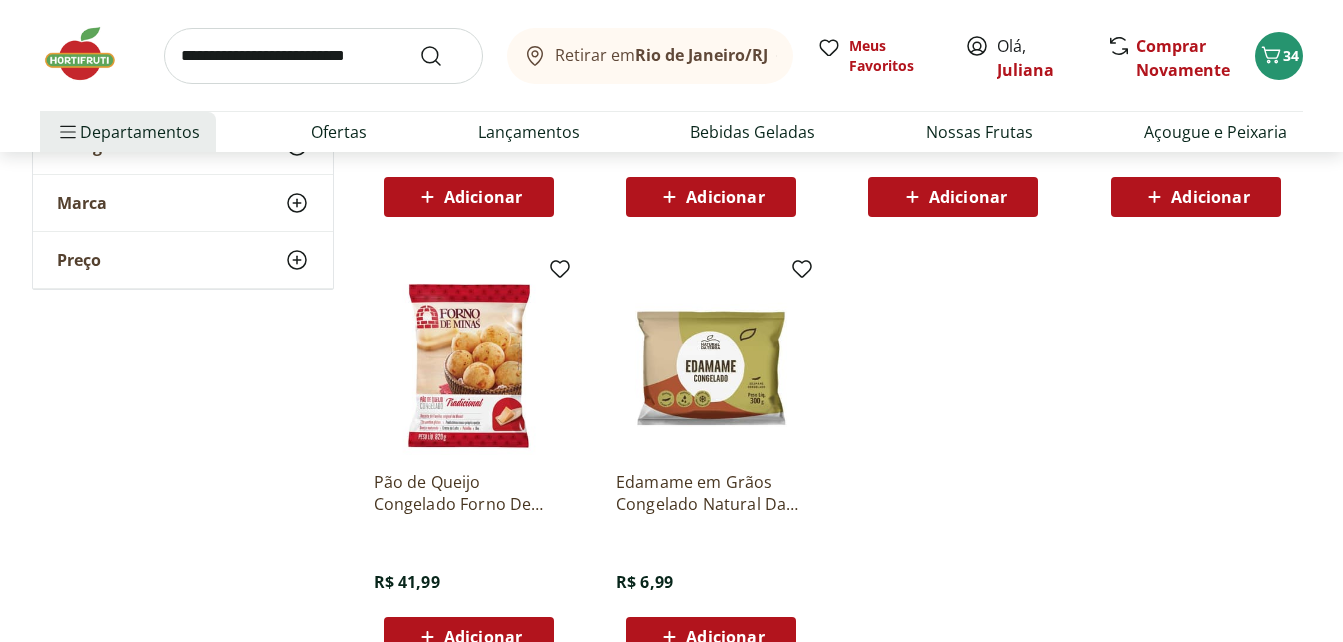 scroll, scrollTop: 7080, scrollLeft: 0, axis: vertical 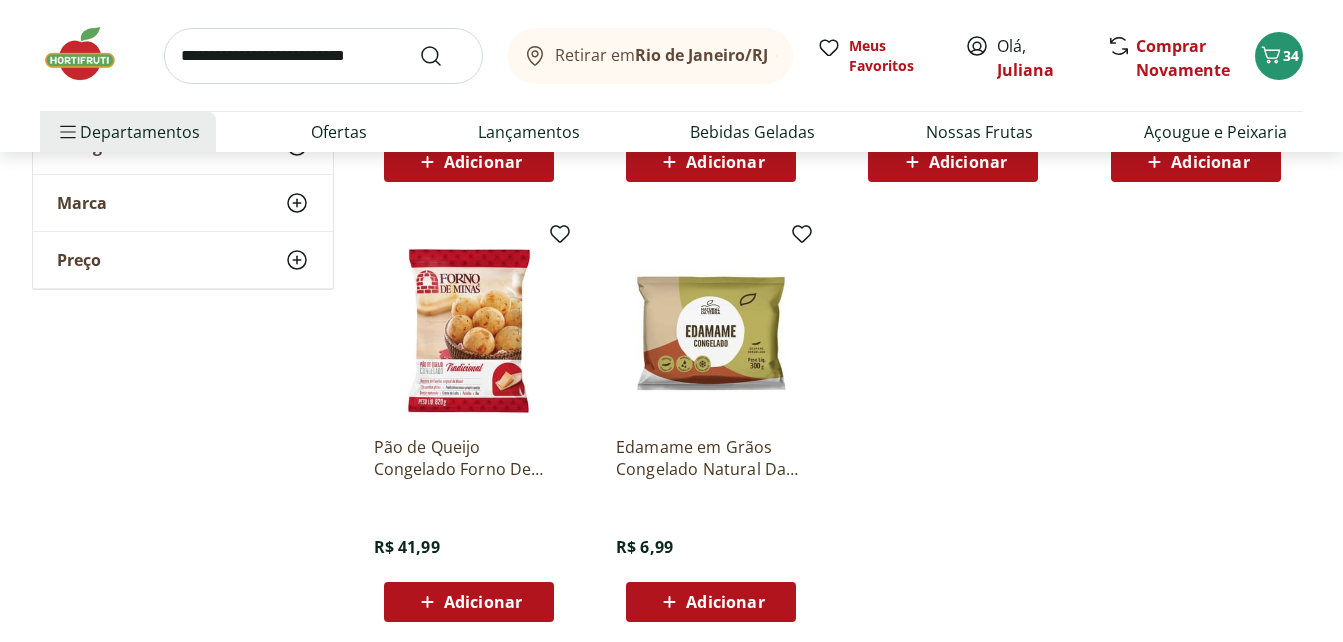 click at bounding box center [90, 54] 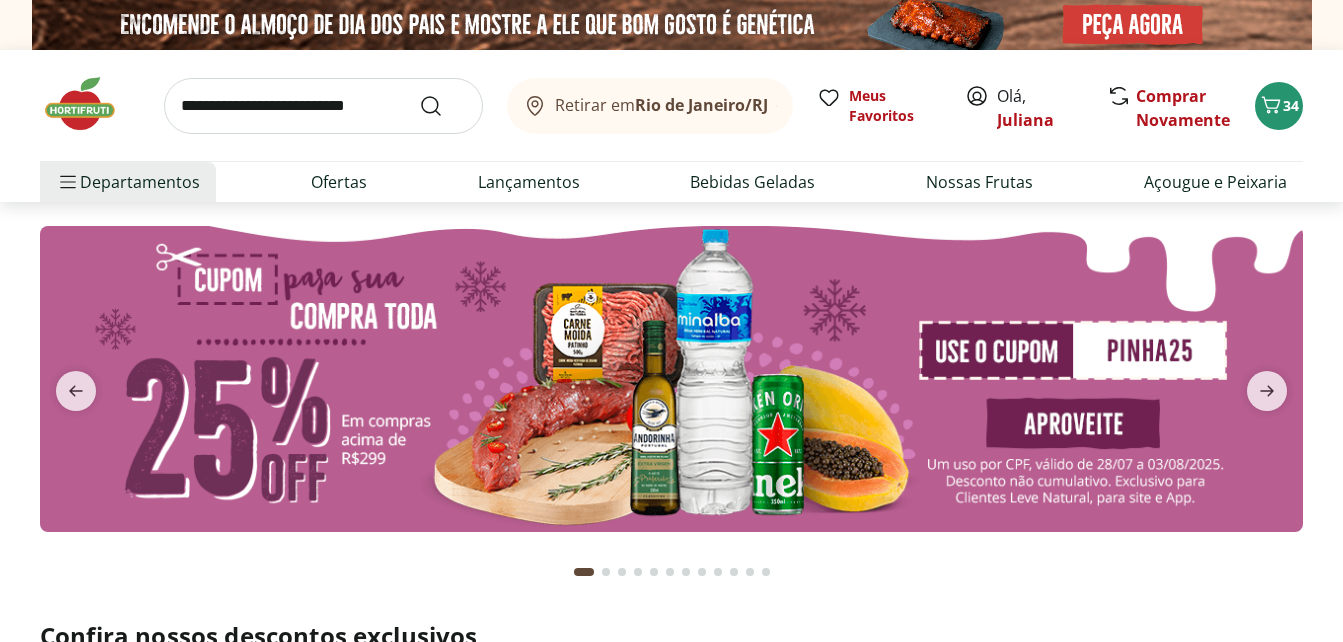 type on "*" 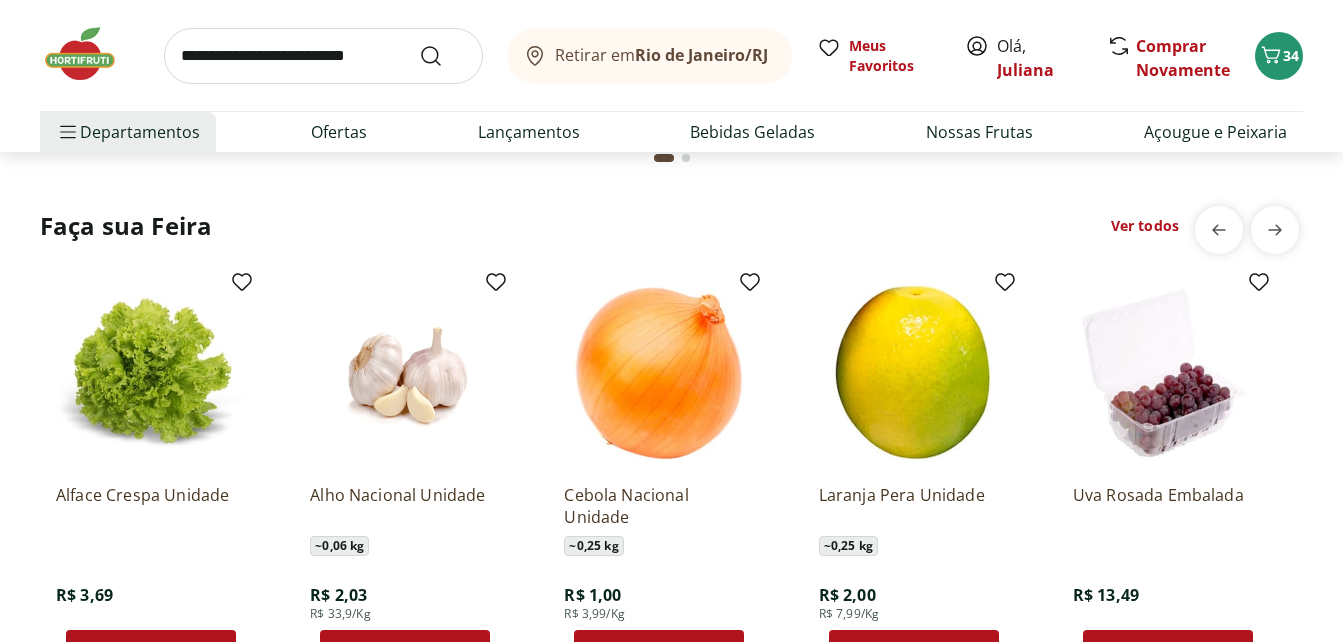 scroll, scrollTop: 2120, scrollLeft: 0, axis: vertical 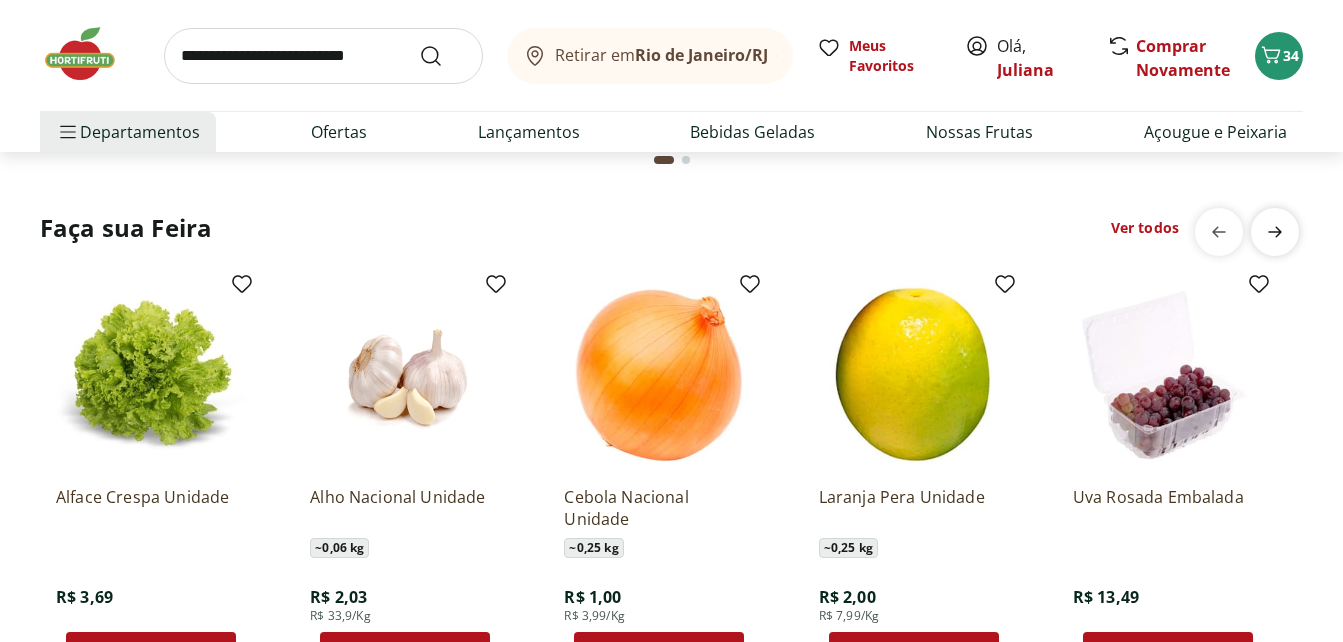 click 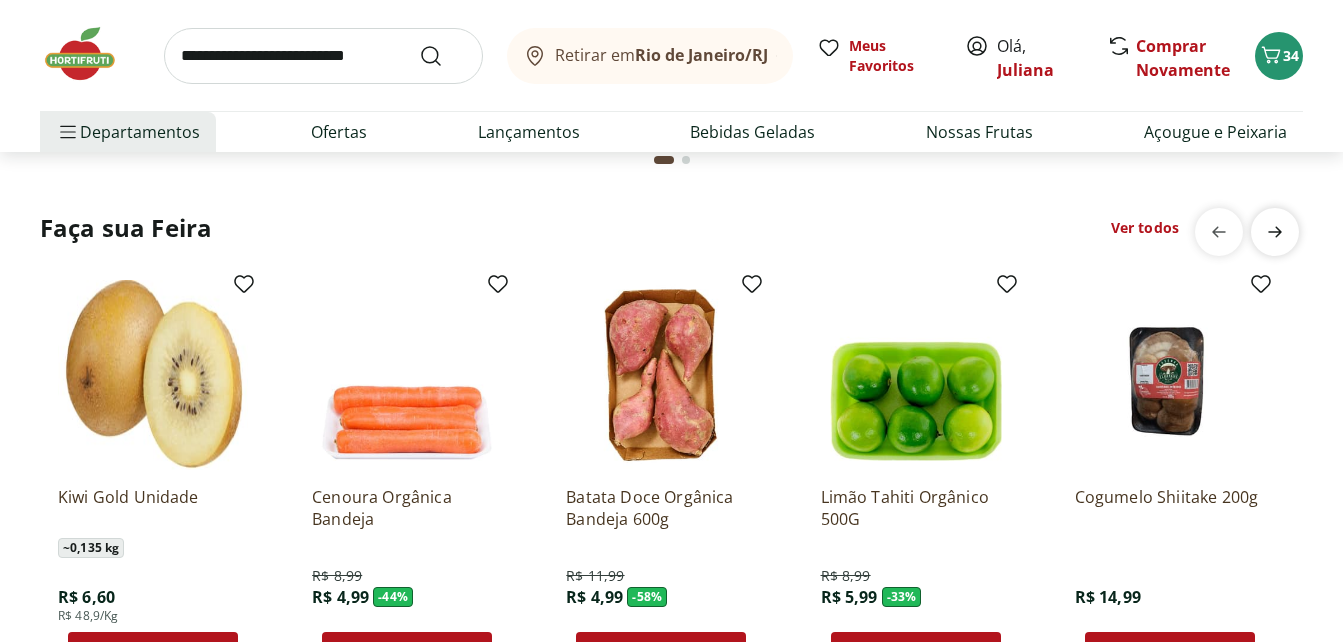 scroll, scrollTop: 0, scrollLeft: 1270, axis: horizontal 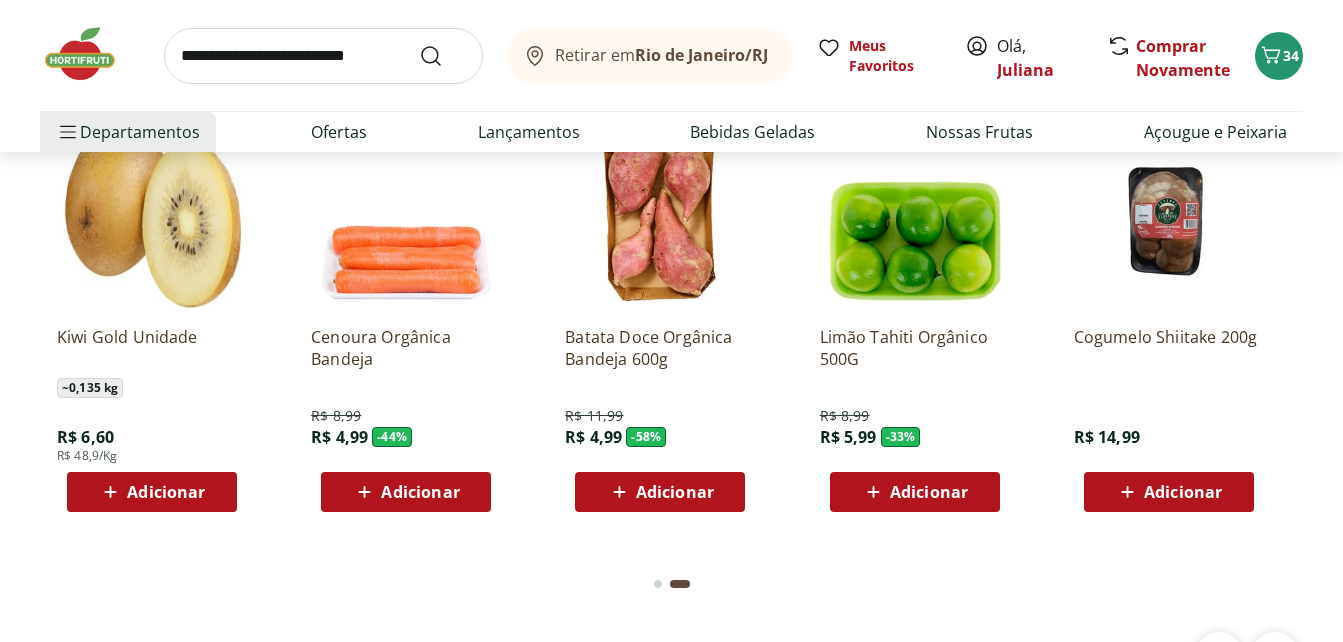 click at bounding box center (323, 56) 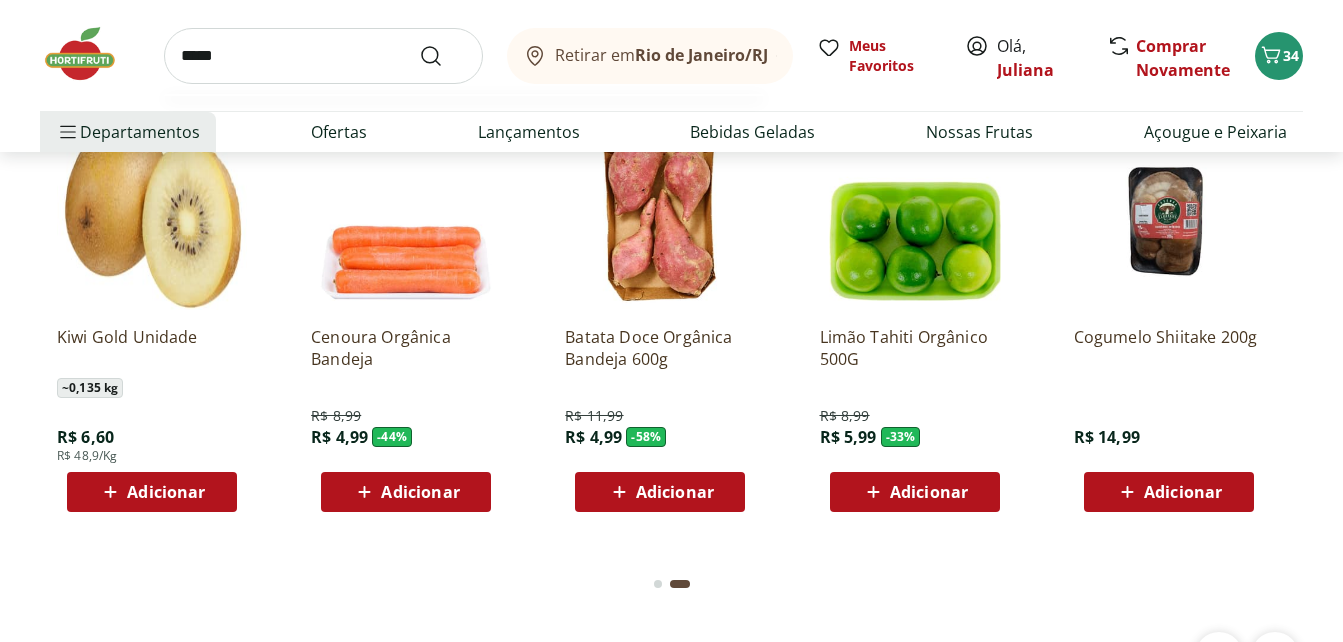 type on "*****" 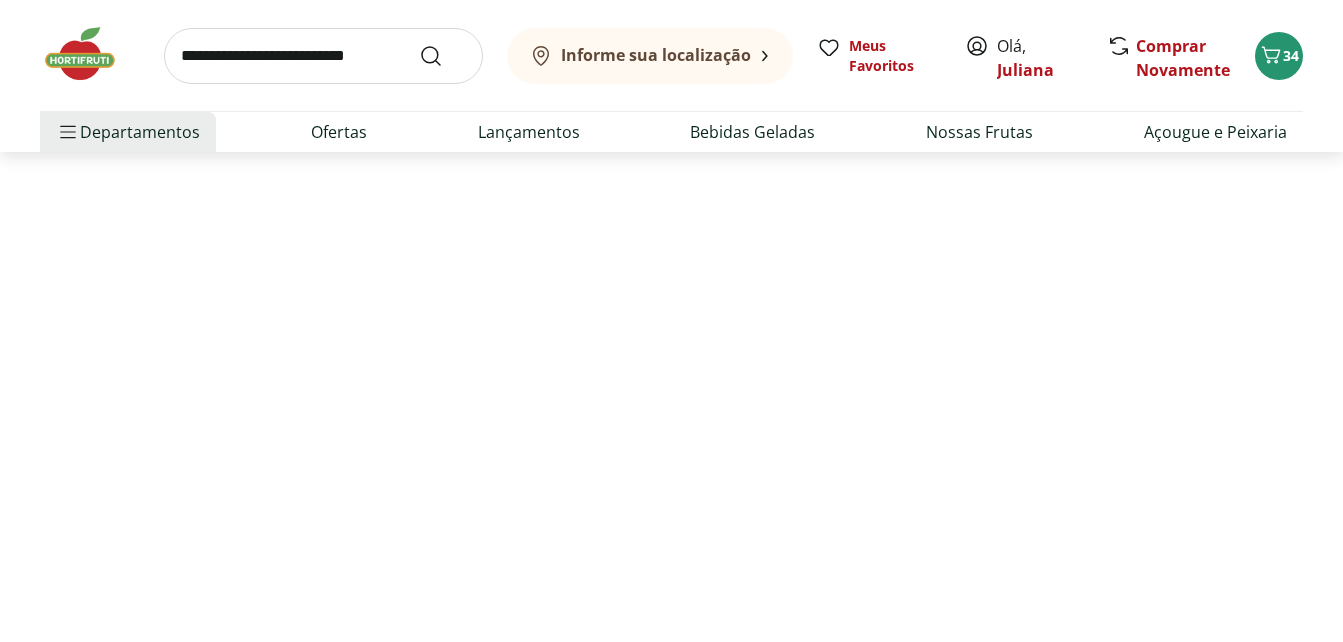 scroll, scrollTop: 0, scrollLeft: 0, axis: both 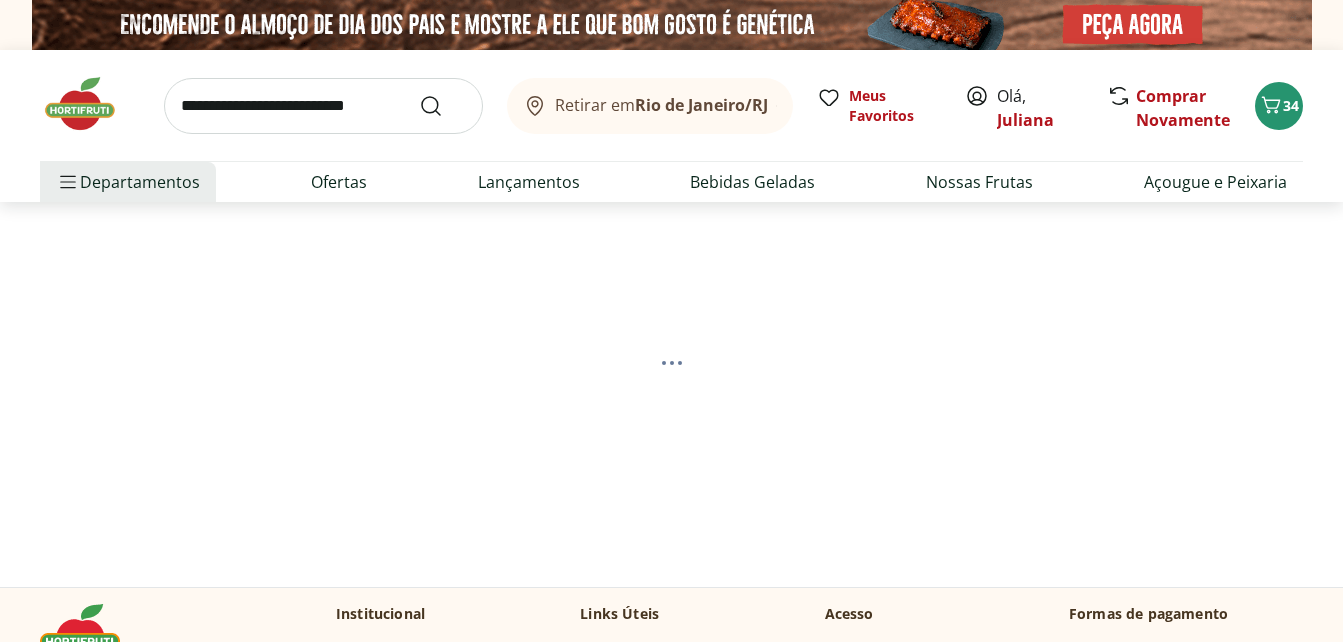 select on "**********" 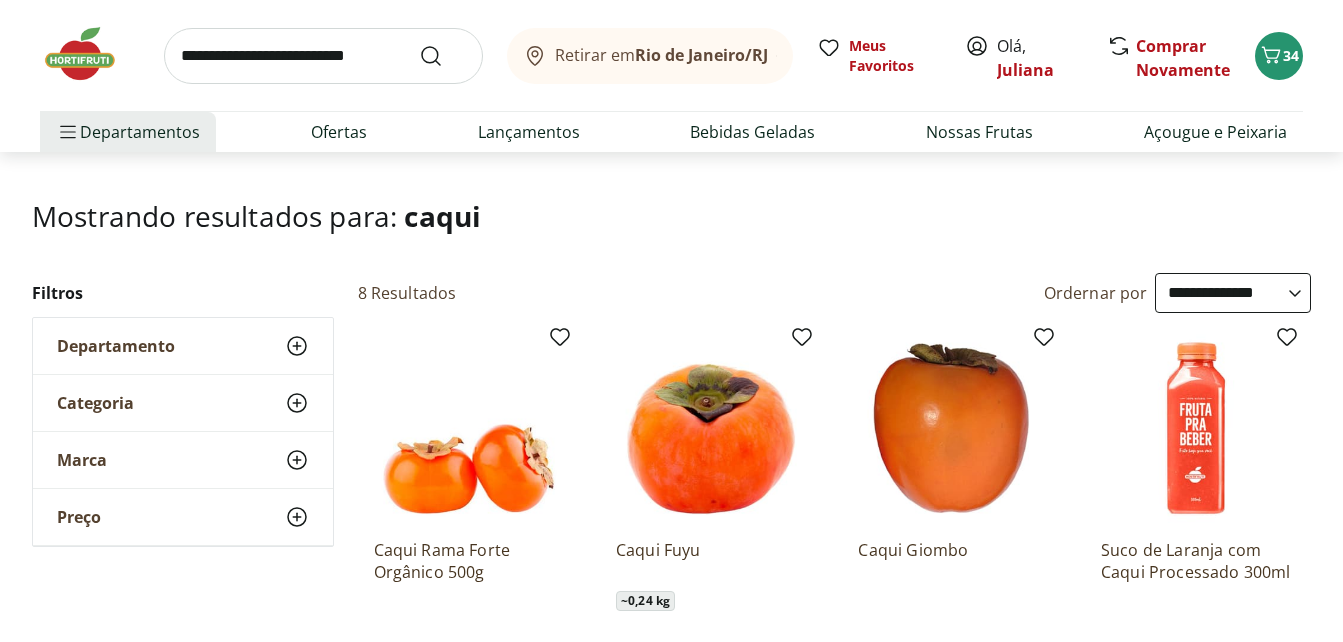 scroll, scrollTop: 0, scrollLeft: 0, axis: both 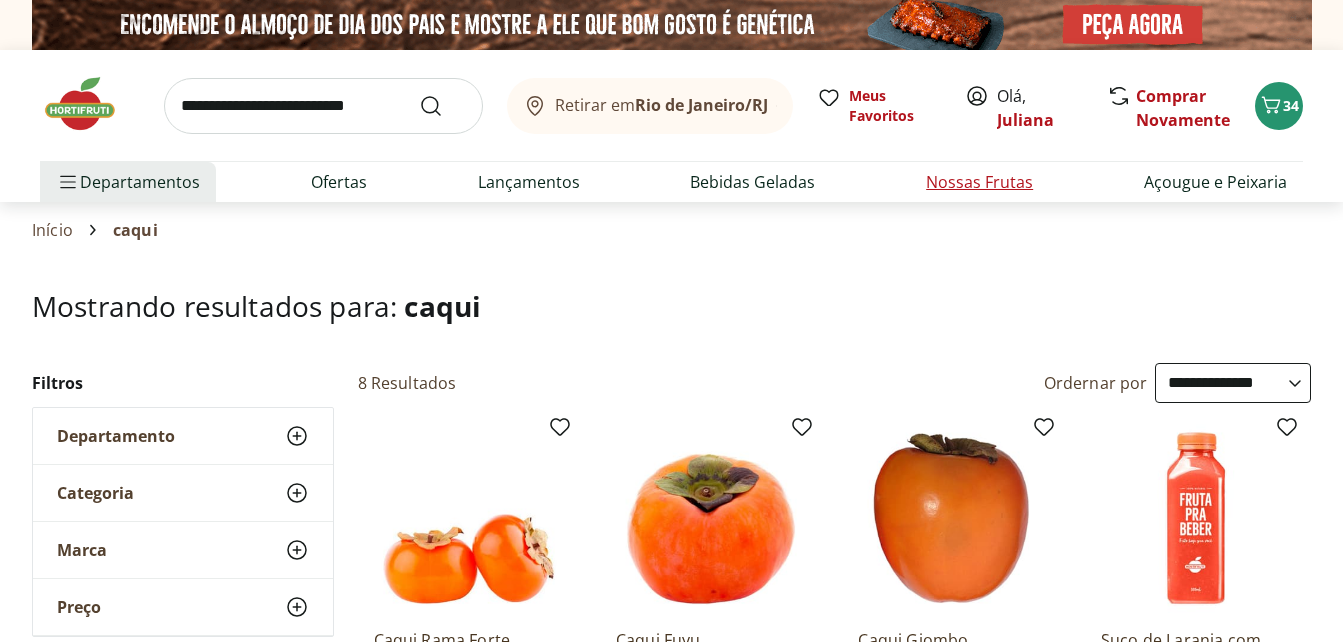click on "Nossas Frutas" at bounding box center (979, 182) 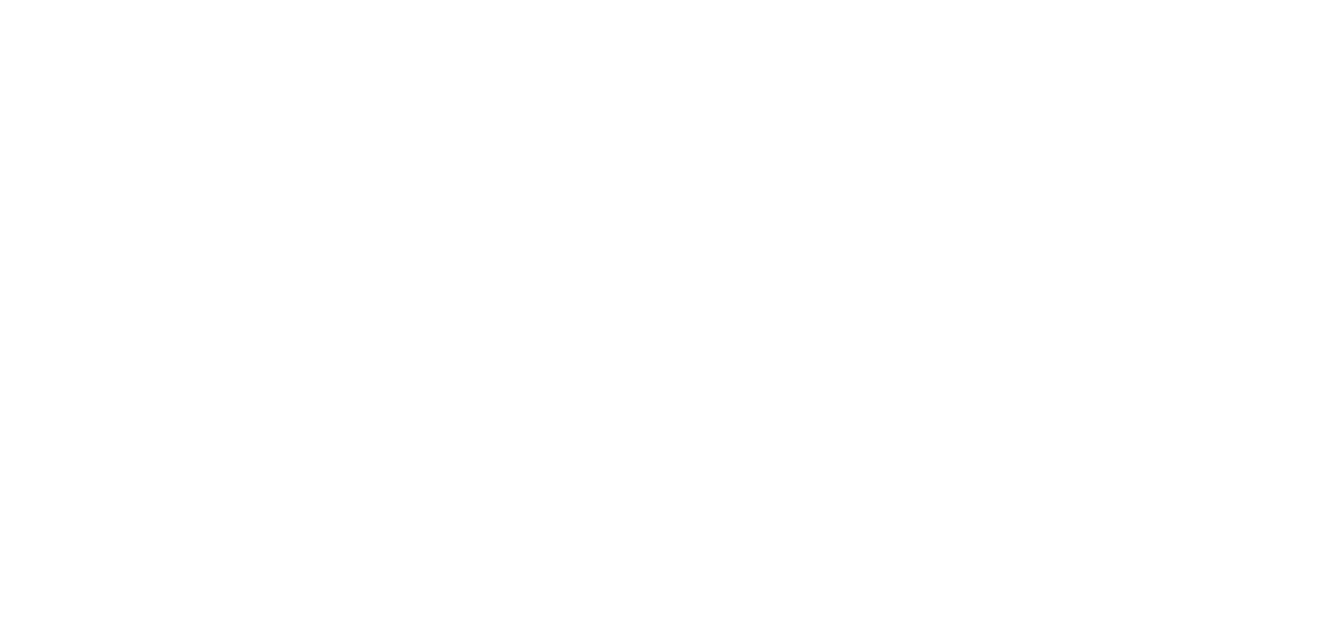 select on "**********" 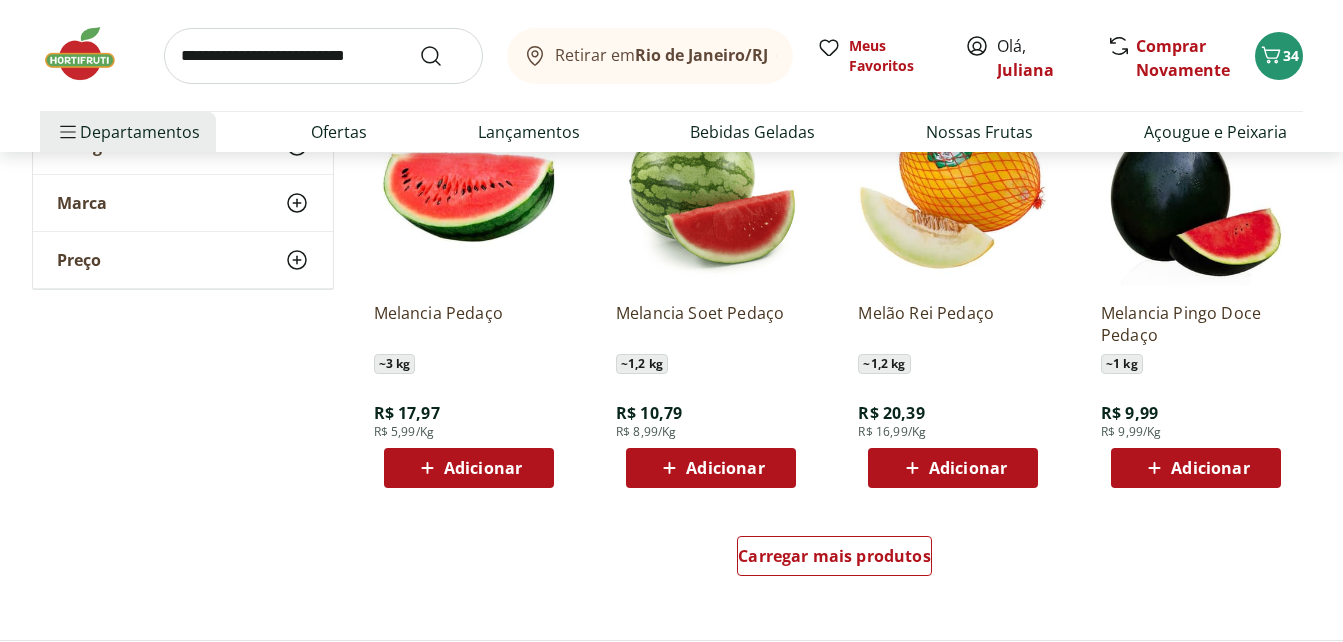 scroll, scrollTop: 1160, scrollLeft: 0, axis: vertical 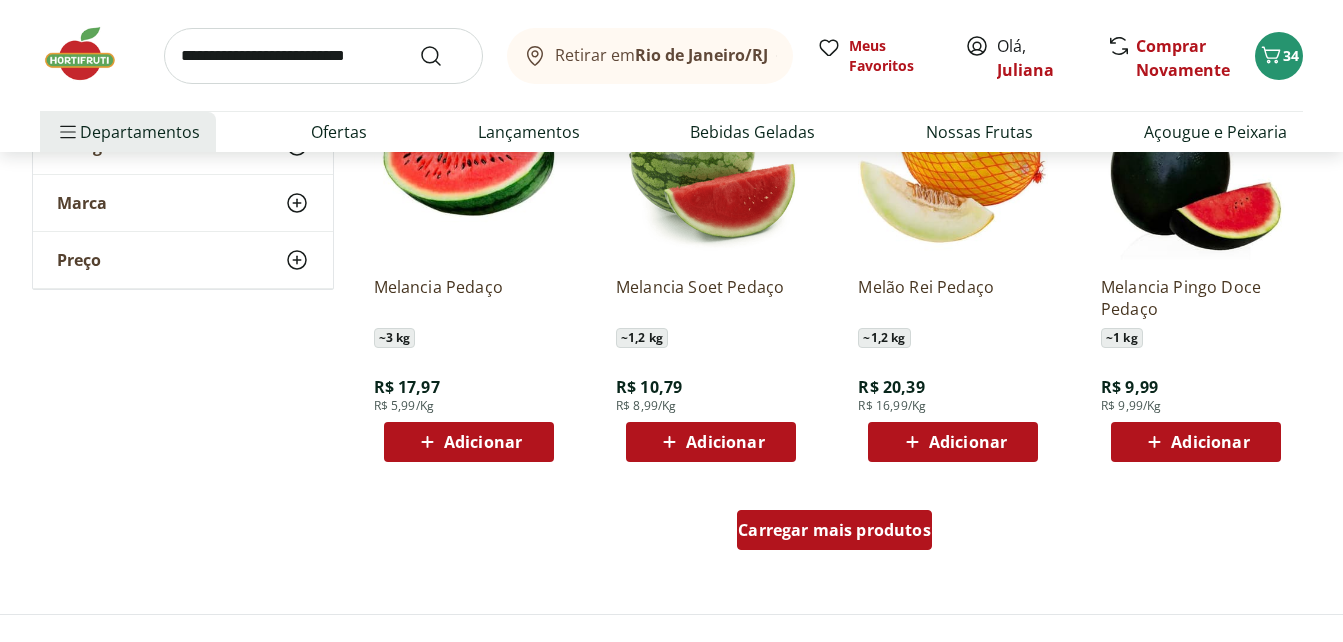 click on "Carregar mais produtos" at bounding box center [834, 530] 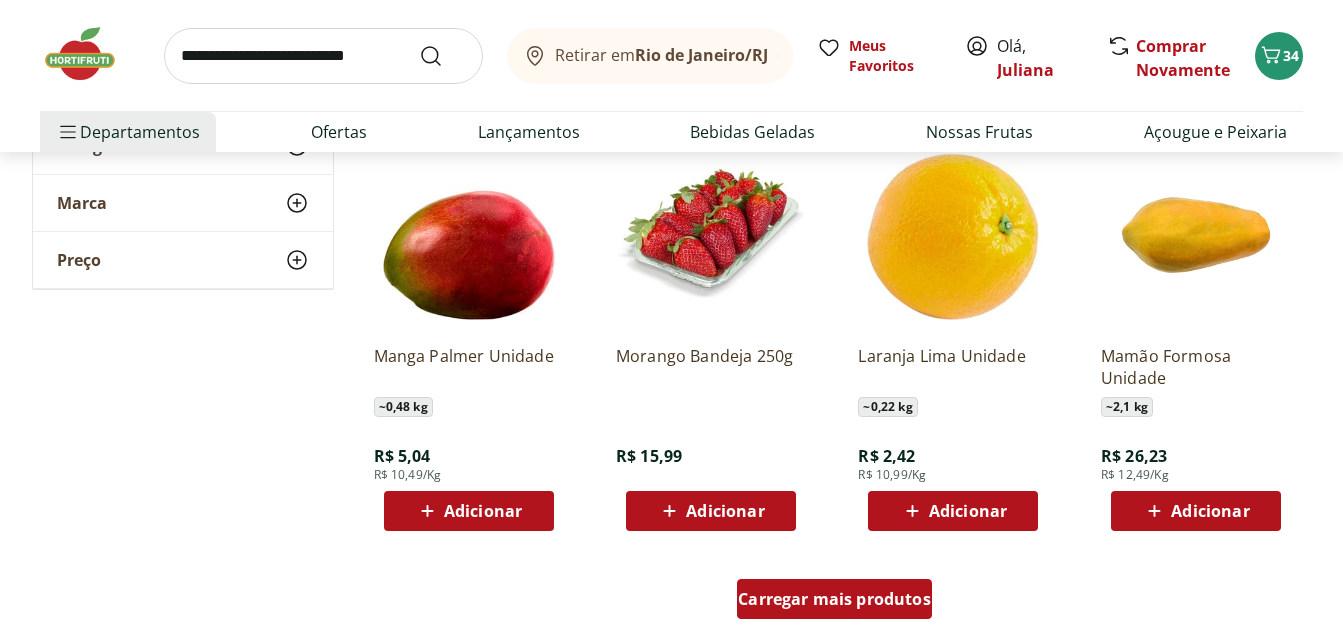 scroll, scrollTop: 2400, scrollLeft: 0, axis: vertical 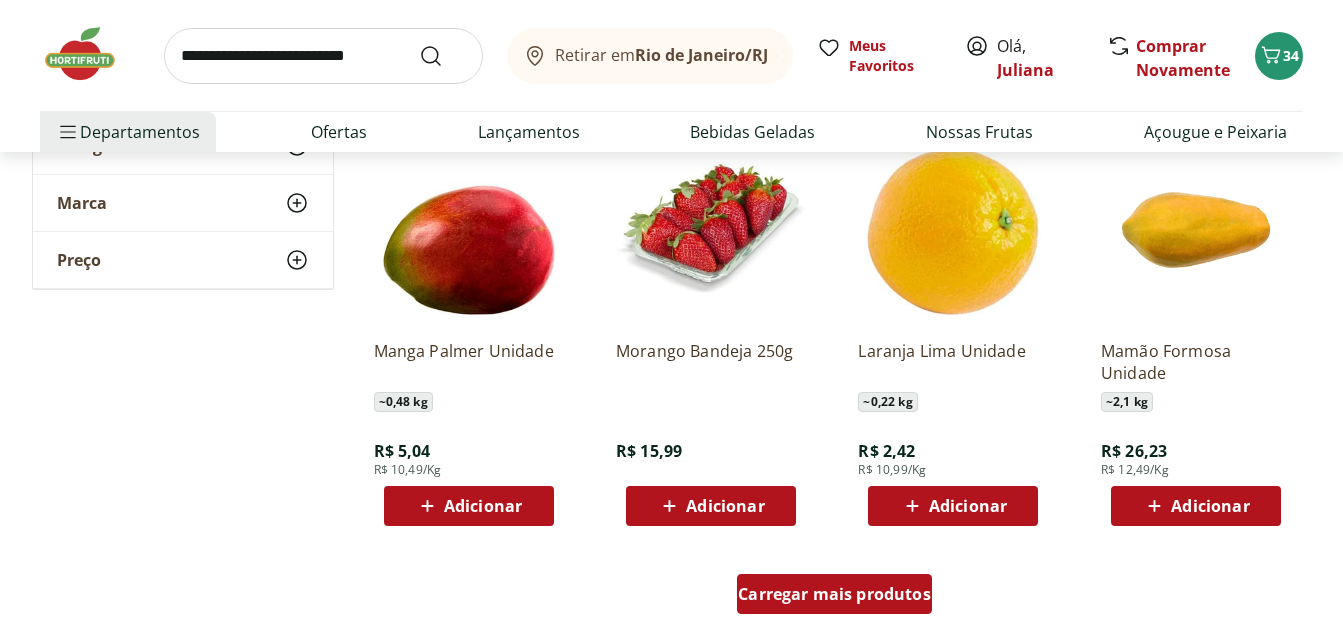 click on "Carregar mais produtos" at bounding box center [834, 594] 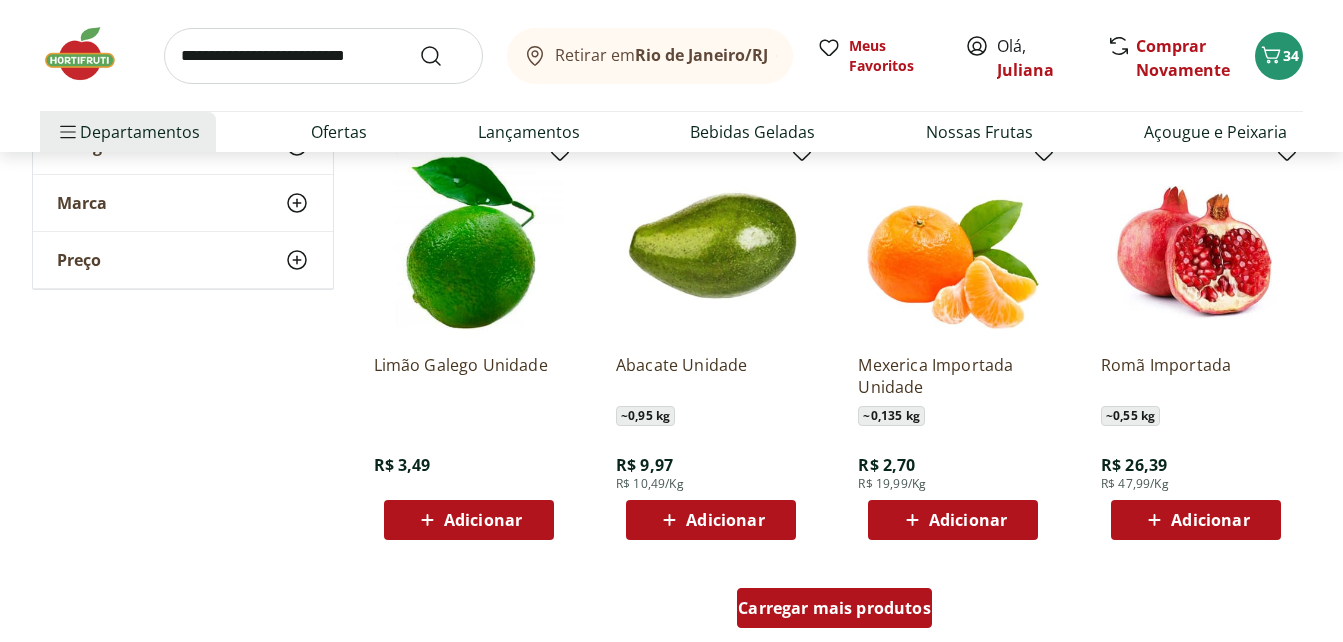 scroll, scrollTop: 3720, scrollLeft: 0, axis: vertical 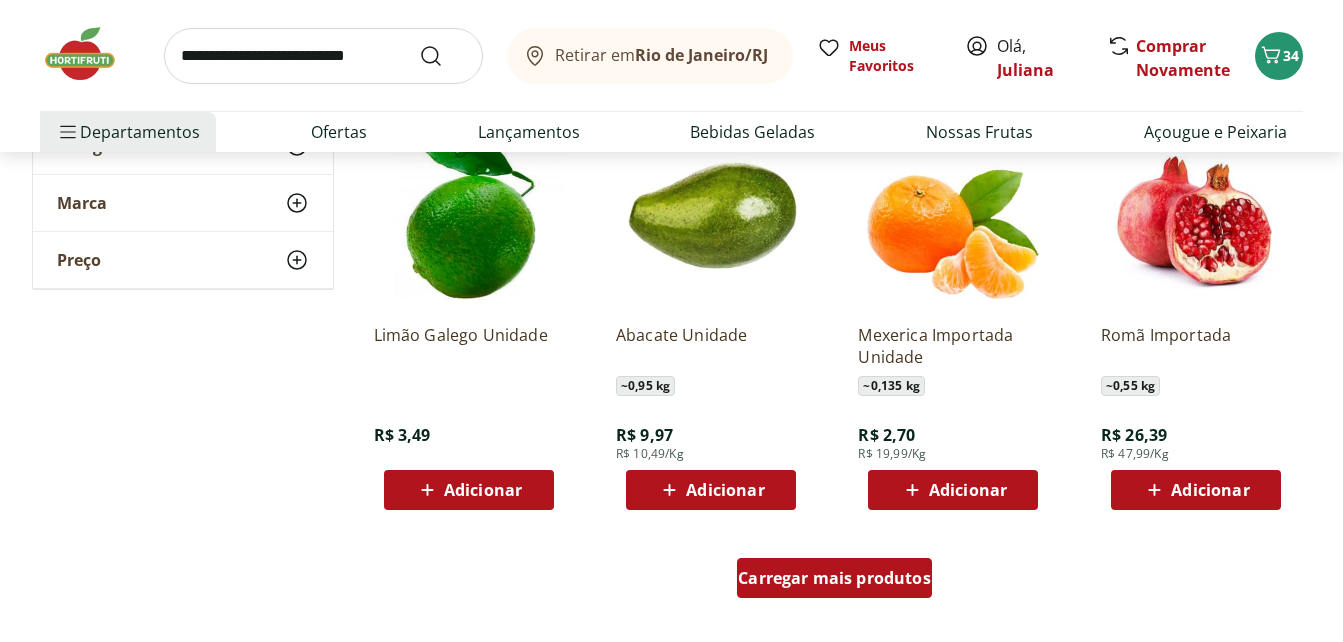 click on "Carregar mais produtos" at bounding box center [834, 578] 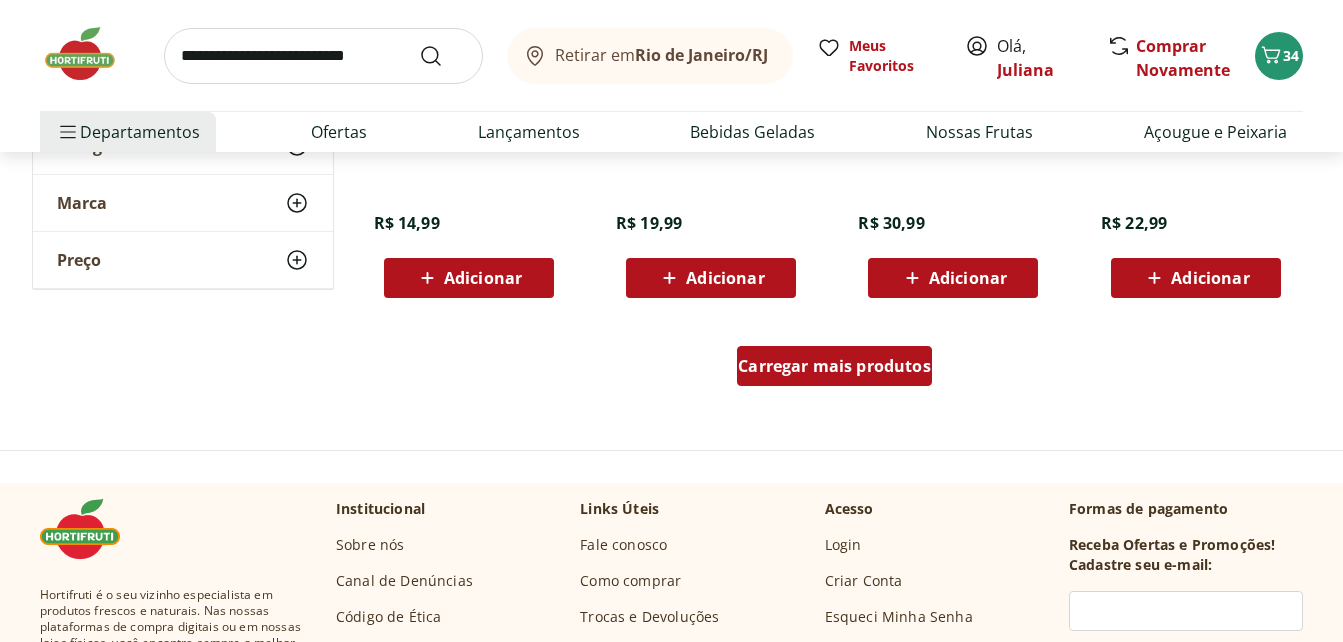 scroll, scrollTop: 5240, scrollLeft: 0, axis: vertical 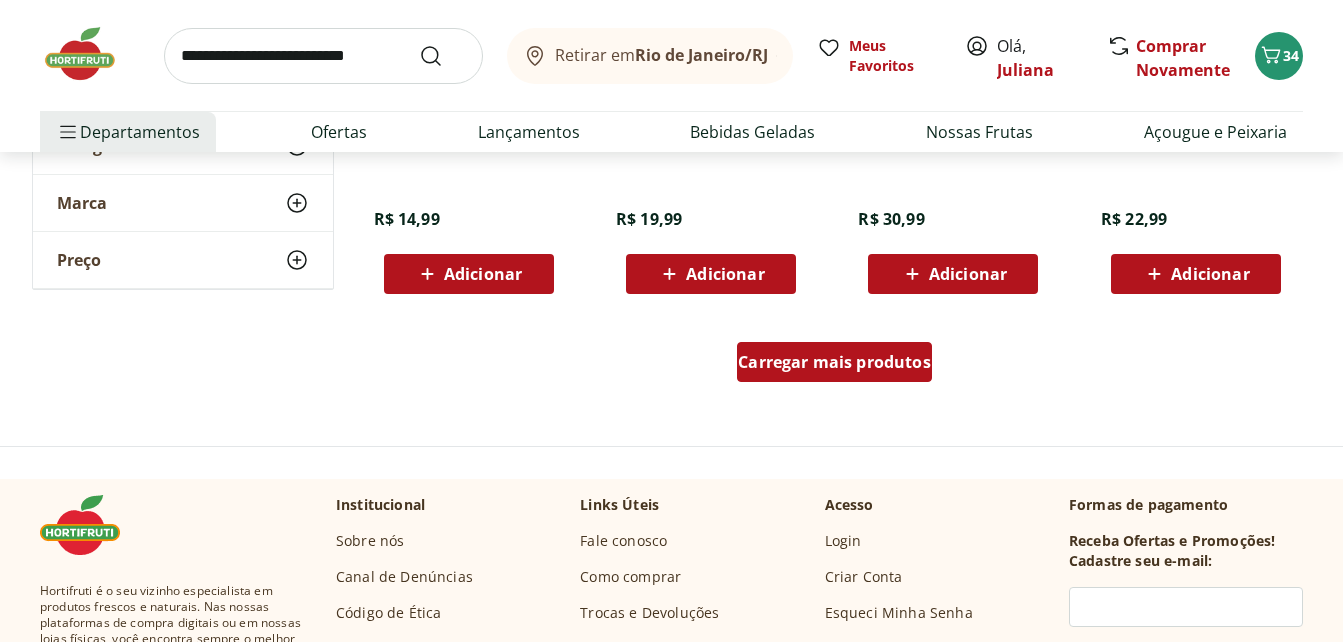 click on "Carregar mais produtos" at bounding box center (834, 362) 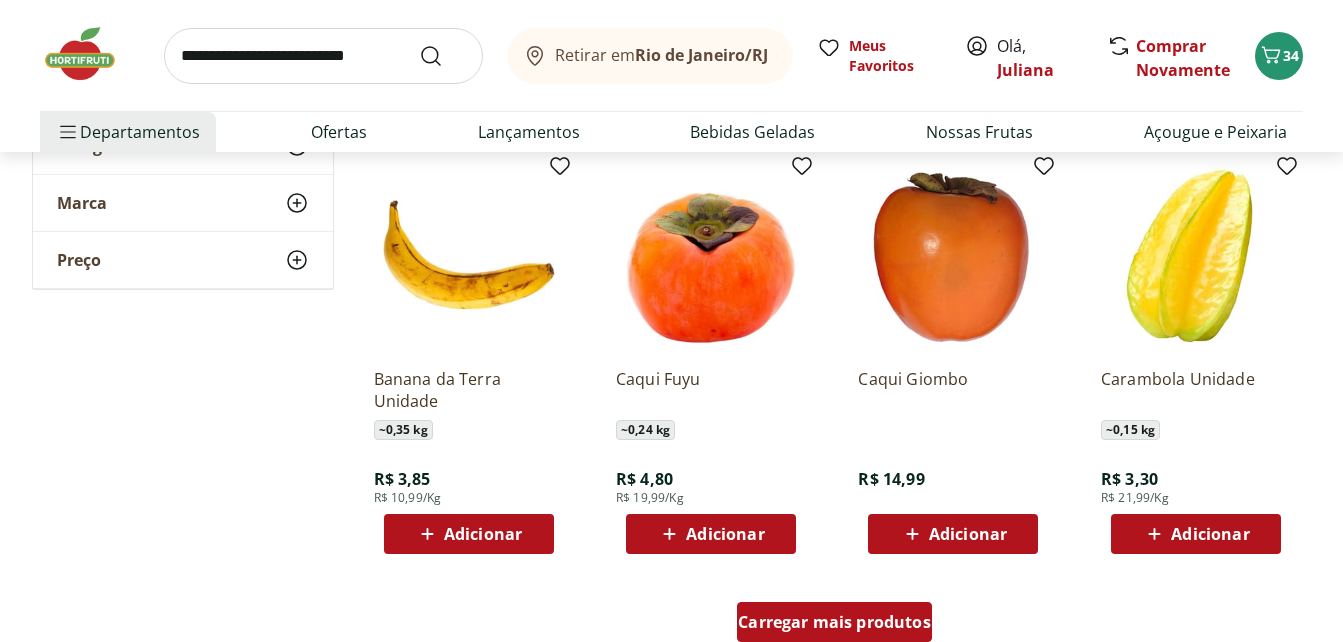 scroll, scrollTop: 6280, scrollLeft: 0, axis: vertical 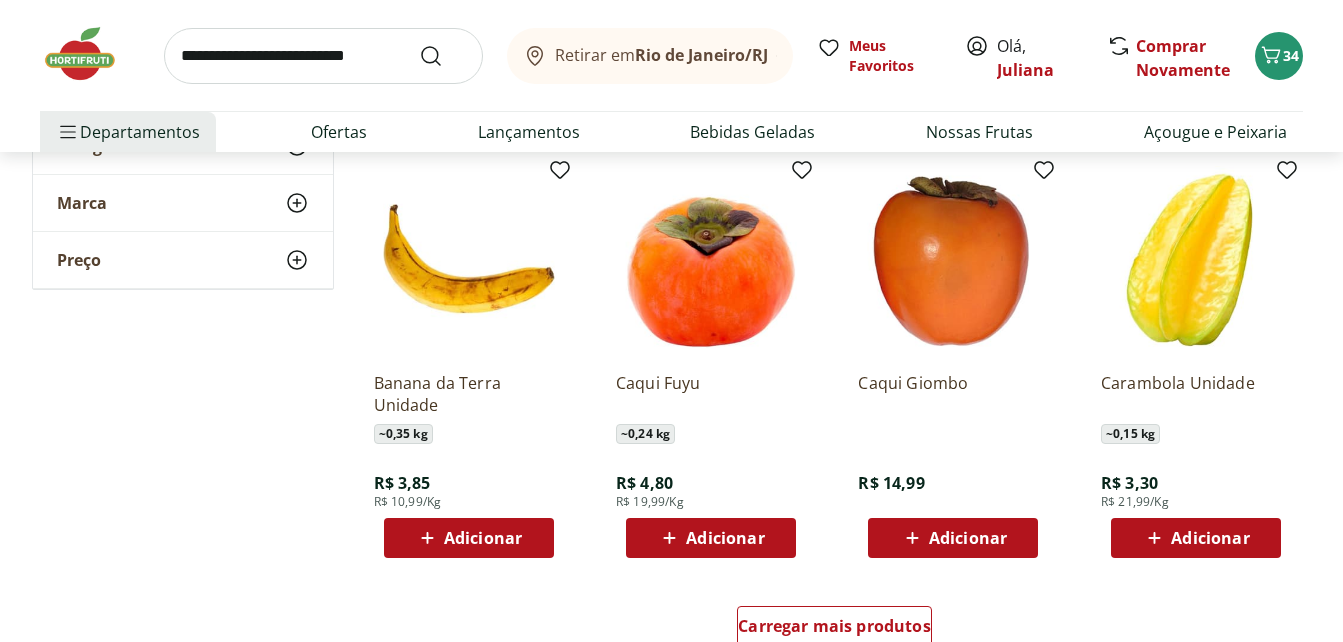 click at bounding box center [90, 54] 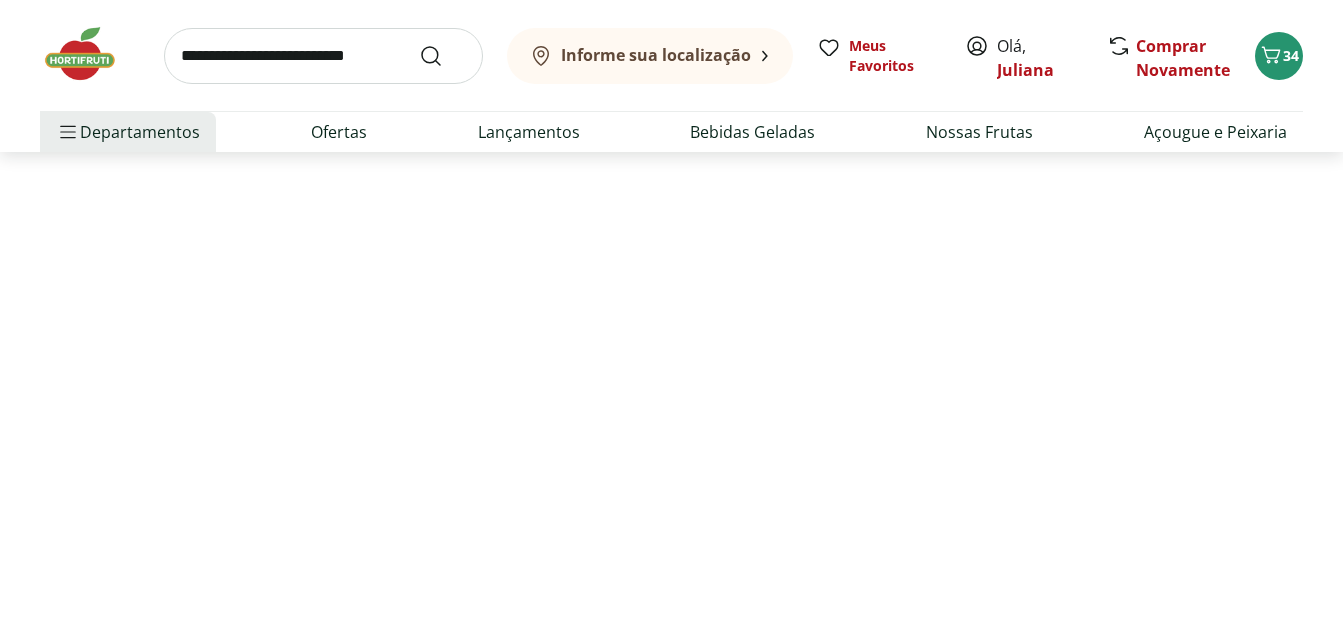 scroll, scrollTop: 0, scrollLeft: 0, axis: both 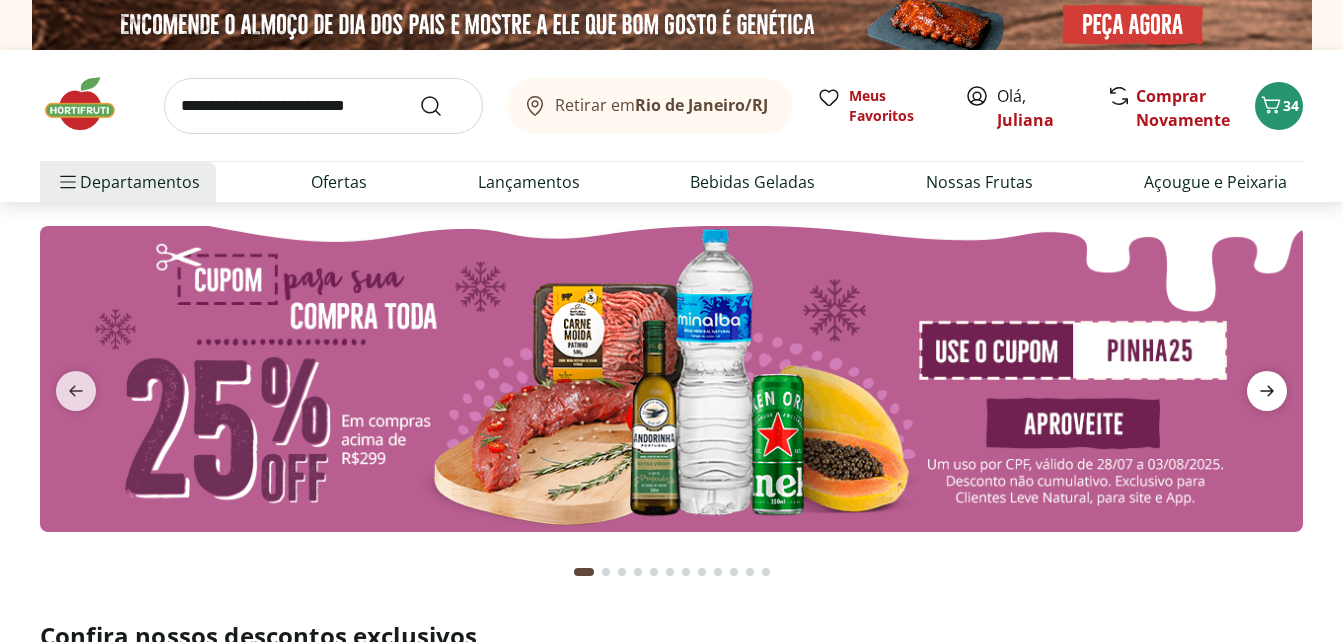 click 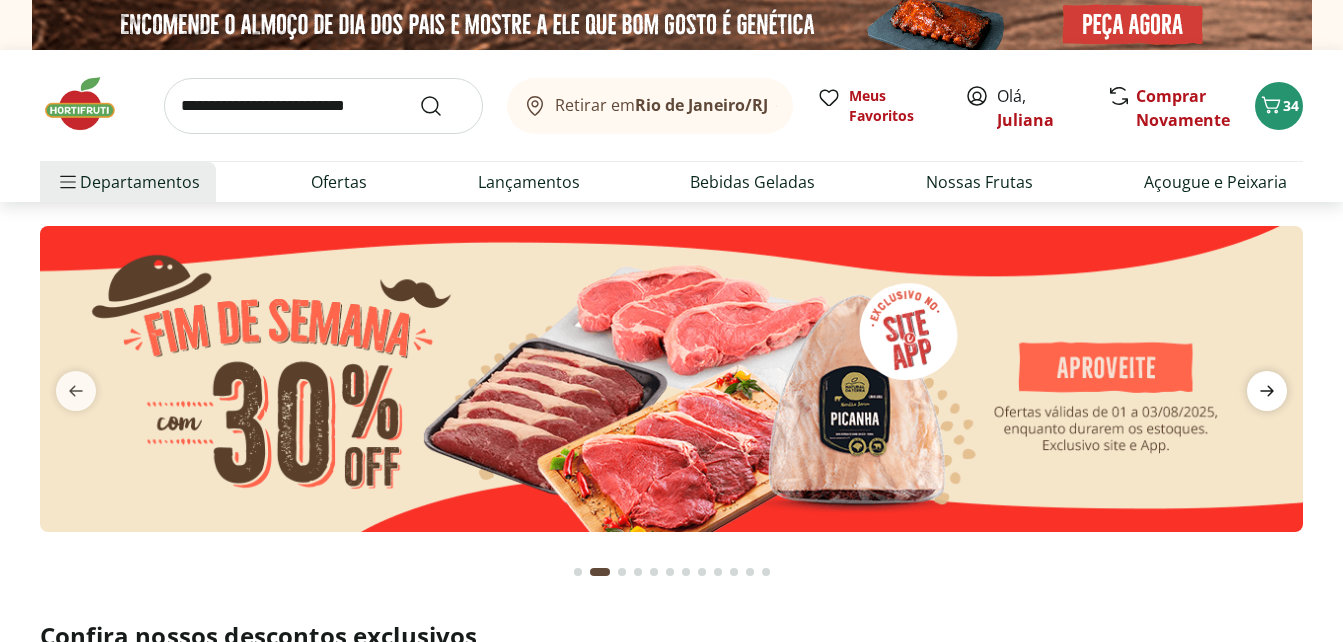 click 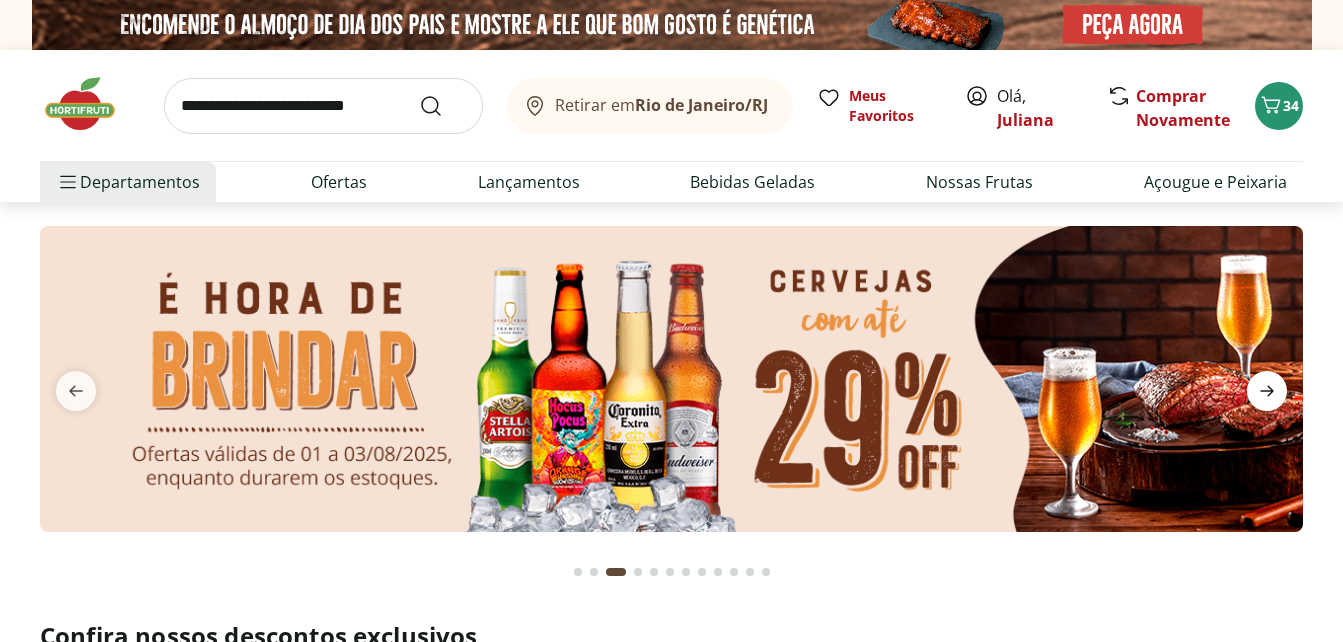 click 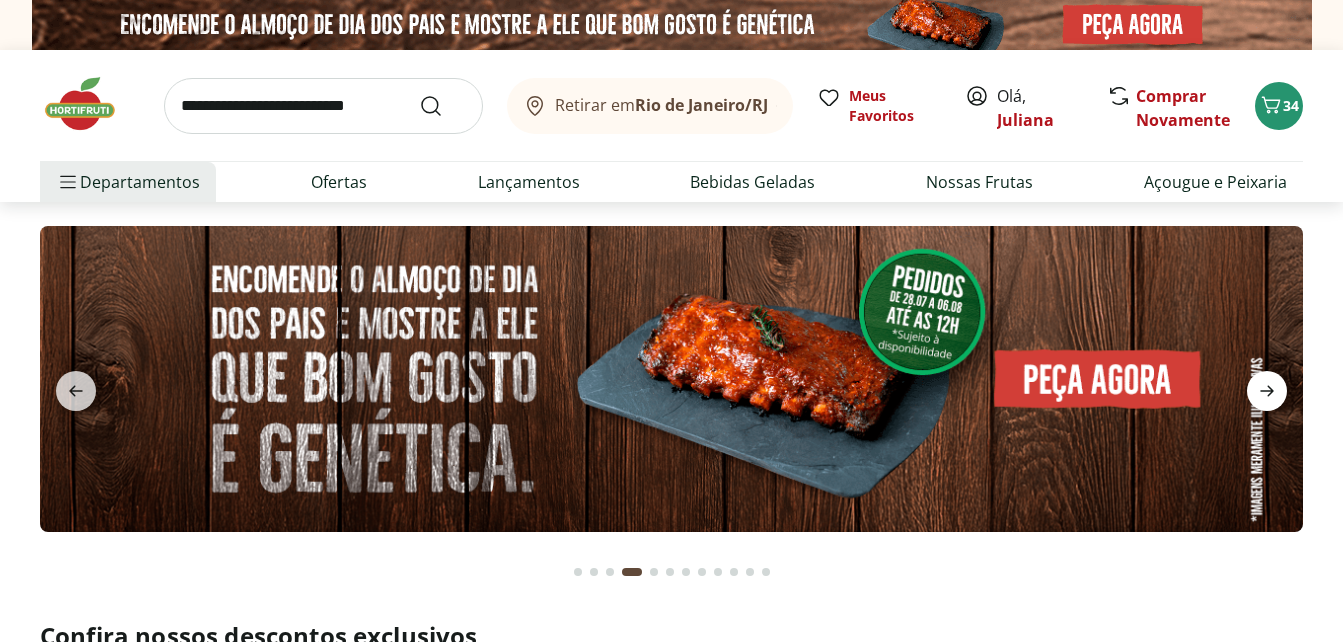 click 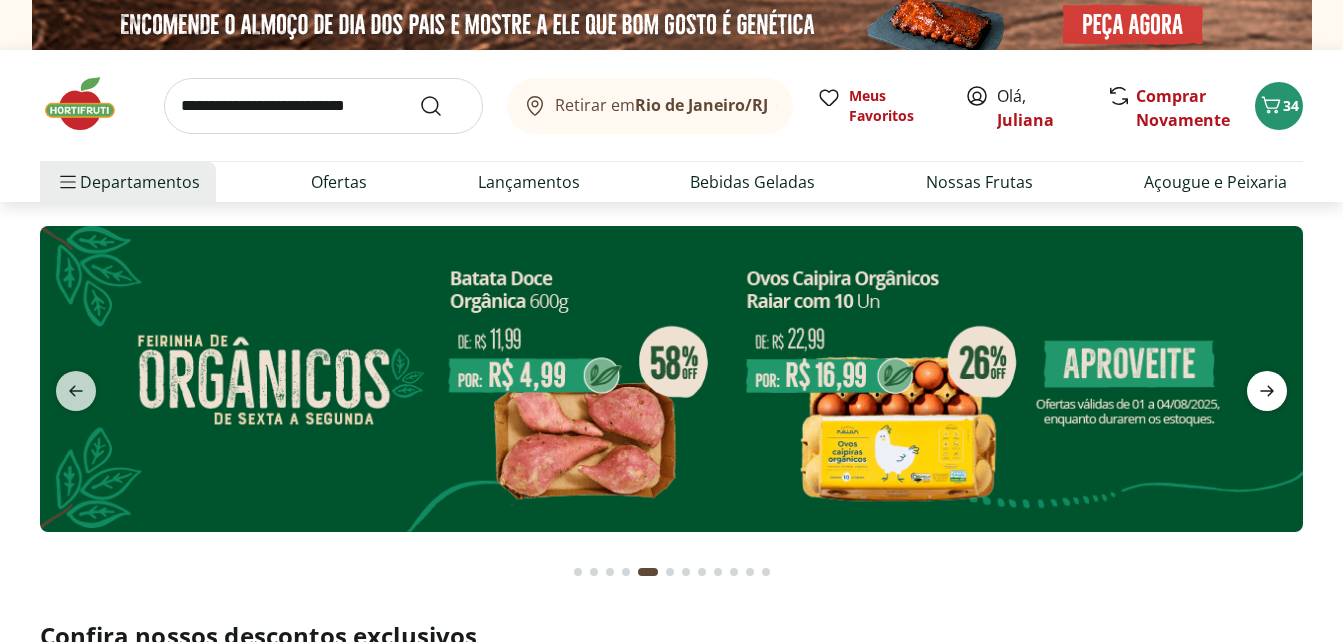 click 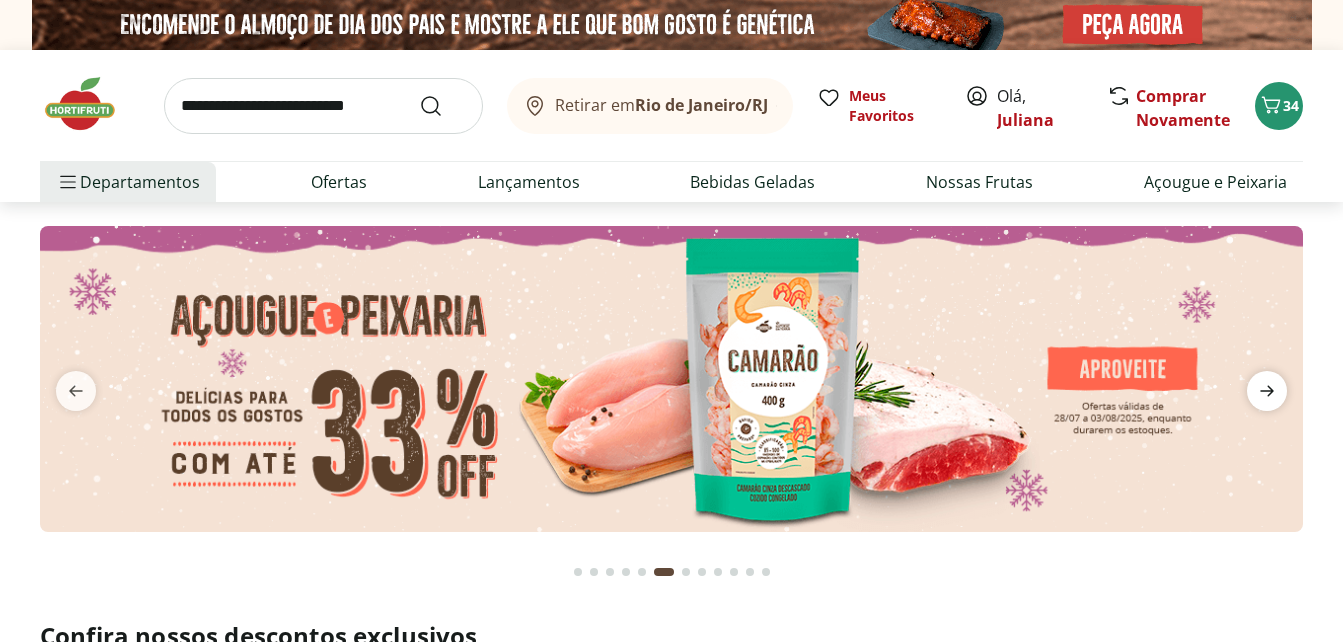 click 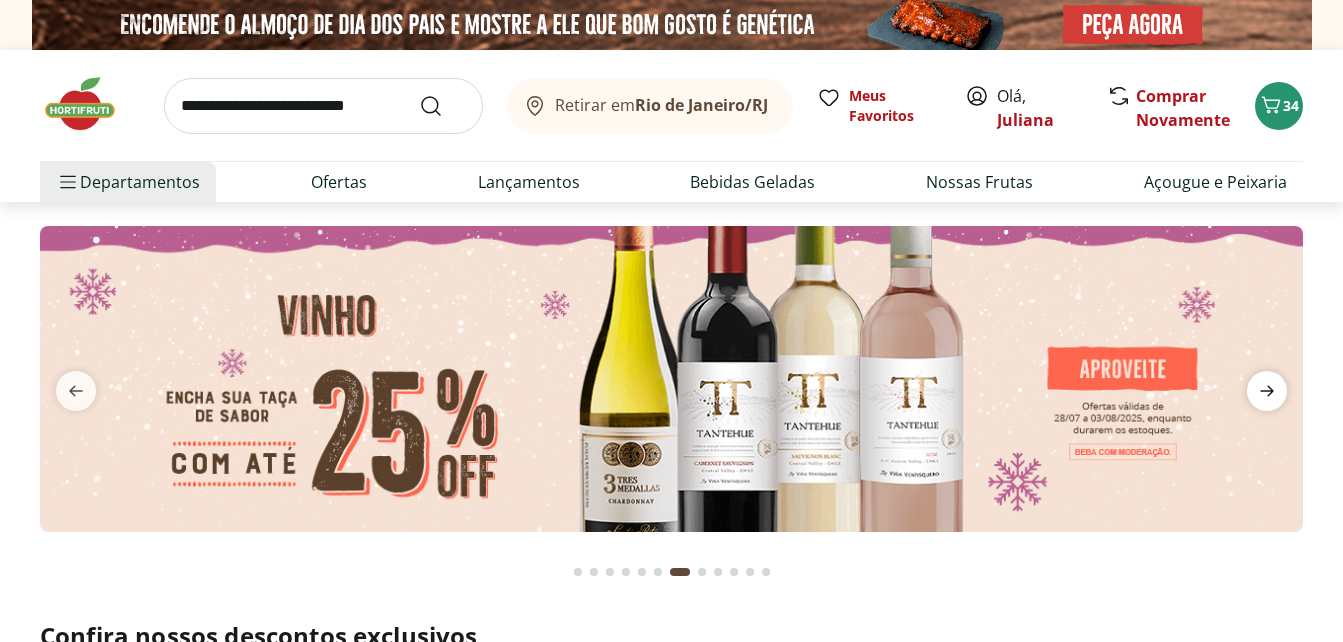 click 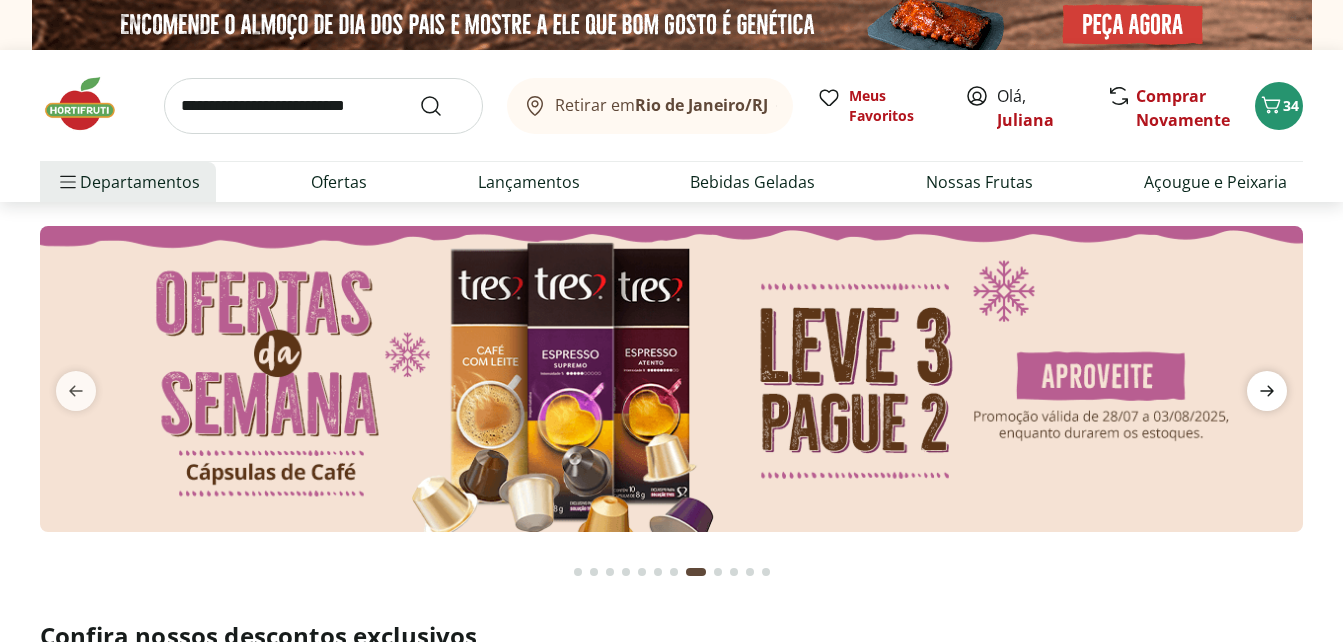 click 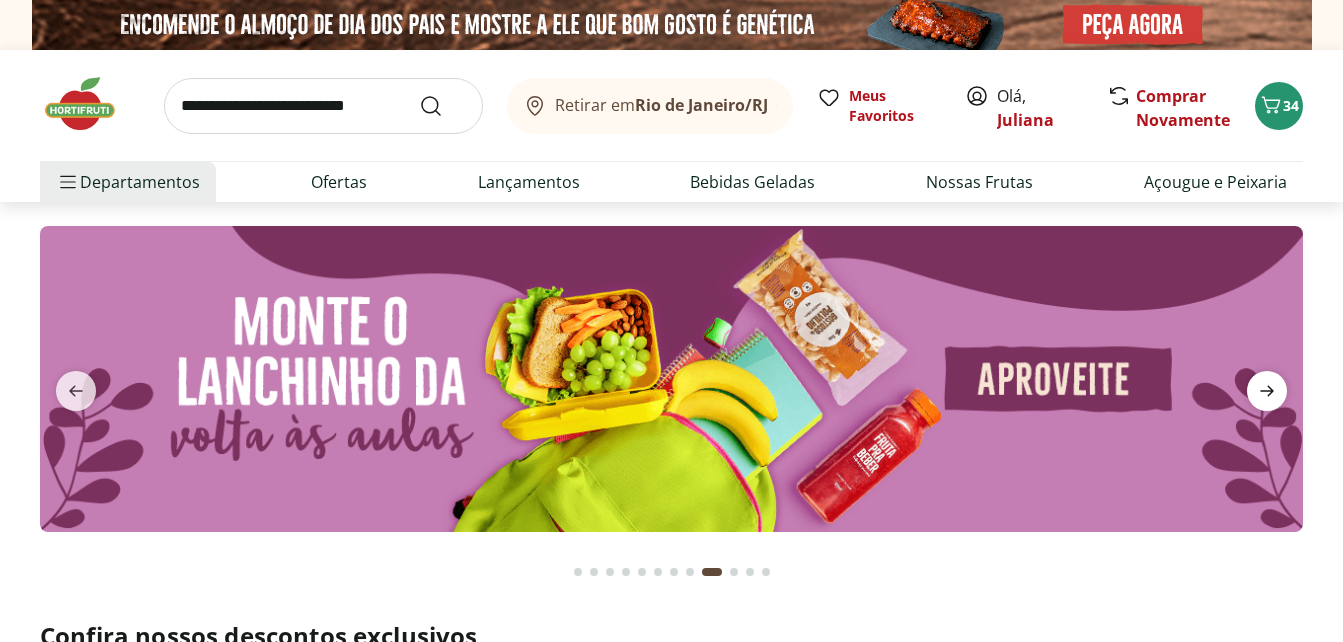 click 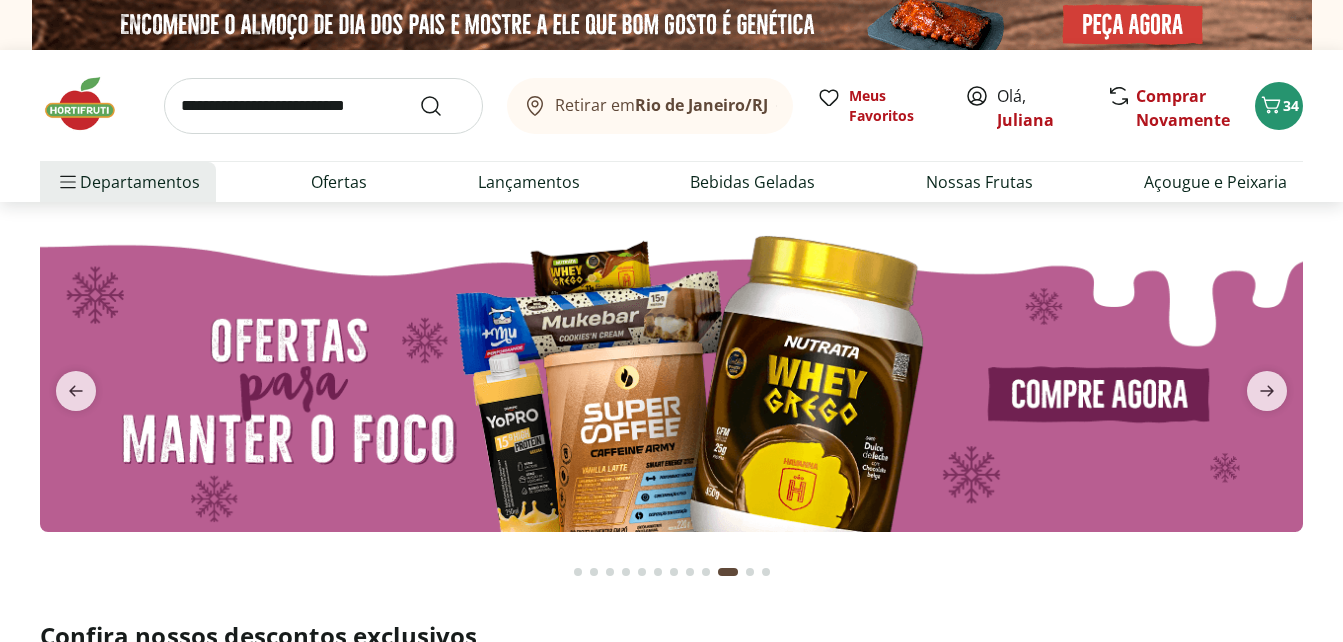 click at bounding box center (671, 379) 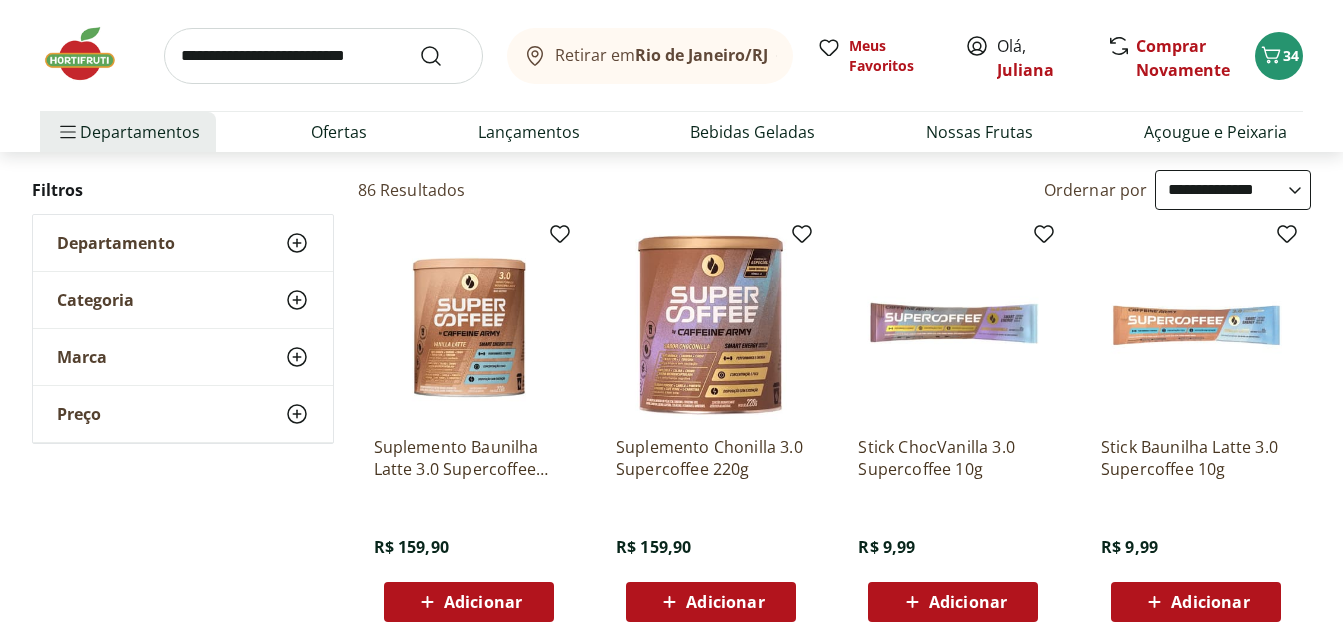 scroll, scrollTop: 80, scrollLeft: 0, axis: vertical 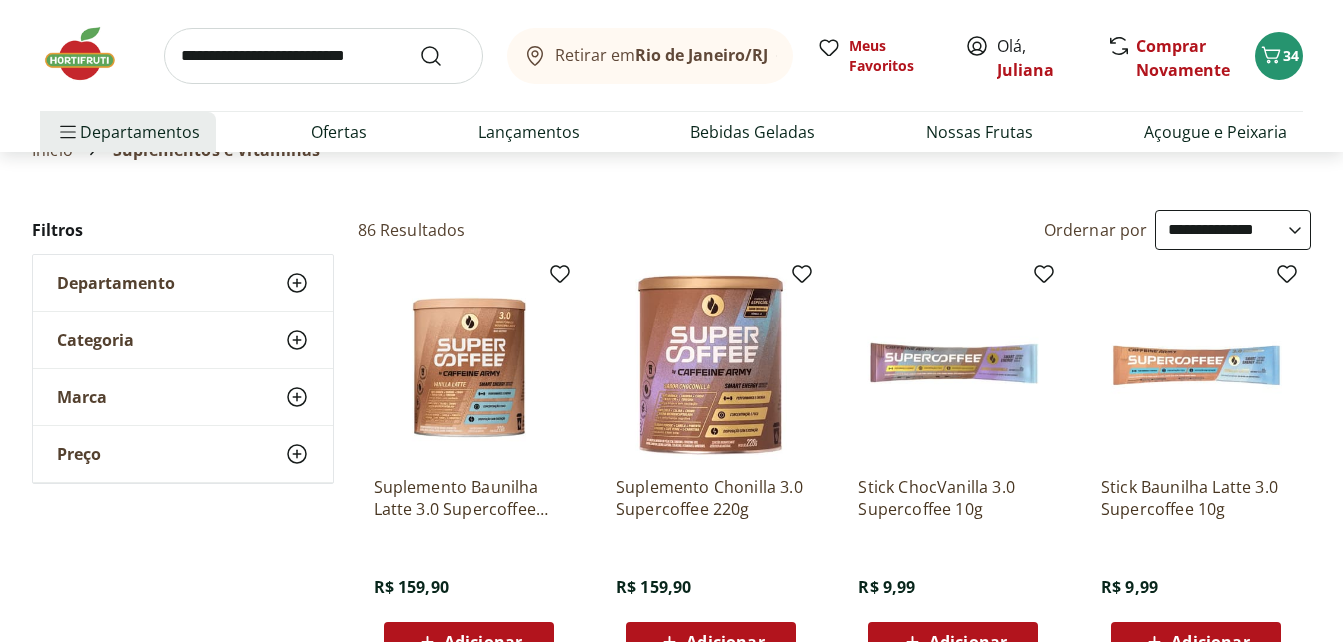 click on "**********" at bounding box center (1233, 230) 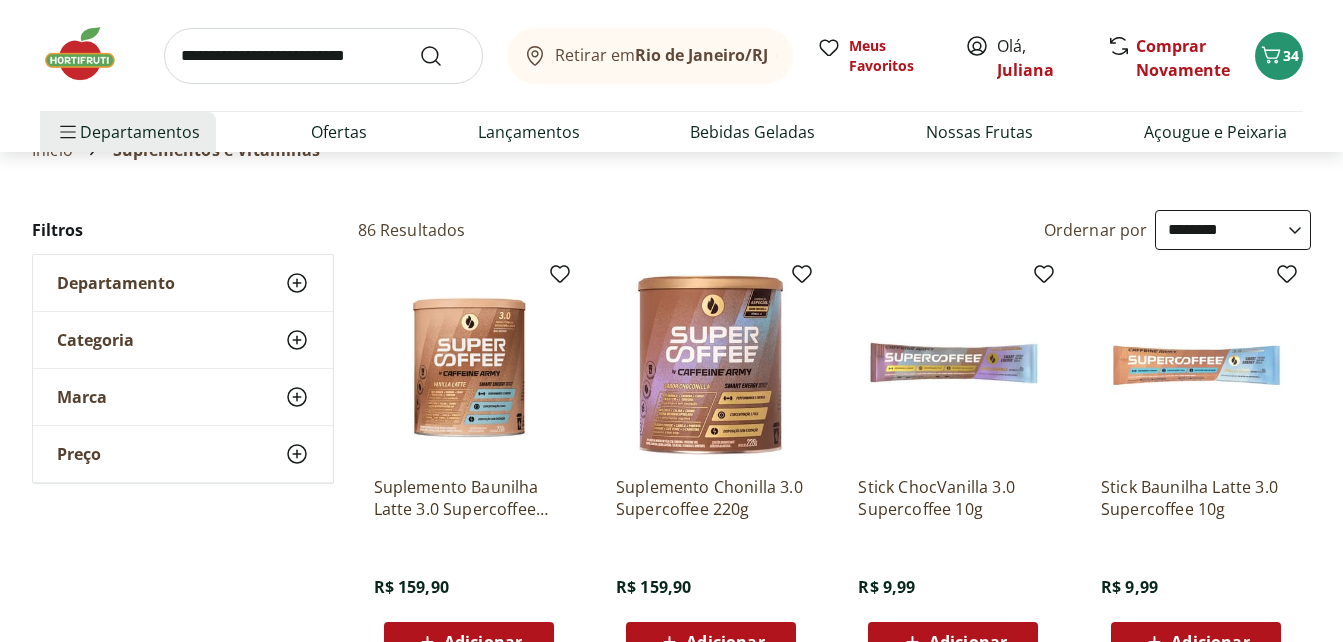click on "**********" at bounding box center [1233, 230] 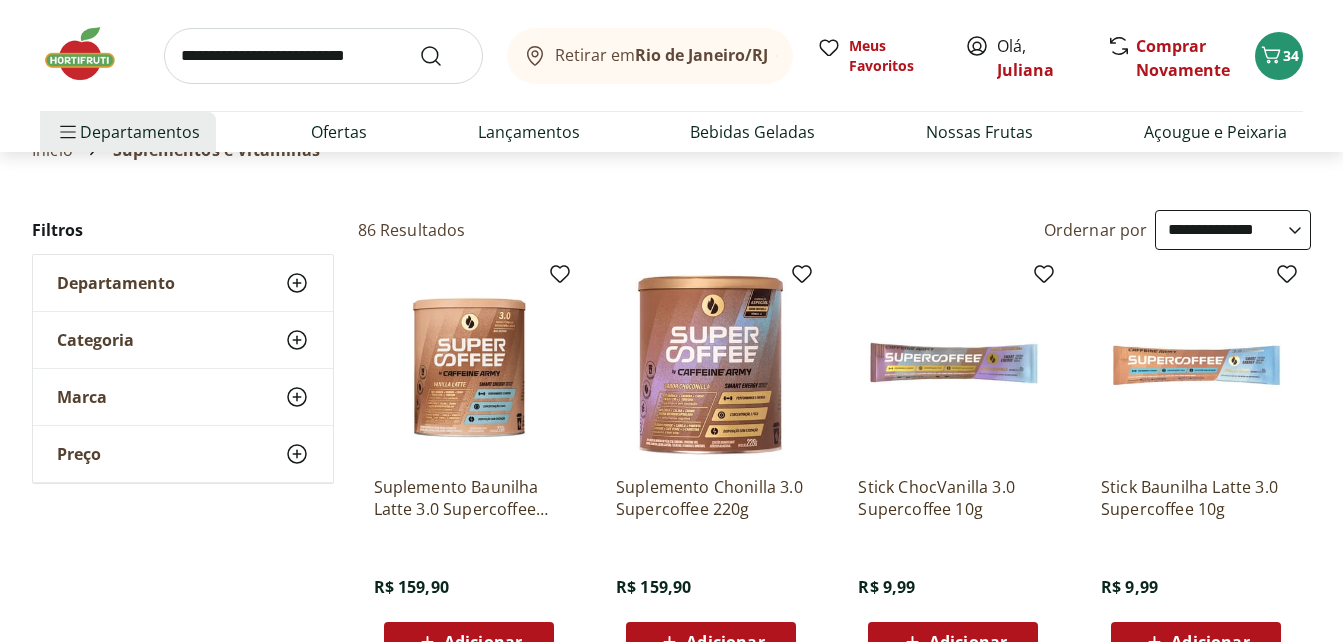 select on "**********" 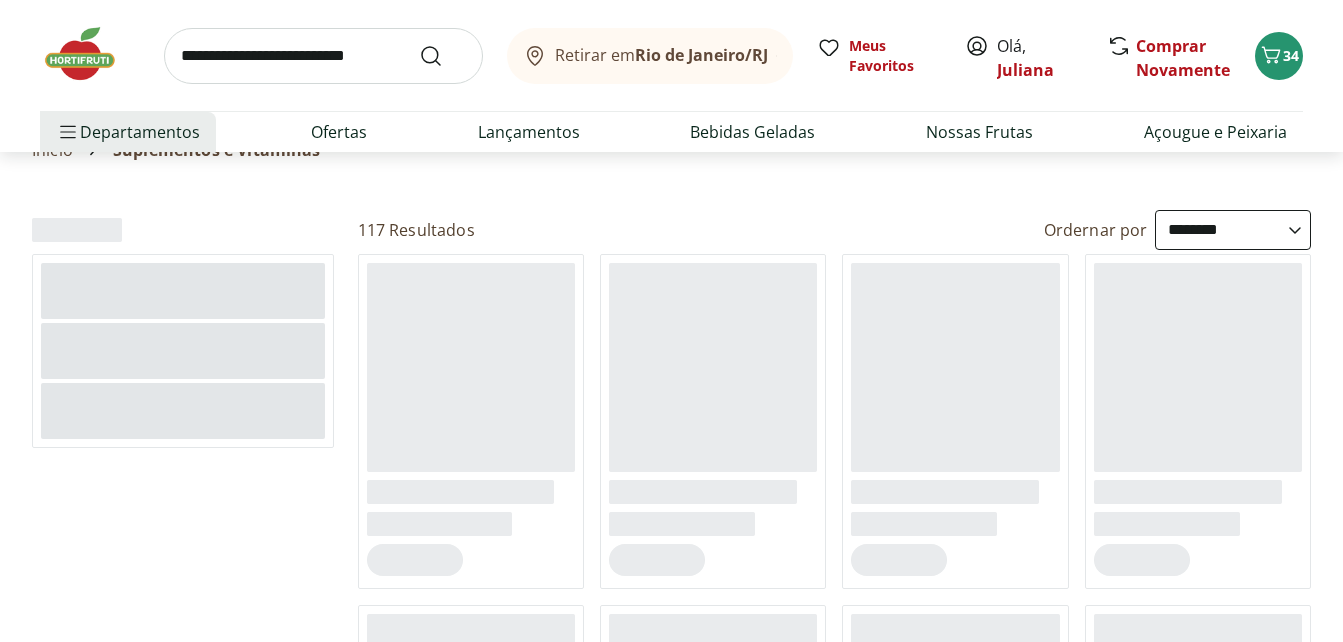 scroll, scrollTop: 0, scrollLeft: 0, axis: both 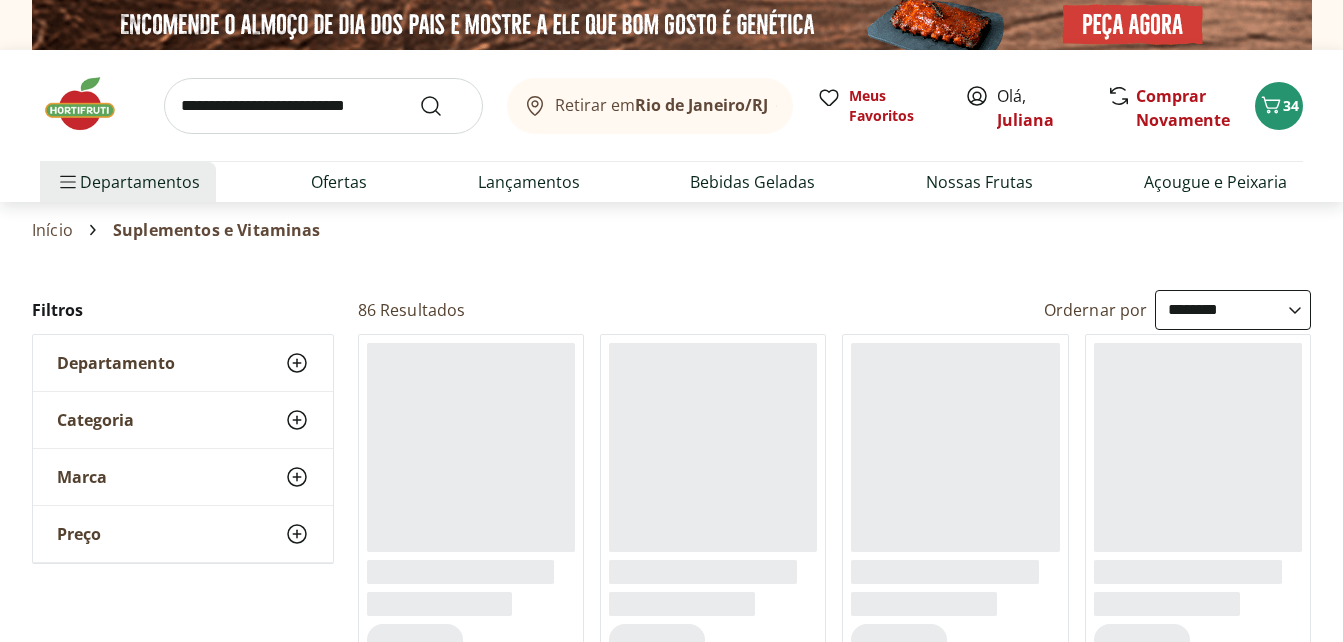 click on "Retirar em  Rio de Janeiro/RJ Olá,  Juliana 34 Retirar em  Rio de Janeiro/RJ Meus Favoritos Olá,  Juliana Comprar Novamente 34  Departamentos Nossa Marca Nossa Marca Ver tudo do departamento Açougue & Peixaria Congelados e Refrigerados Frutas, Legumes e Verduras Orgânicos Mercearia Sorvetes Hortifruti Hortifruti Ver tudo do departamento Cogumelos Frutas Legumes Ovos Temperos Frescos Verduras Orgânicos Orgânicos Ver tudo do departamento Bebidas Orgânicas Frutas Orgânicas Legumes Orgânicos Ovos Orgânicos Perecíveis Orgânicos Verduras Orgânicas Temperos Frescos Açougue e Peixaria Açougue e Peixaria Ver tudo do departamento Aves Bovinos Exóticos Frutos do Mar Linguiça e Salsicha Peixes Salgados e Defumados Suínos Prontinhos Prontinhos Ver tudo do departamento Frutas Cortadinhas Pré Preparados Prontos para Consumo Saladas Sucos e Água de Coco Padaria Padaria Ver tudo do departamento Bolos e Mini Bolos Doces Pão Padaria Própria Salgados Torradas Bebidas Bebidas Ver tudo do departamento Água" at bounding box center [671, 3212] 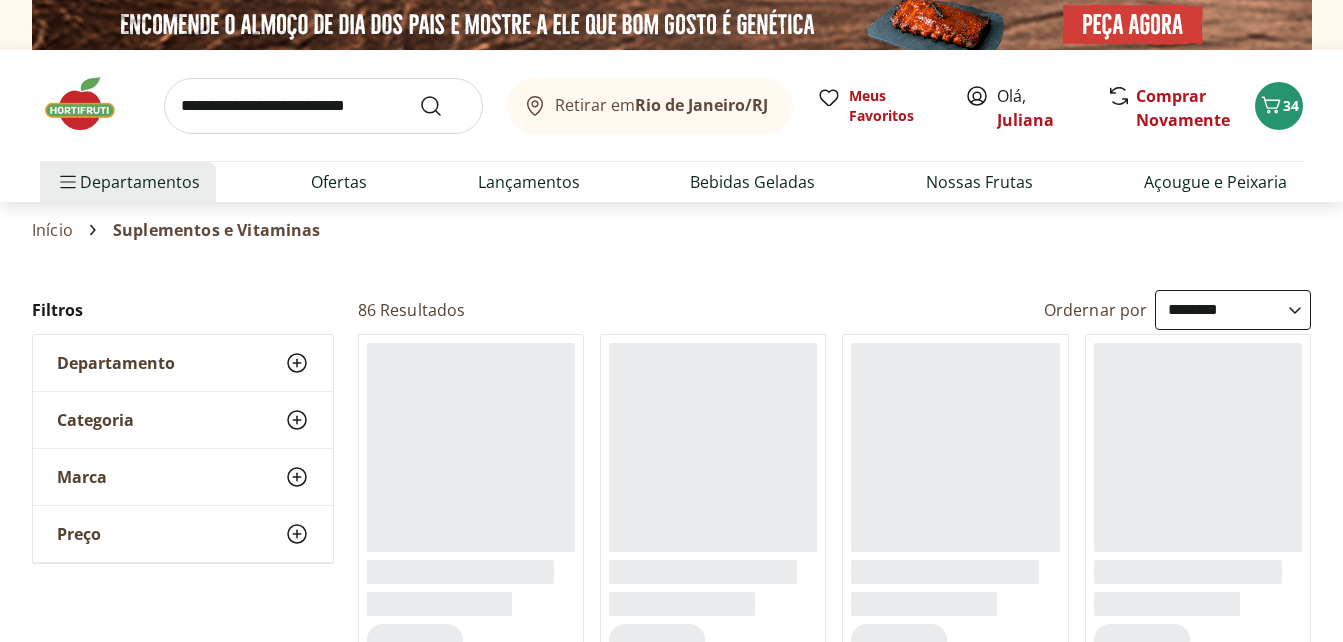 click on "Retirar em  Rio de Janeiro/RJ Olá,  Juliana 34 Retirar em  Rio de Janeiro/RJ Meus Favoritos Olá,  Juliana Comprar Novamente 34  Departamentos Nossa Marca Nossa Marca Ver tudo do departamento Açougue & Peixaria Congelados e Refrigerados Frutas, Legumes e Verduras Orgânicos Mercearia Sorvetes Hortifruti Hortifruti Ver tudo do departamento Cogumelos Frutas Legumes Ovos Temperos Frescos Verduras Orgânicos Orgânicos Ver tudo do departamento Bebidas Orgânicas Frutas Orgânicas Legumes Orgânicos Ovos Orgânicos Perecíveis Orgânicos Verduras Orgânicas Temperos Frescos Açougue e Peixaria Açougue e Peixaria Ver tudo do departamento Aves Bovinos Exóticos Frutos do Mar Linguiça e Salsicha Peixes Salgados e Defumados Suínos Prontinhos Prontinhos Ver tudo do departamento Frutas Cortadinhas Pré Preparados Prontos para Consumo Saladas Sucos e Água de Coco Padaria Padaria Ver tudo do departamento Bolos e Mini Bolos Doces Pão Padaria Própria Salgados Torradas Bebidas Bebidas Ver tudo do departamento Água" at bounding box center (671, 3212) 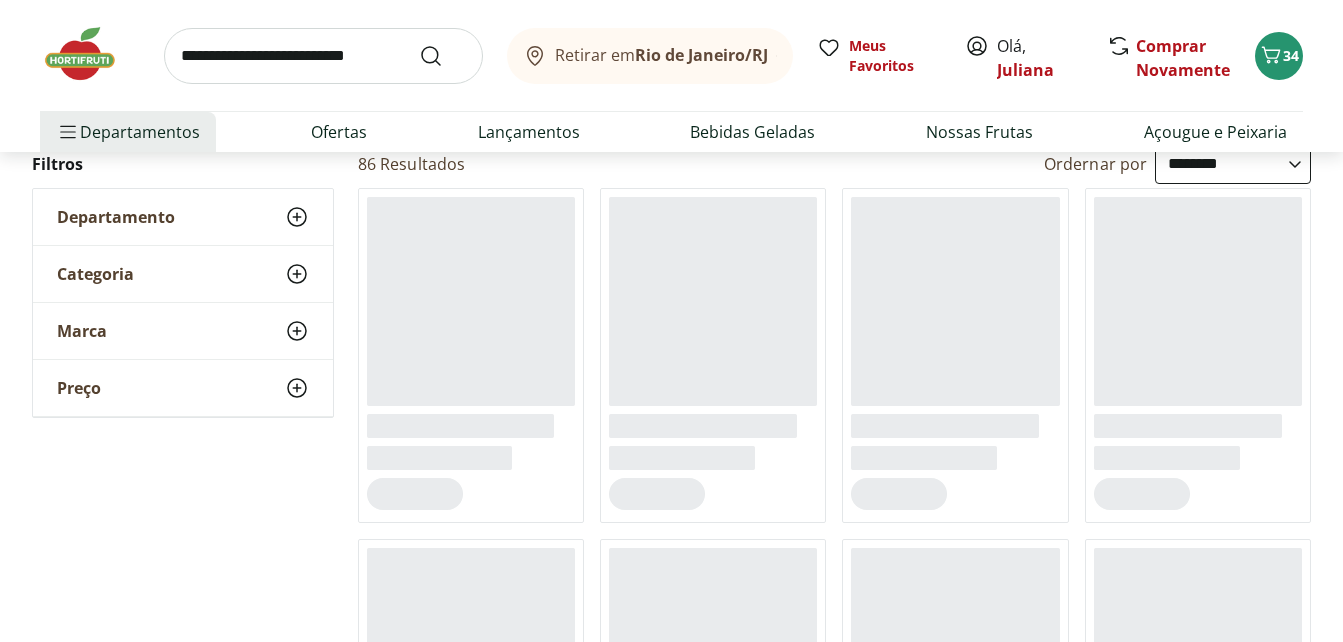 scroll, scrollTop: 0, scrollLeft: 0, axis: both 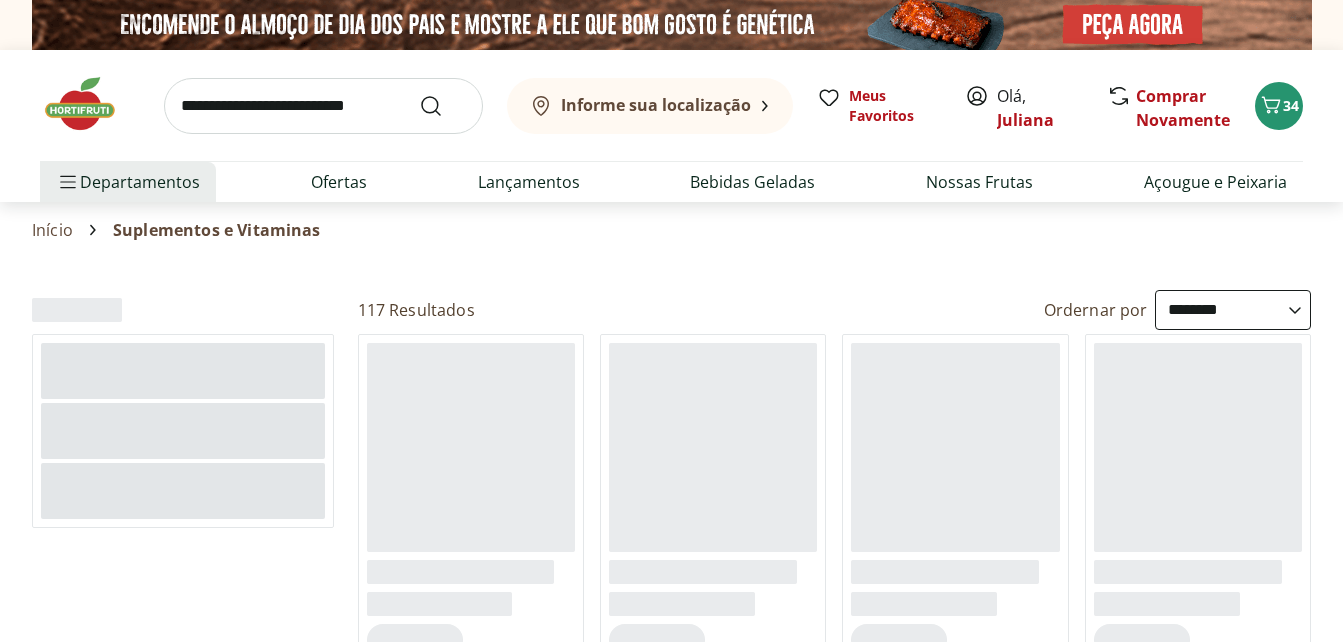 select on "**********" 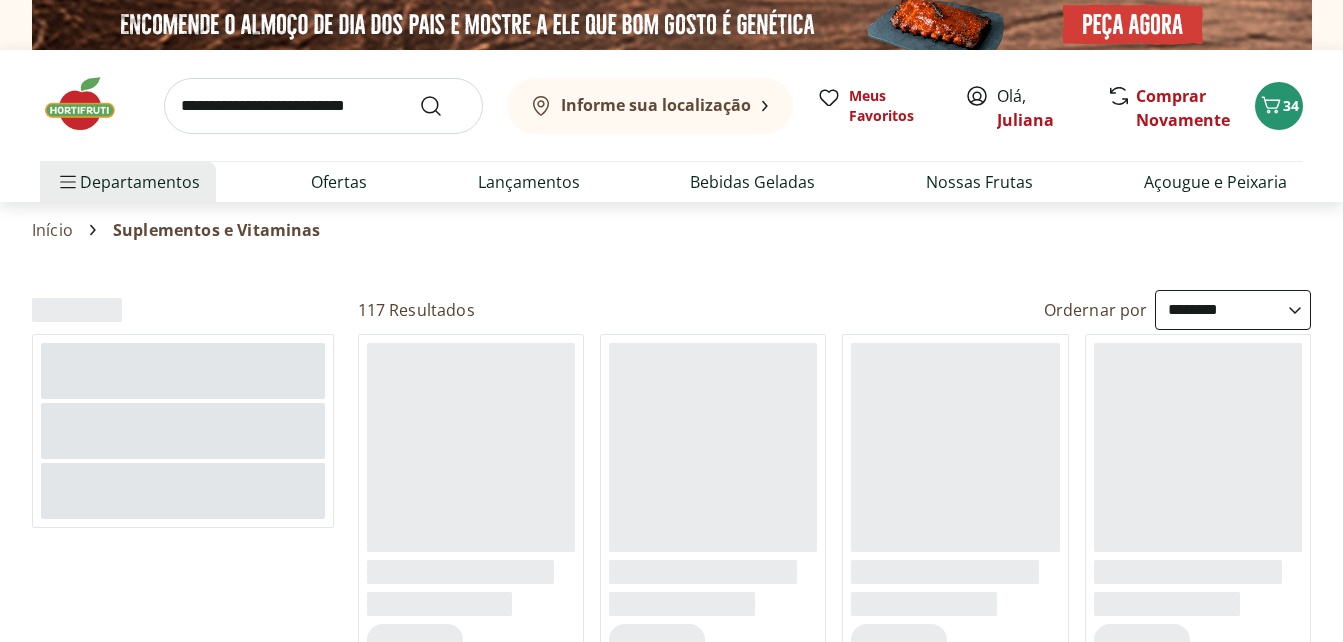 scroll, scrollTop: 0, scrollLeft: 0, axis: both 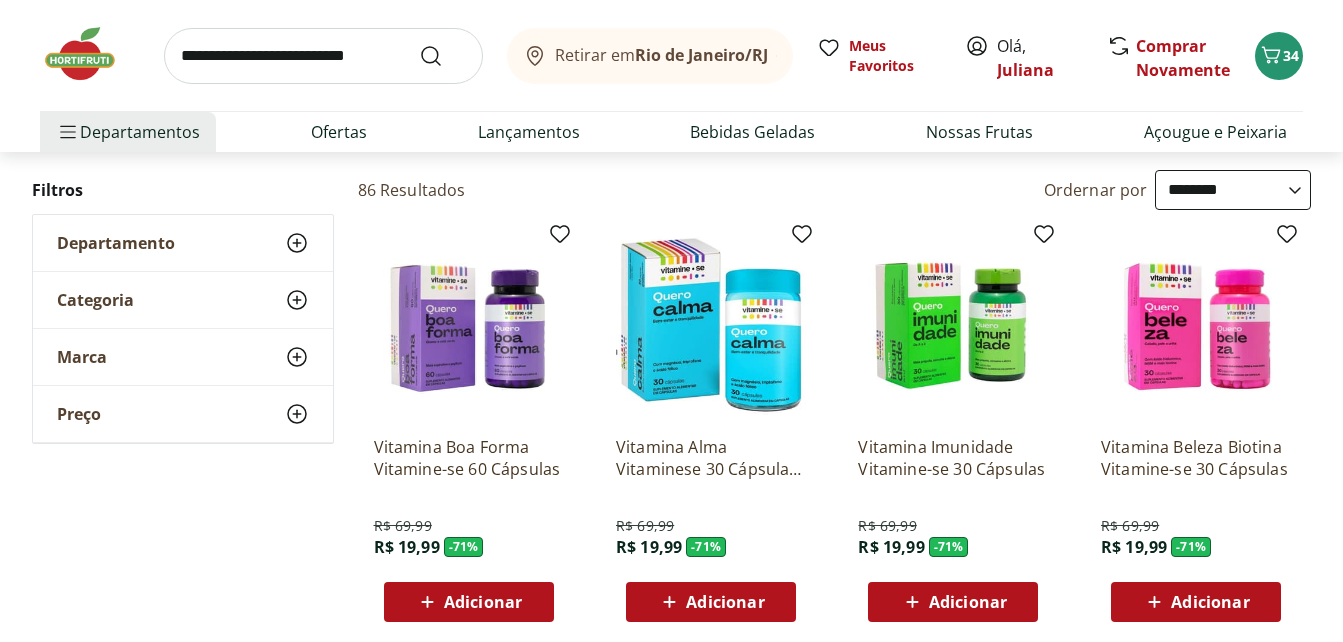 click on "**********" at bounding box center (1233, 190) 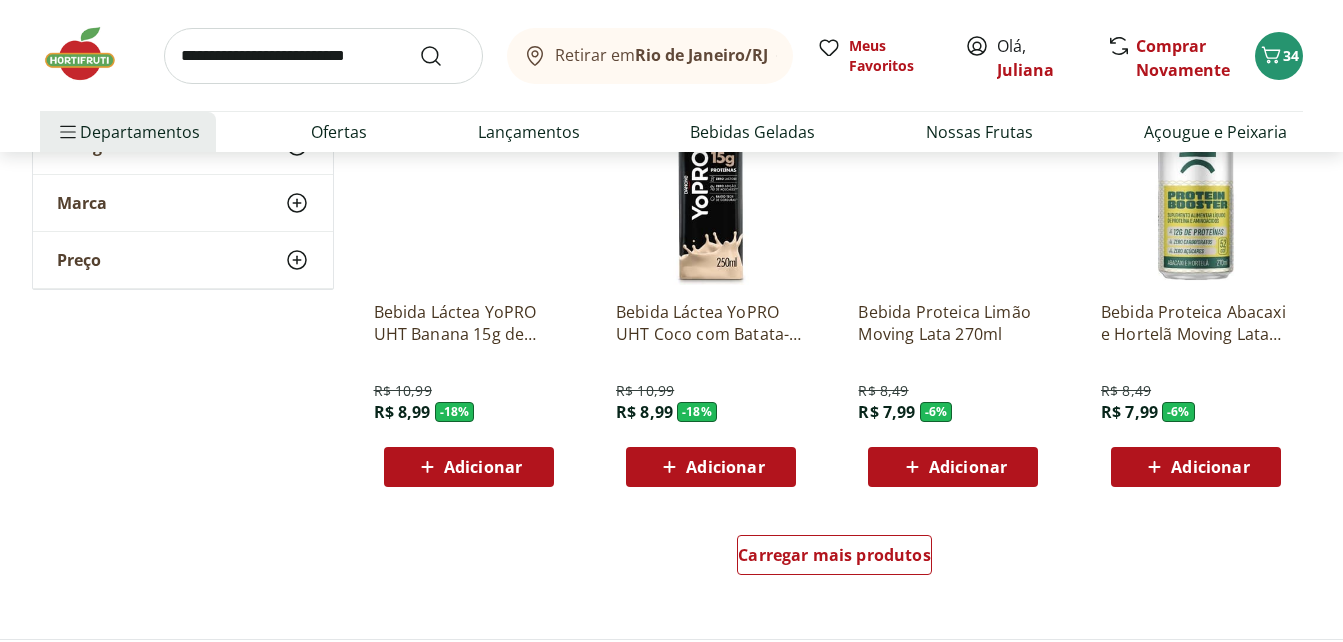 scroll, scrollTop: 1160, scrollLeft: 0, axis: vertical 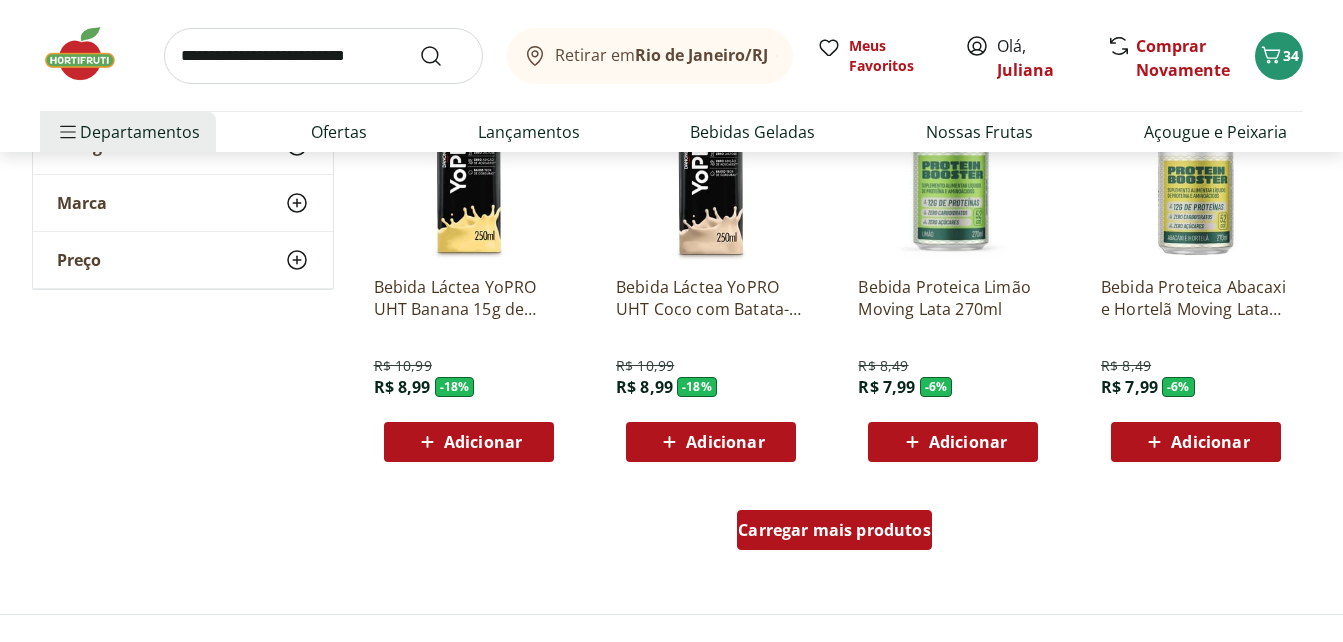 click on "Carregar mais produtos" at bounding box center (834, 530) 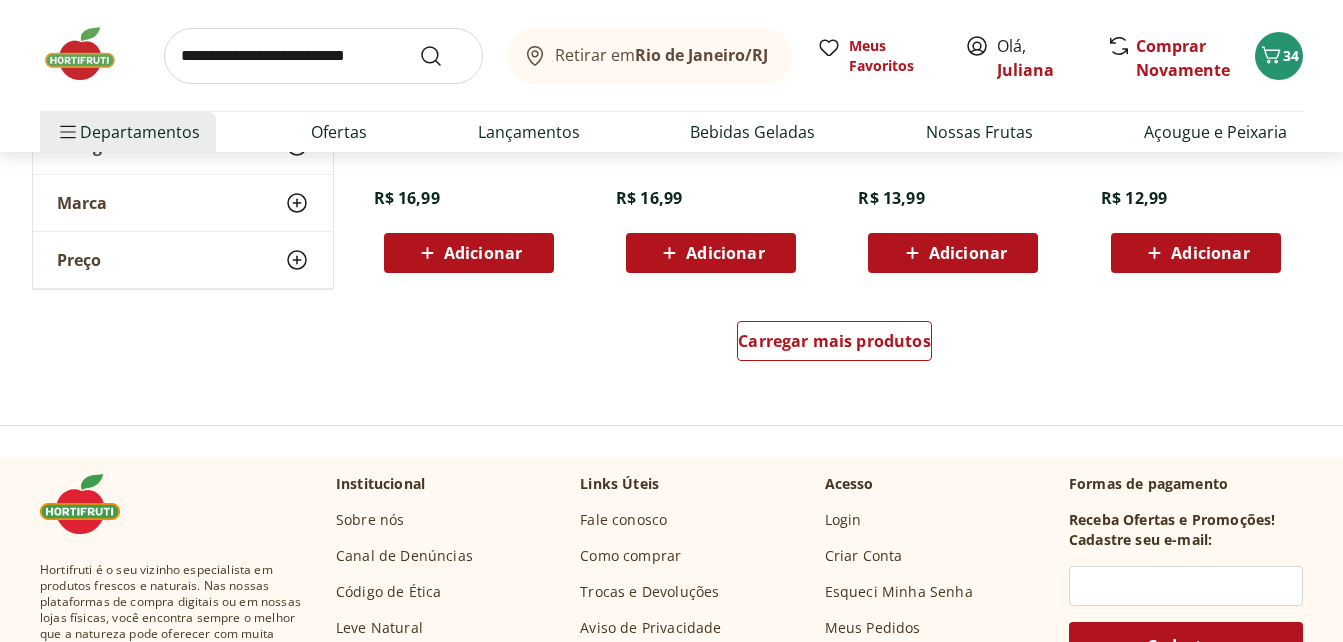 scroll, scrollTop: 2680, scrollLeft: 0, axis: vertical 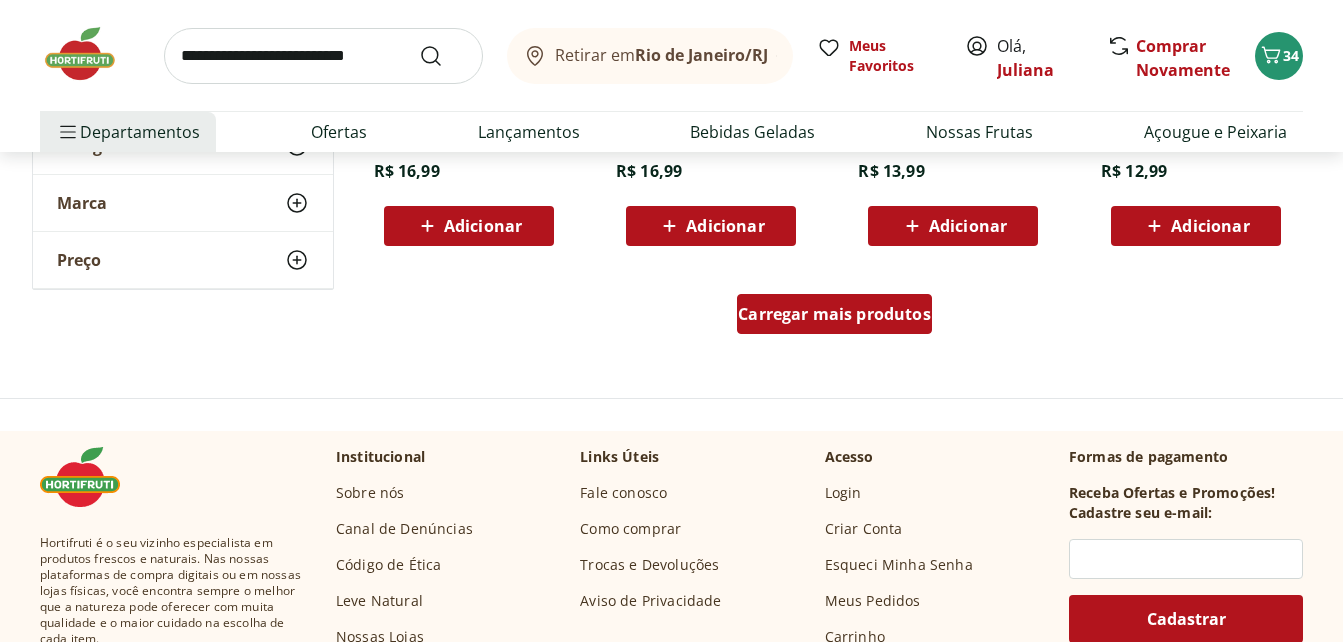 click on "Carregar mais produtos" at bounding box center (834, 314) 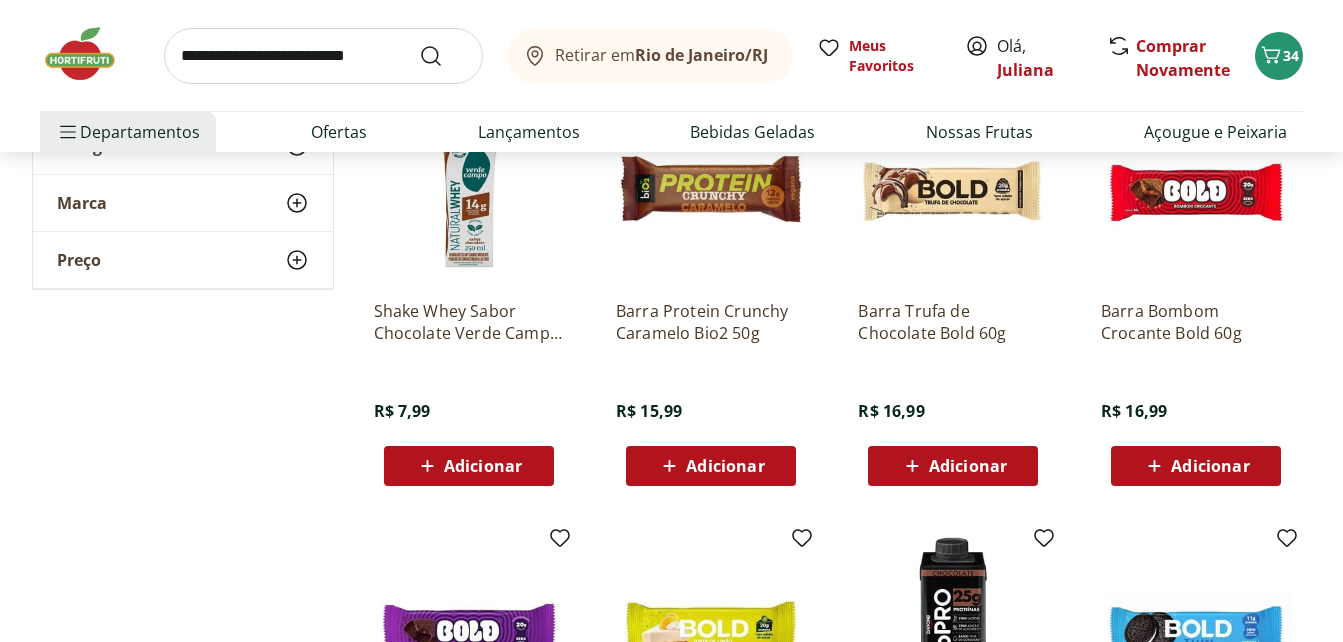scroll, scrollTop: 1960, scrollLeft: 0, axis: vertical 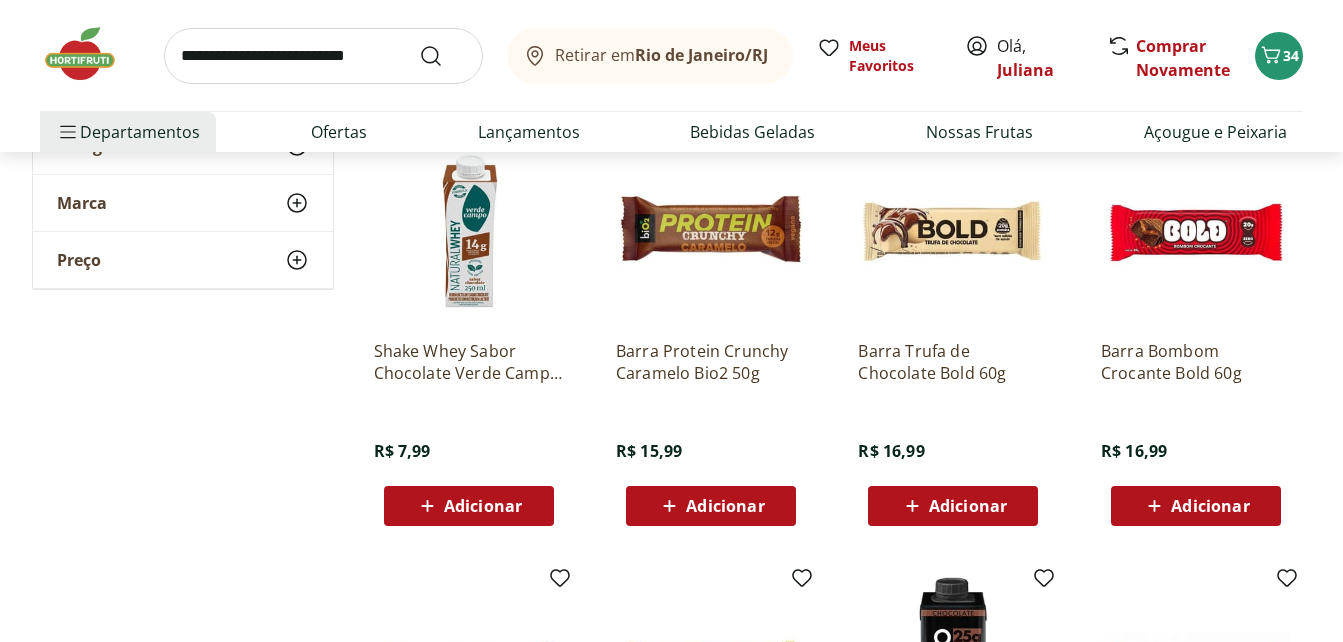 click on "Adicionar" at bounding box center [483, 506] 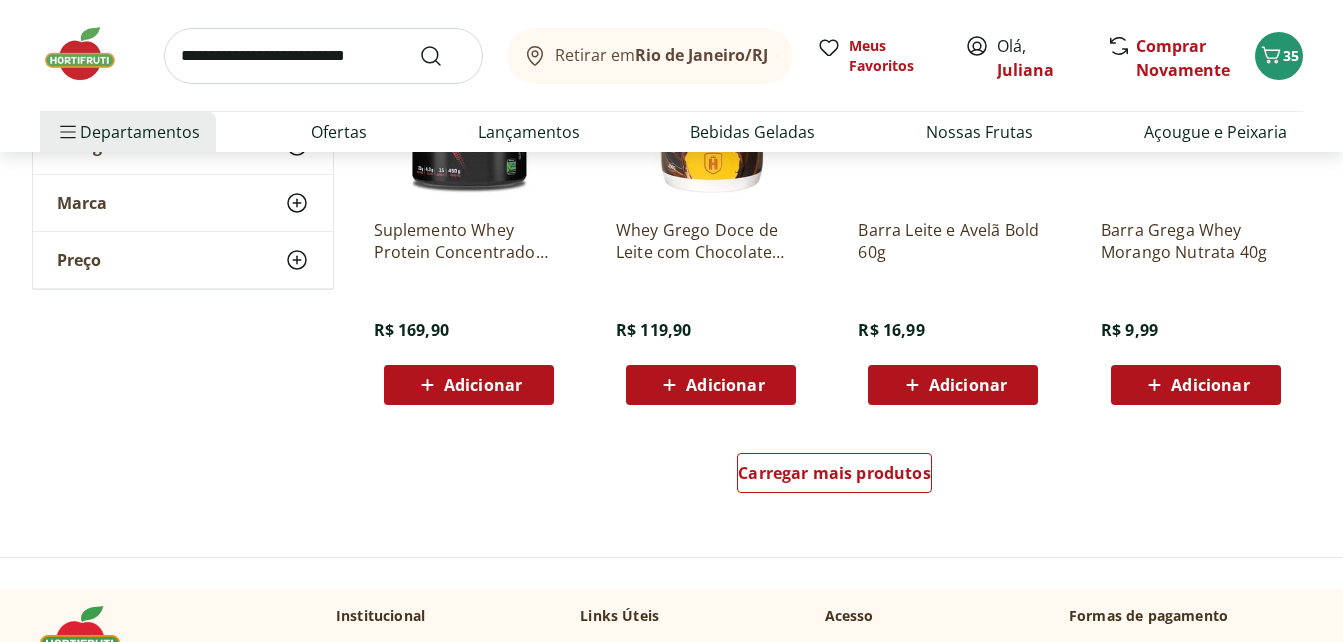 scroll, scrollTop: 3840, scrollLeft: 0, axis: vertical 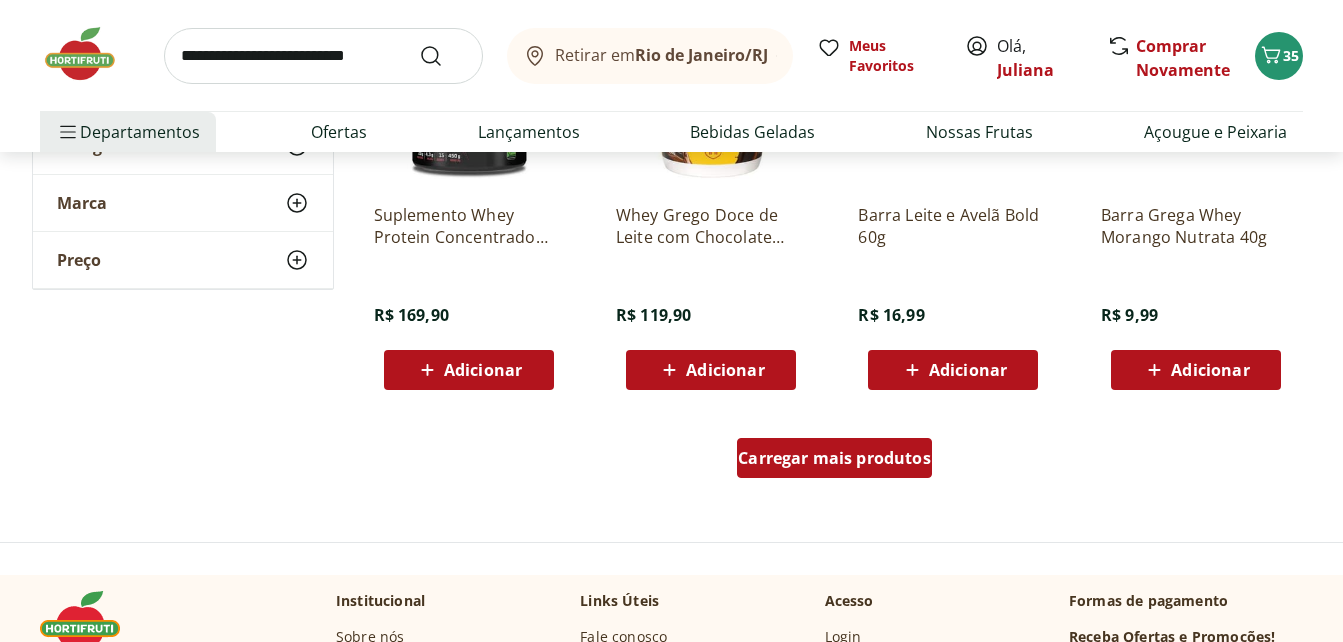 click on "Carregar mais produtos" at bounding box center (834, 458) 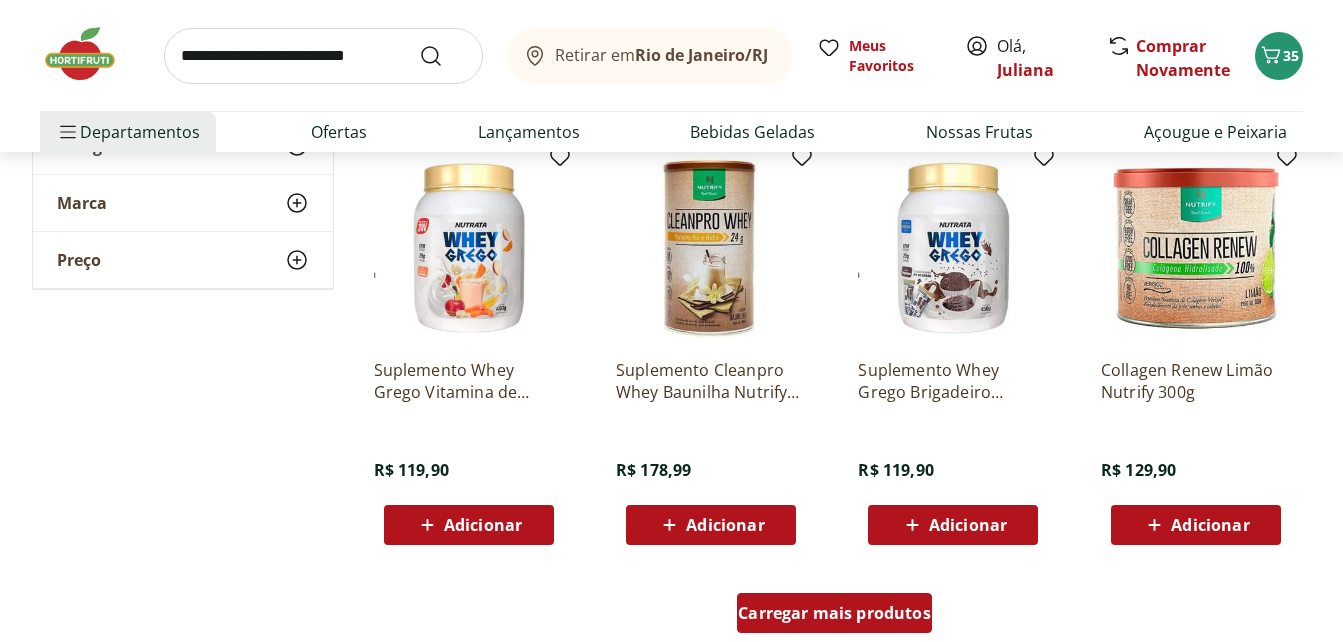 scroll, scrollTop: 5000, scrollLeft: 0, axis: vertical 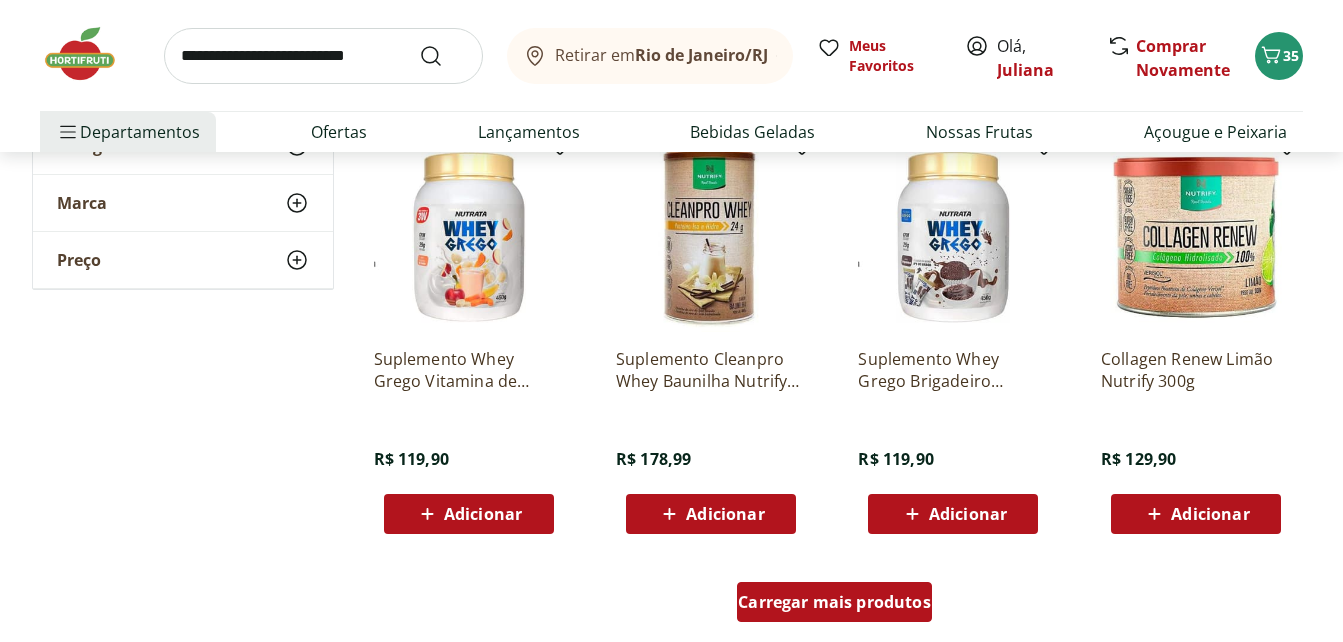 click on "Carregar mais produtos" at bounding box center [834, 602] 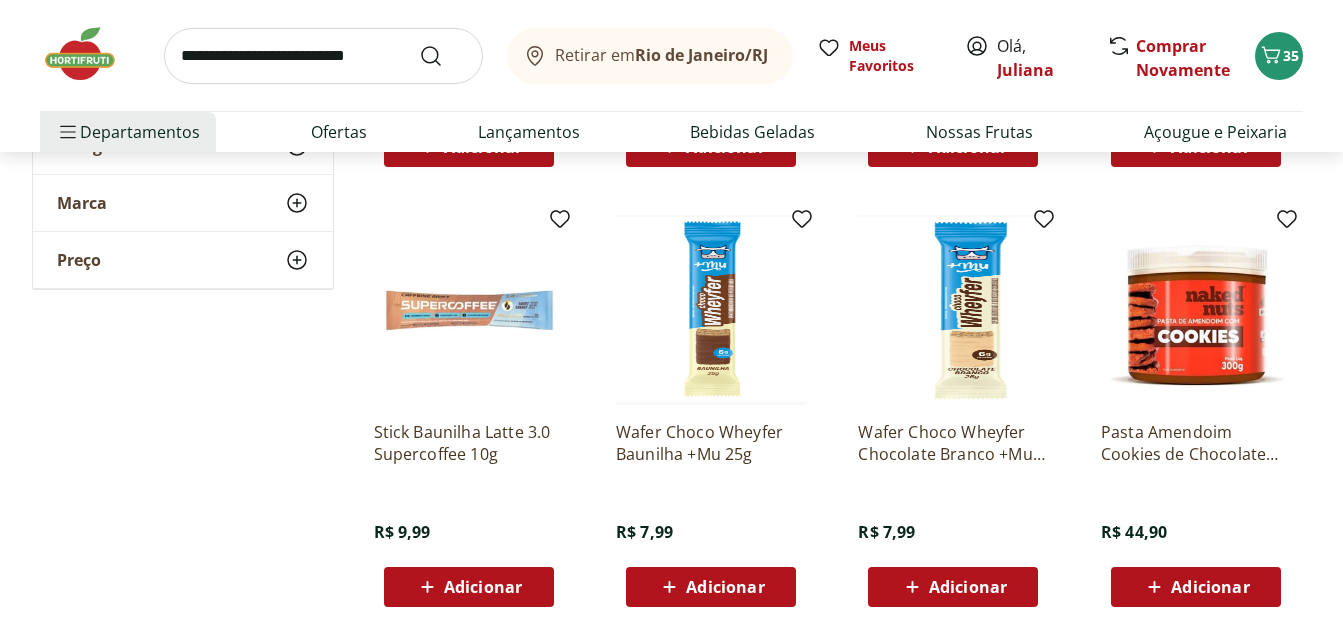 scroll, scrollTop: 6280, scrollLeft: 0, axis: vertical 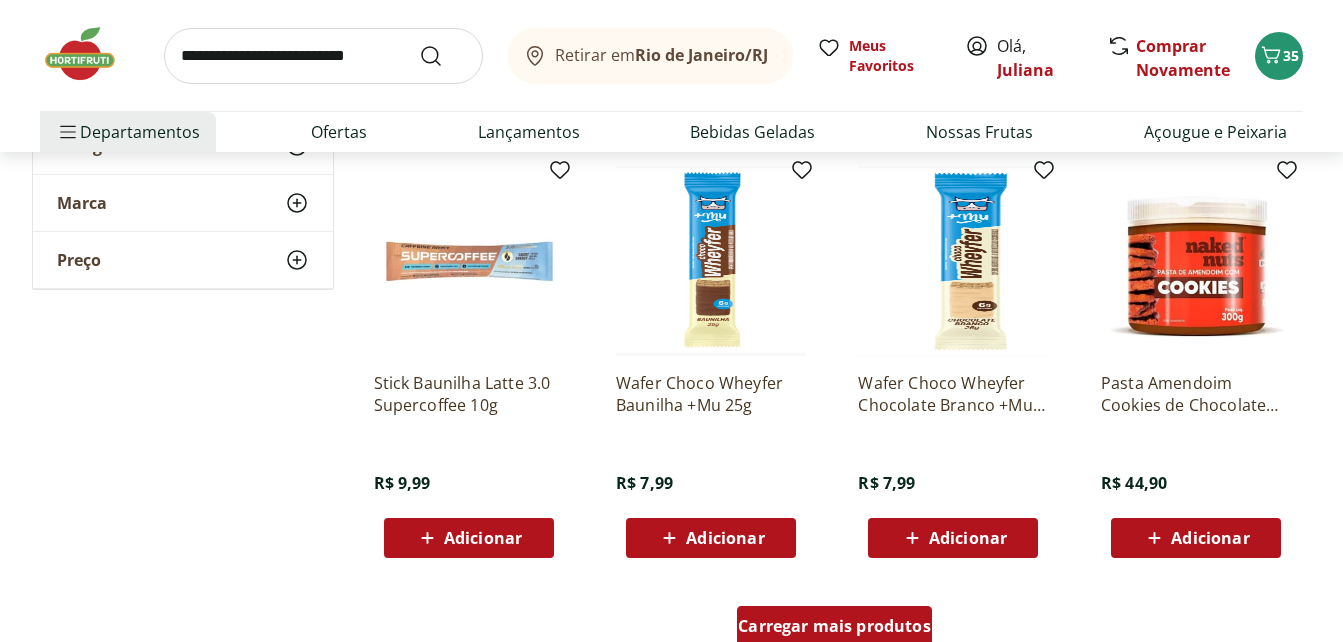 click on "Carregar mais produtos" at bounding box center (834, 626) 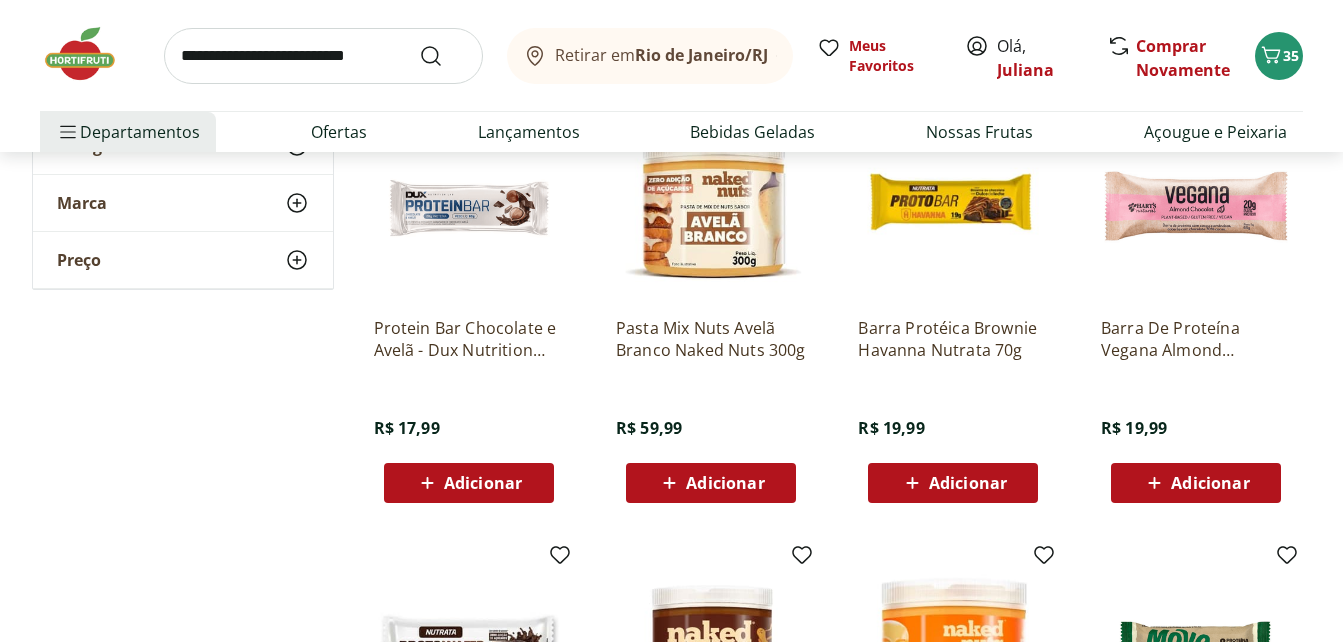scroll, scrollTop: 7200, scrollLeft: 0, axis: vertical 